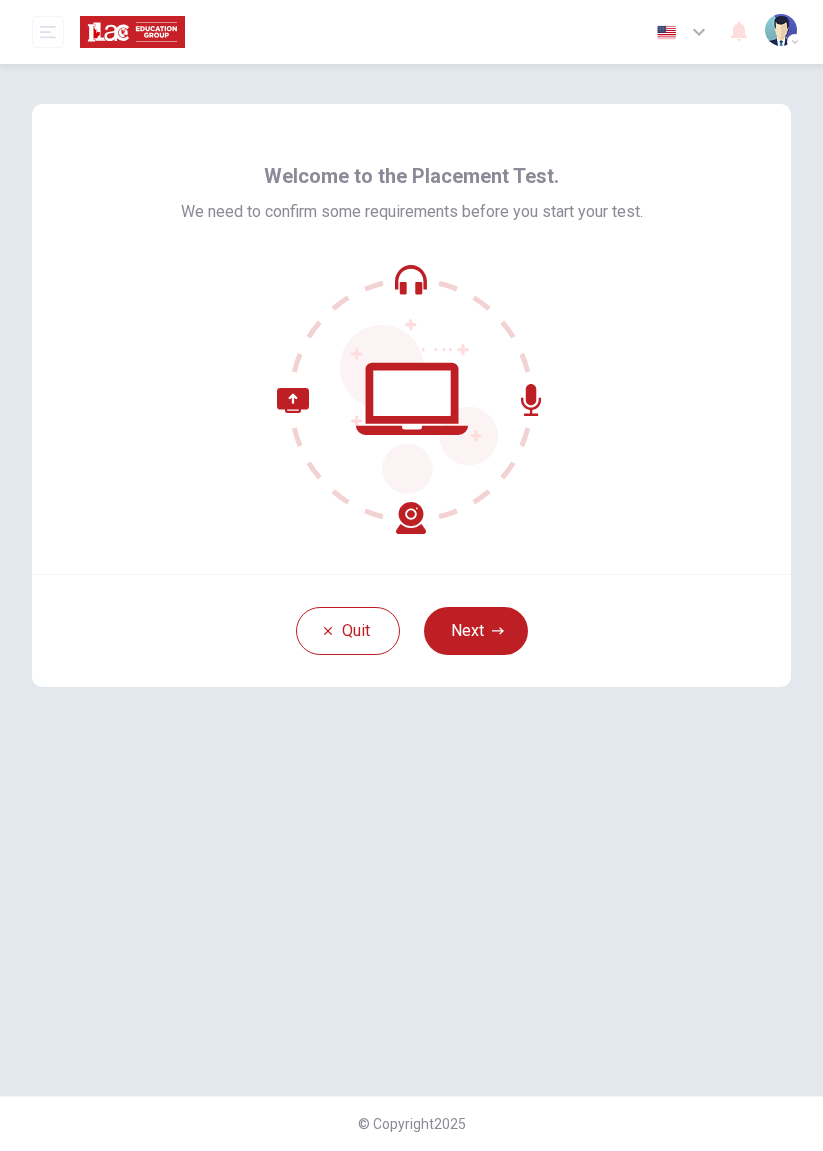 scroll, scrollTop: 0, scrollLeft: 0, axis: both 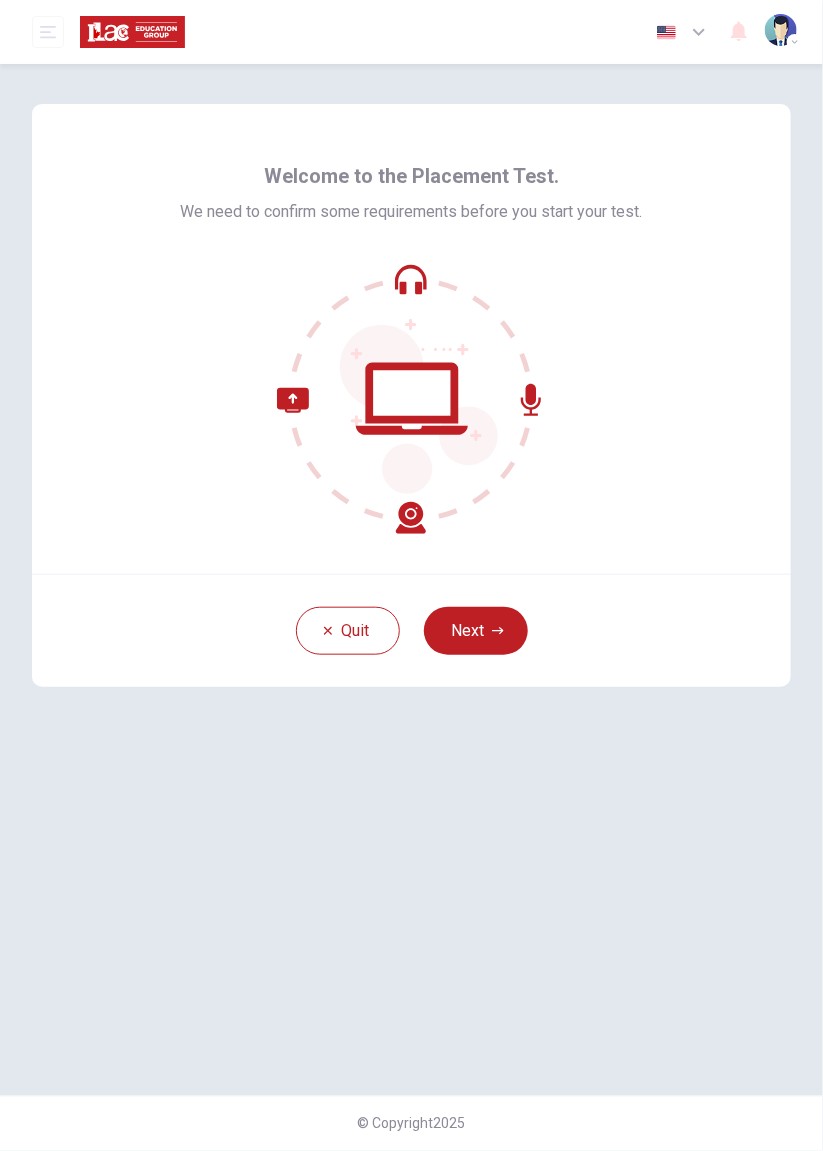 click 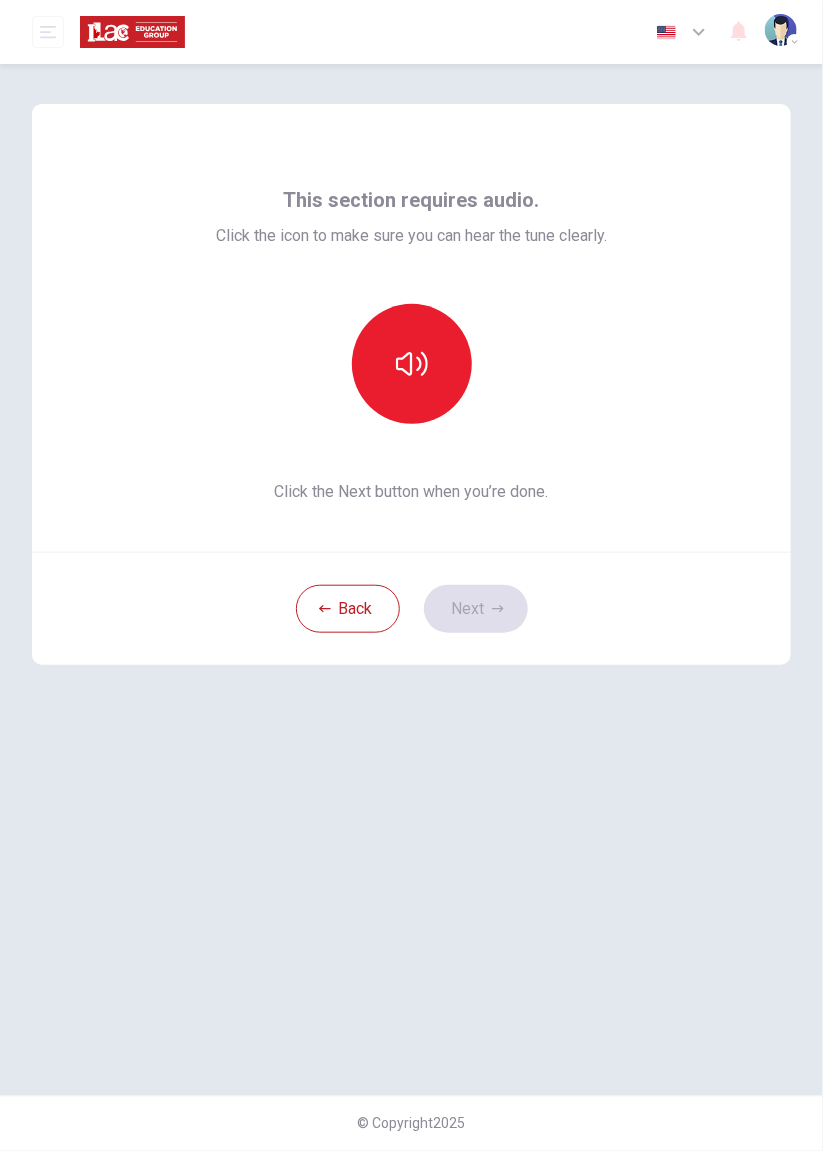 click 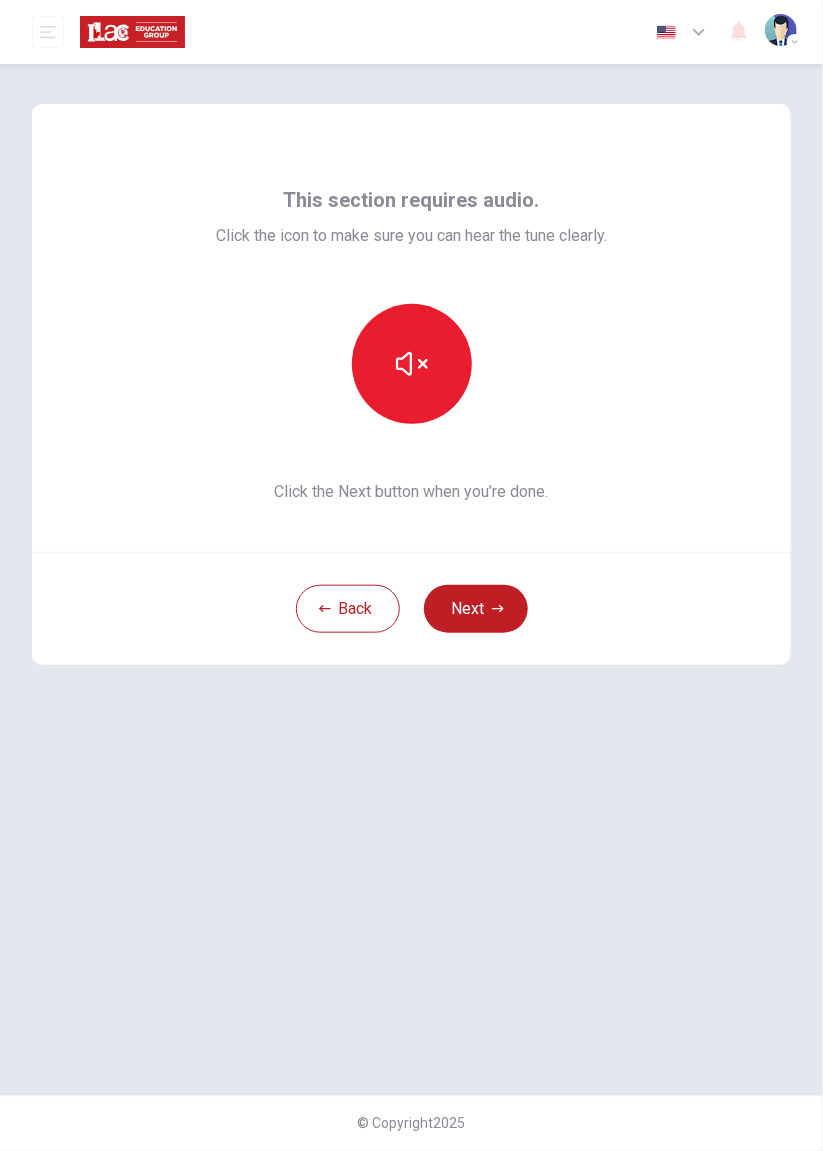 click on "Next" at bounding box center (476, 609) 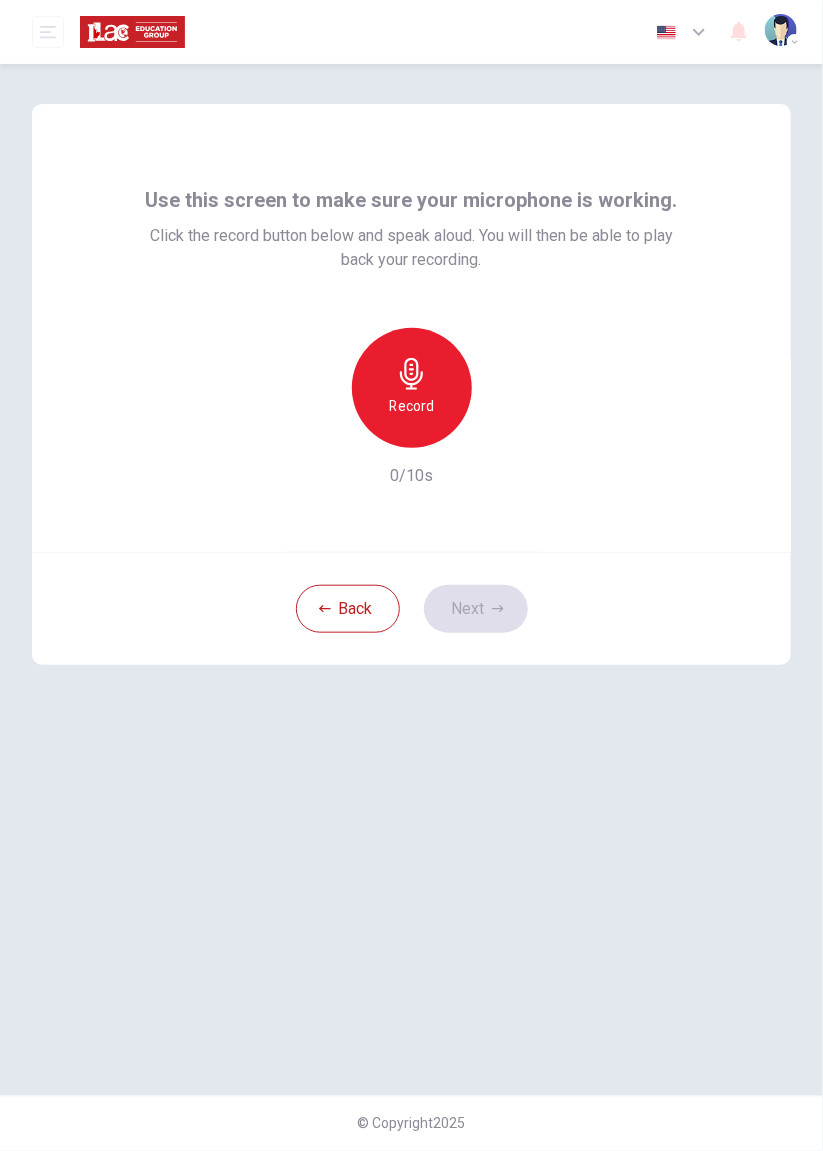 click on "Record" at bounding box center [411, 406] 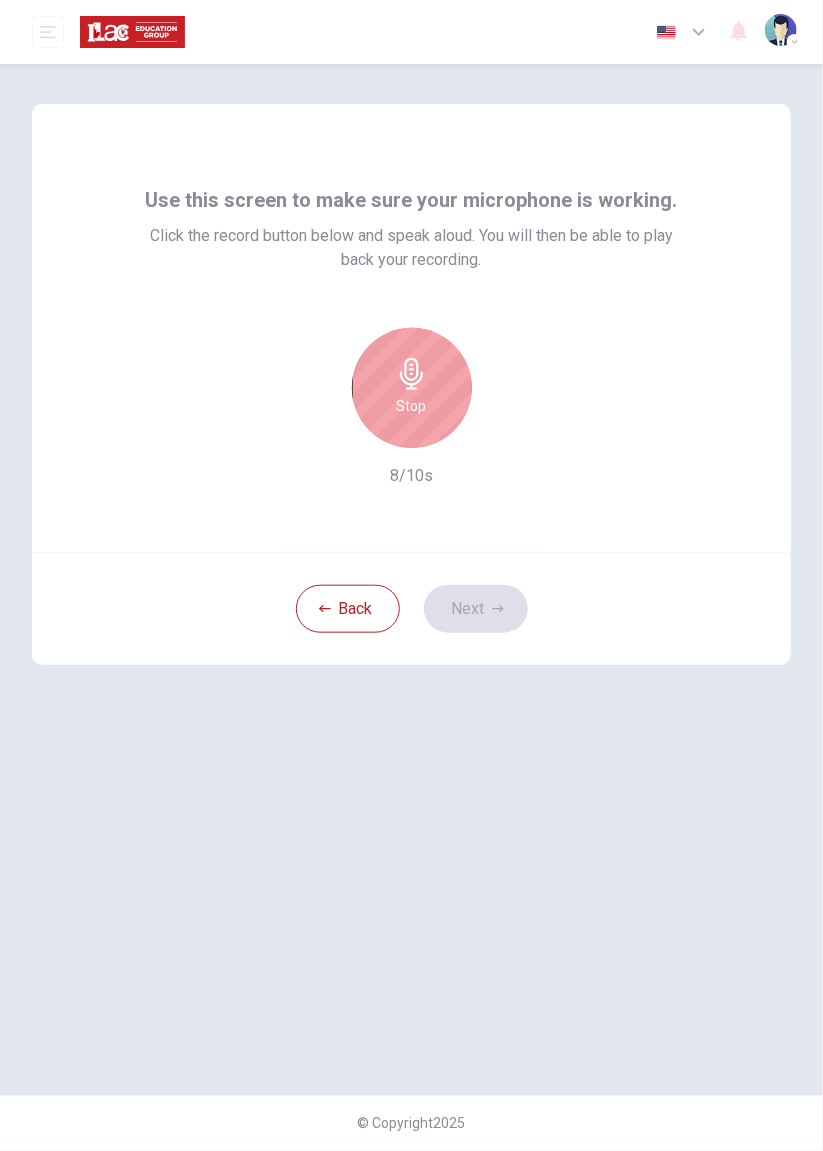 click 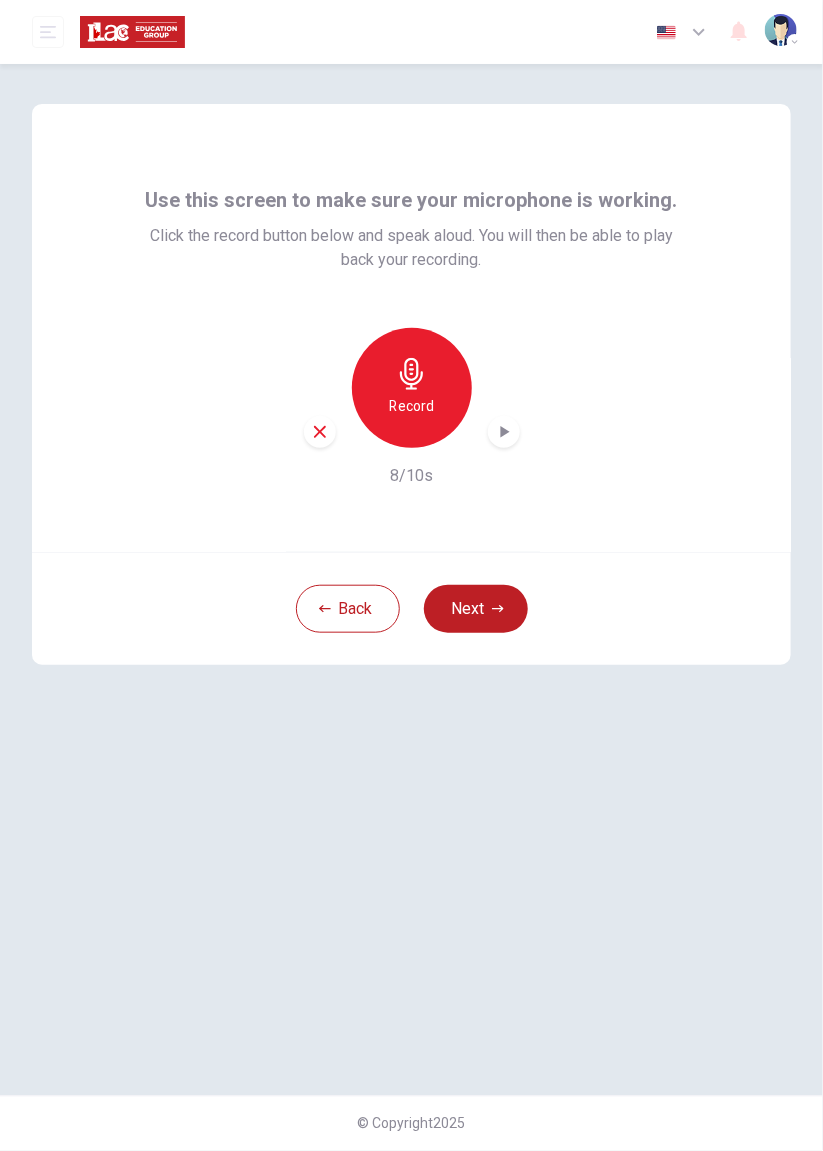 click 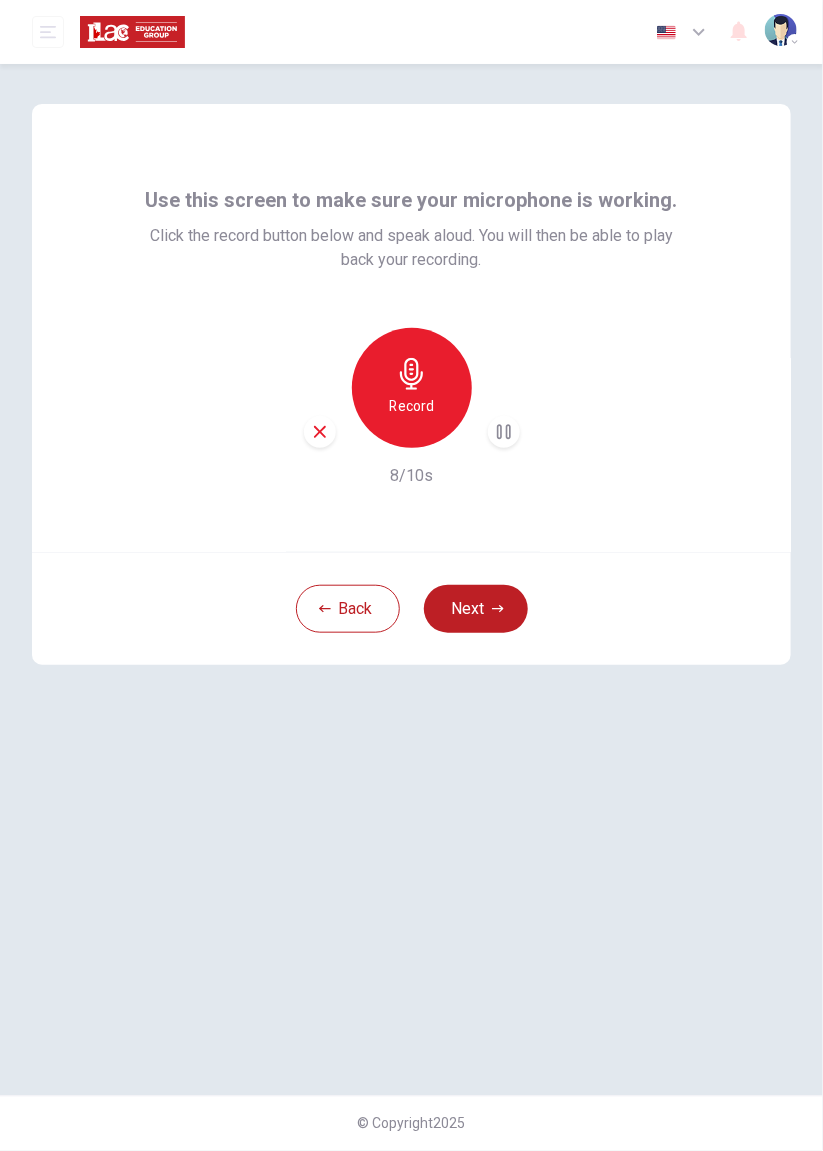 click 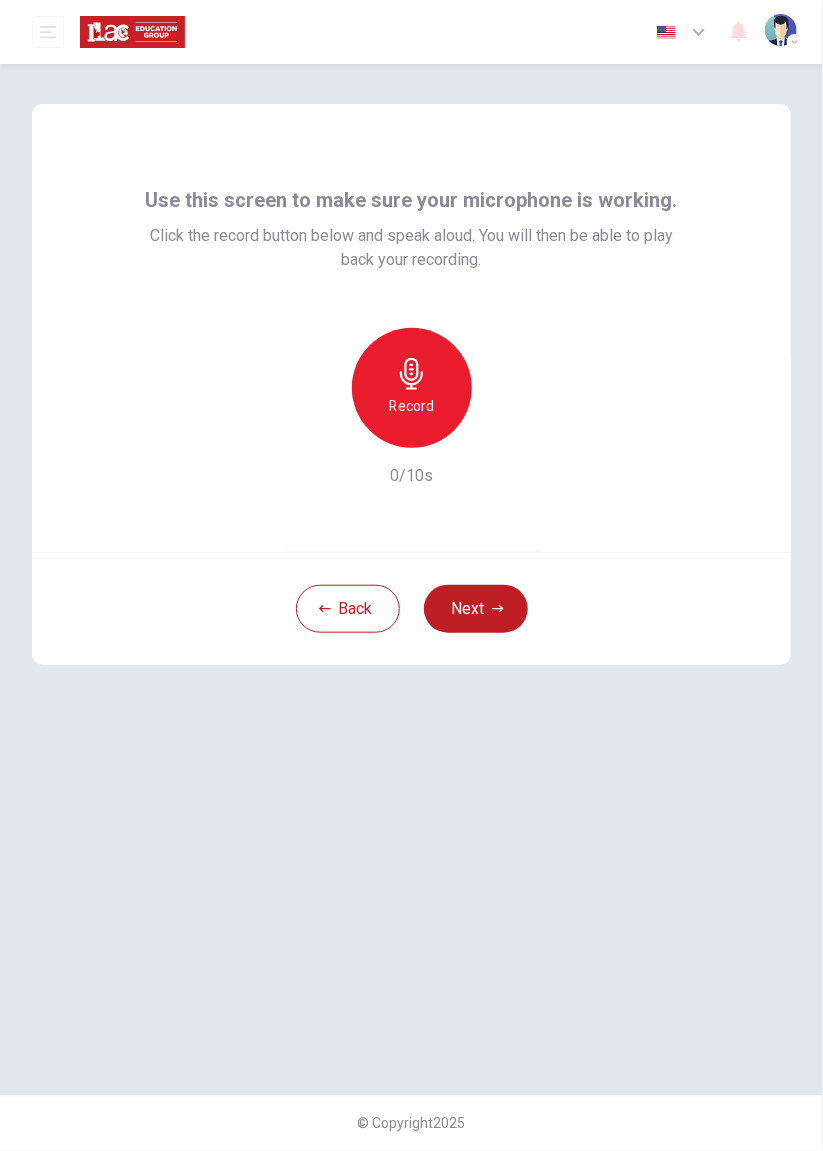 click 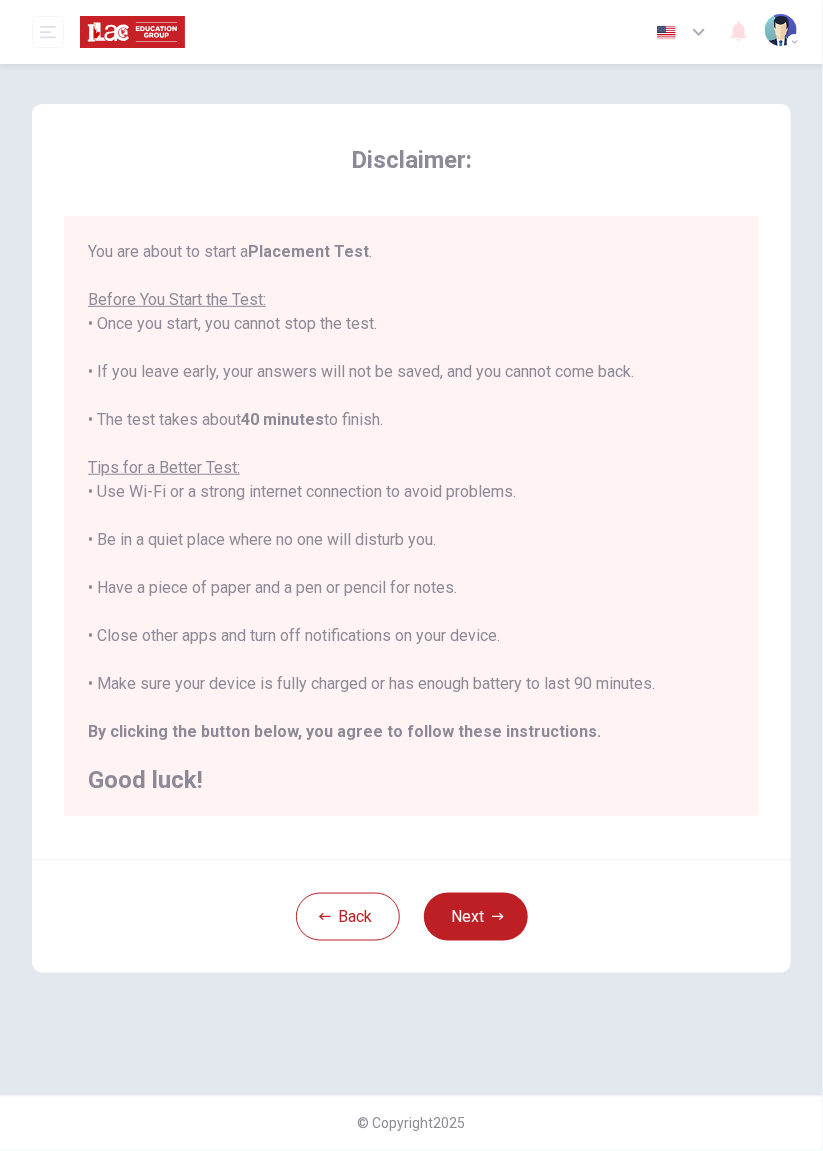 scroll, scrollTop: 1, scrollLeft: 0, axis: vertical 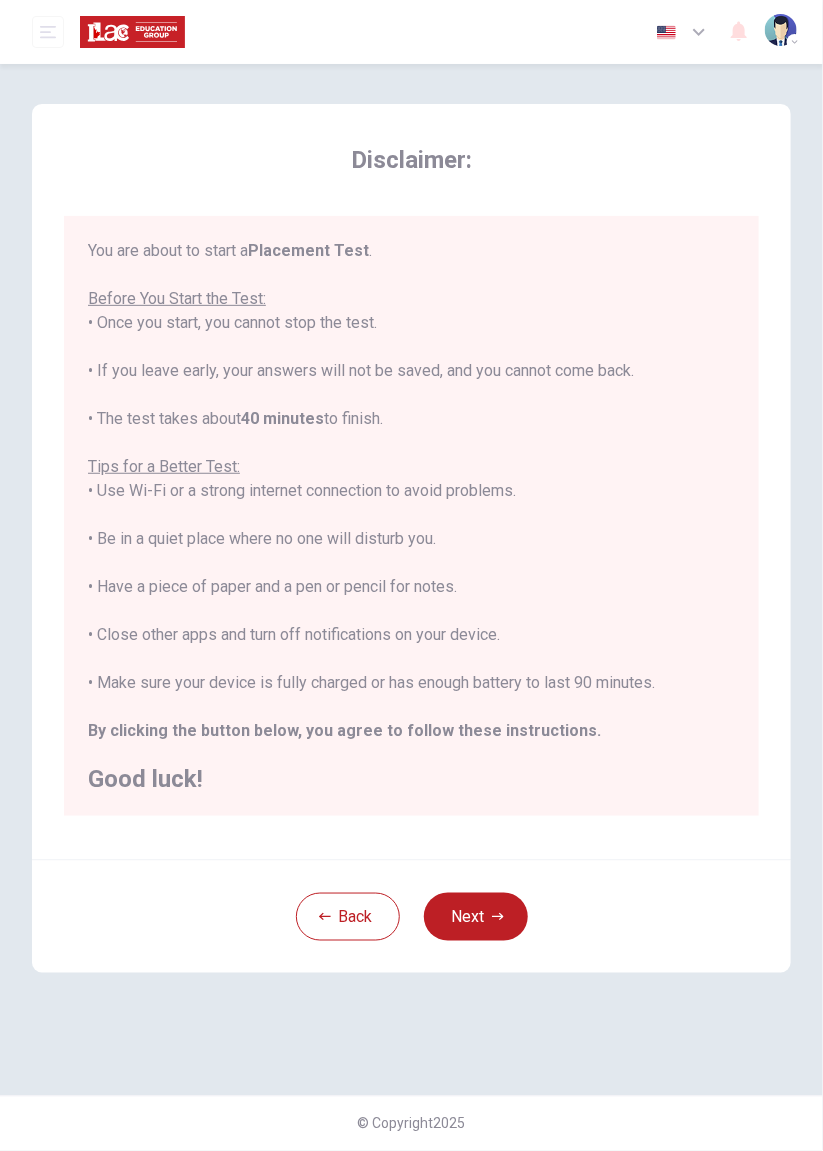 click on "Next" at bounding box center [476, 917] 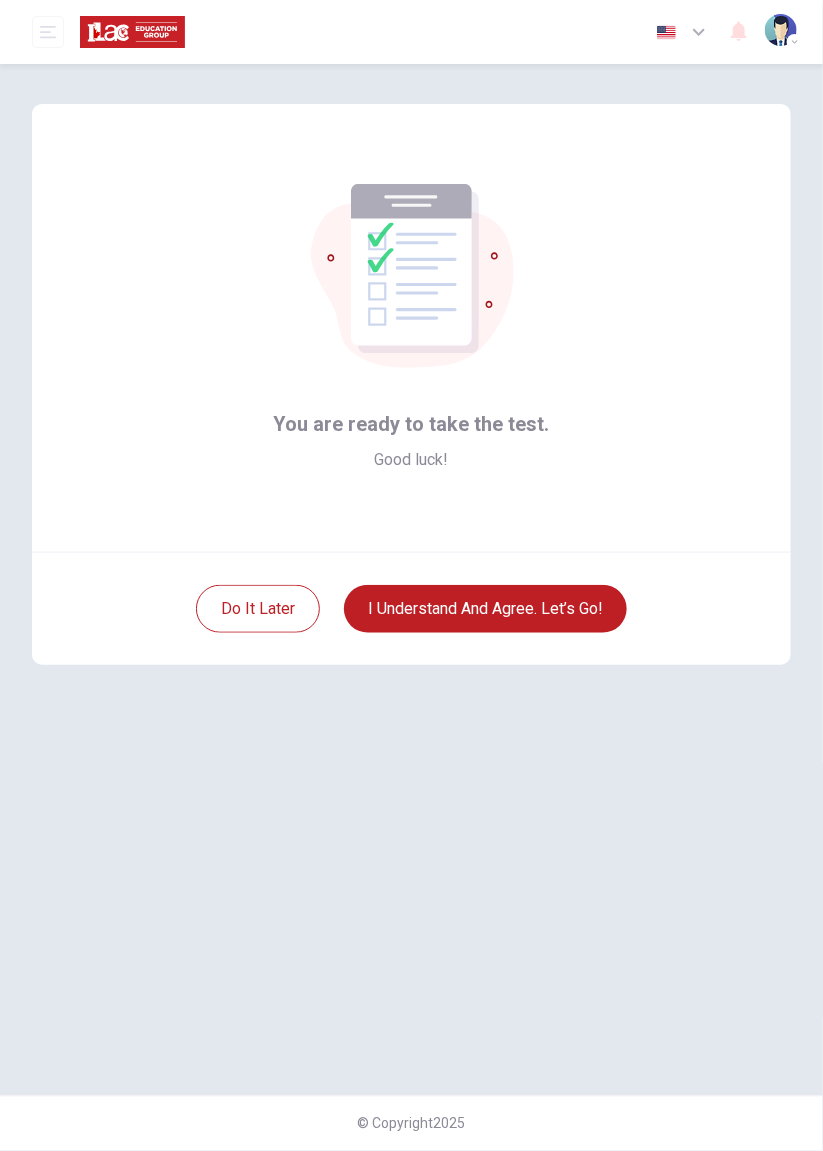 click on "I understand and agree. Let’s go!" at bounding box center (485, 609) 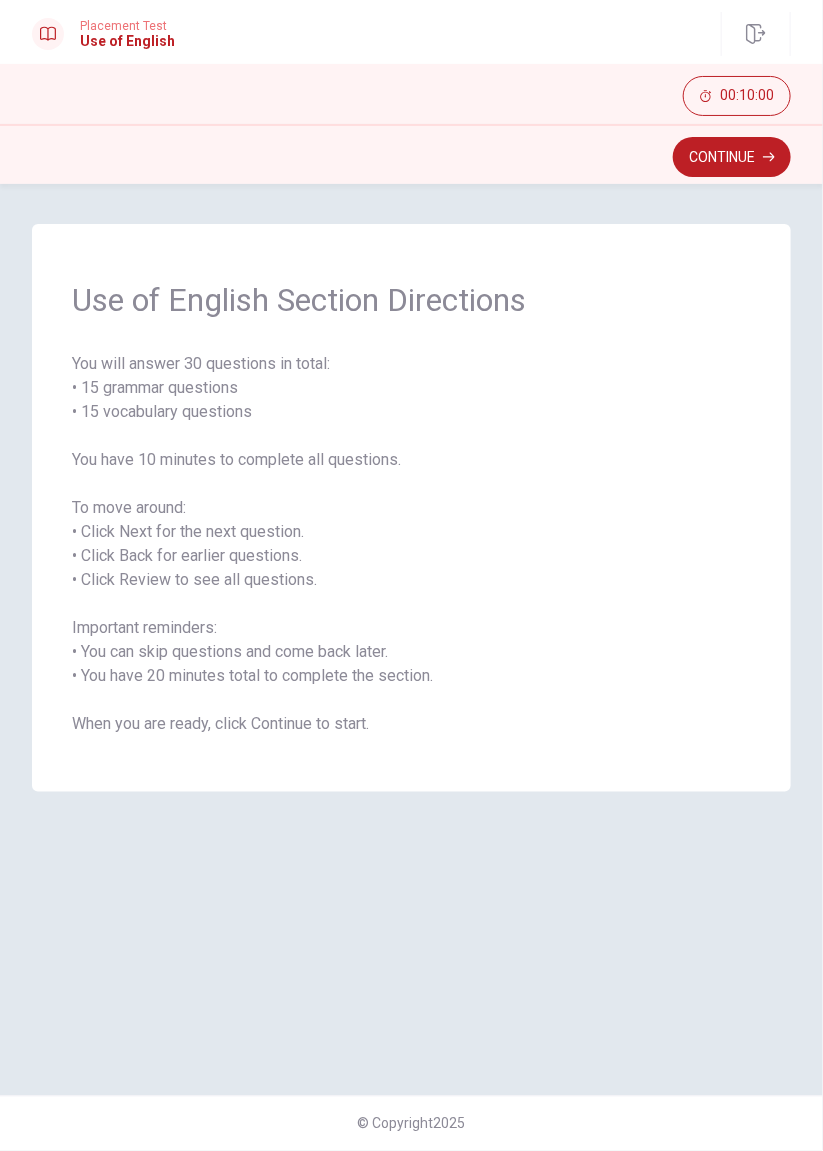 click on "Continue" at bounding box center (732, 157) 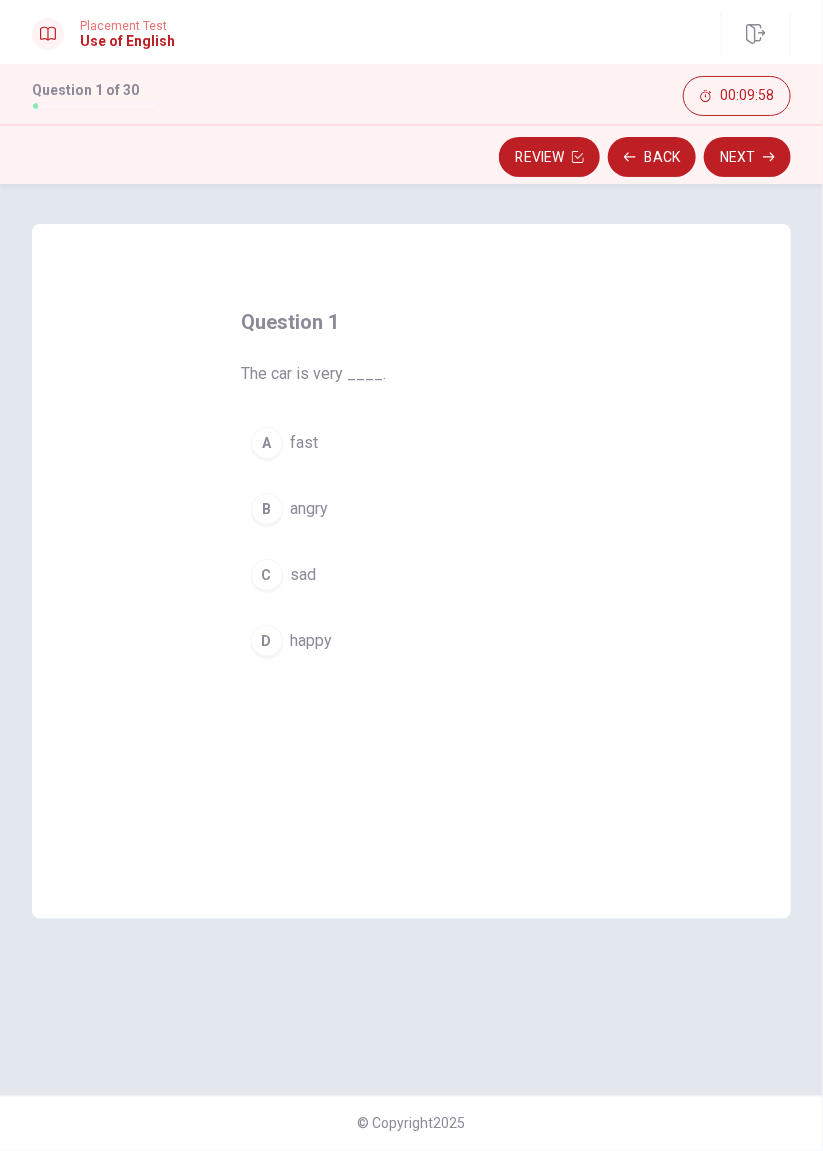 click on "A" at bounding box center (267, 443) 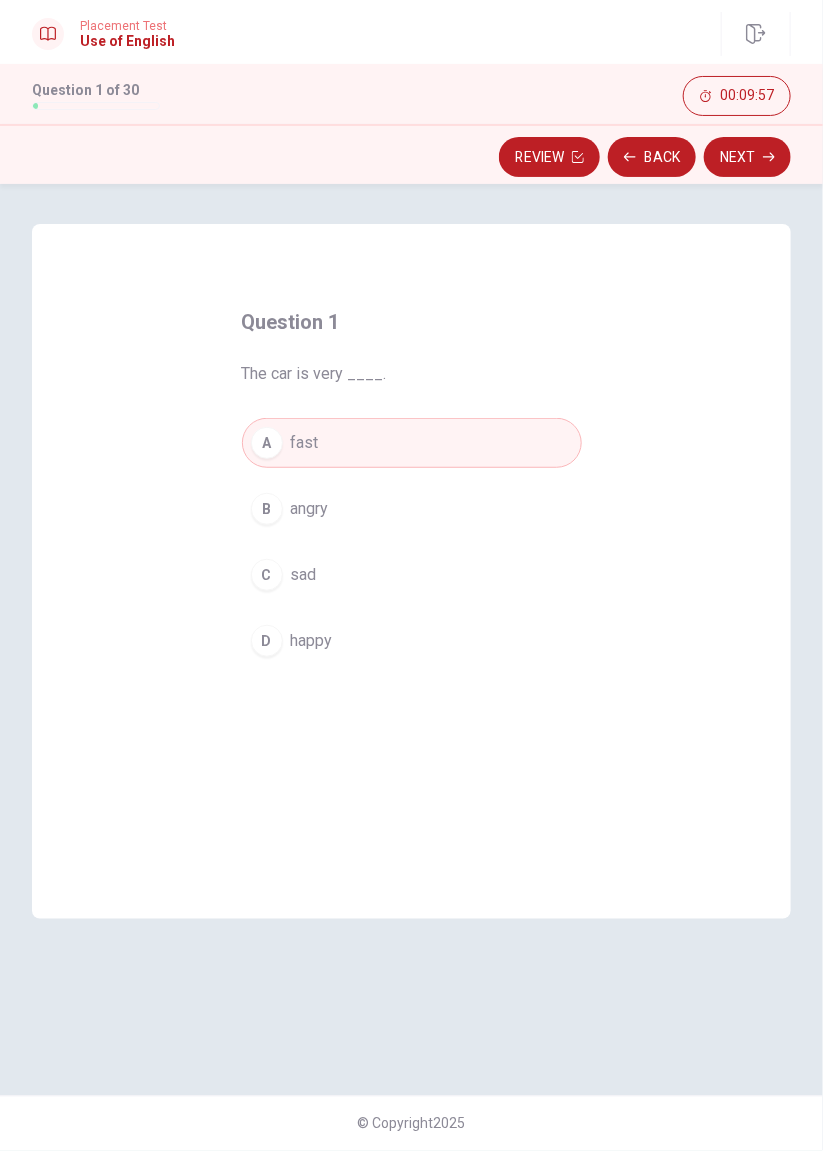 click on "Next" at bounding box center (747, 157) 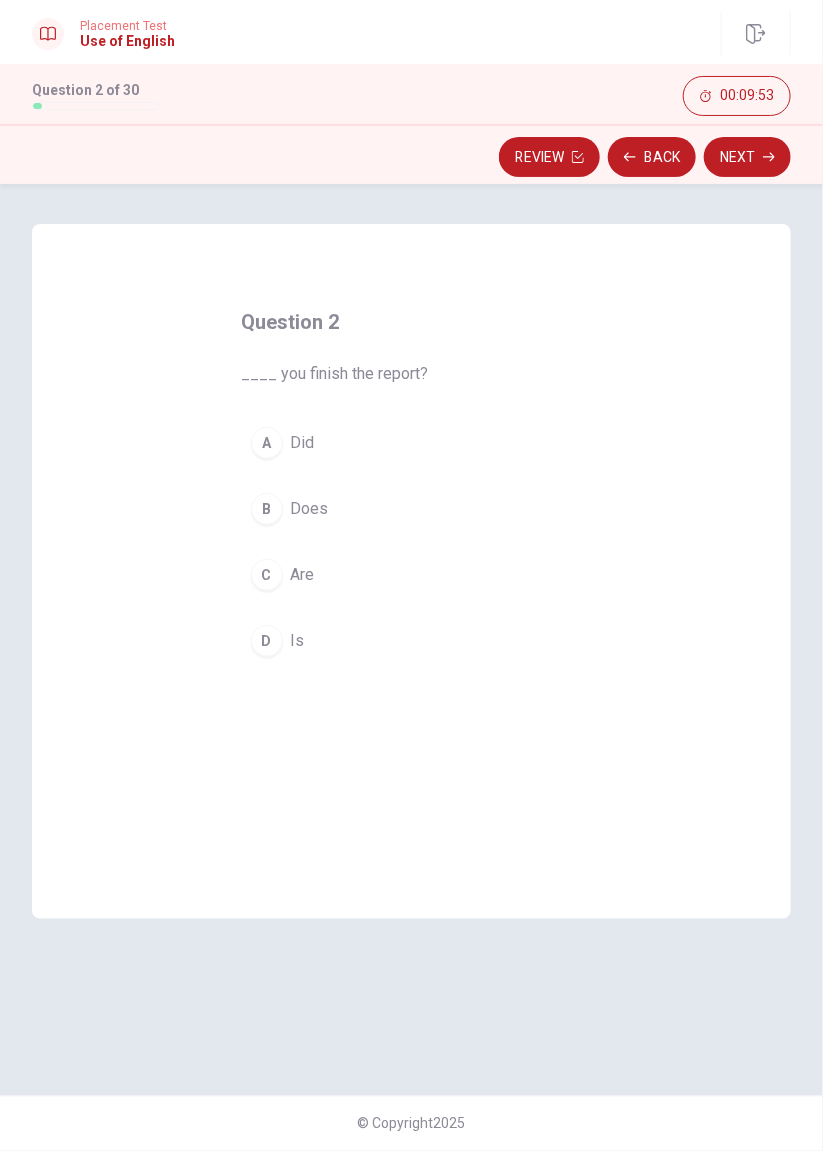 click on "A" at bounding box center (267, 443) 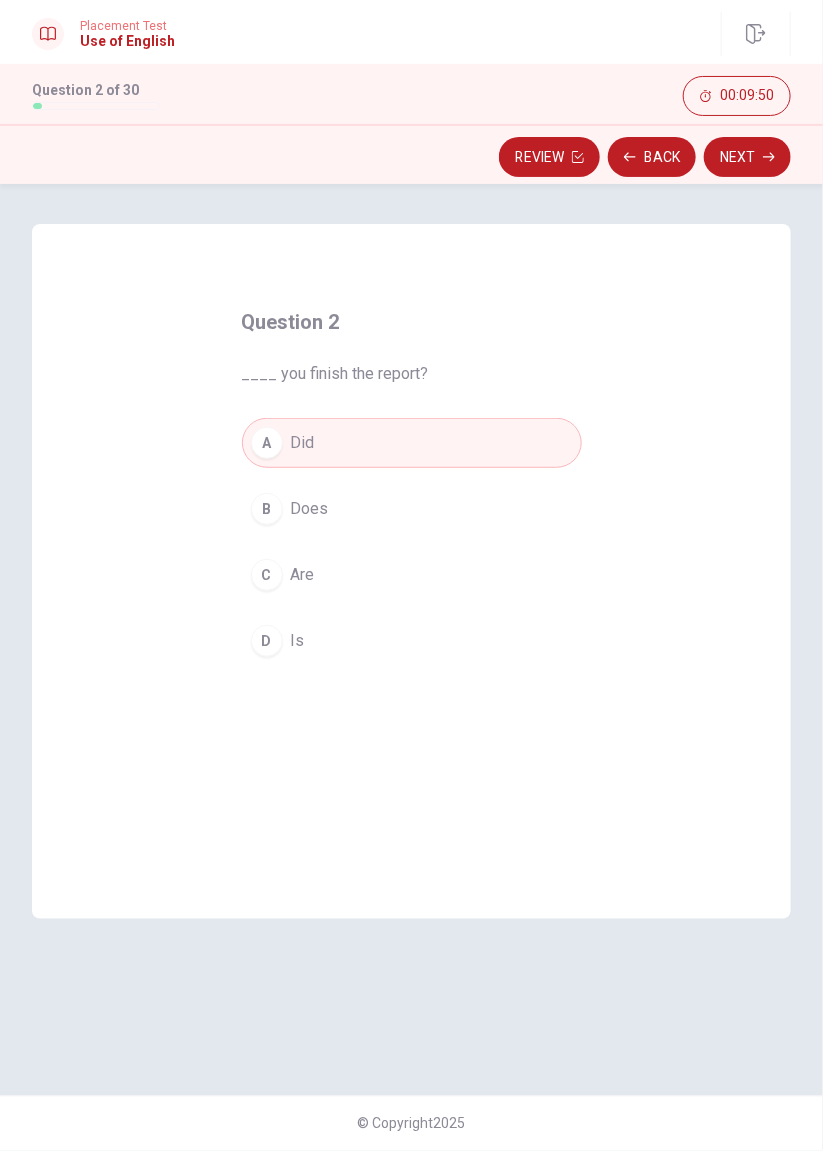 click on "Next" at bounding box center (747, 157) 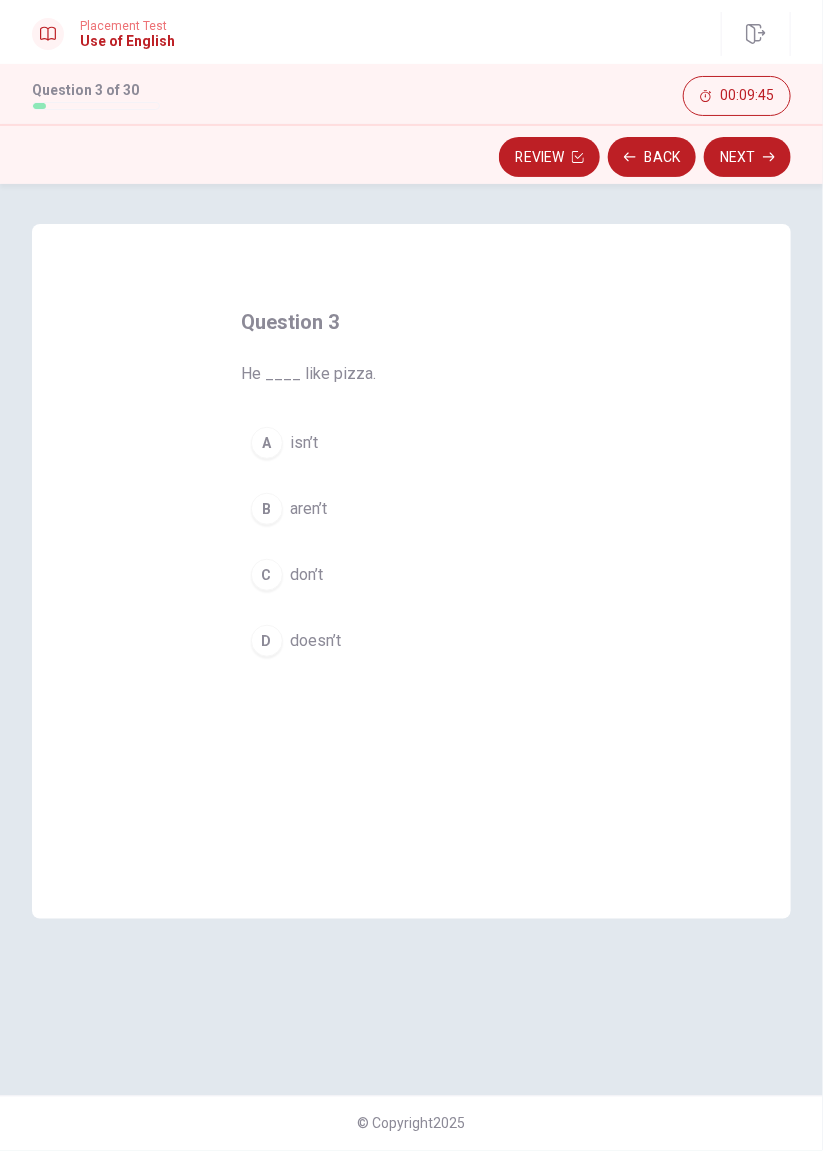 click on "D" at bounding box center (267, 641) 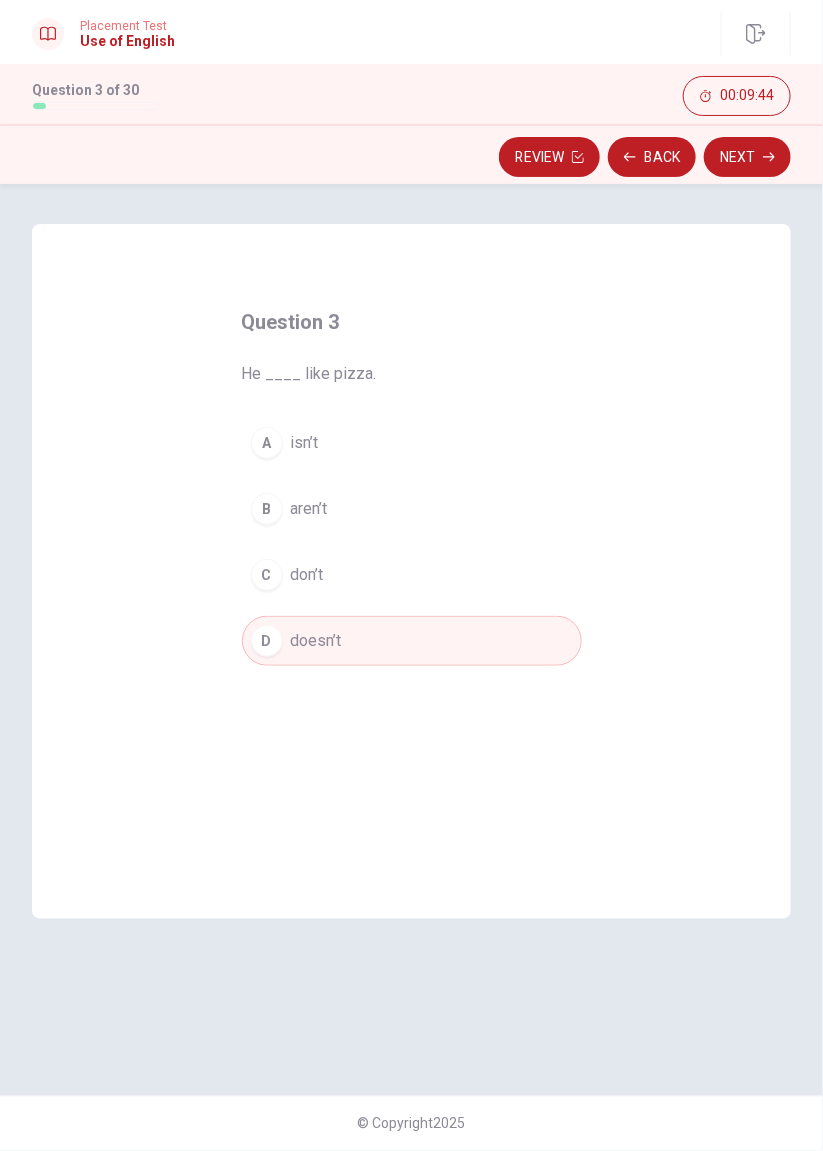 click on "Next" at bounding box center (747, 157) 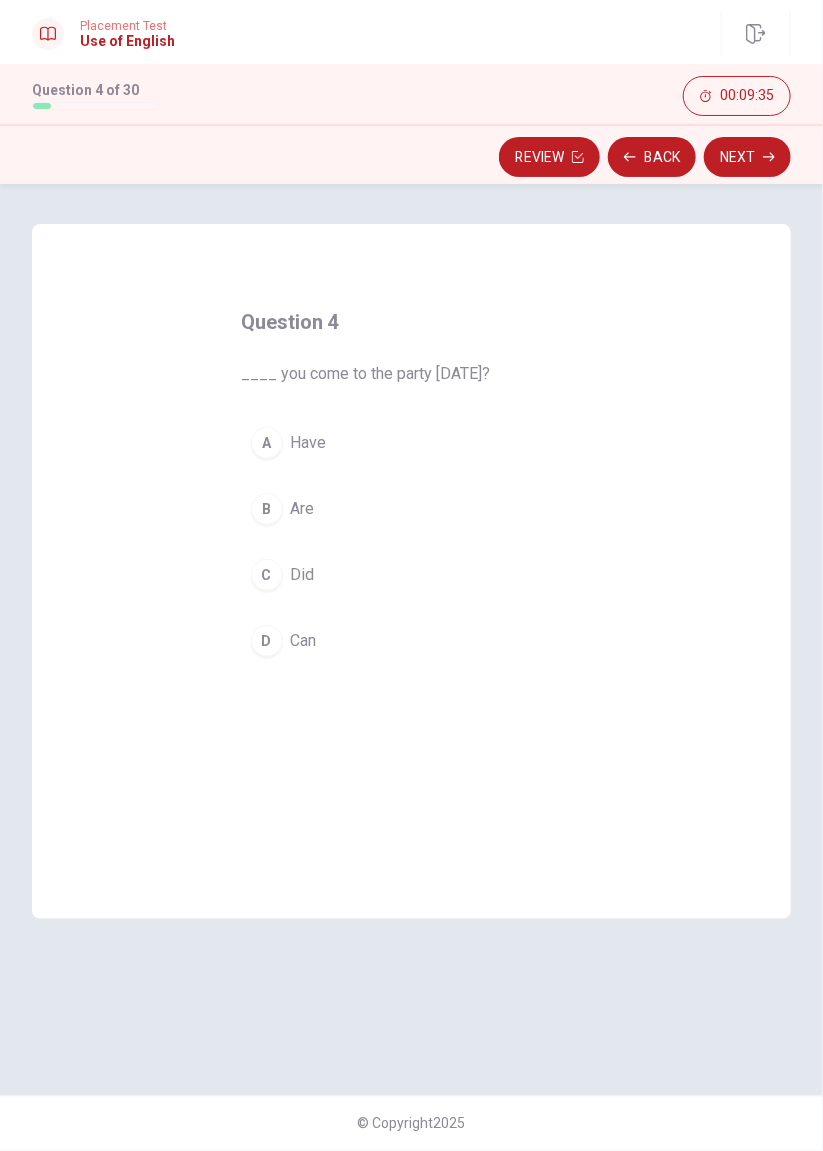 click on "D" at bounding box center [267, 641] 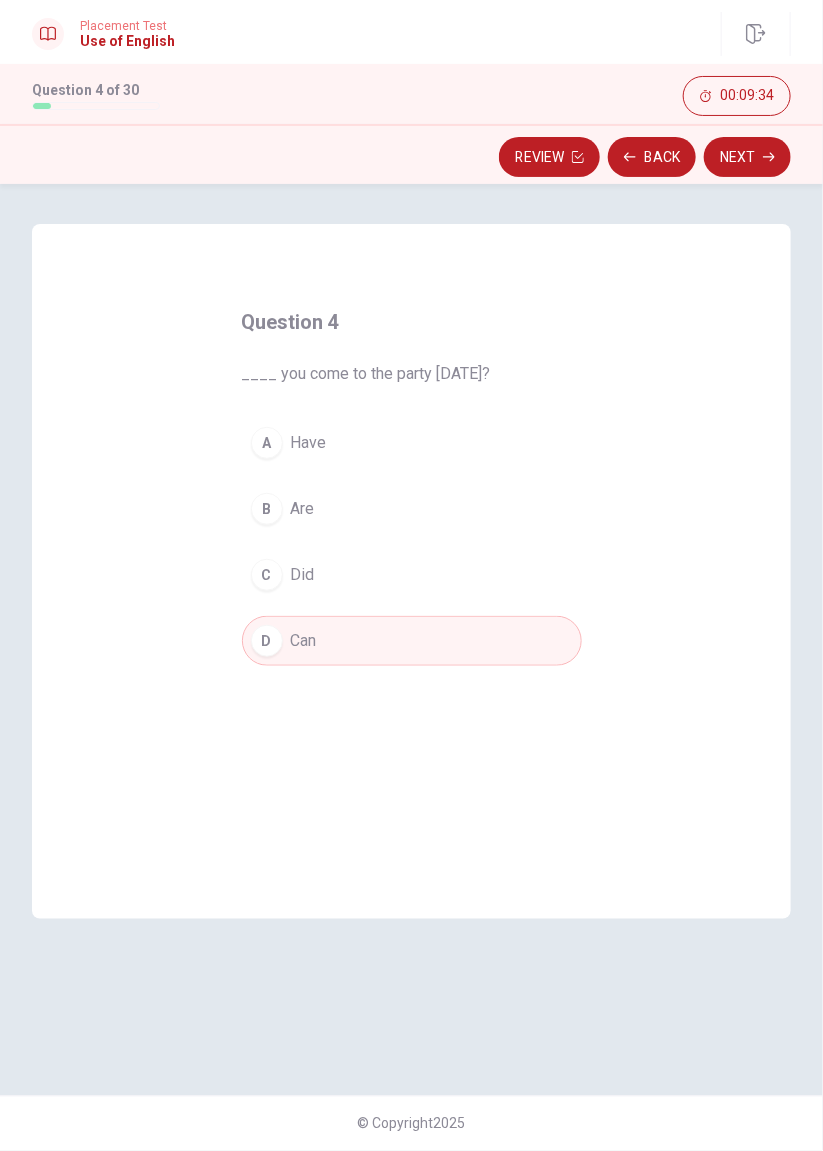 click on "Next" at bounding box center (747, 157) 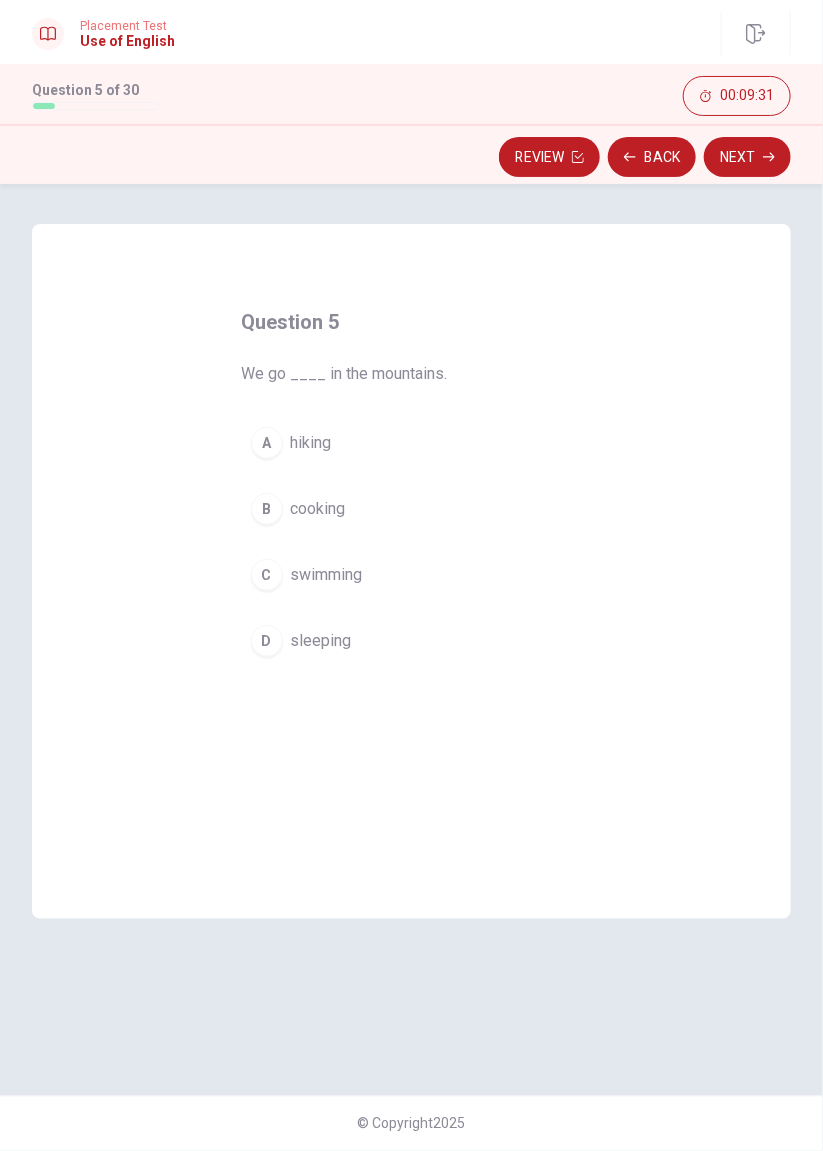 click on "hiking" at bounding box center [311, 443] 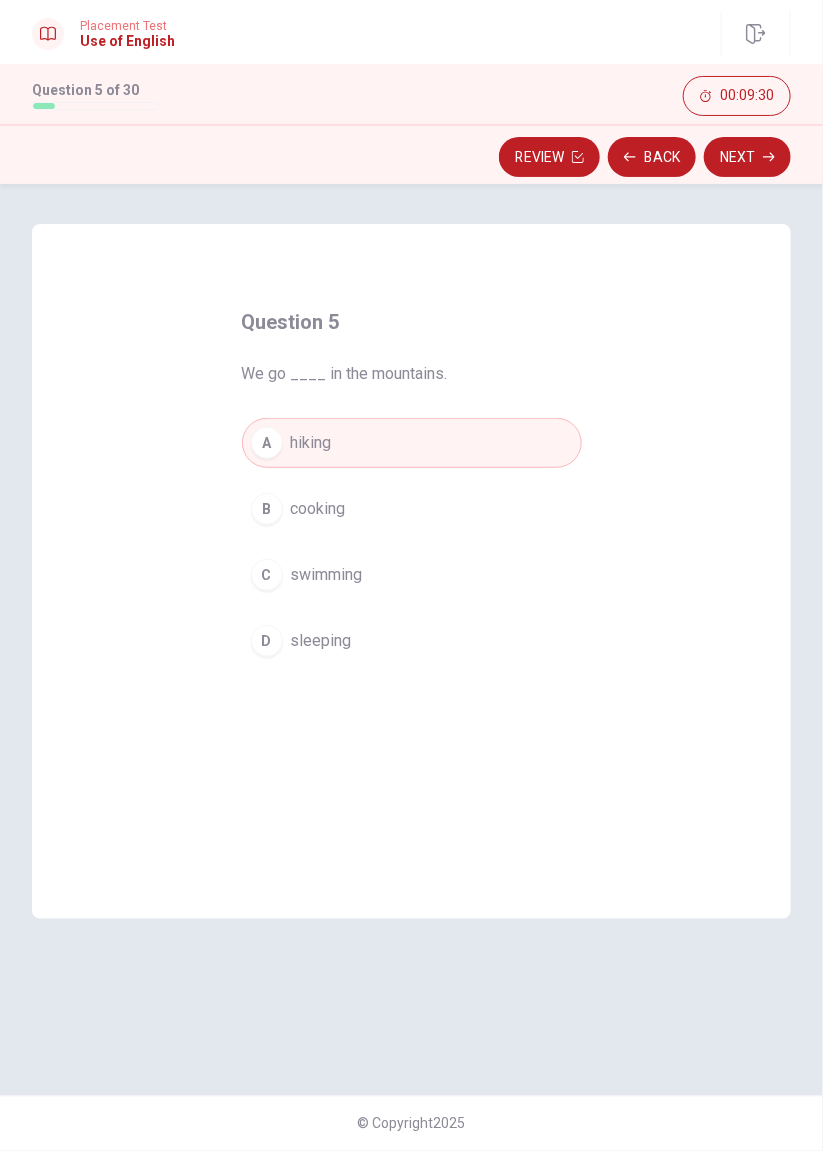 click 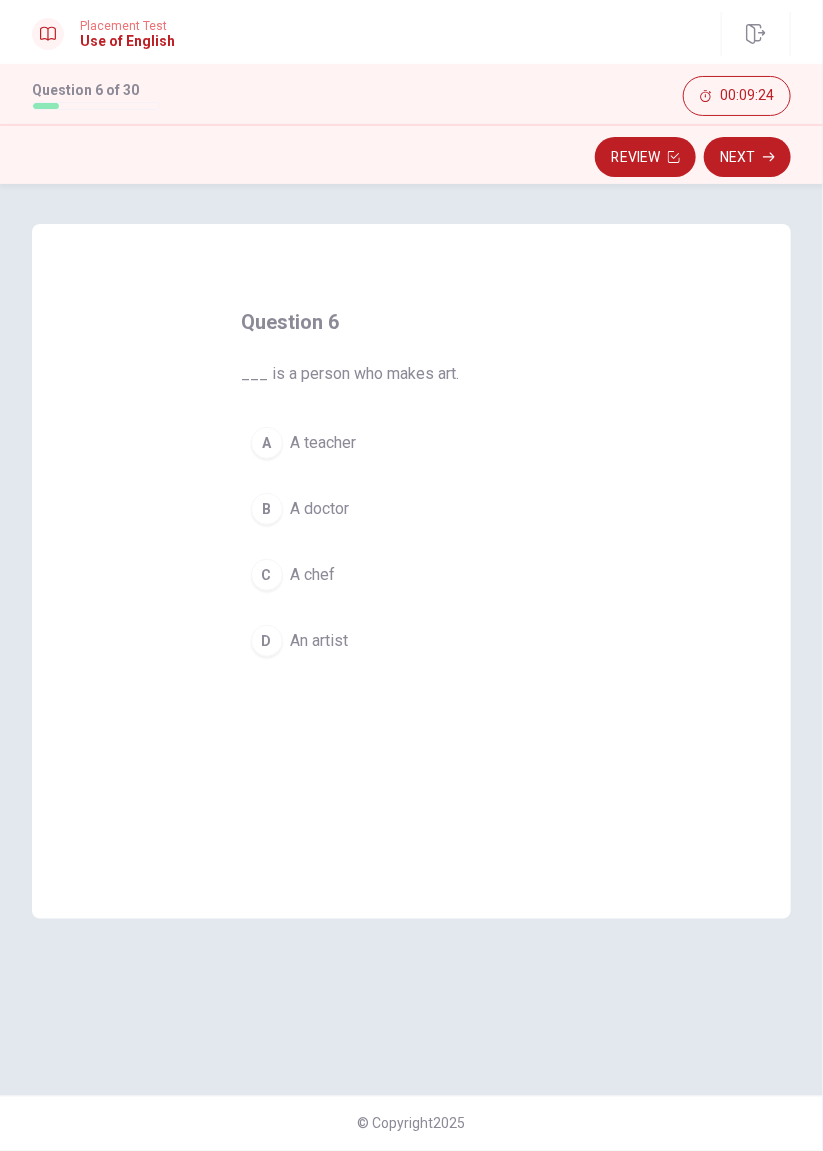 click on "D" at bounding box center (267, 641) 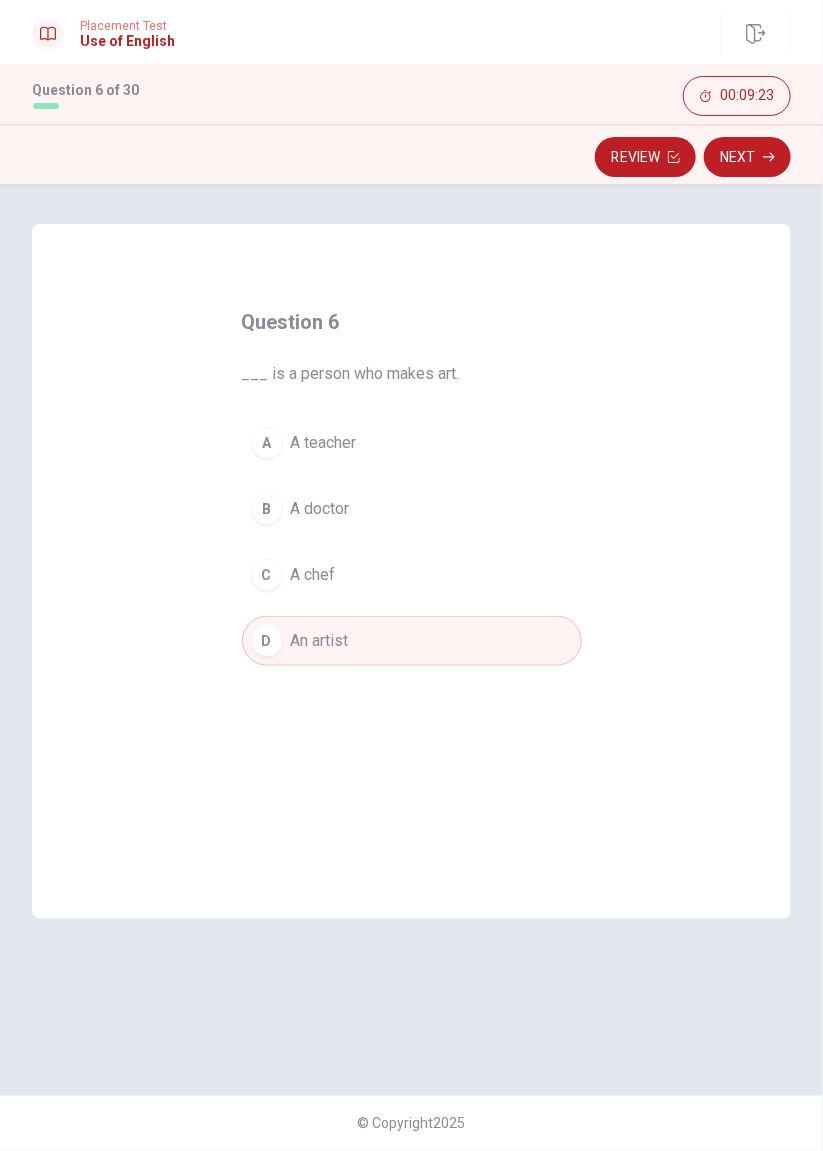 click on "Next" at bounding box center (747, 157) 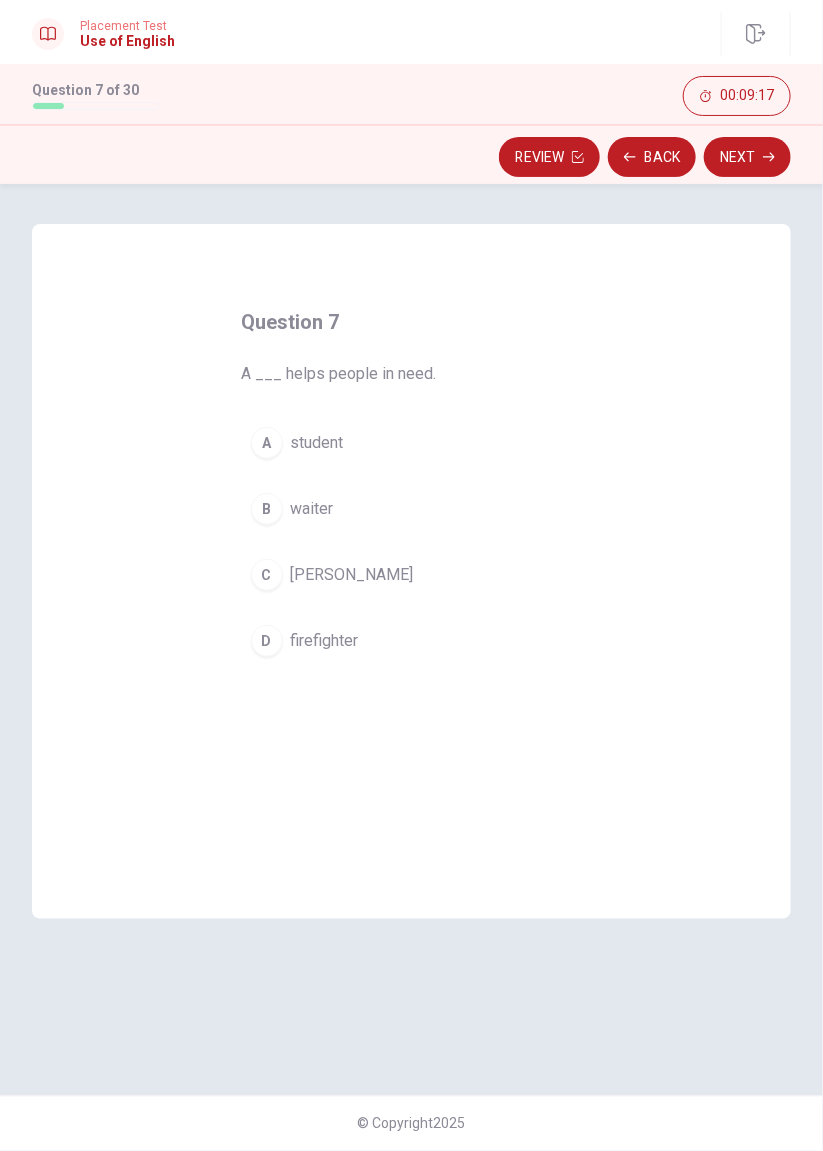 click on "D" at bounding box center (267, 641) 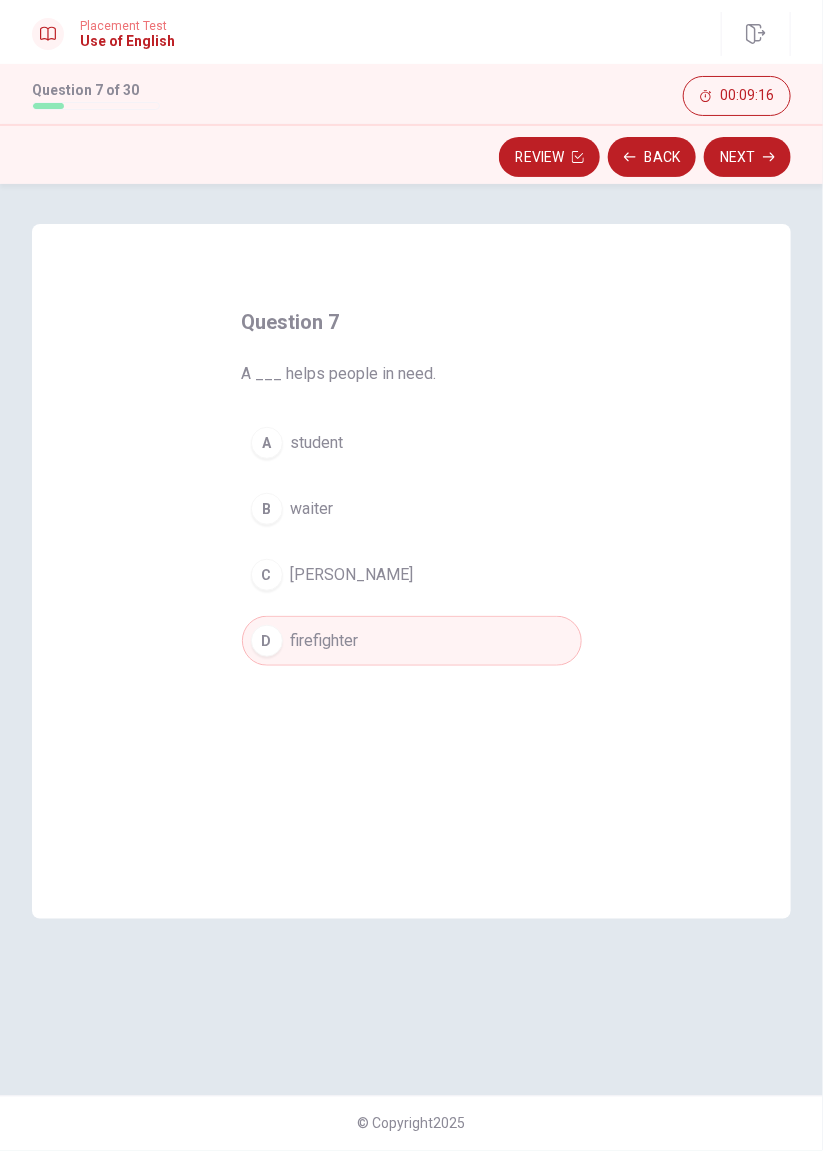 click on "Next" at bounding box center [747, 157] 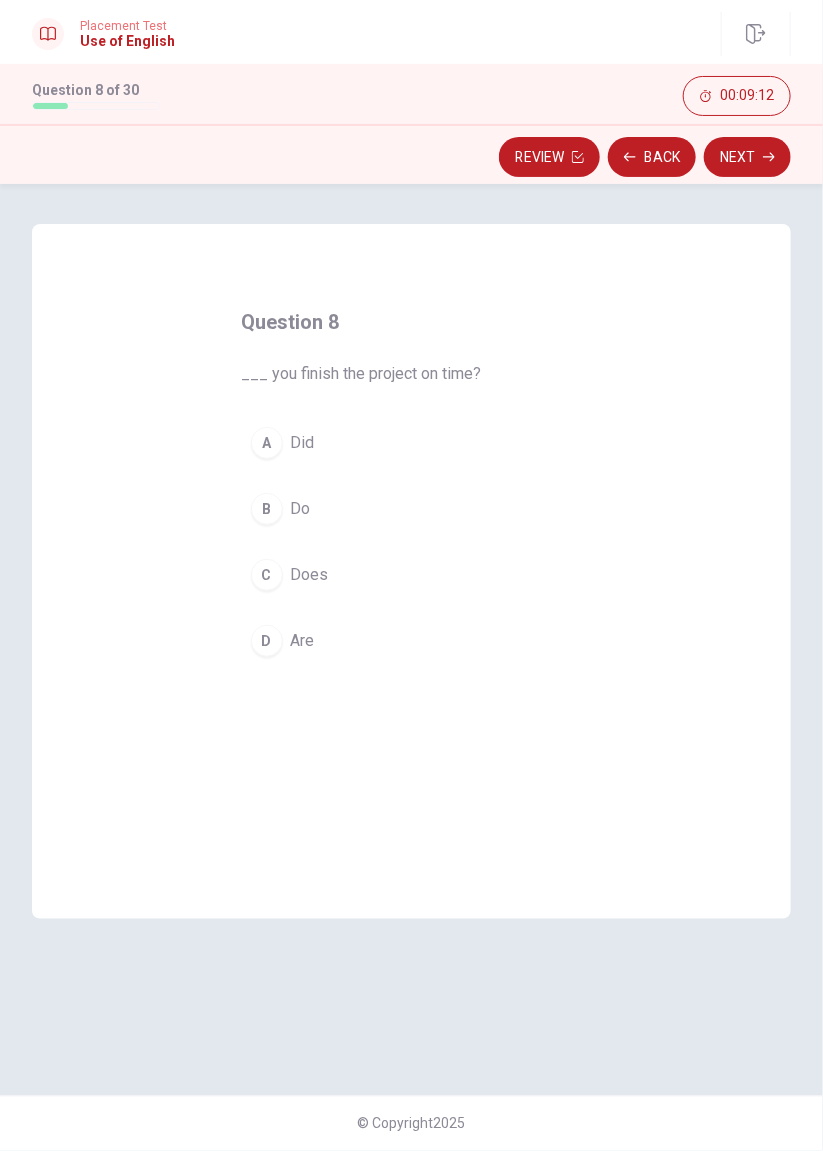 click on "A" at bounding box center [267, 443] 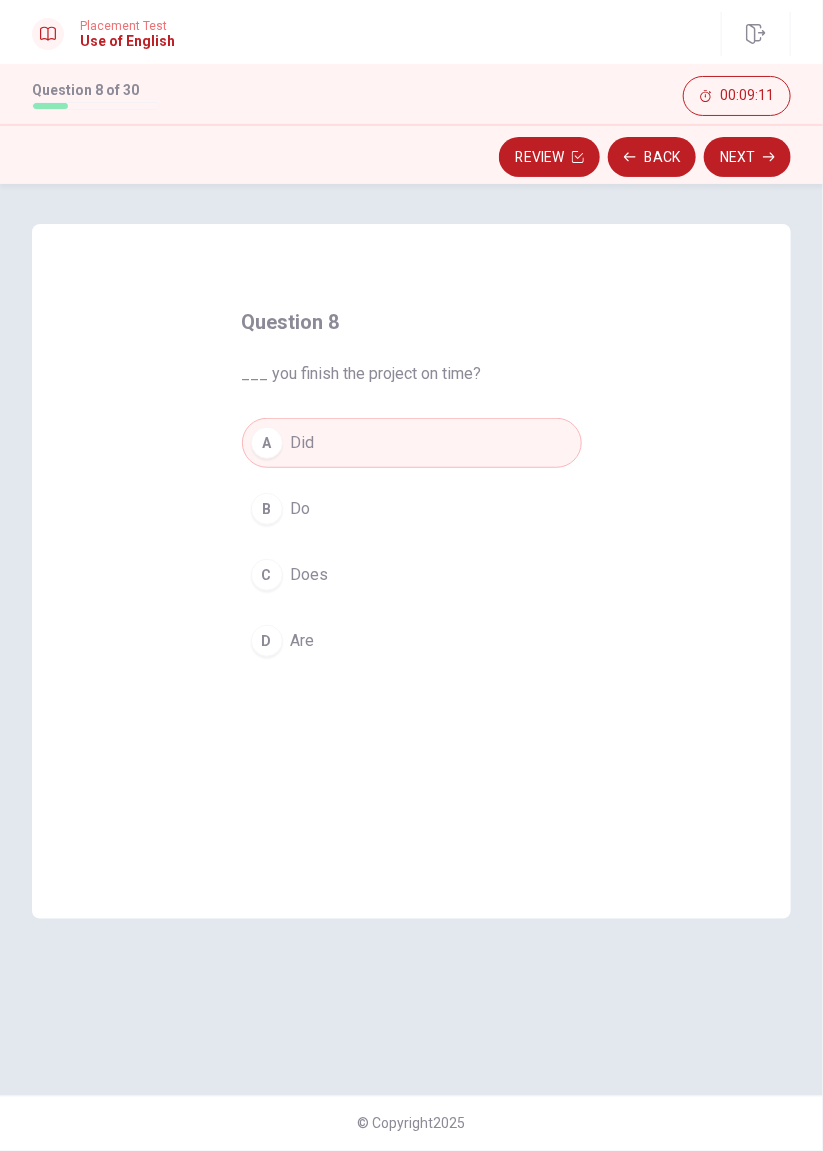 click on "Question 8 ___ you finish the project on time? A Did
B Do C Does D Are © Copyright  2025" at bounding box center [411, 667] 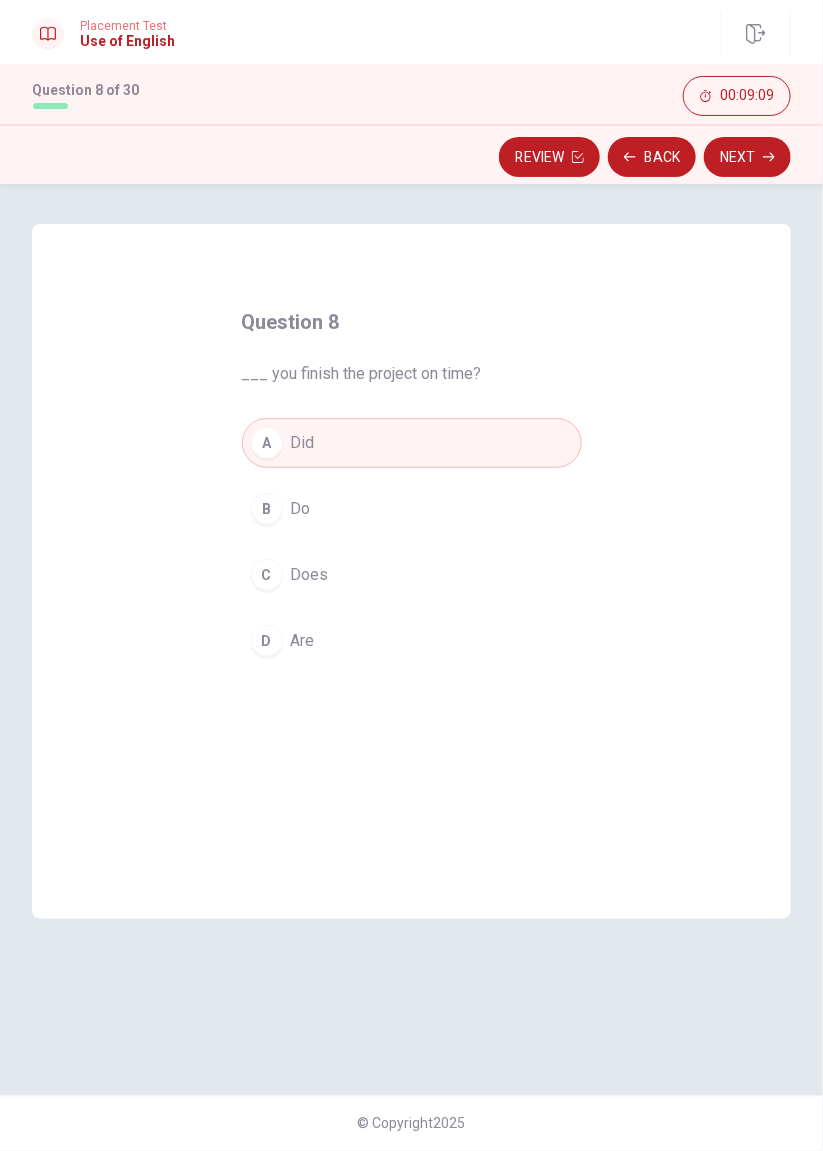 click on "Next" at bounding box center [747, 157] 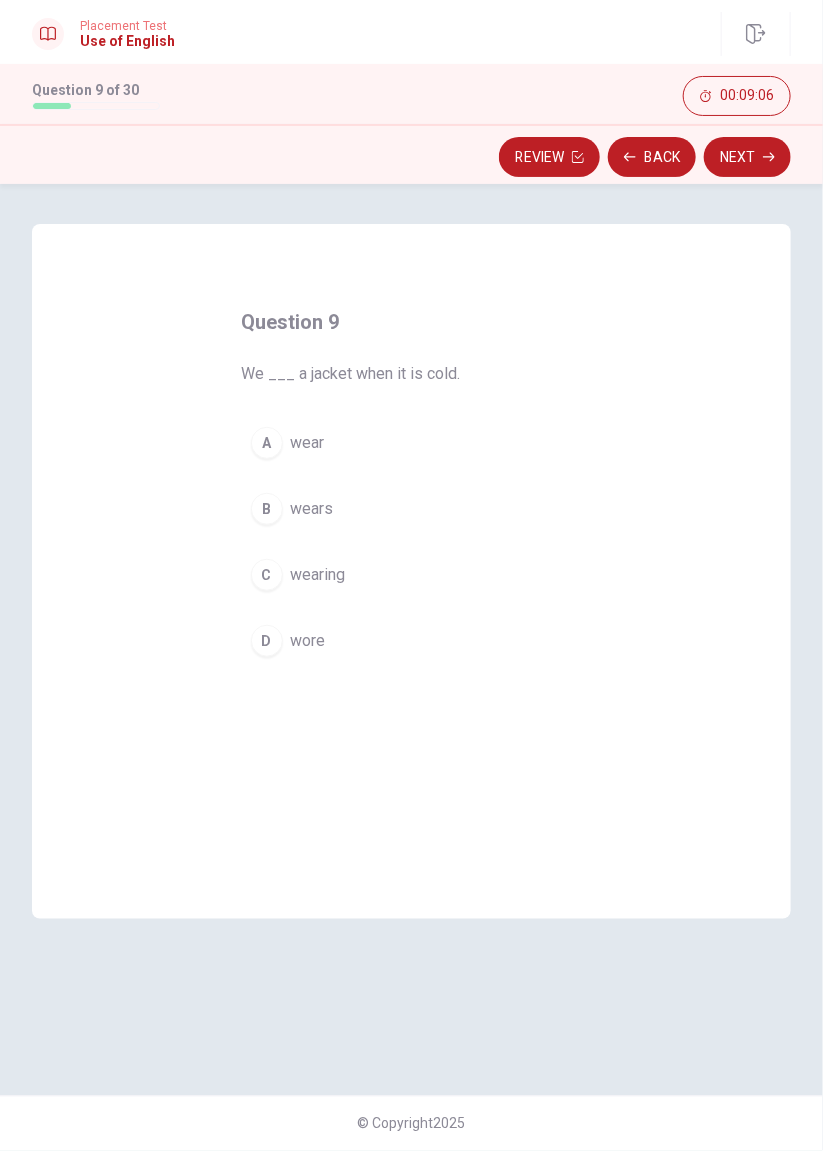 click on "Back" at bounding box center [652, 157] 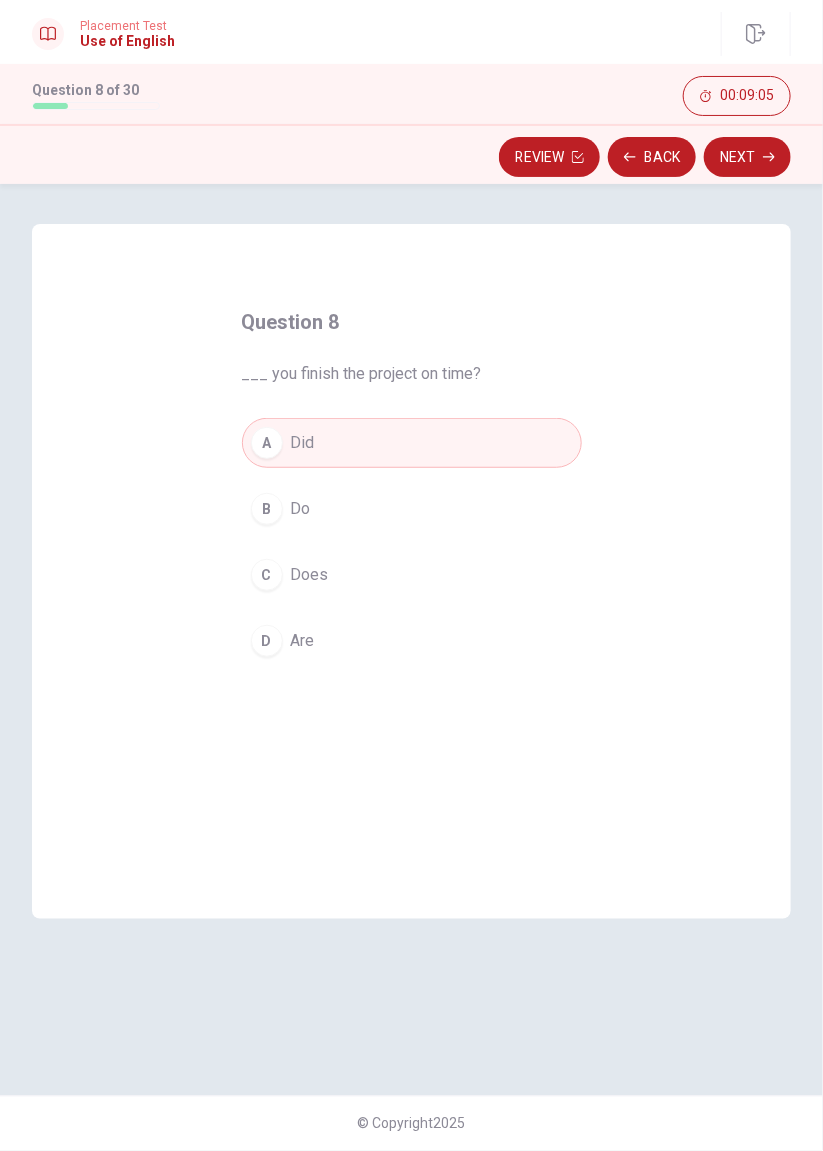 click 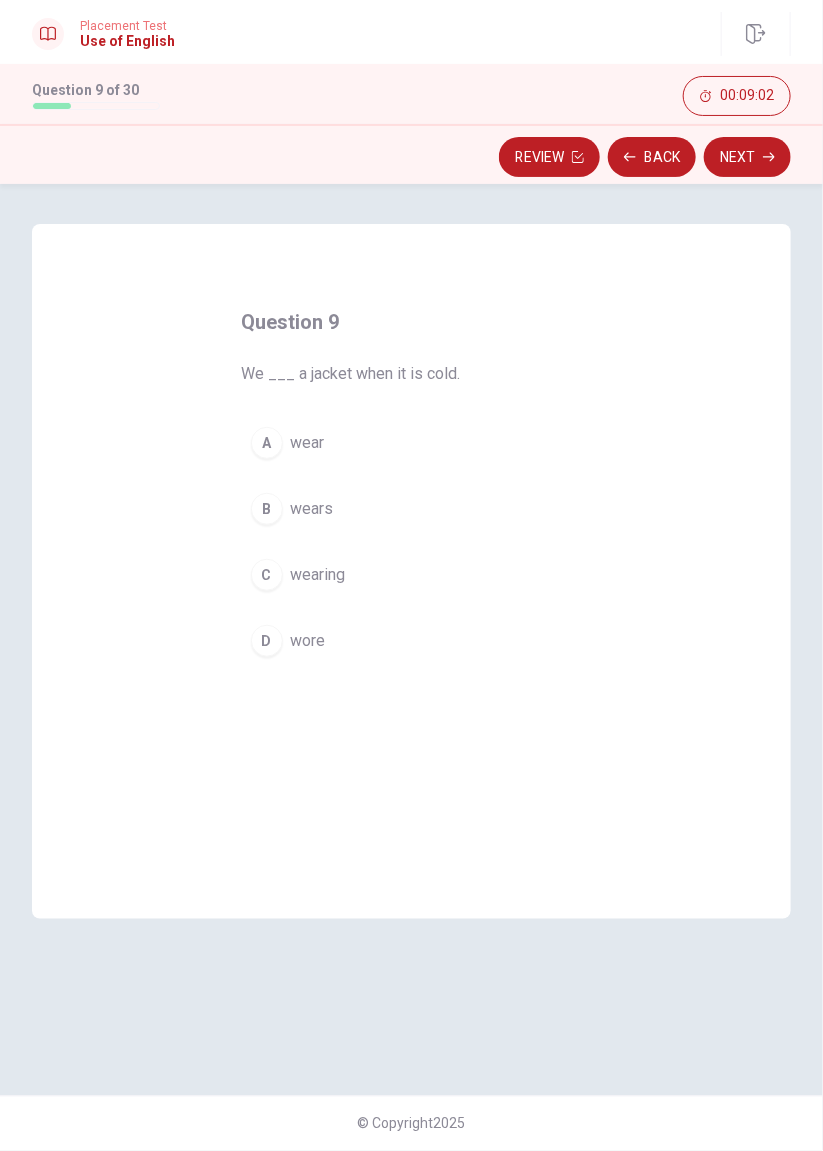 click on "A" at bounding box center [267, 443] 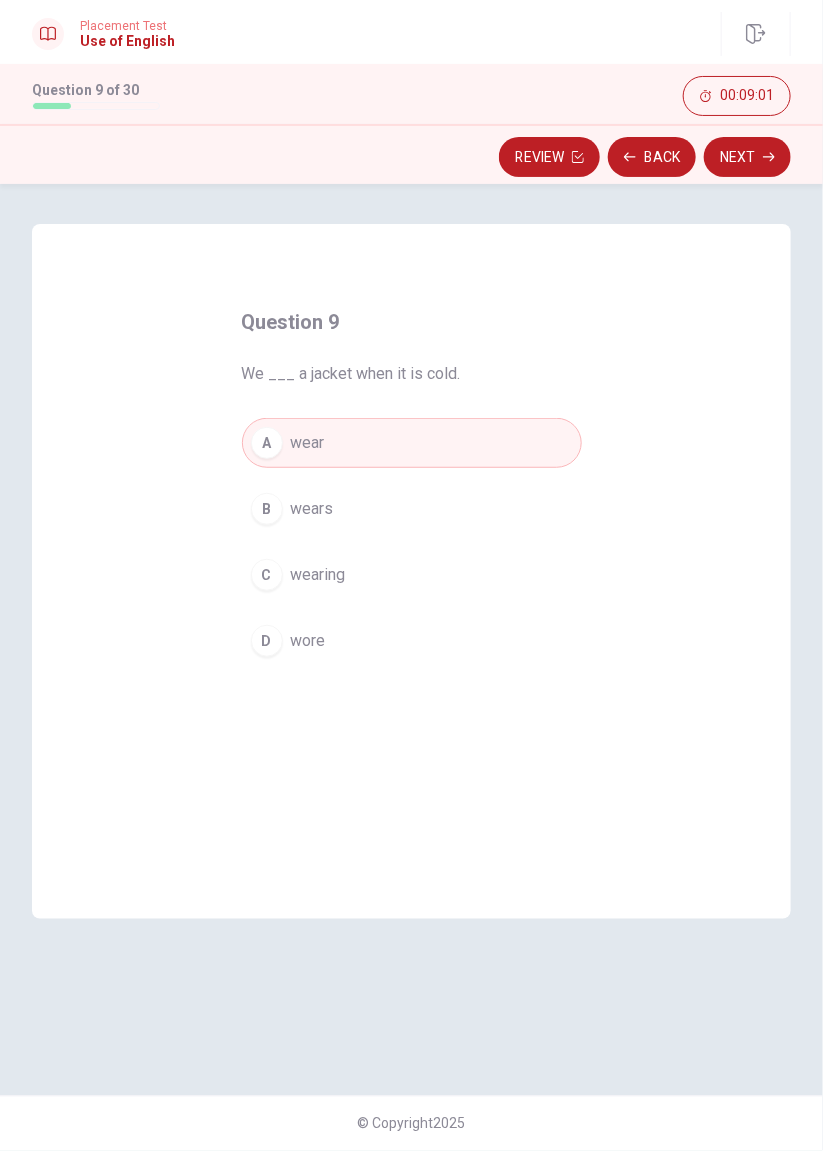 click on "Next" at bounding box center [747, 157] 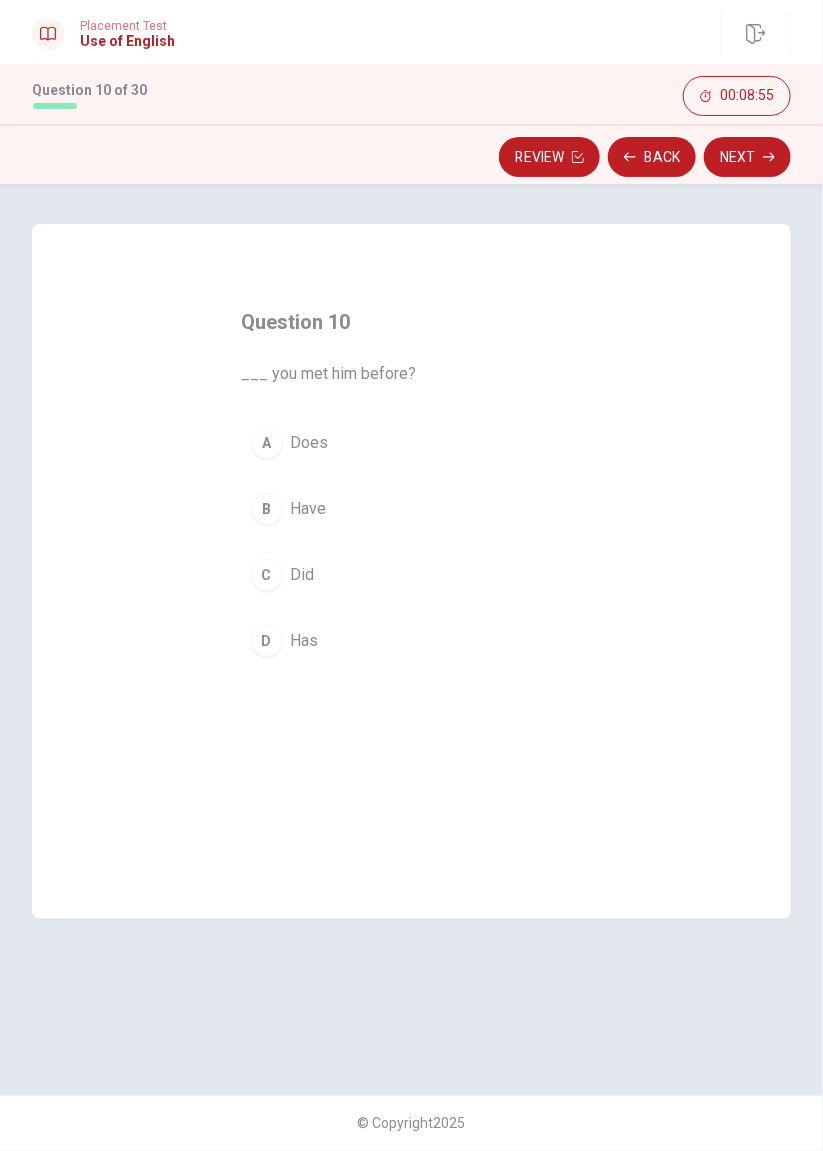 click on "B" at bounding box center (267, 509) 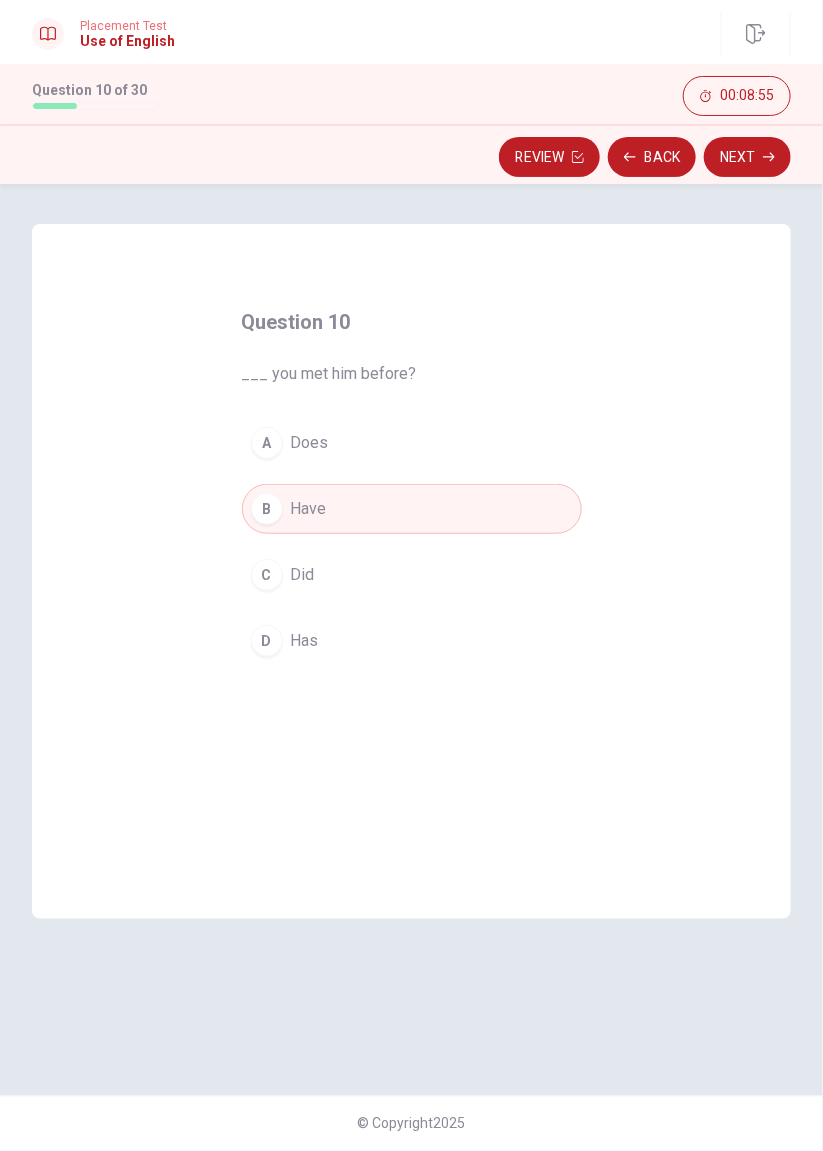 click on "Next" at bounding box center (747, 157) 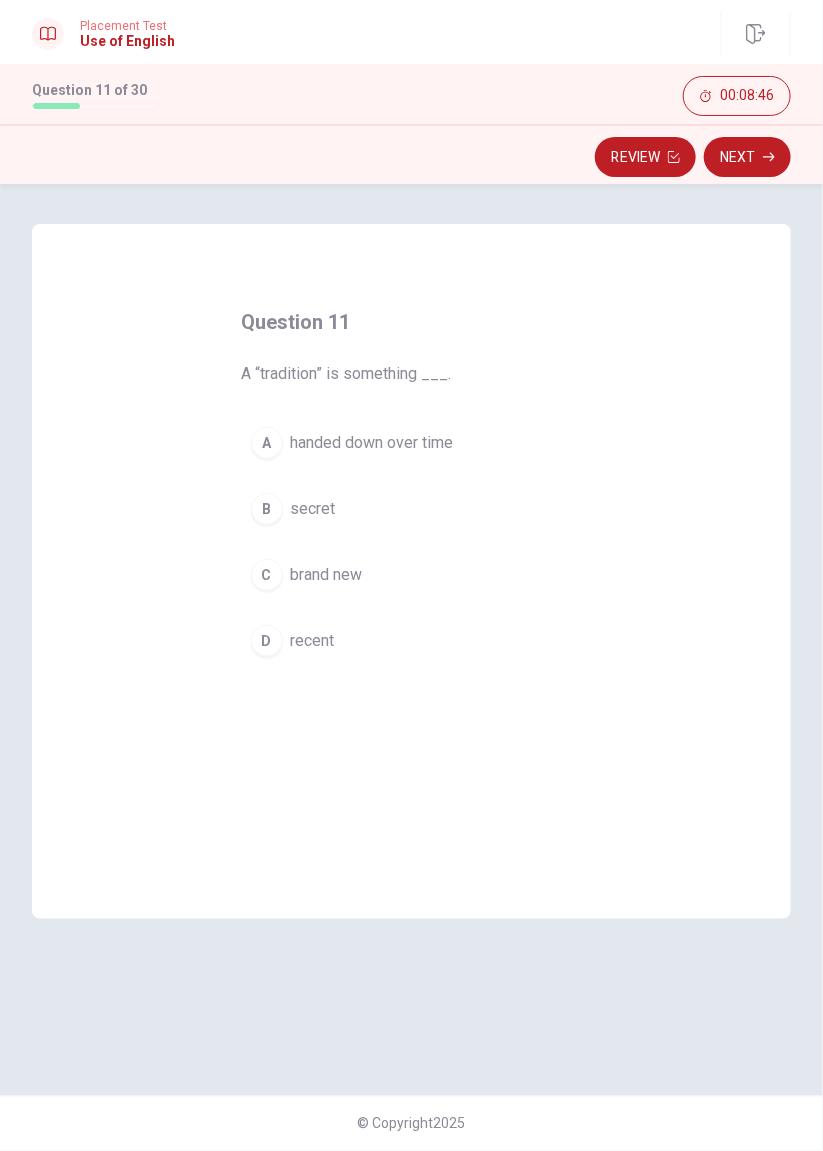 click on "A" at bounding box center (267, 443) 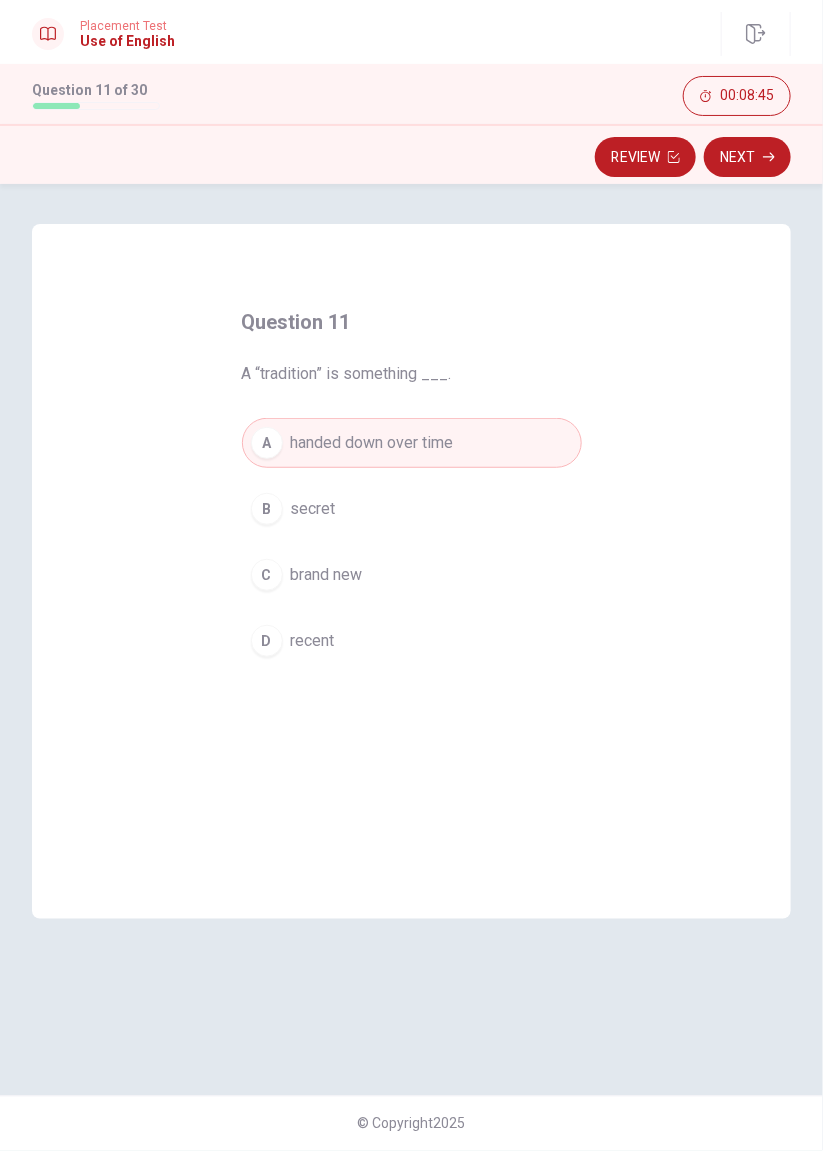 click on "Next" at bounding box center [747, 157] 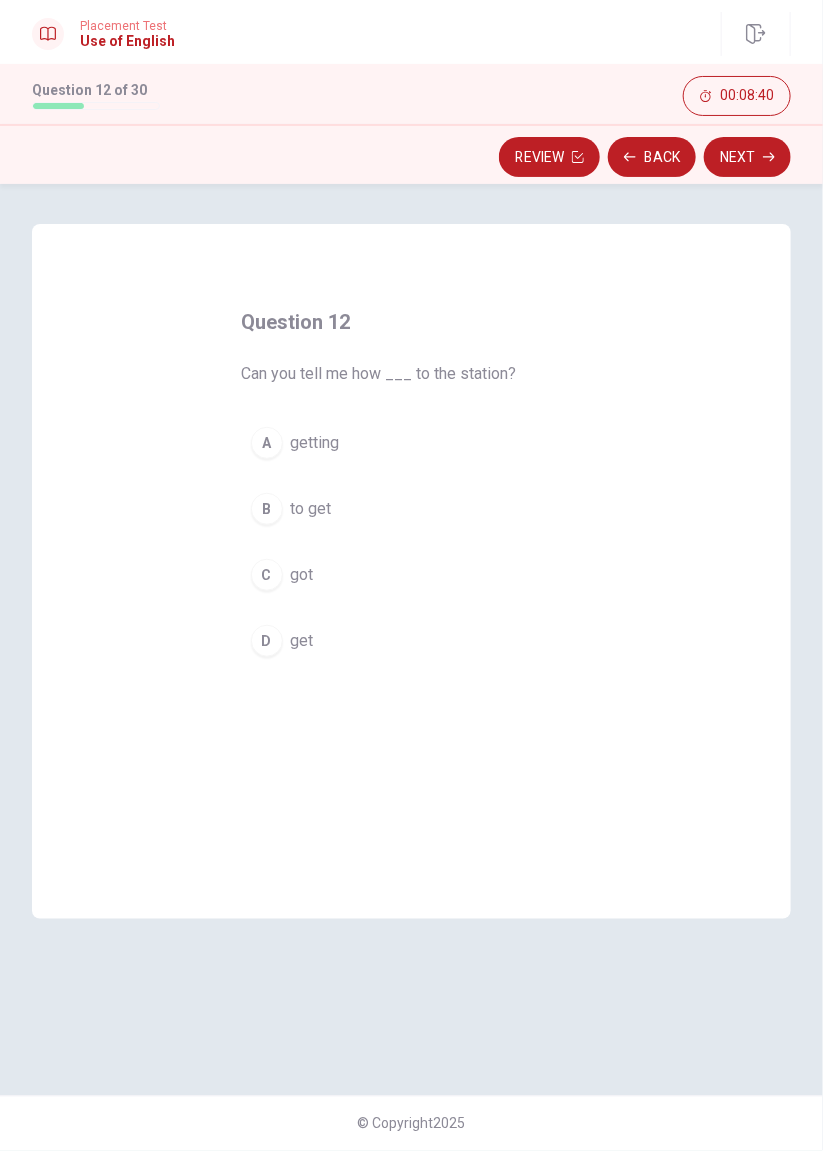 click on "B to get" at bounding box center (412, 509) 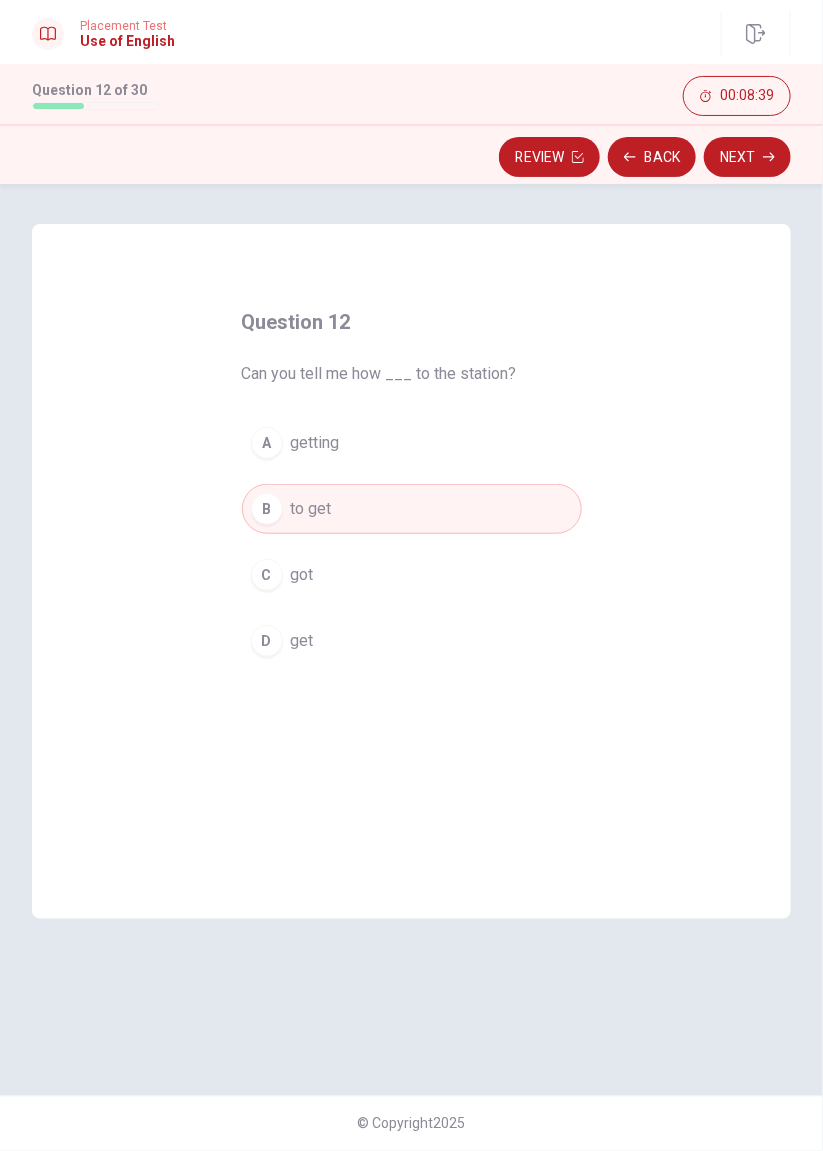 click on "Next" at bounding box center [747, 157] 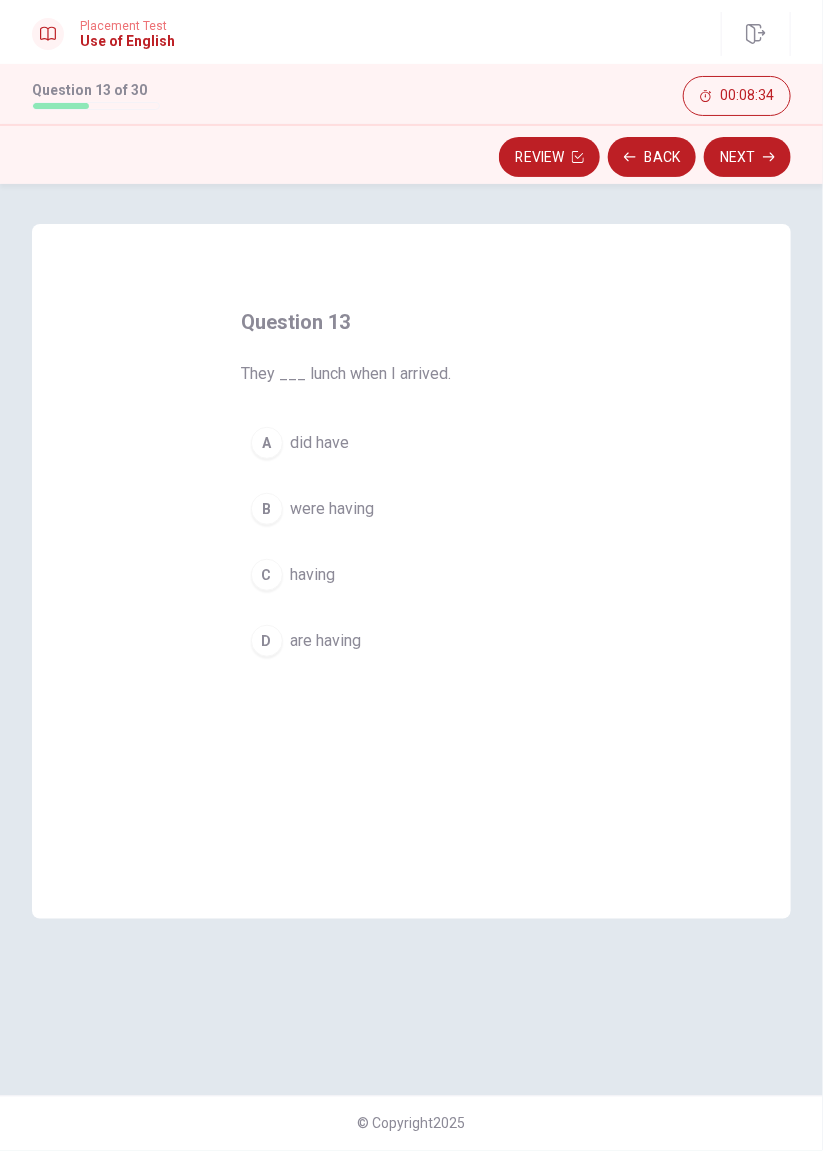 click on "B" at bounding box center (267, 509) 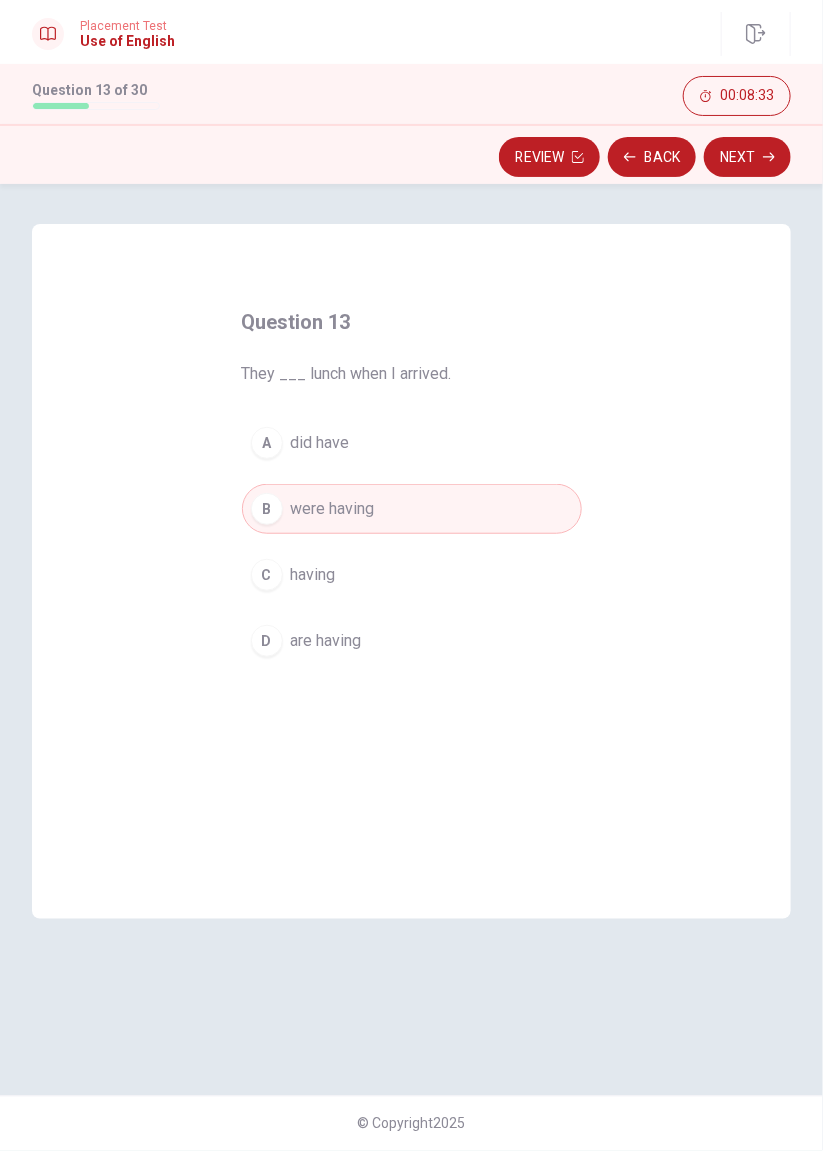 click on "Question 13 They ___ lunch when I arrived. A did have B were having C having D are having © Copyright  2025" at bounding box center [411, 667] 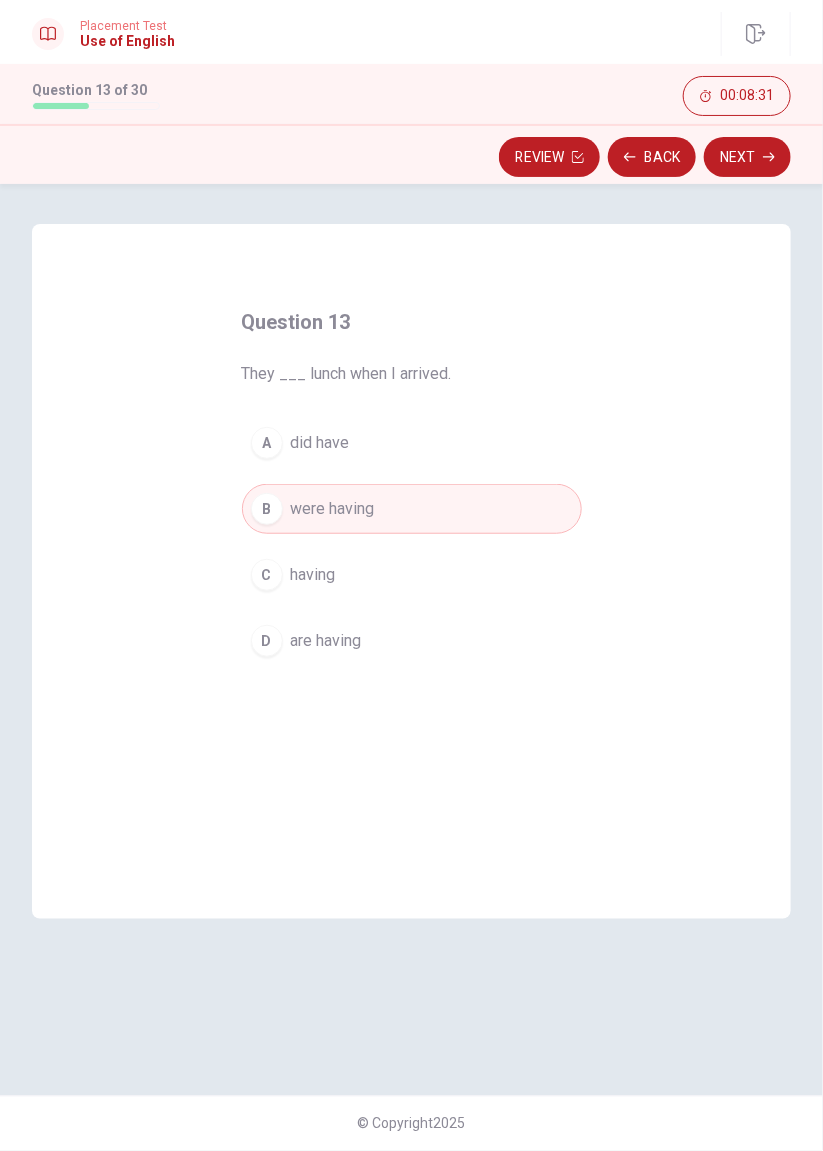 click on "Next" at bounding box center [747, 157] 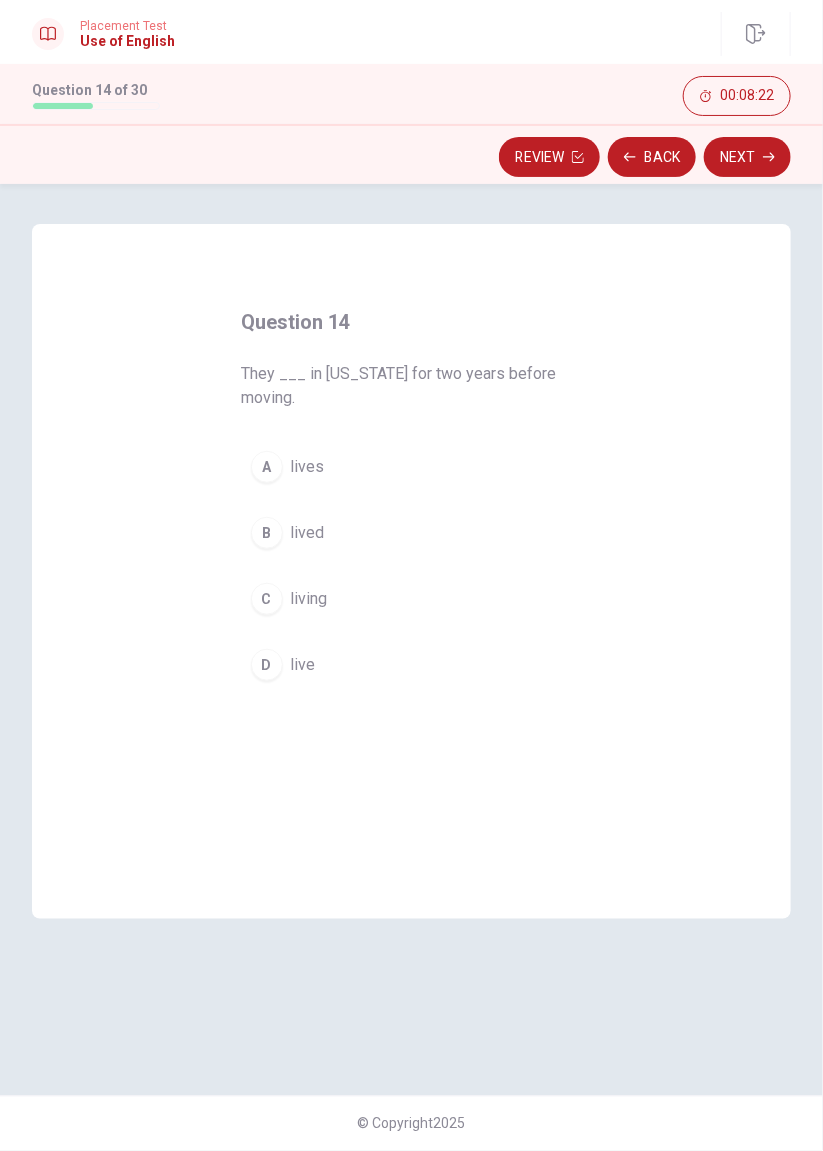 click on "B" at bounding box center (267, 533) 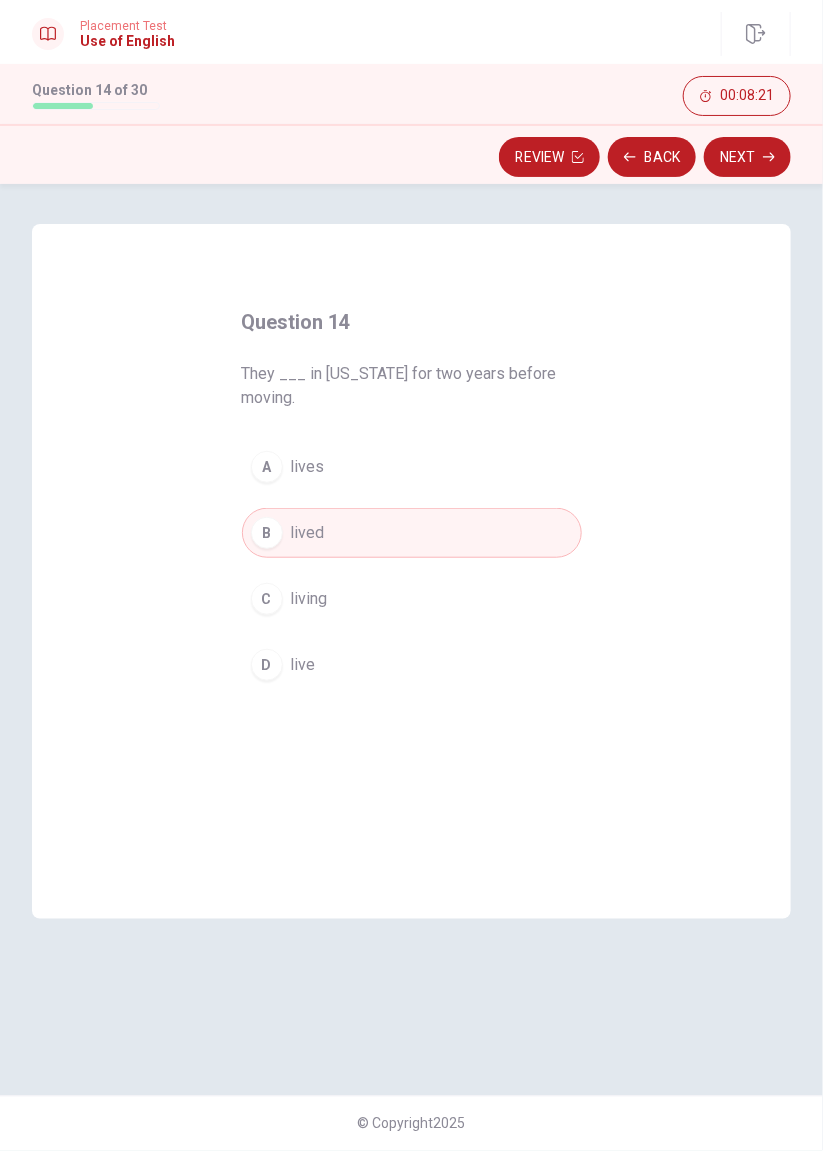 click on "Question 14 They ___ in [US_STATE] for two years before moving. A lives B lived C living D live © Copyright  2025" at bounding box center (411, 667) 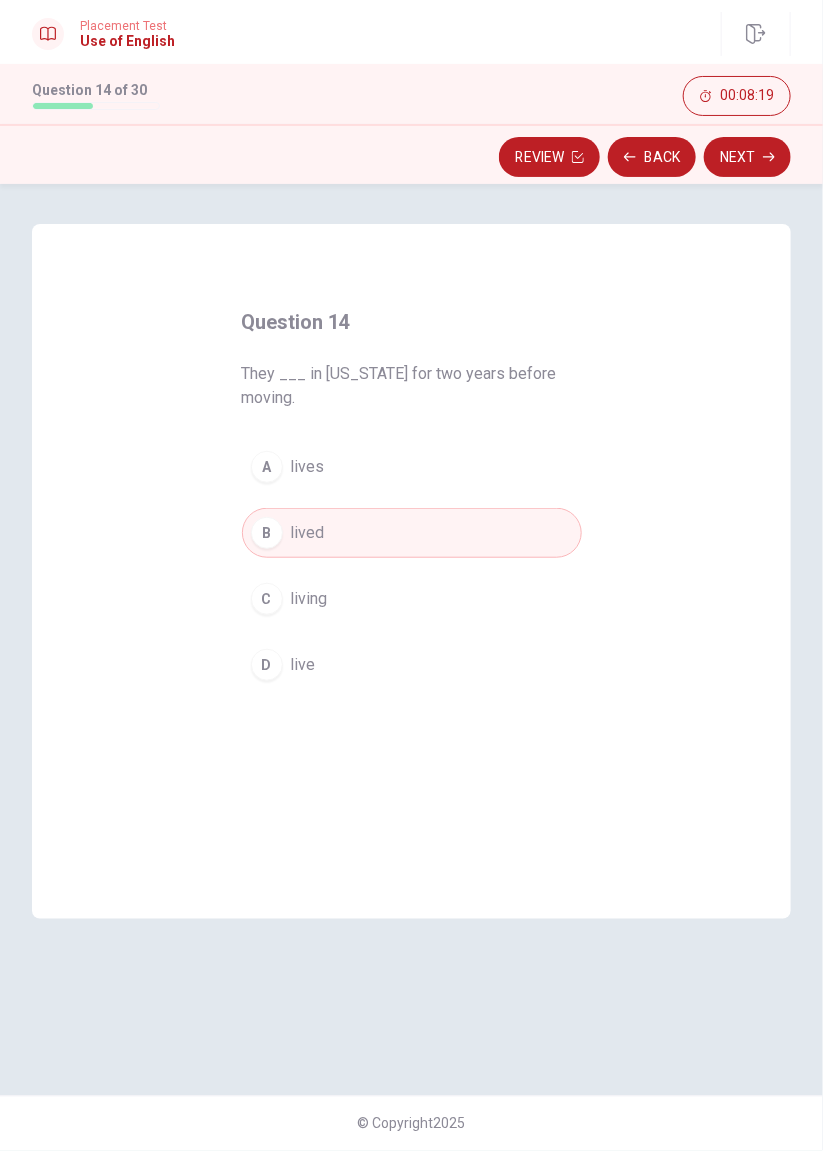 click on "Next" at bounding box center (747, 157) 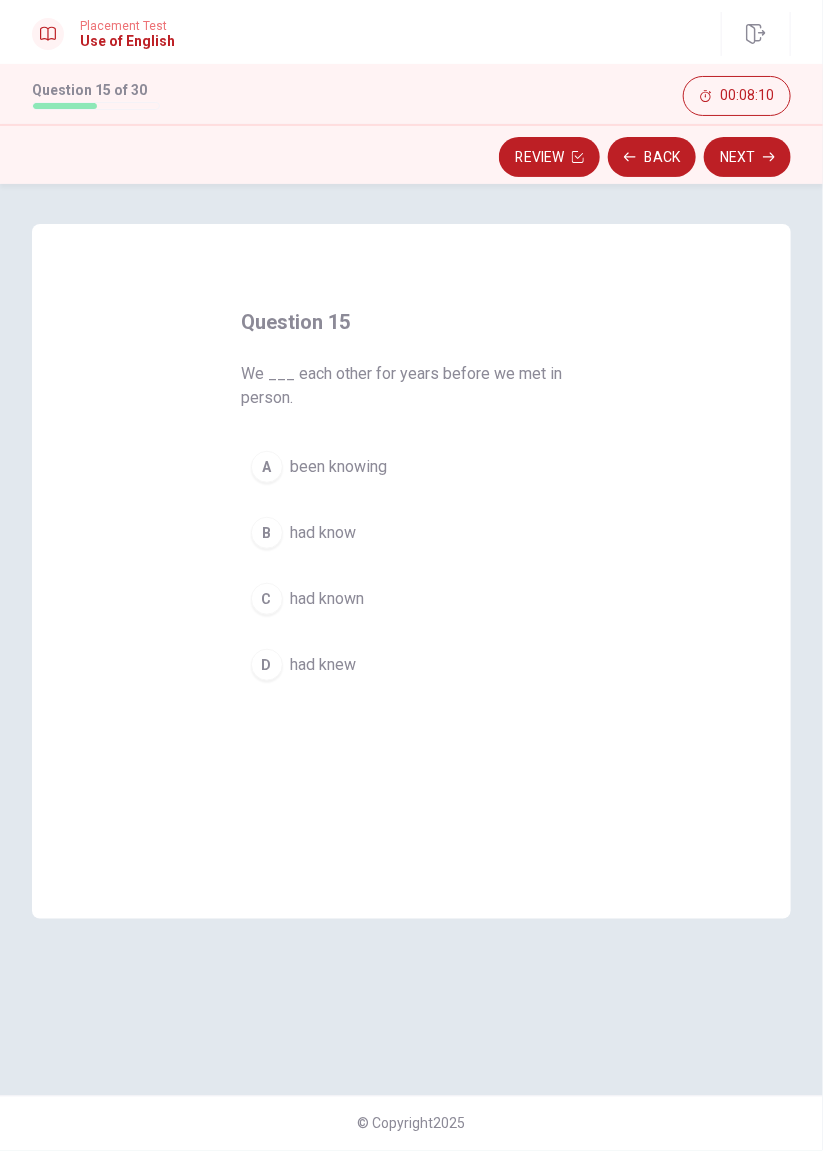 click on "C" at bounding box center (267, 599) 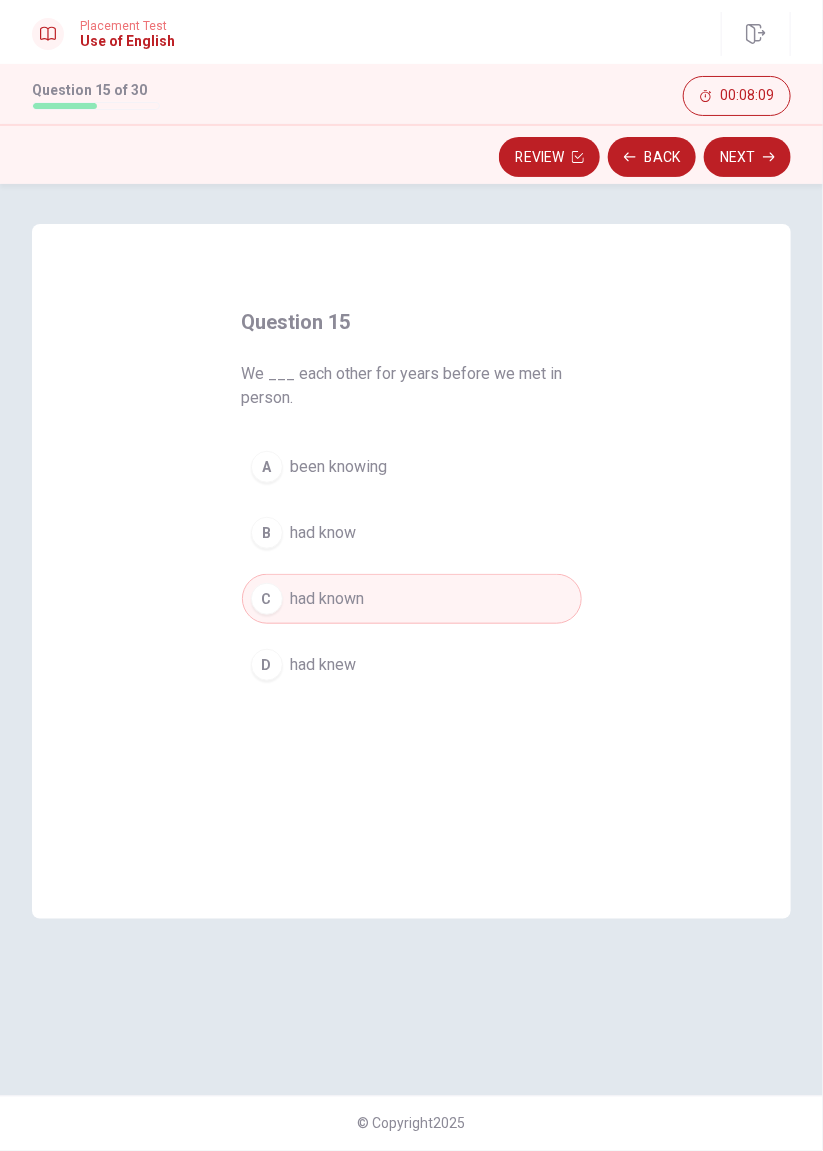click on "Next" at bounding box center (747, 157) 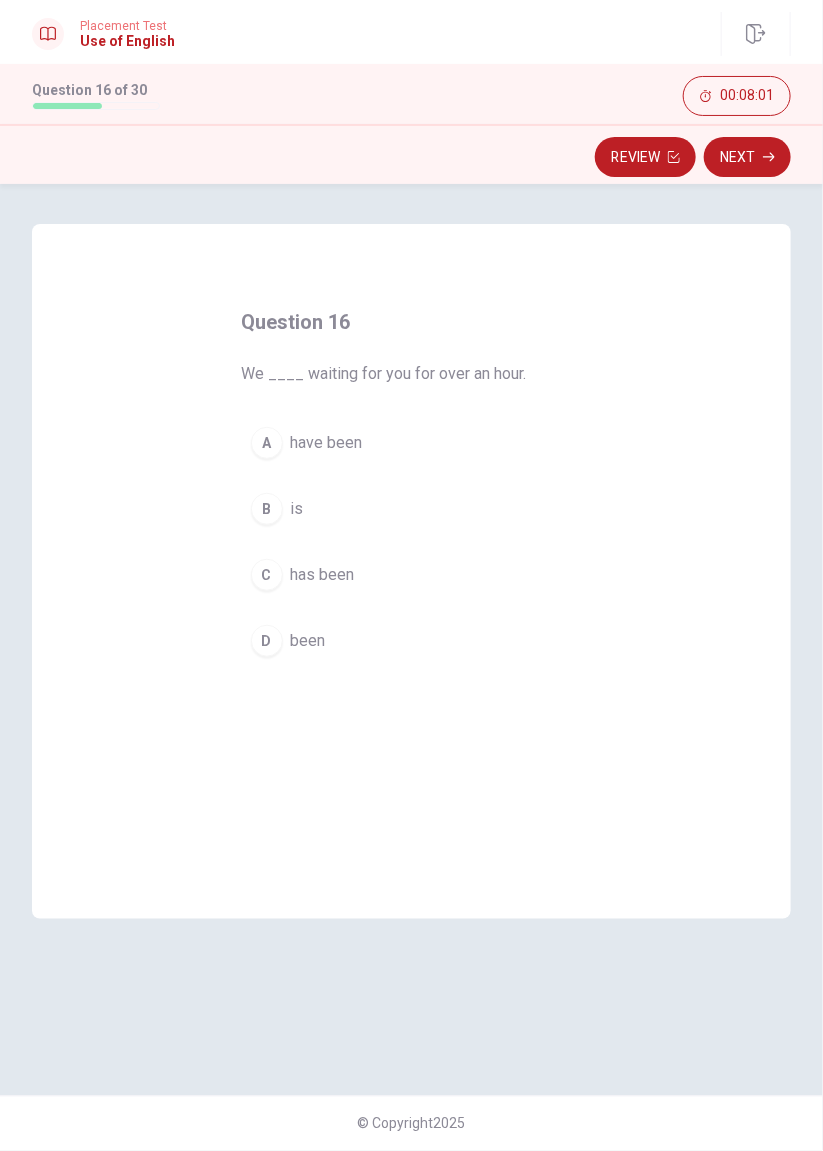 click on "A" at bounding box center (267, 443) 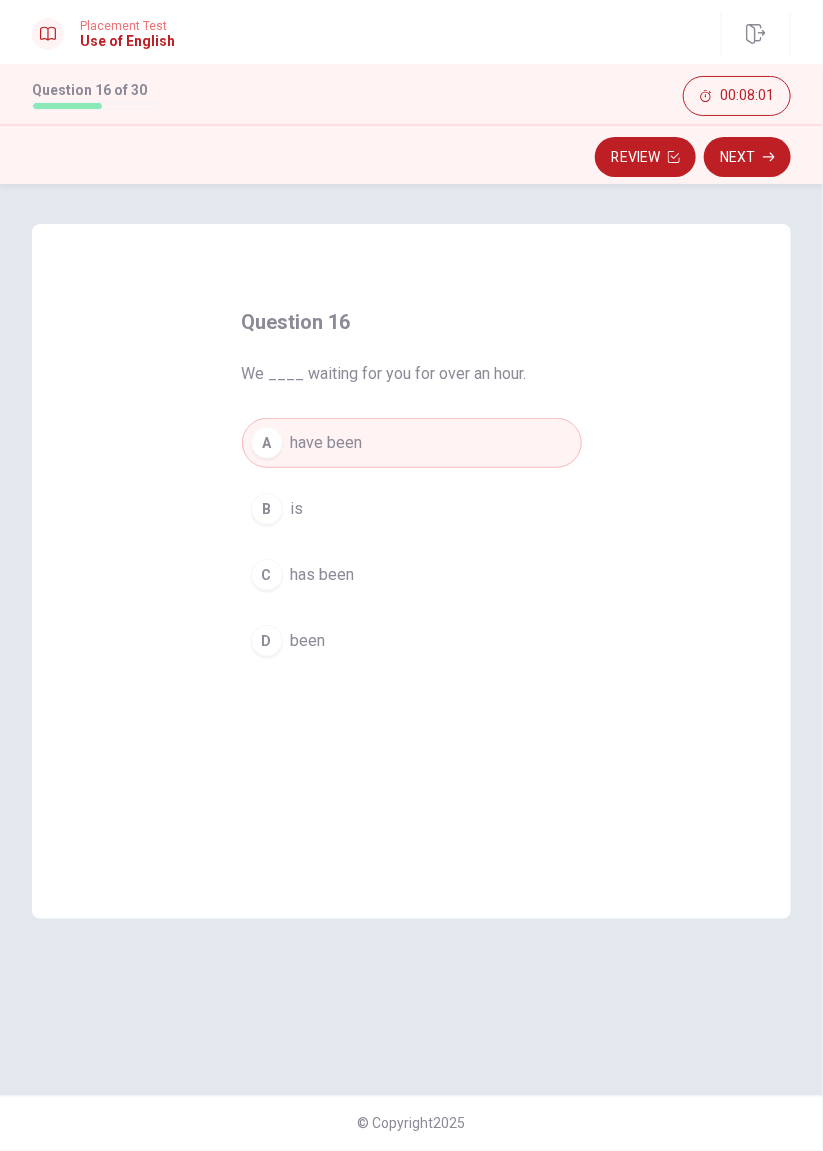 click 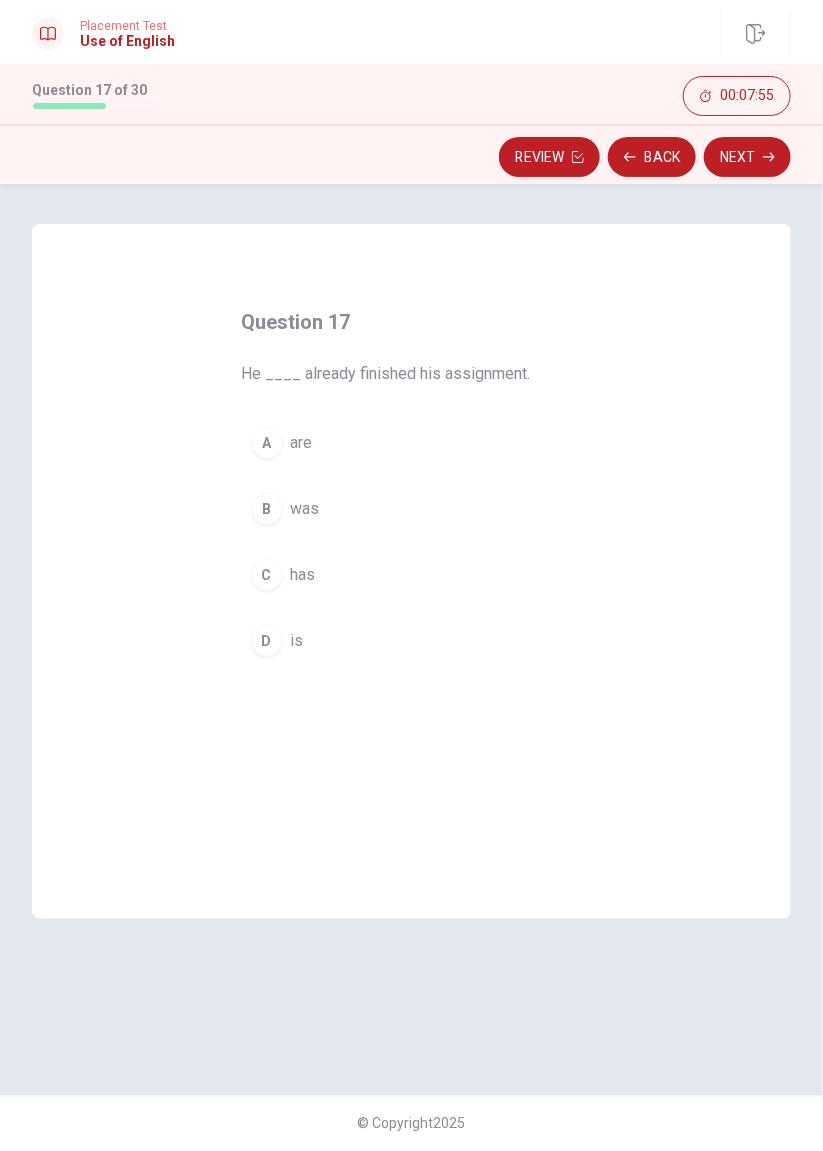 click on "C" at bounding box center (267, 575) 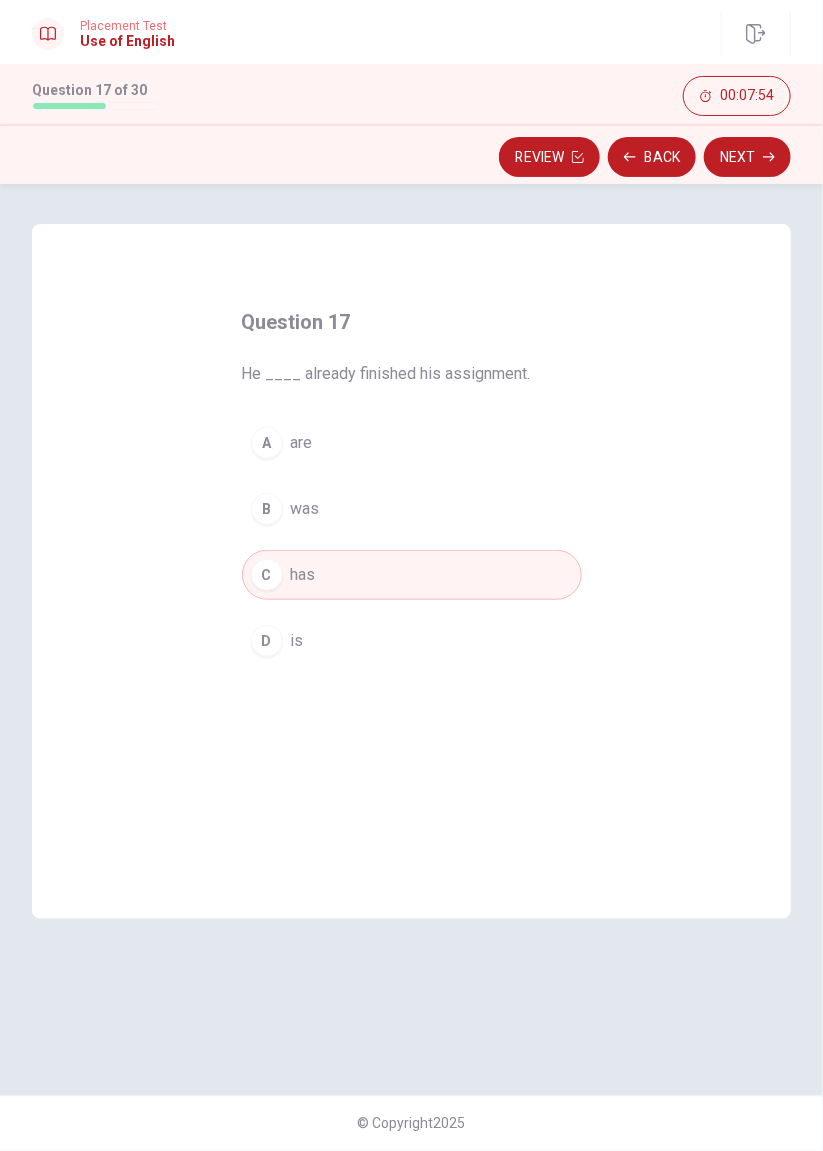 click on "Next" at bounding box center [747, 157] 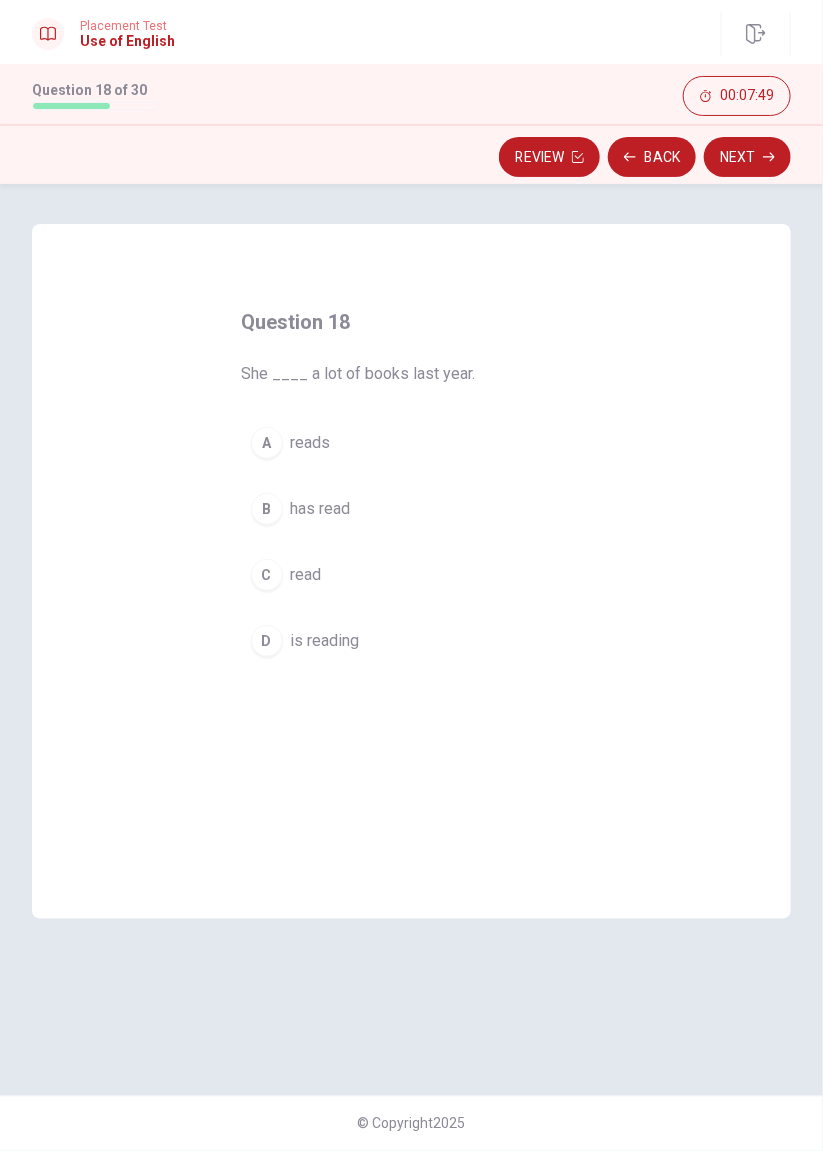 click on "C" at bounding box center (267, 575) 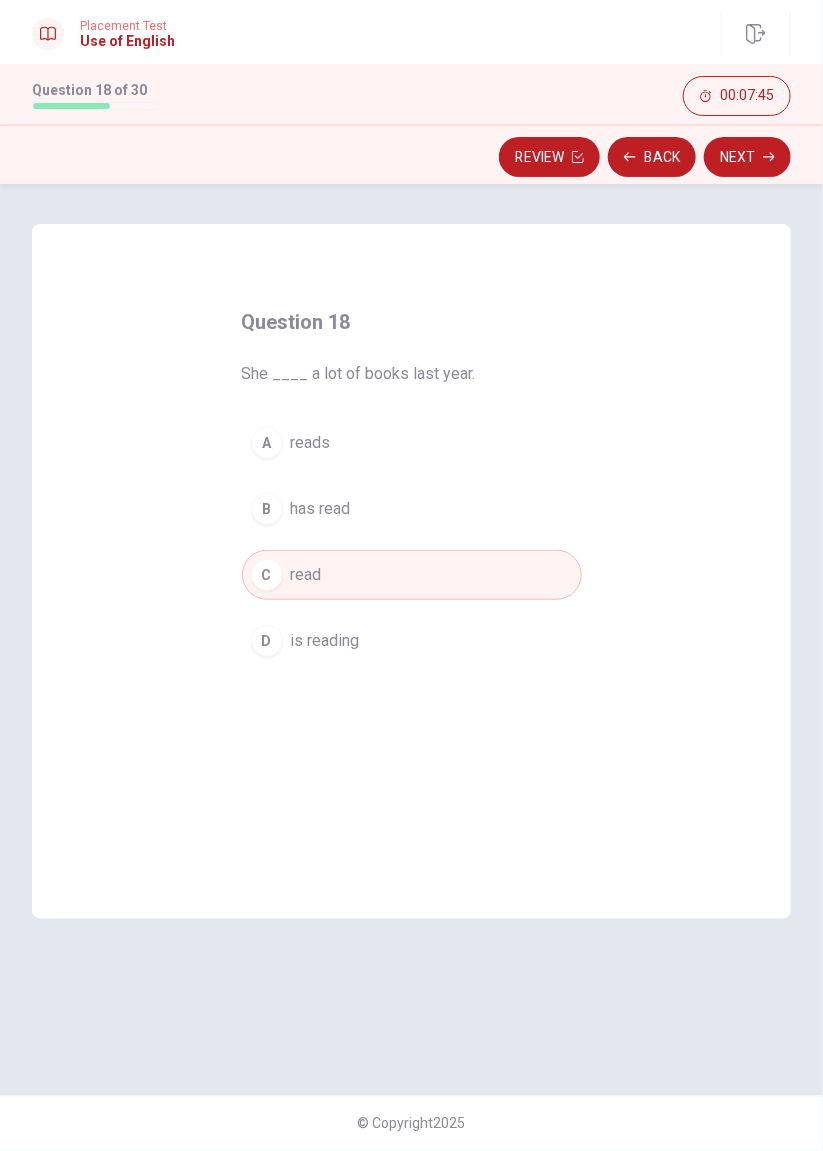 click on "Next" at bounding box center (747, 157) 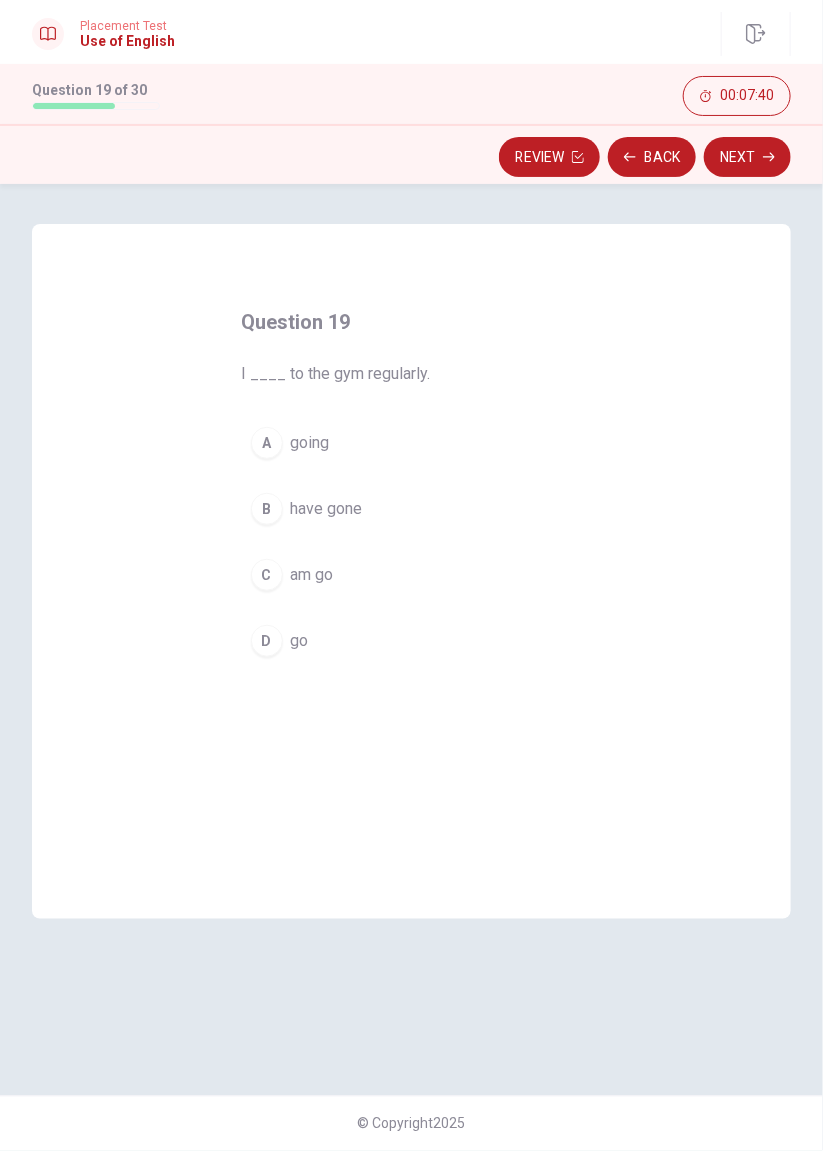click on "D" at bounding box center (267, 641) 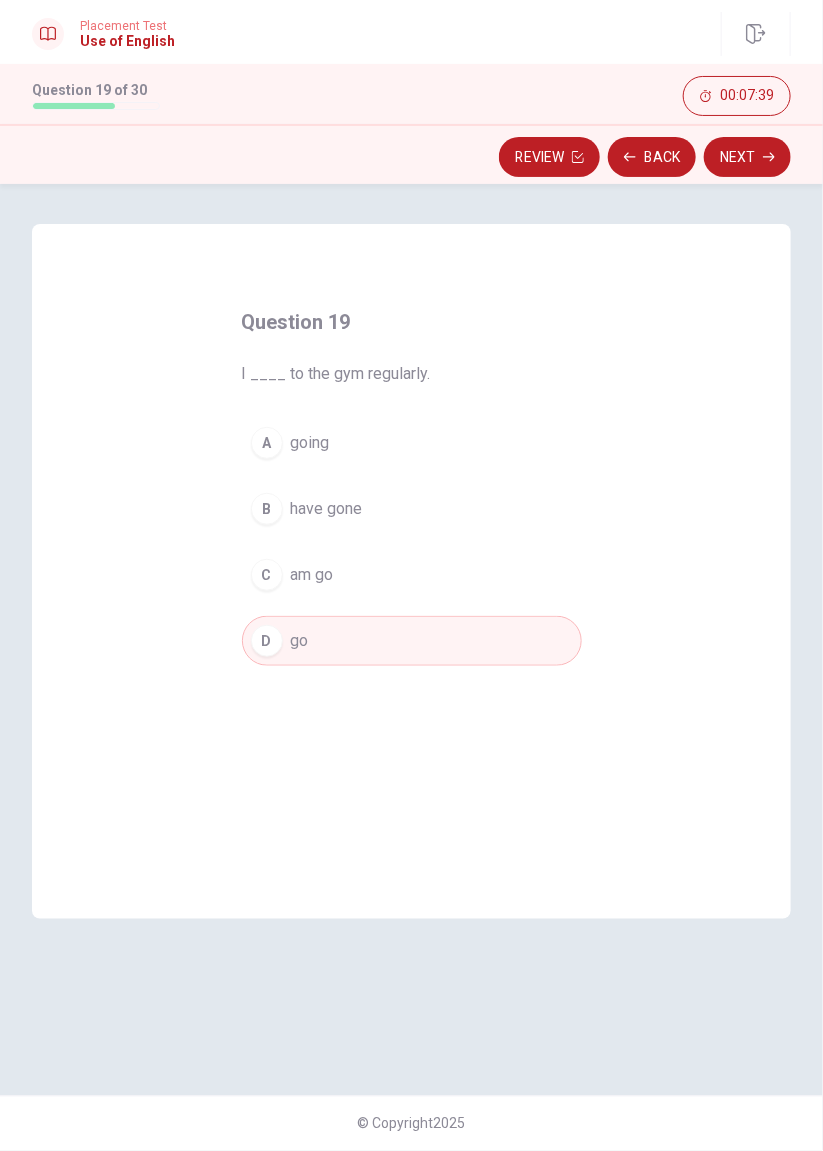 click on "Next" at bounding box center (747, 157) 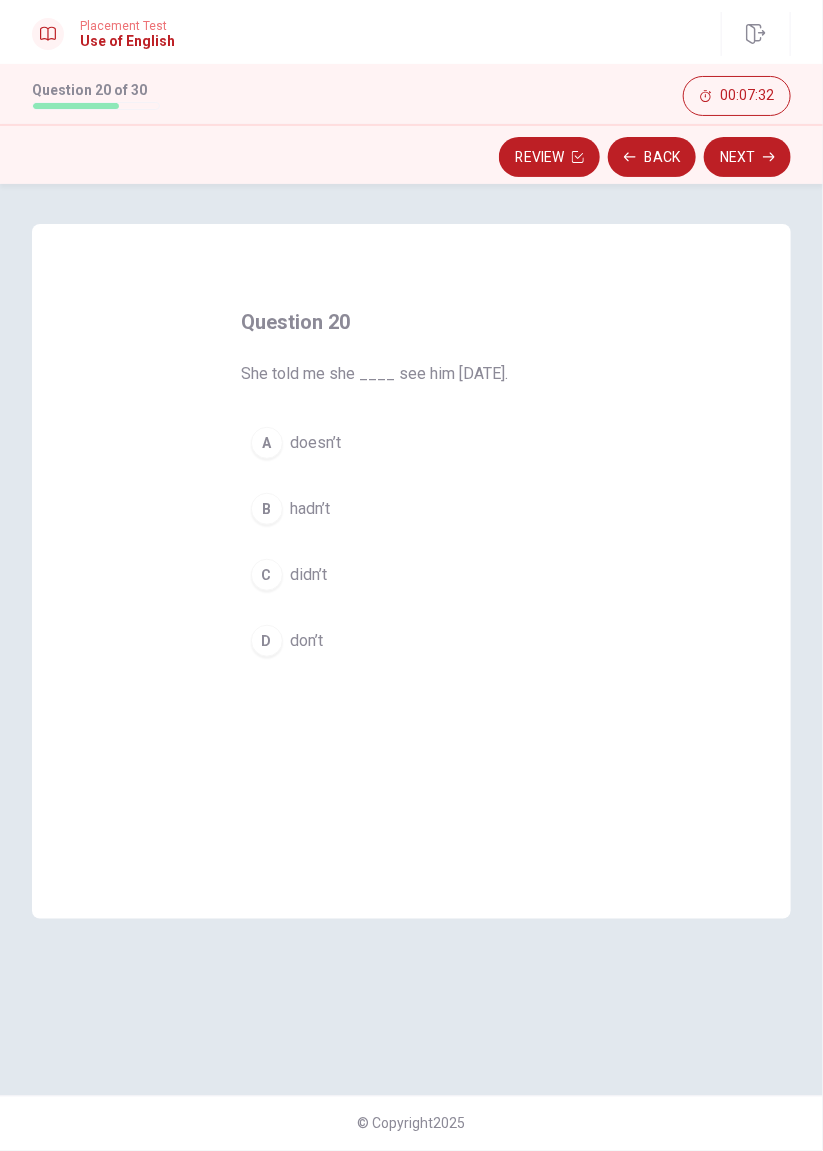 click on "C" at bounding box center [267, 575] 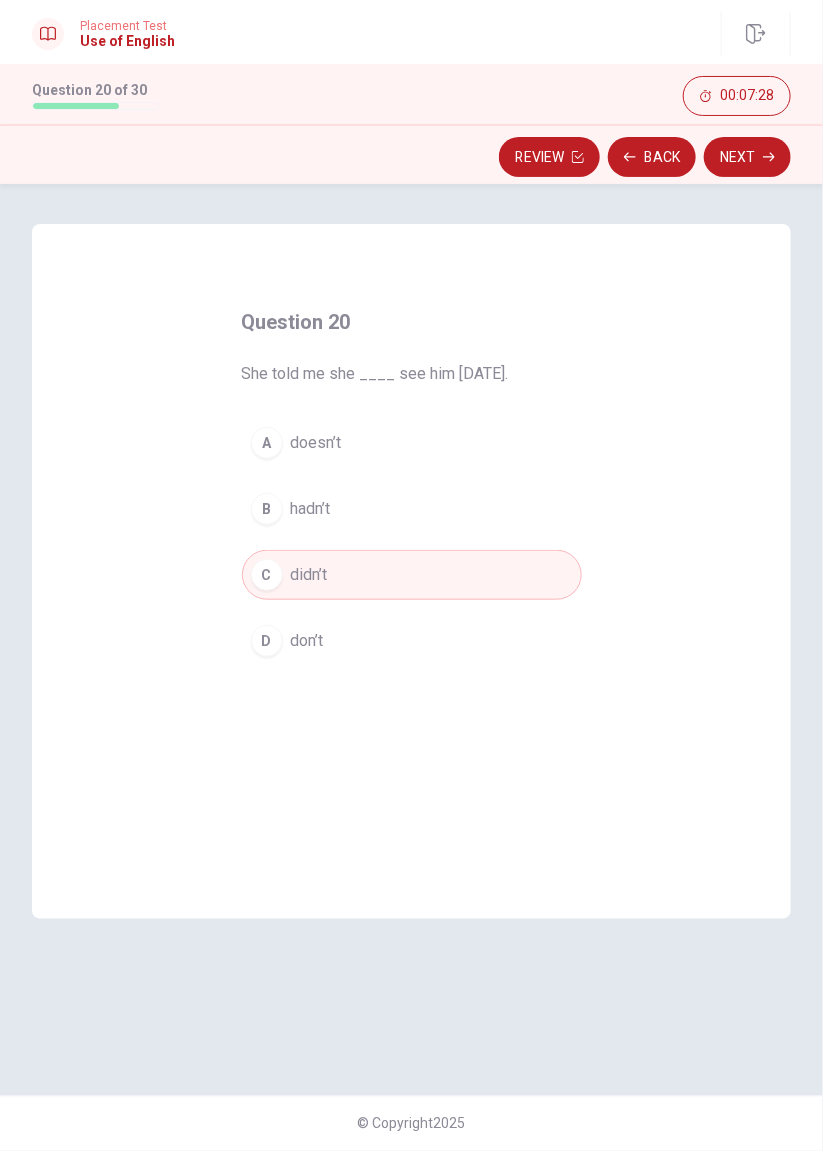 click on "Next" at bounding box center (747, 157) 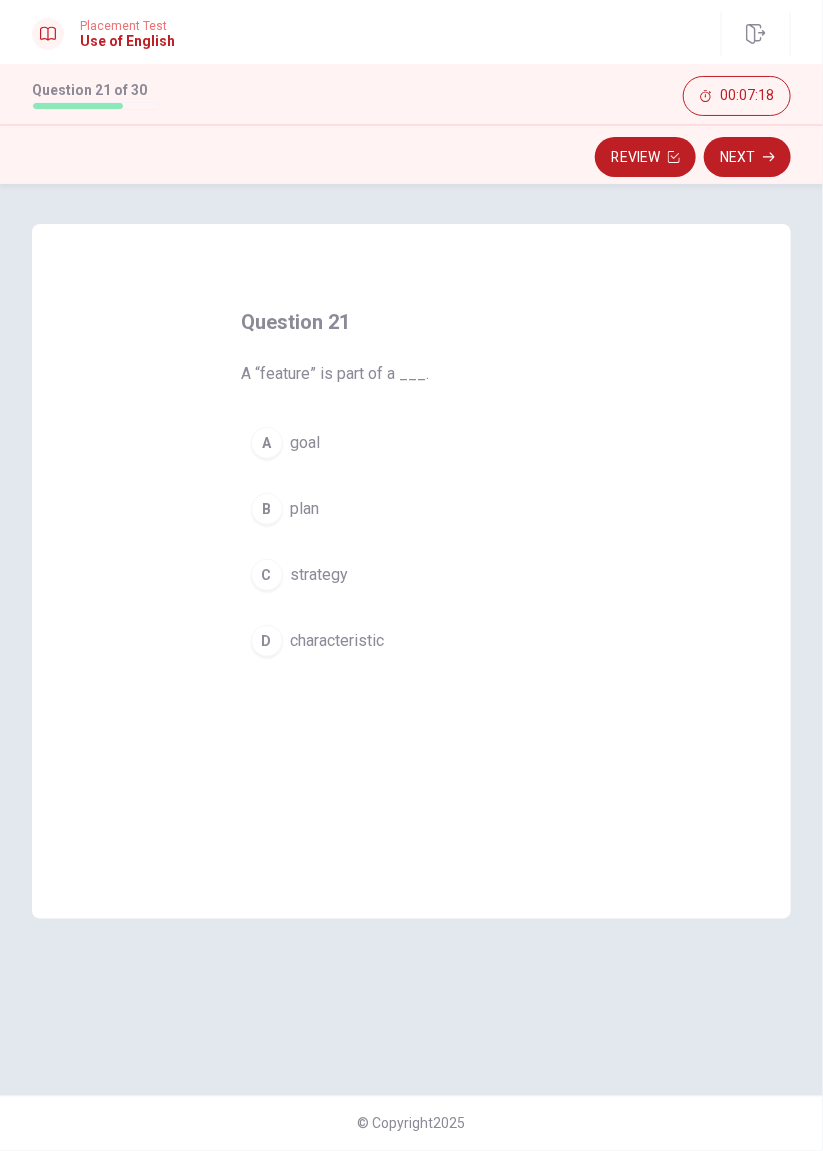 click on "D" at bounding box center [267, 641] 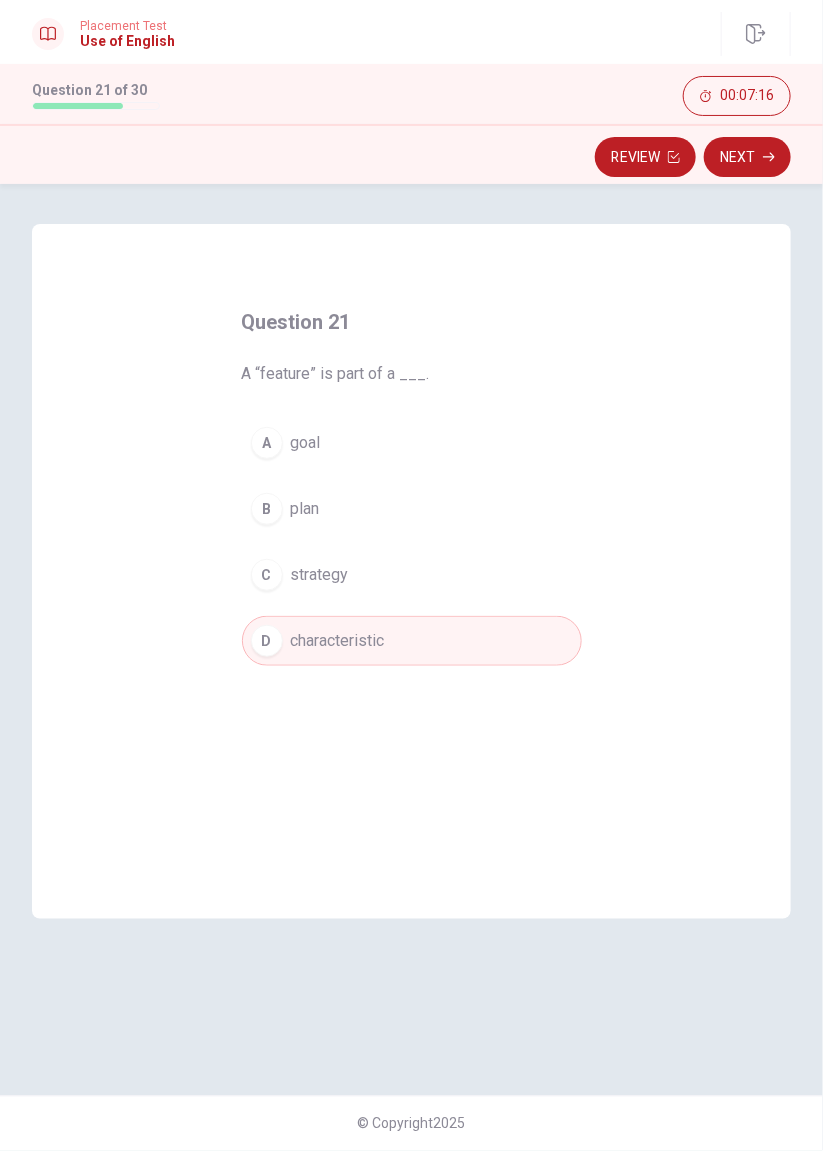 click 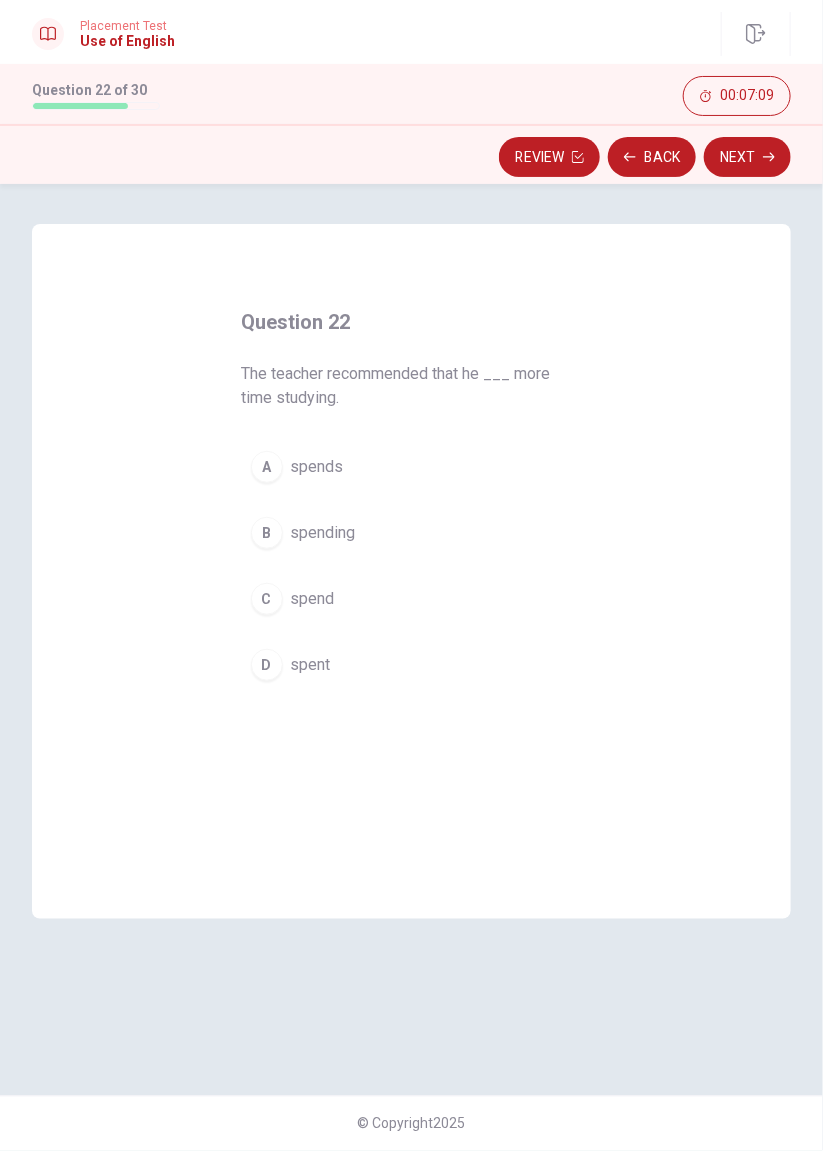 click on "D" at bounding box center (267, 665) 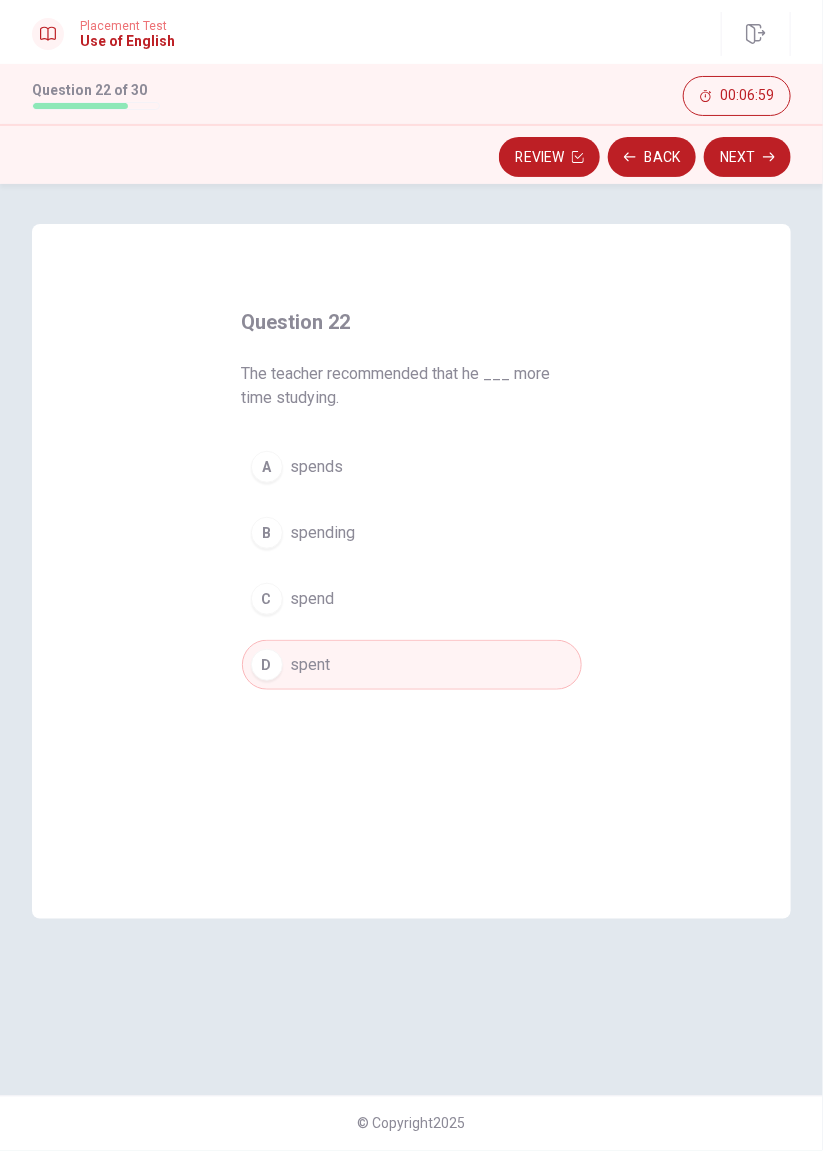 click on "D spent" at bounding box center [412, 665] 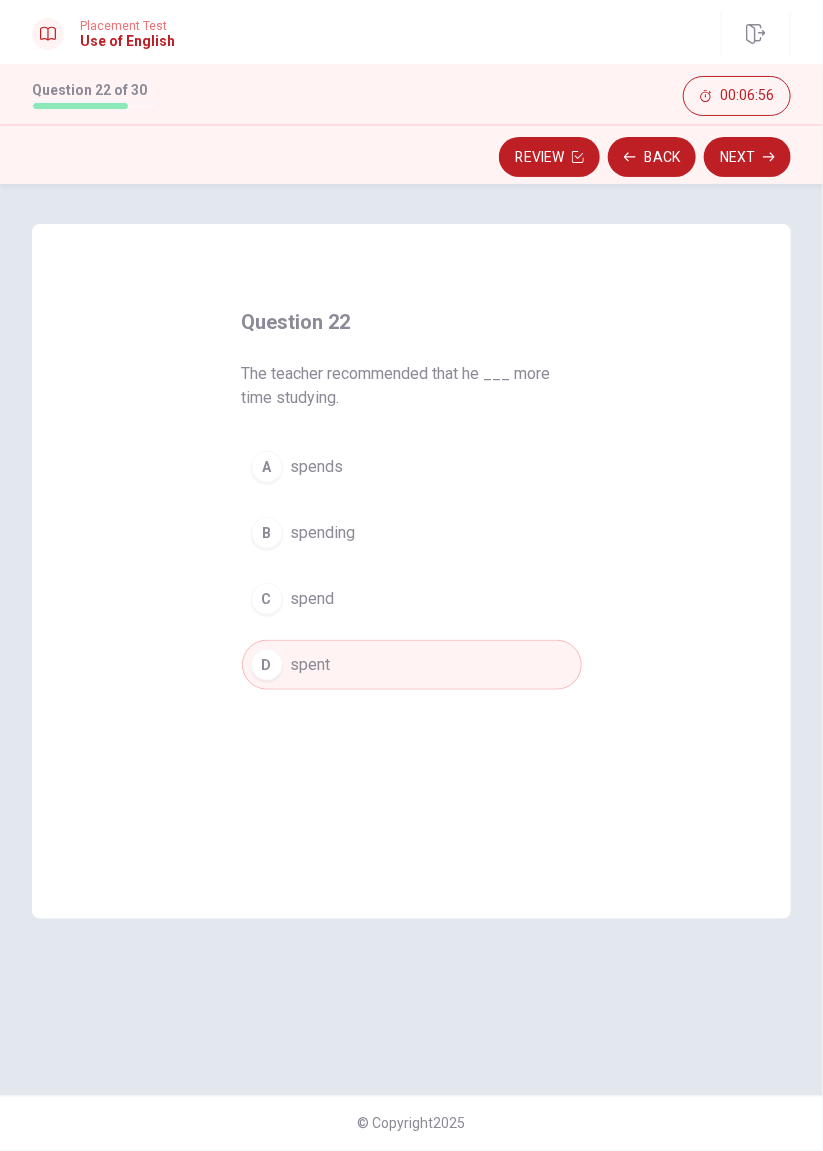 click on "Next" at bounding box center (747, 157) 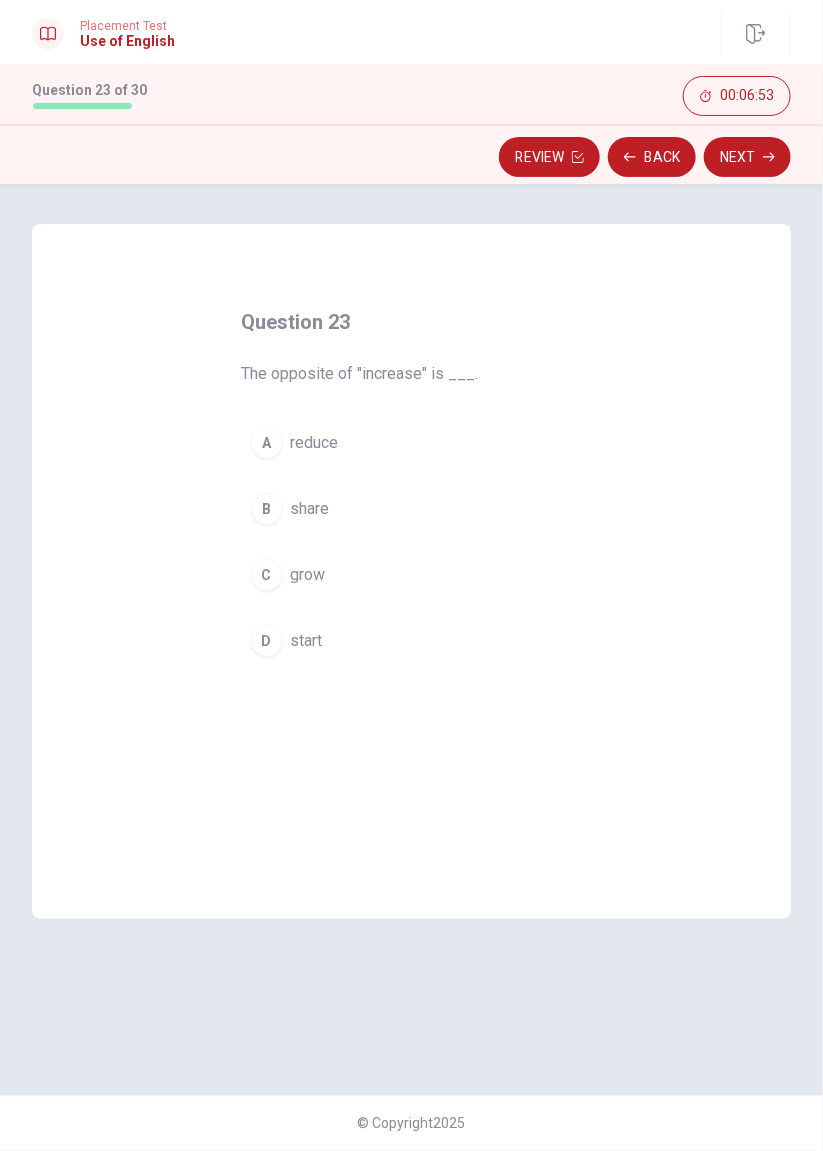 click on "A" at bounding box center (267, 443) 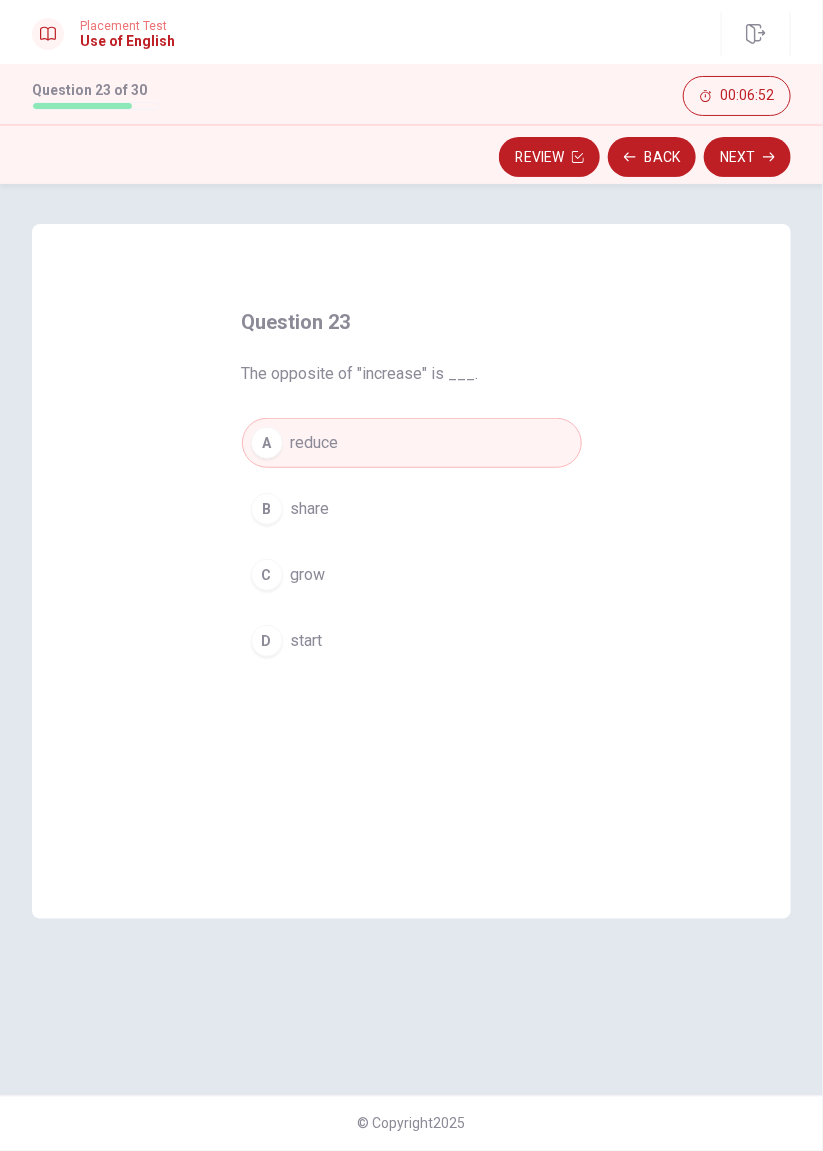 click on "Next" at bounding box center [747, 157] 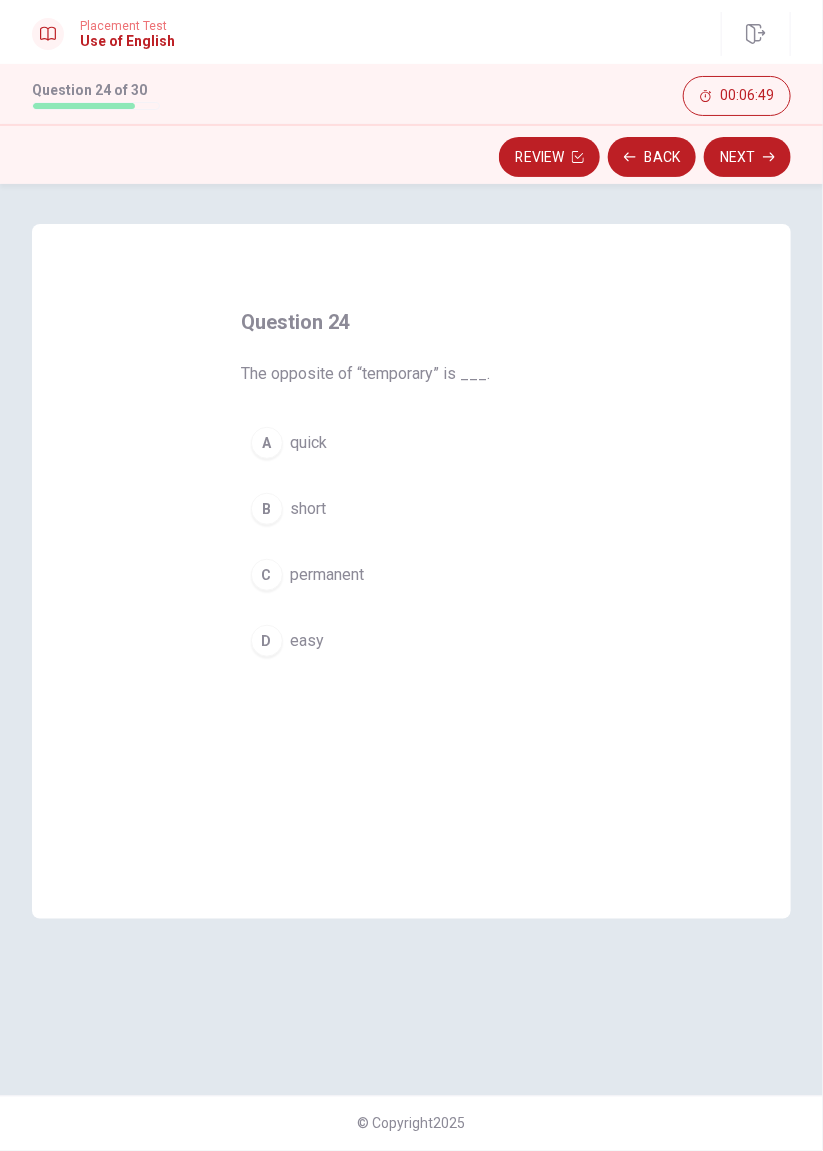 click on "C" at bounding box center [267, 575] 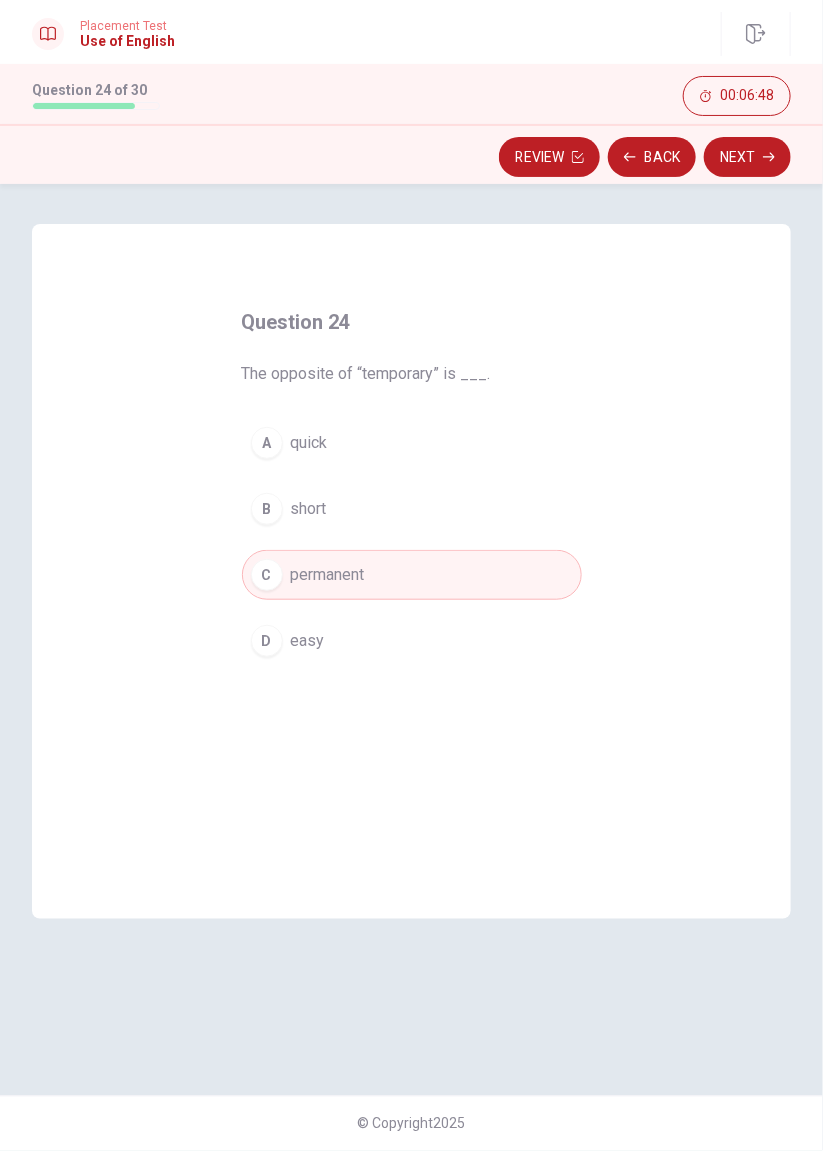 click on "Question 24 The opposite of “temporary” is ___. A quick B short C permanent D easy © Copyright  2025" at bounding box center [411, 667] 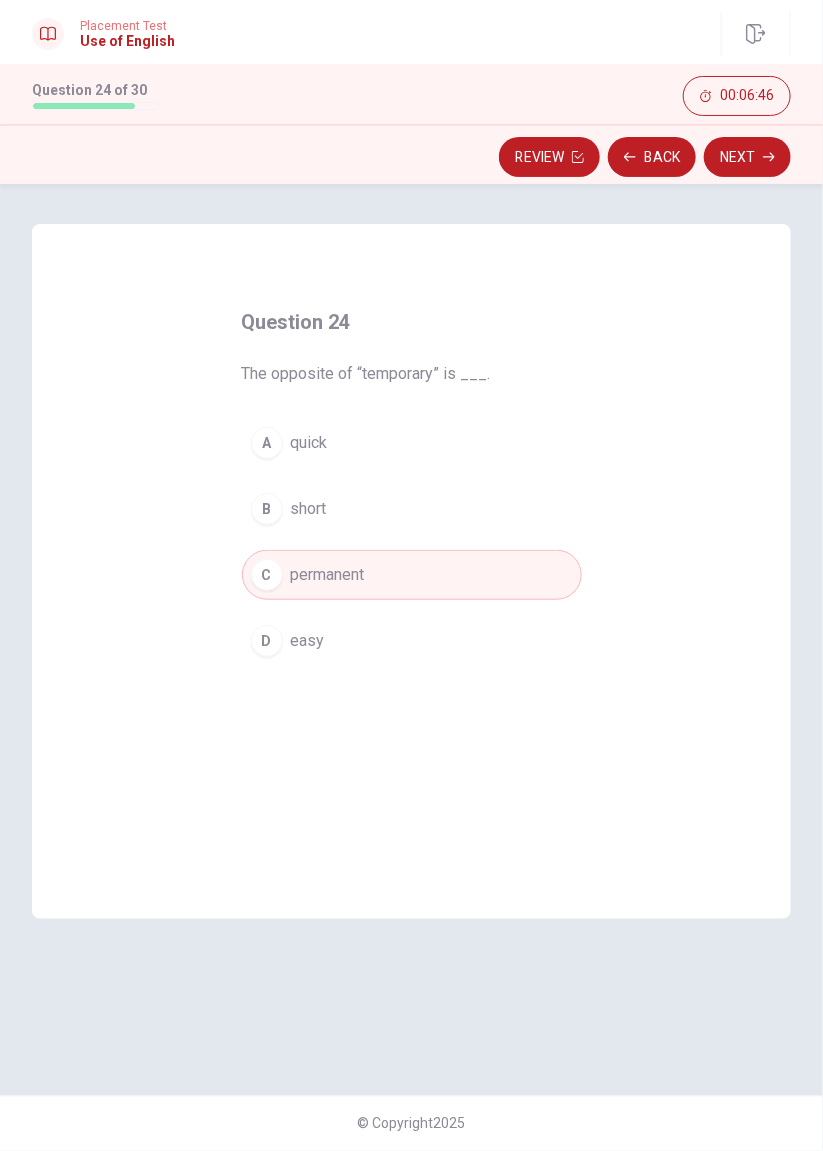 click on "Next" at bounding box center [747, 157] 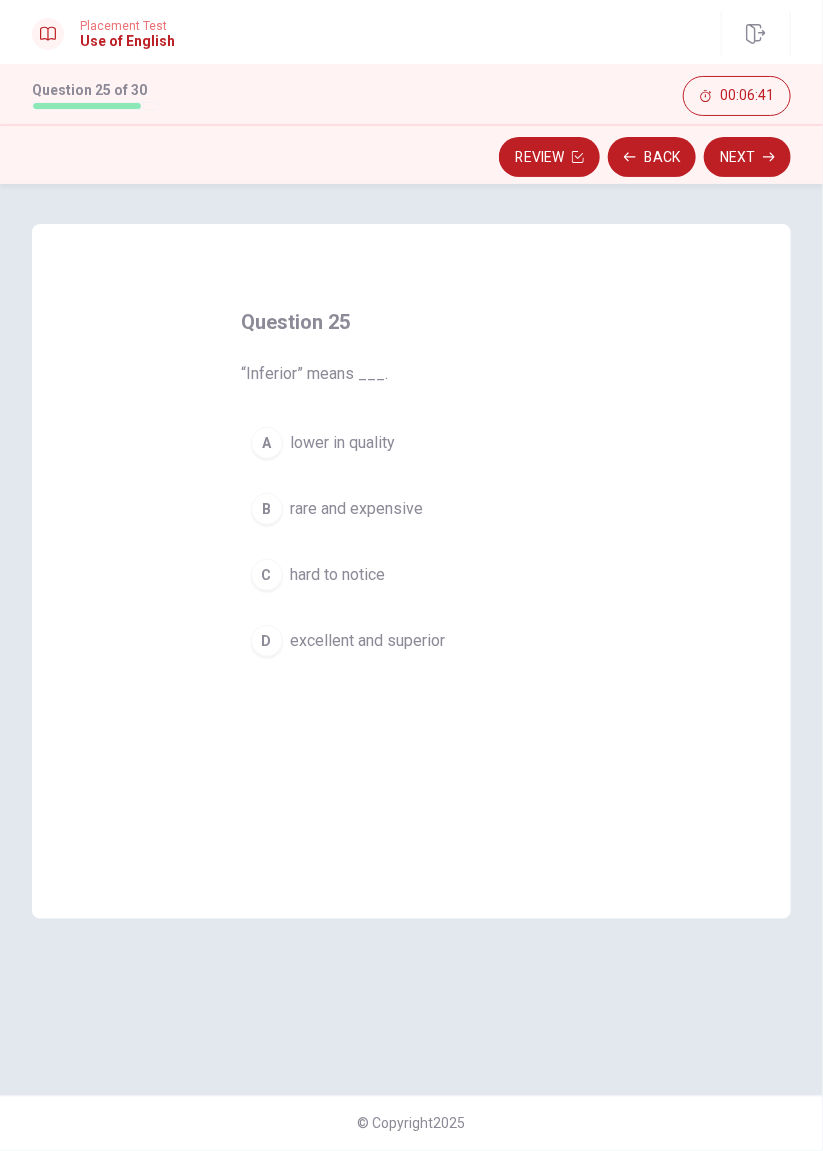 click on "A" at bounding box center [267, 443] 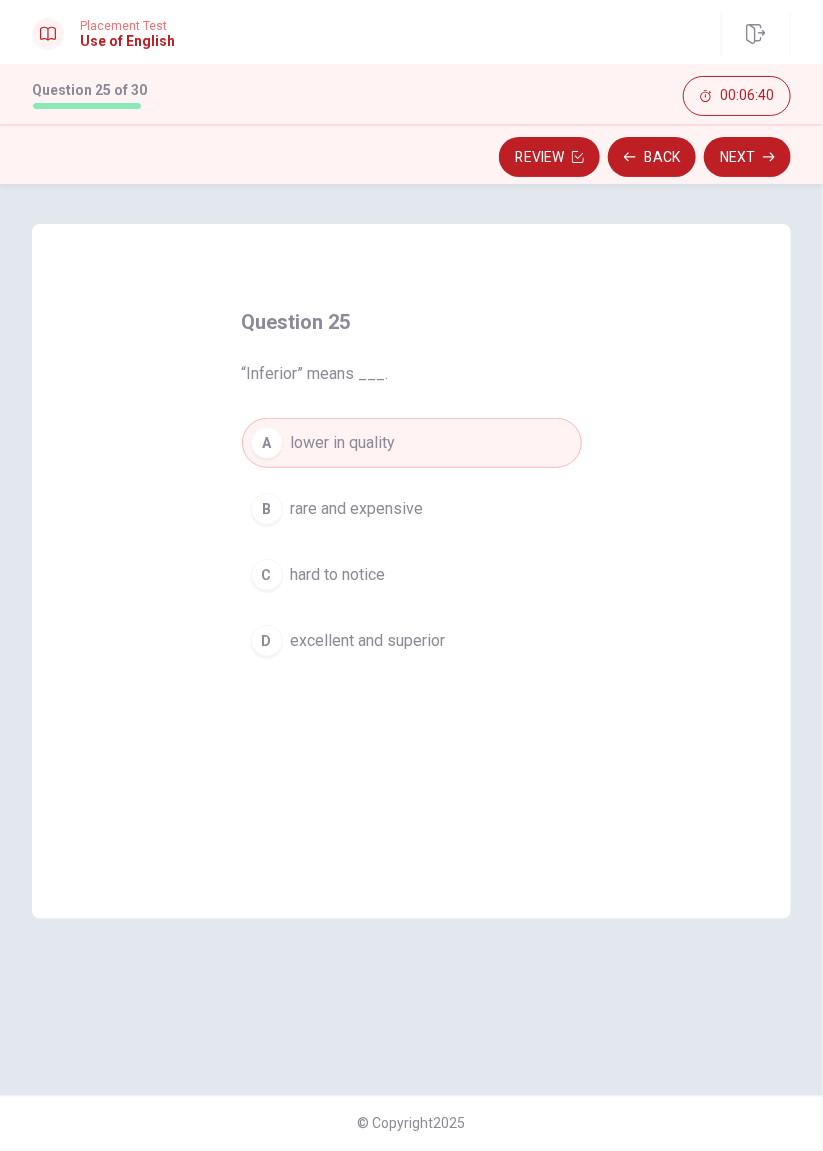 click on "Next" at bounding box center [747, 157] 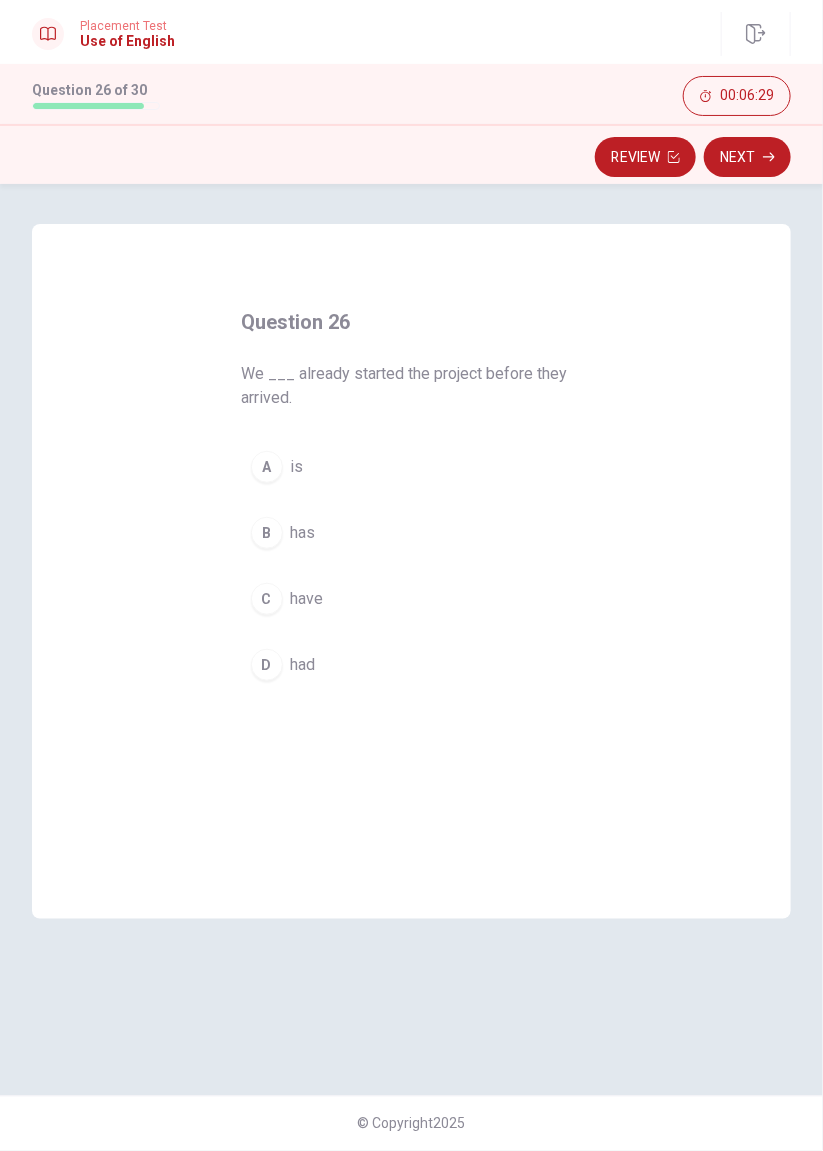click on "D" at bounding box center [267, 665] 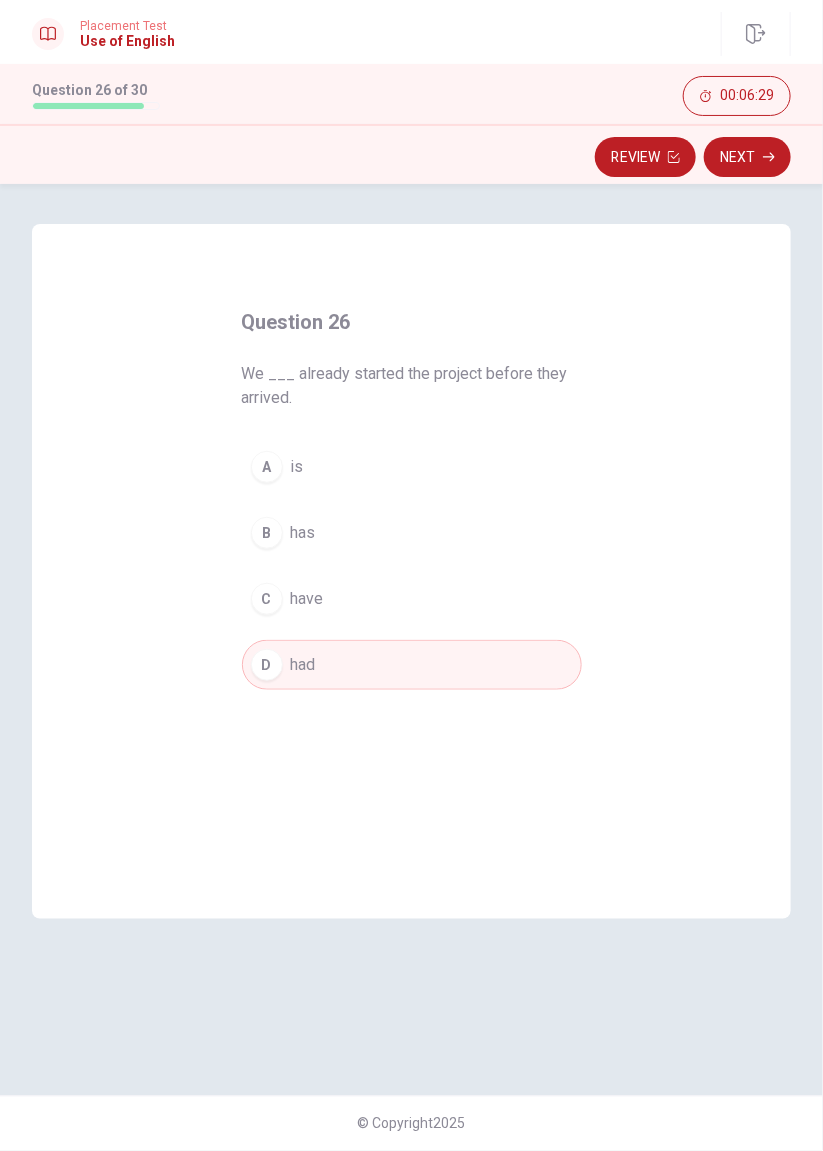 click 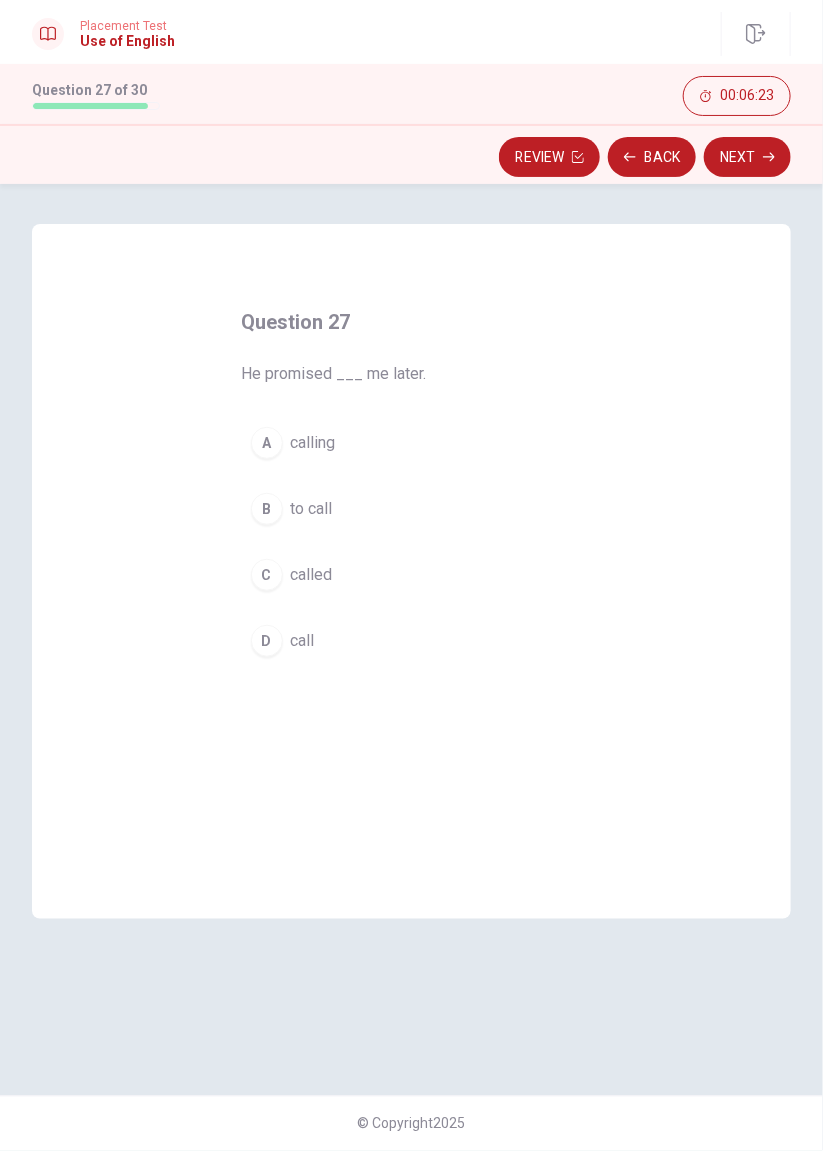 click on "B" at bounding box center (267, 509) 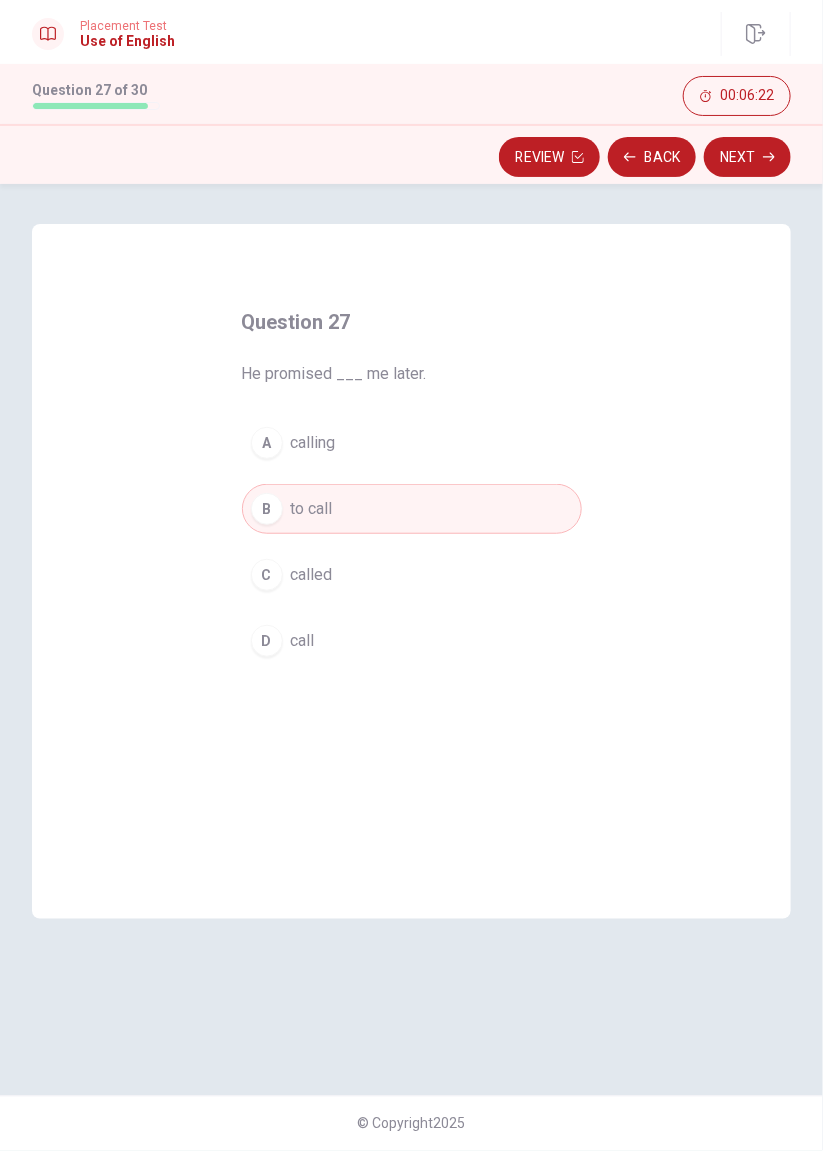 click on "Question 27 He promised ___ me later. A calling
B to call
C called D call
© Copyright  2025" at bounding box center [411, 667] 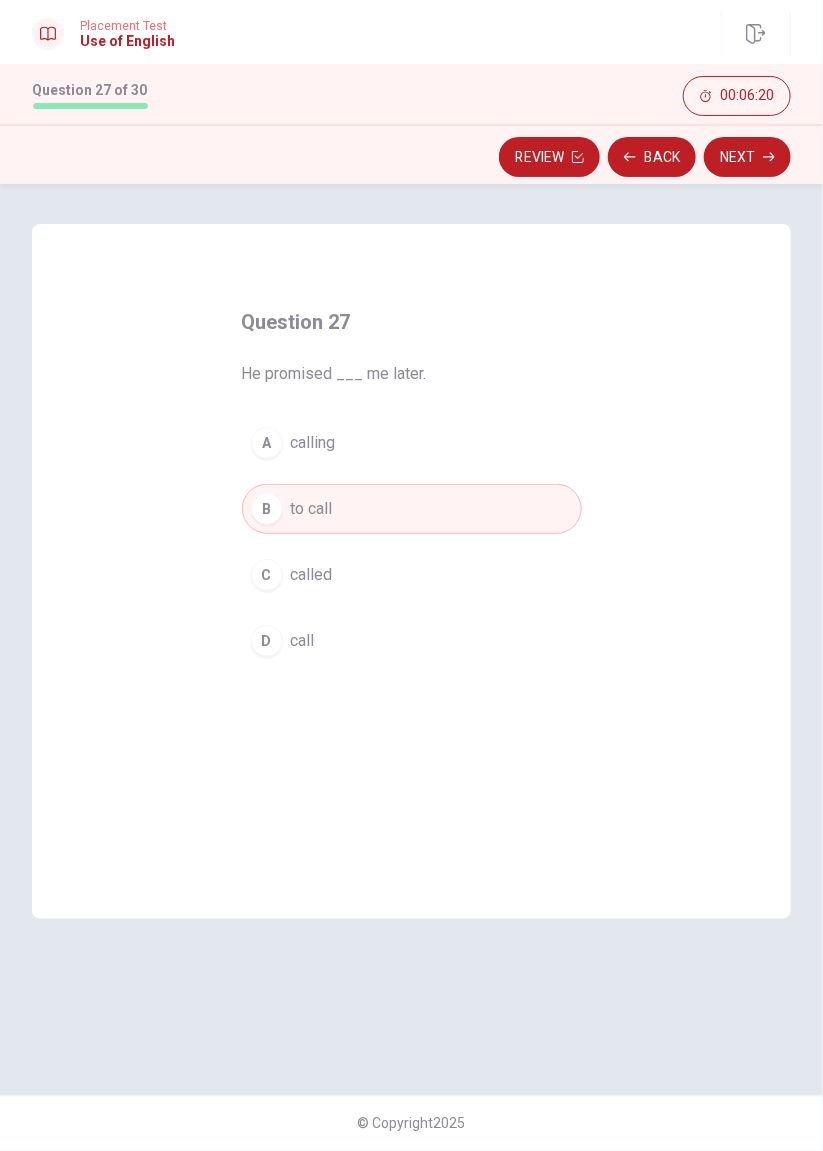 click on "Next" at bounding box center [747, 157] 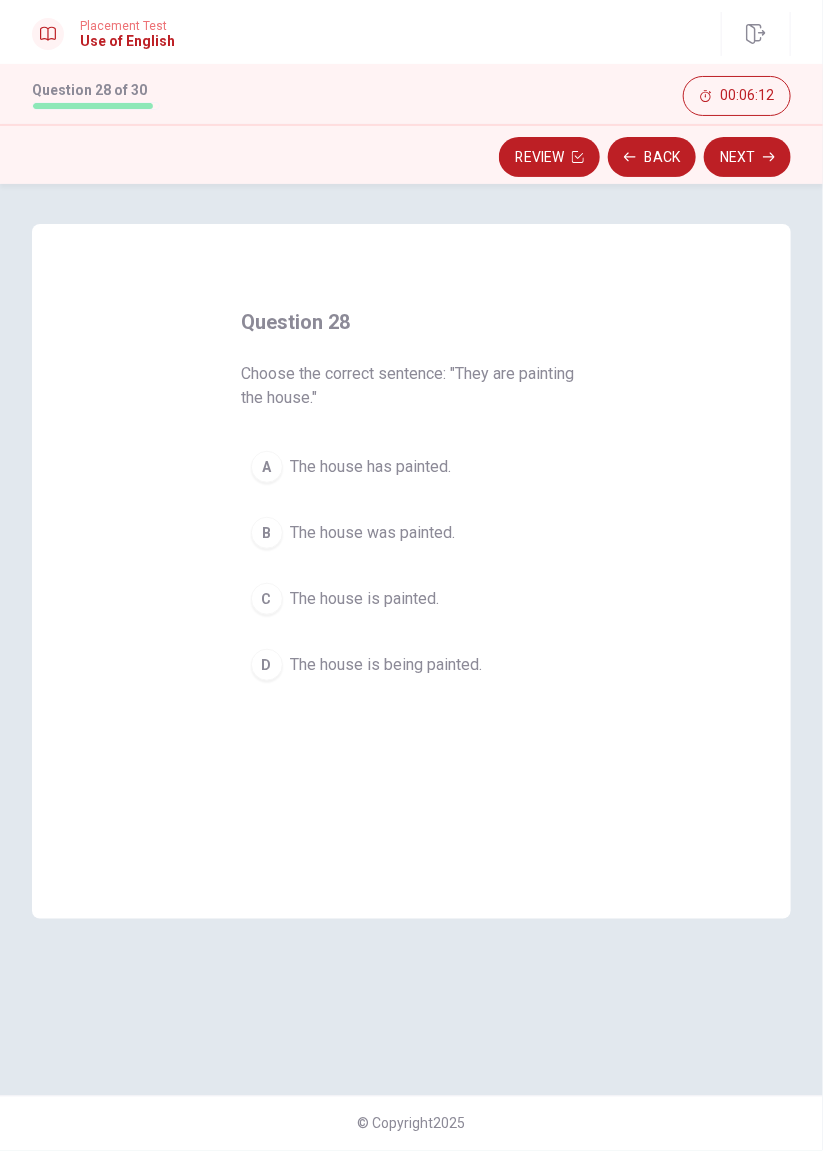 click on "D" at bounding box center (267, 665) 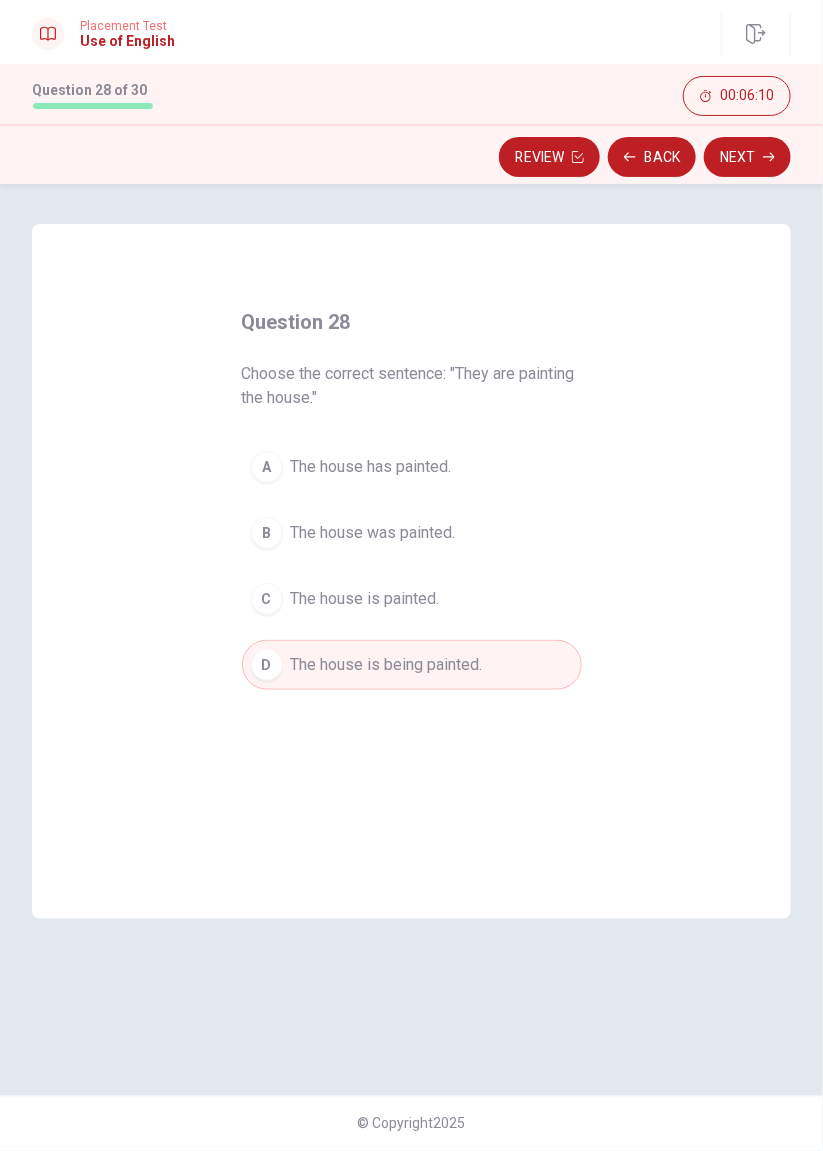 click 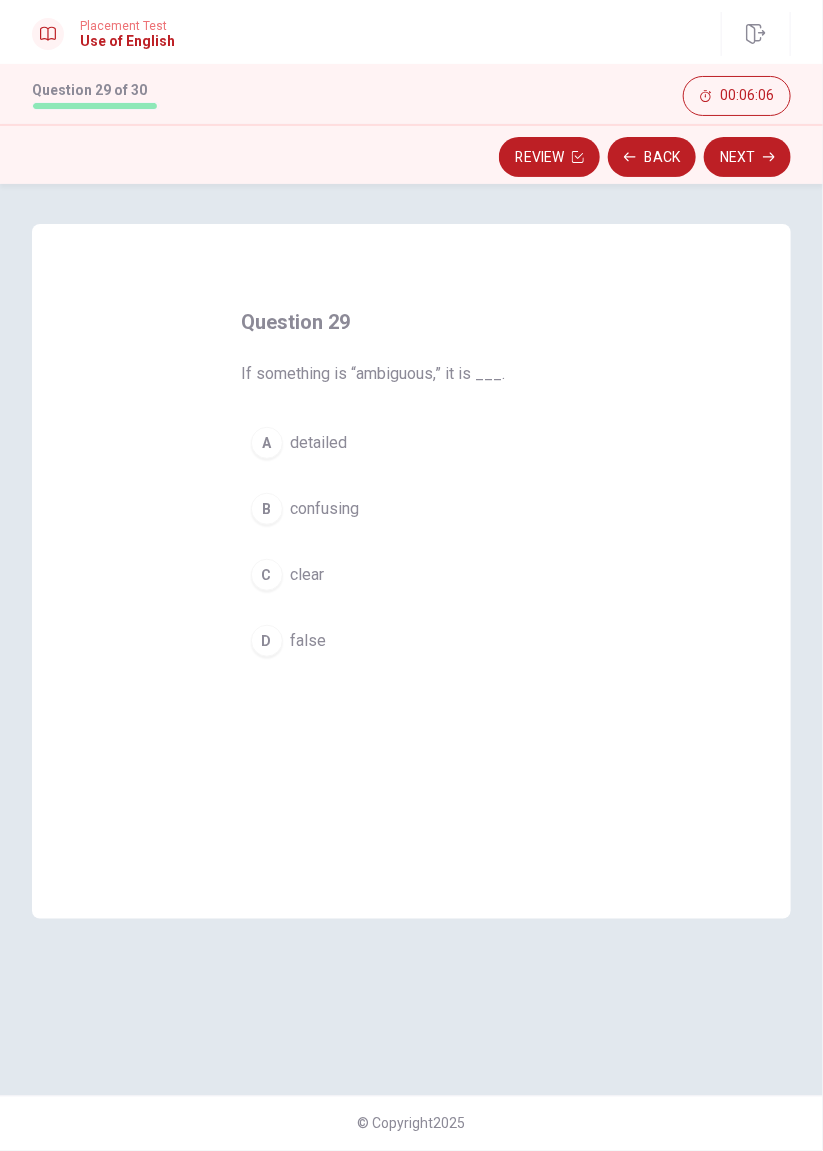 click on "confusing" at bounding box center [325, 509] 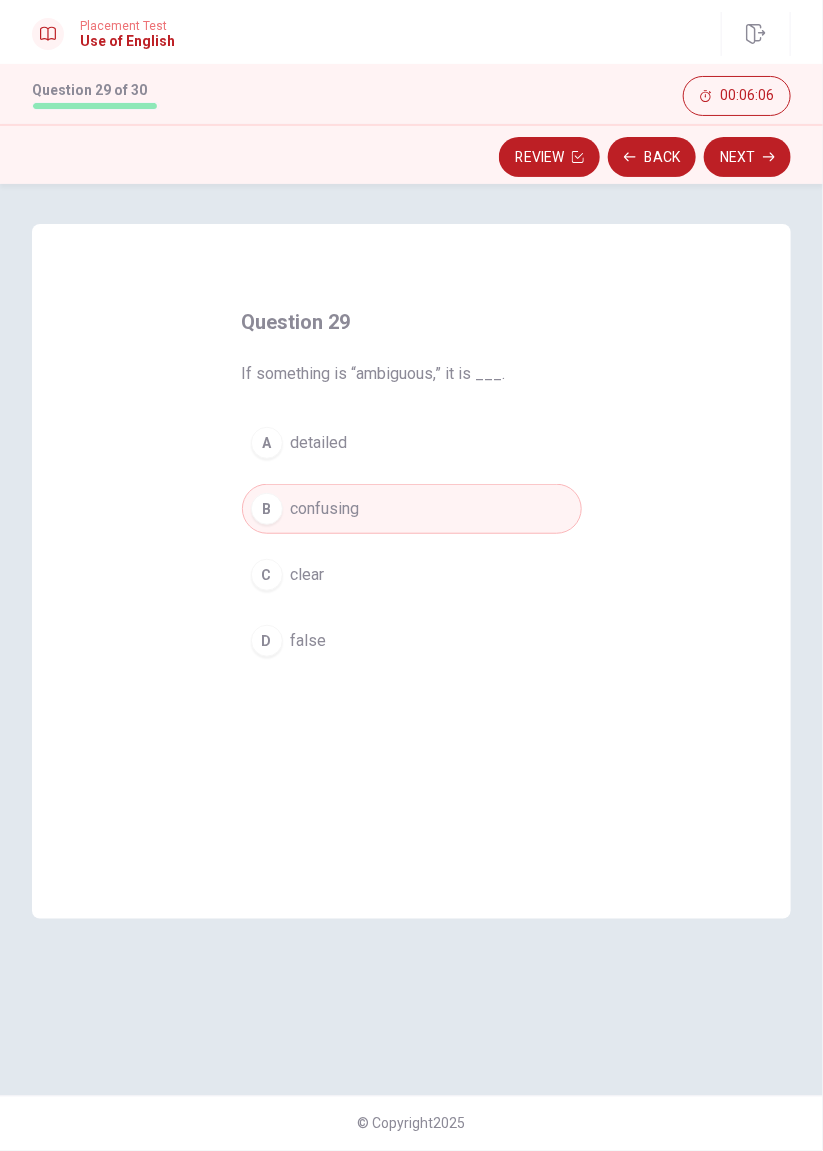 click on "Next" at bounding box center (747, 157) 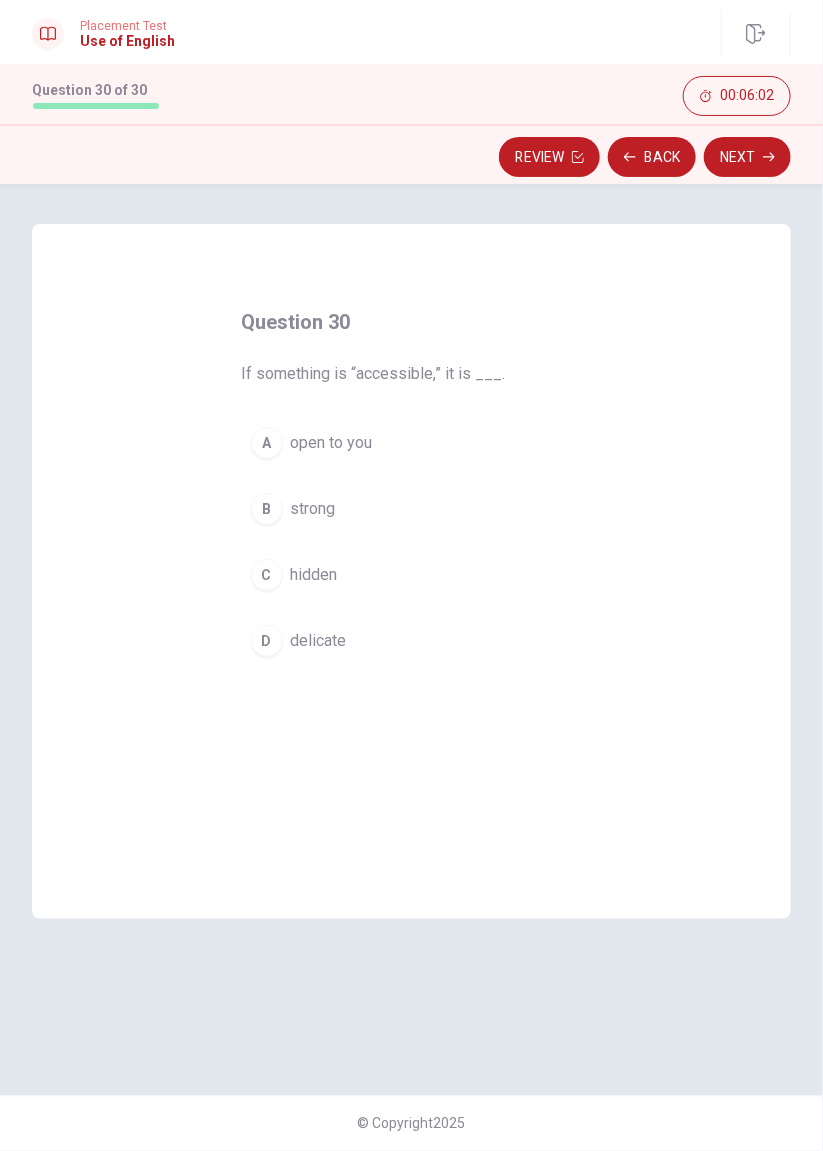 click on "open to you" at bounding box center [332, 443] 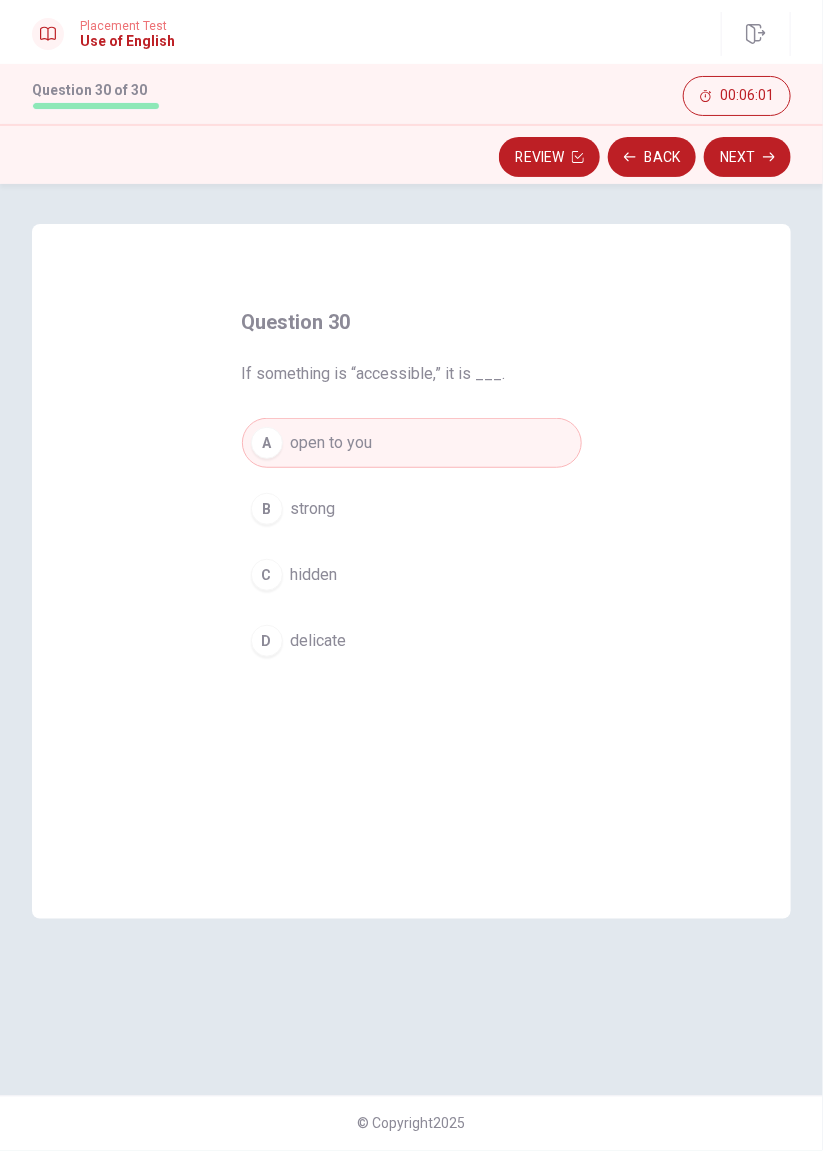 click 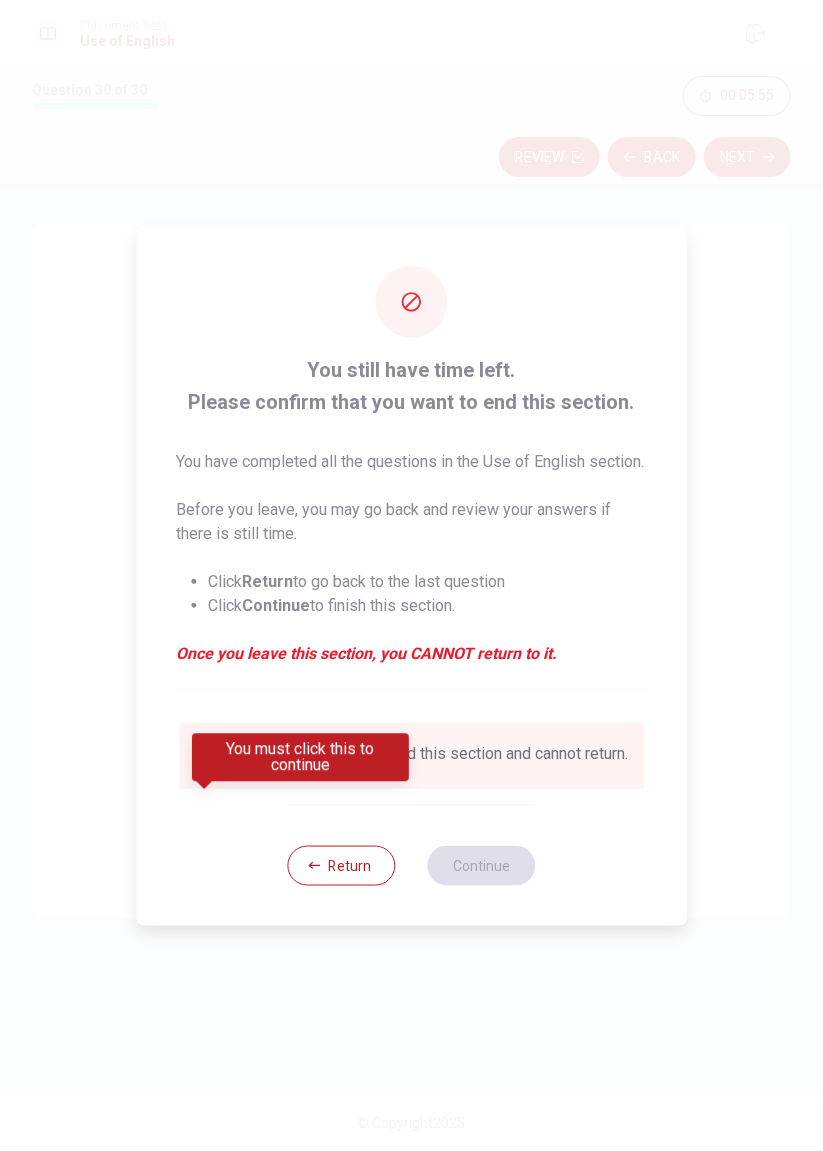 click on "Return" at bounding box center (342, 866) 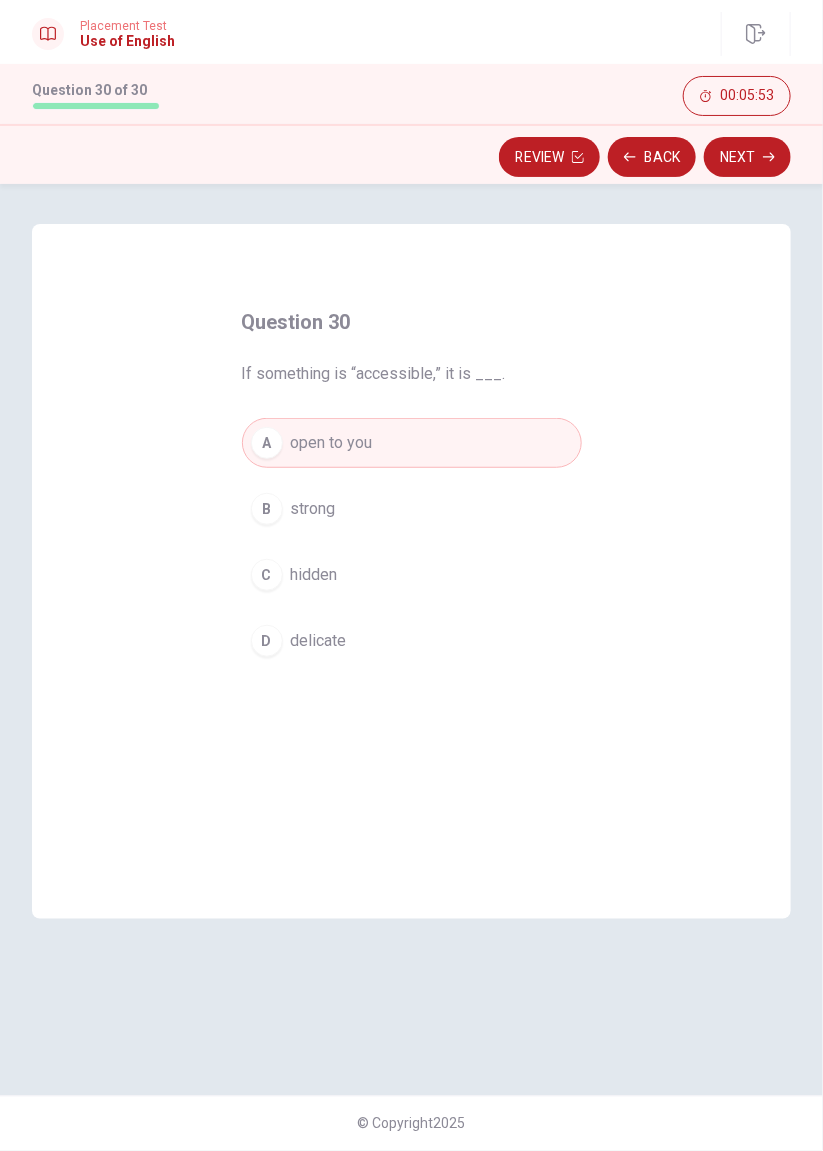 click on "Review" at bounding box center (549, 157) 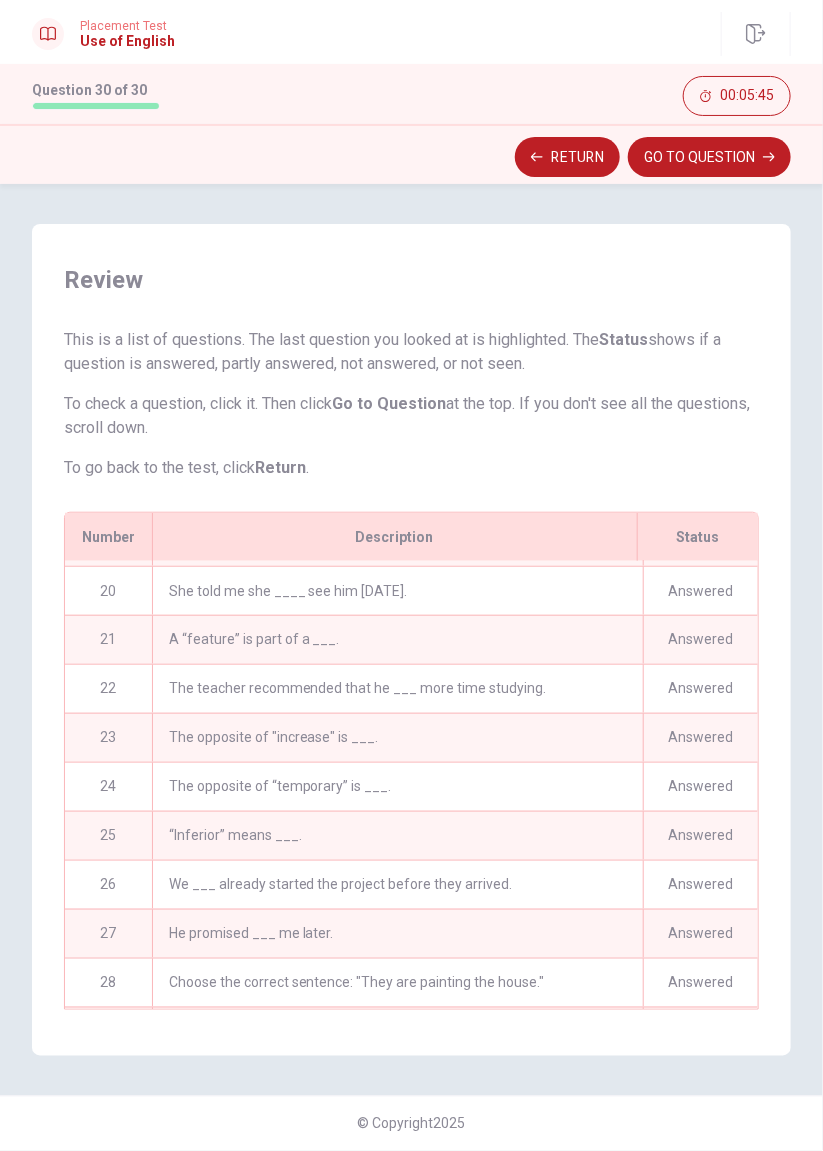scroll, scrollTop: 1008, scrollLeft: 0, axis: vertical 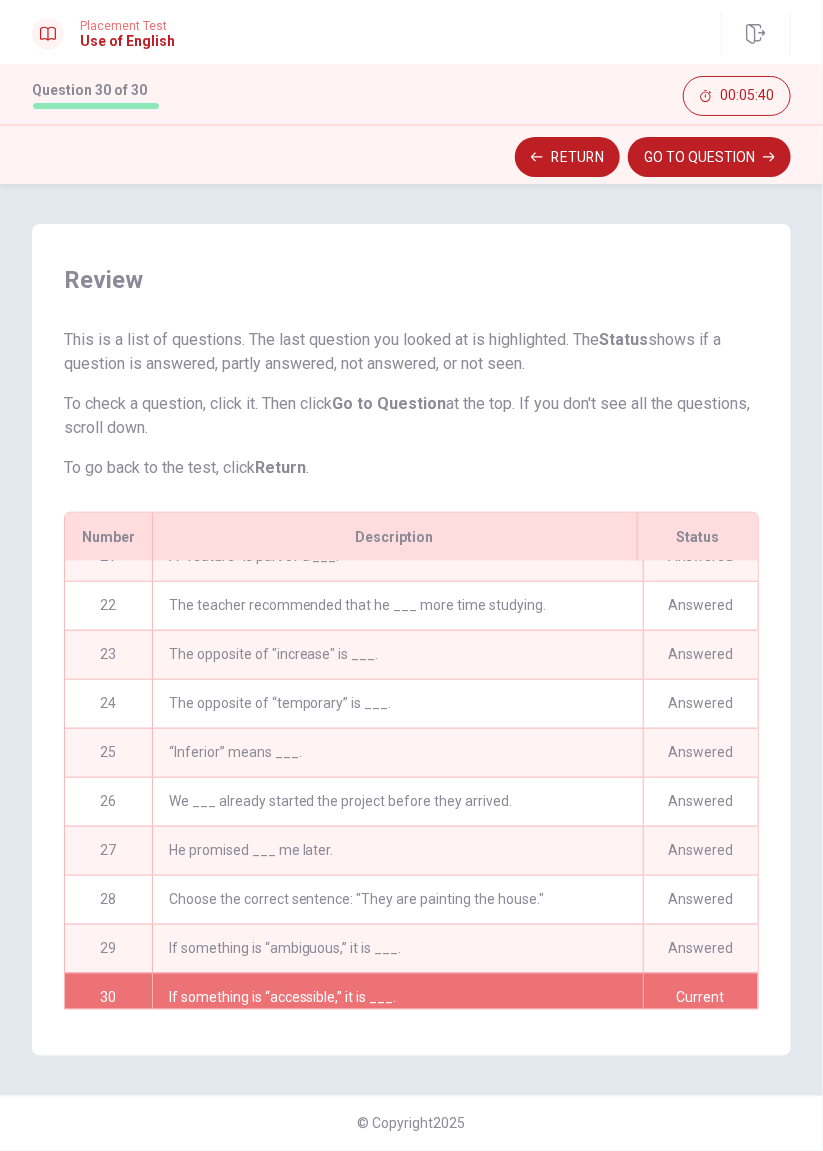 click on "GO TO QUESTION" at bounding box center [709, 157] 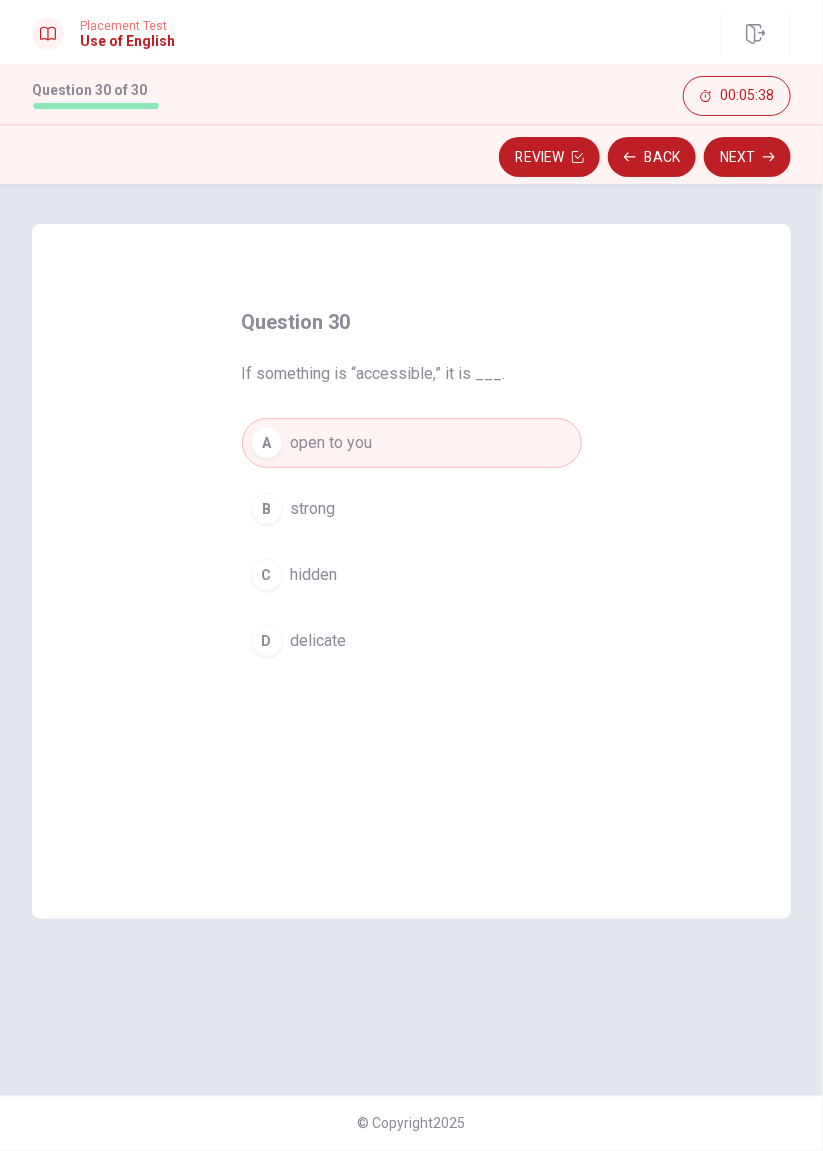 click 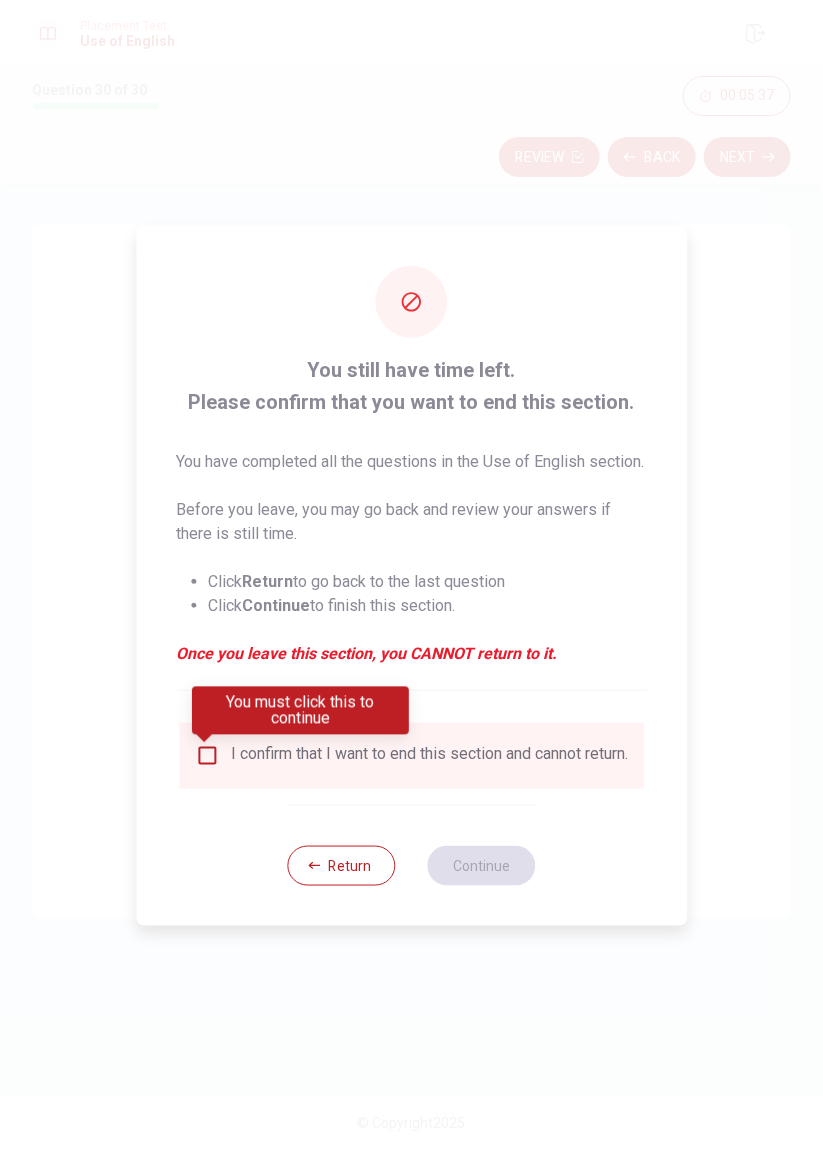 click on "I confirm that I want to end this section and cannot return." at bounding box center (429, 756) 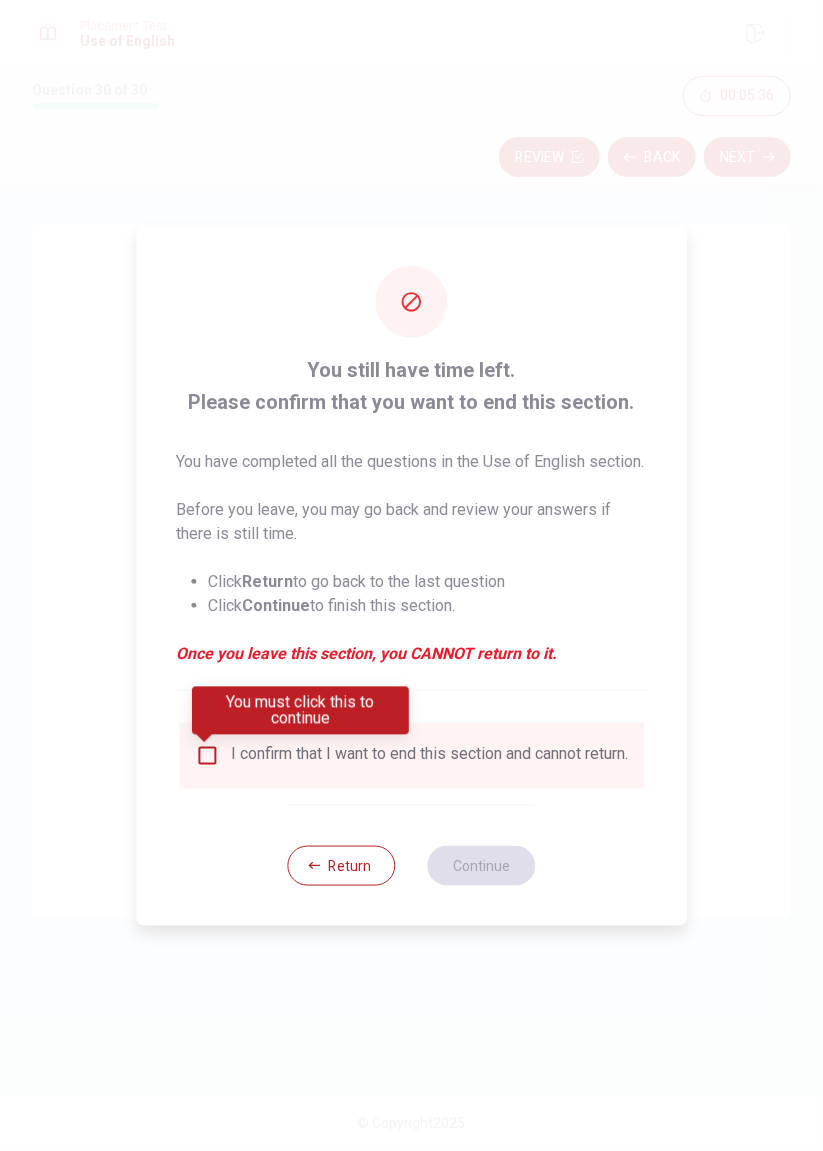 click at bounding box center [207, 756] 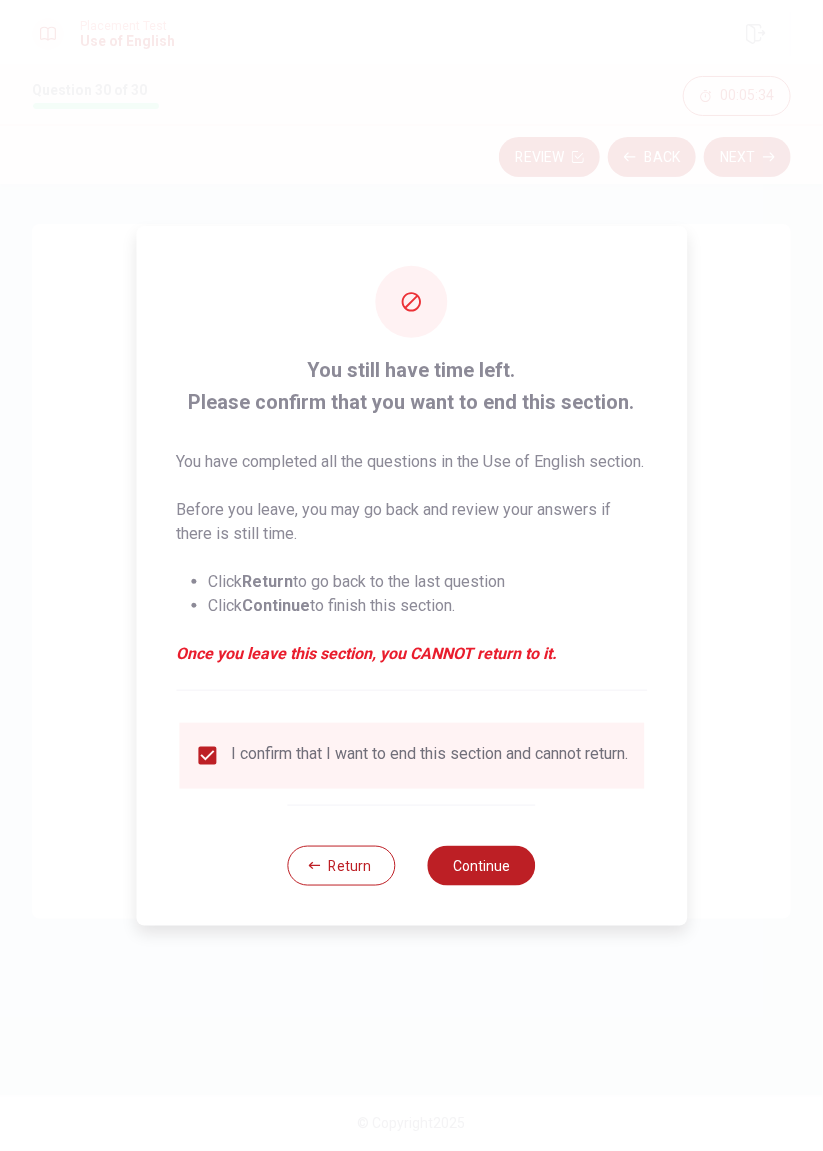 click on "Continue" at bounding box center [482, 866] 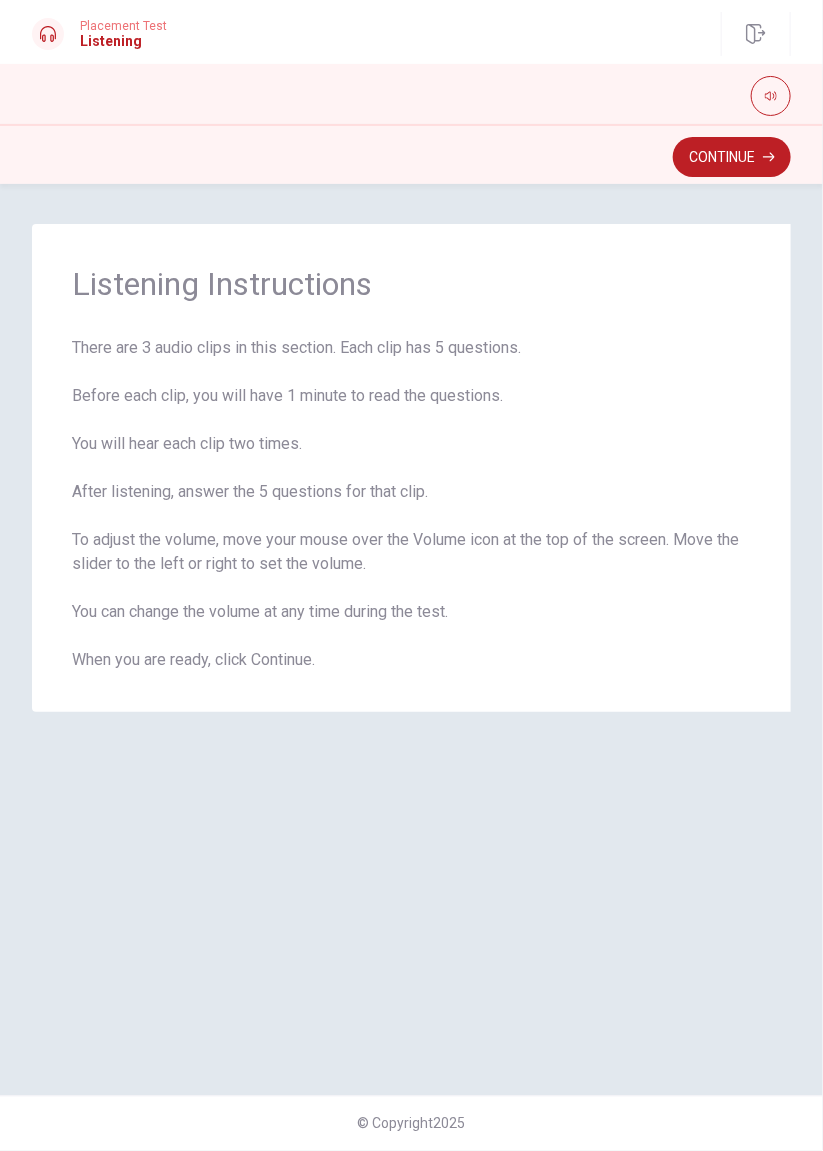 click on "Continue" at bounding box center (732, 157) 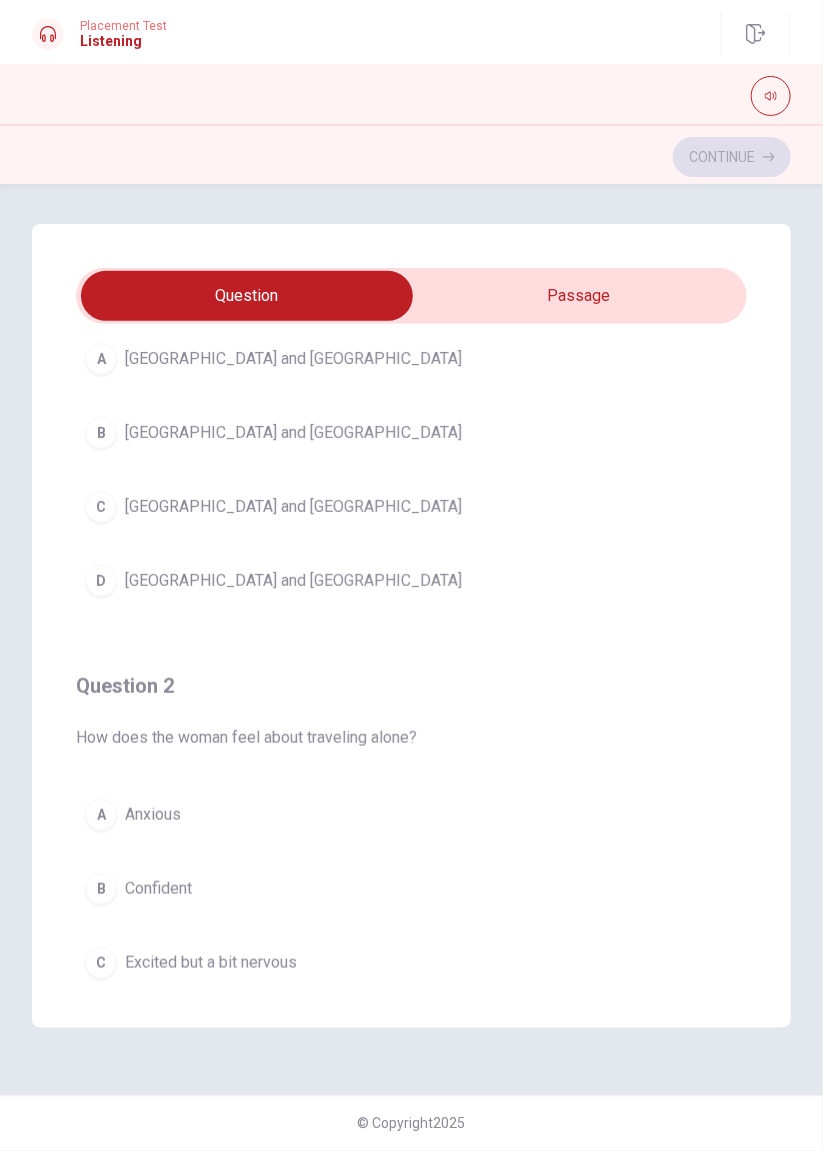 scroll, scrollTop: 0, scrollLeft: 0, axis: both 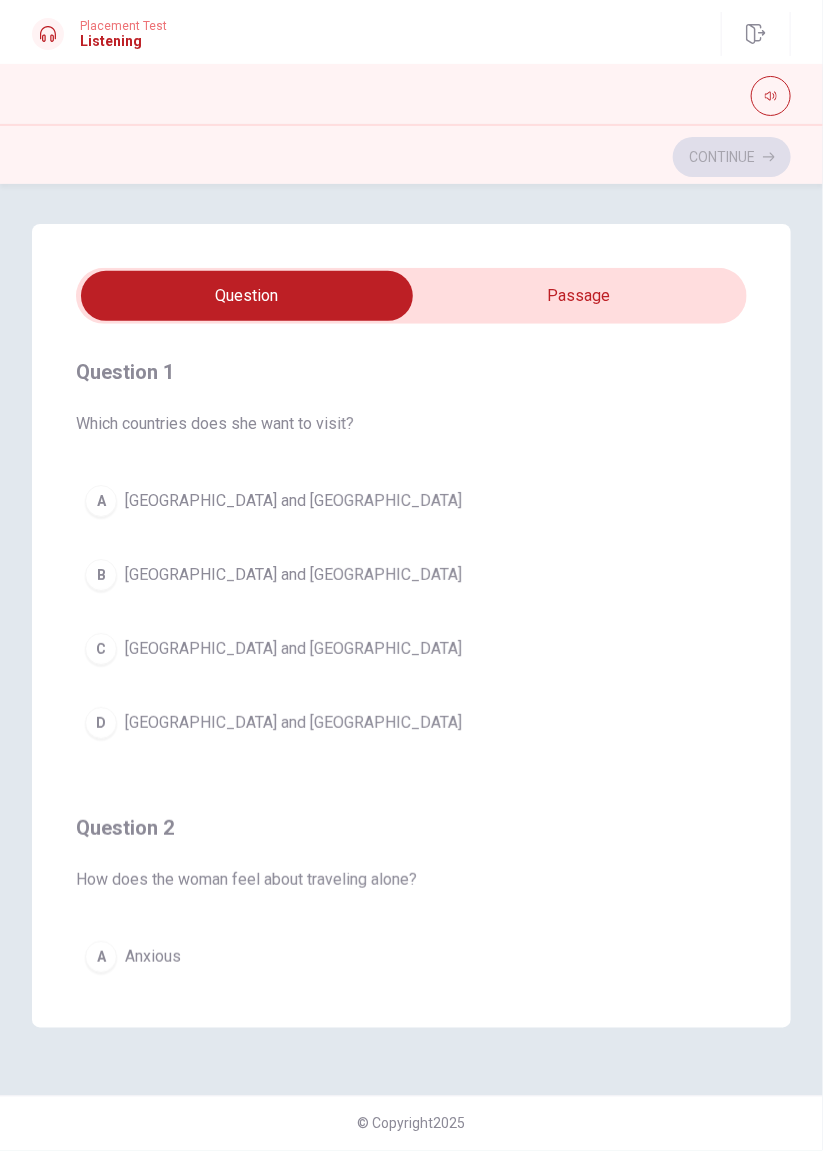click on "Question 1 Which countries does she want to visit? A [GEOGRAPHIC_DATA] and [GEOGRAPHIC_DATA] B [GEOGRAPHIC_DATA] and [GEOGRAPHIC_DATA] C [GEOGRAPHIC_DATA] and [GEOGRAPHIC_DATA] D [GEOGRAPHIC_DATA] and [GEOGRAPHIC_DATA]" at bounding box center (411, 552) 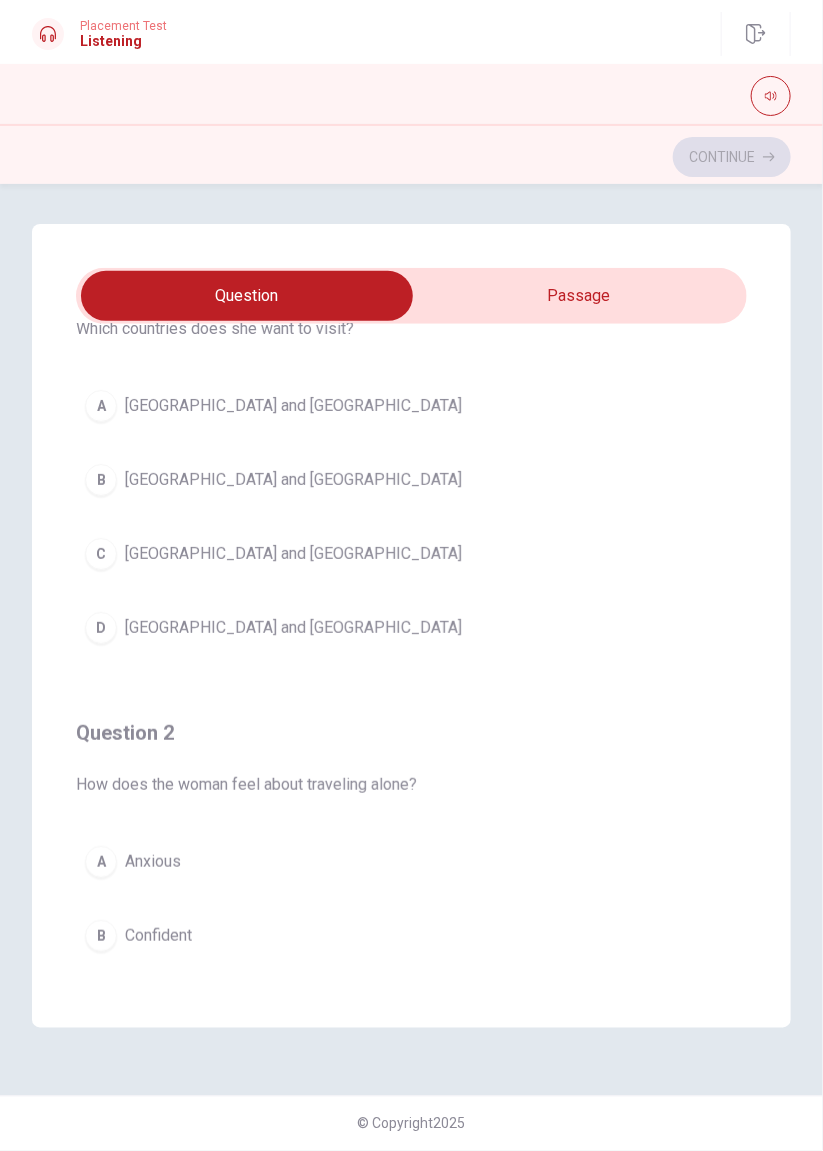 scroll, scrollTop: 0, scrollLeft: 0, axis: both 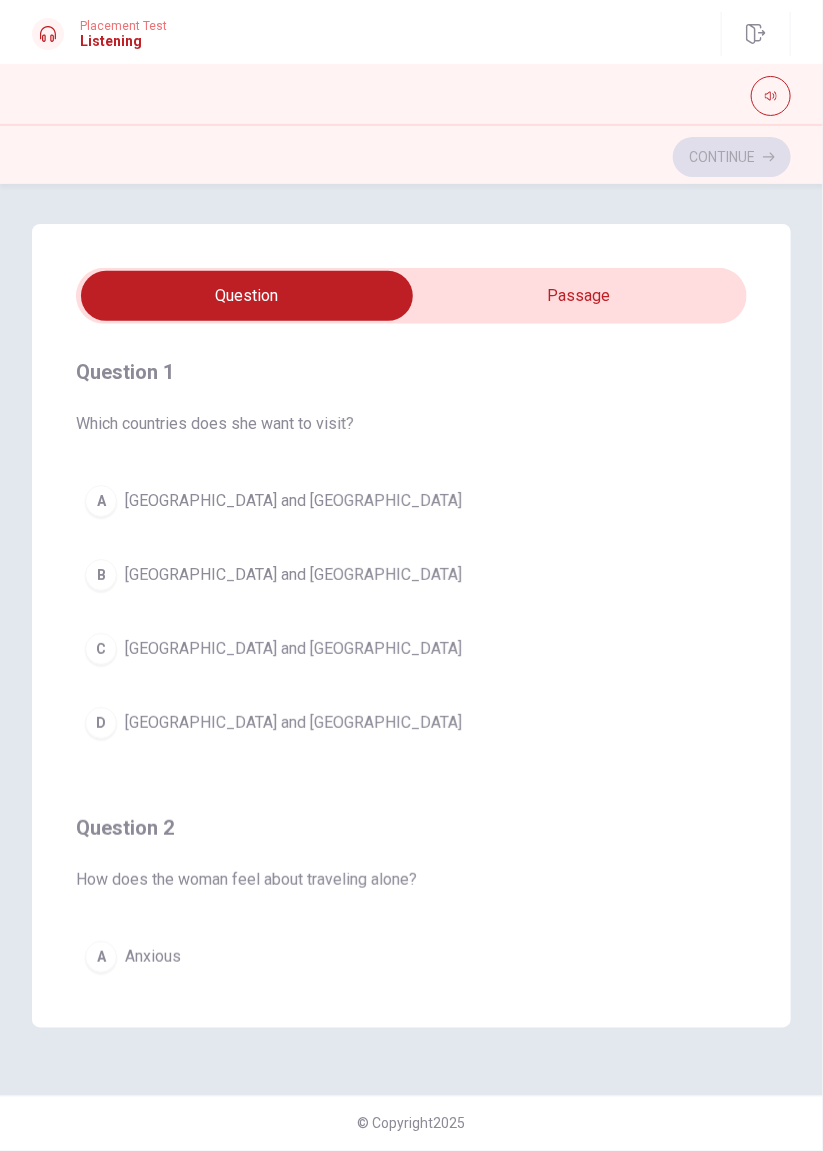 click at bounding box center (247, 296) 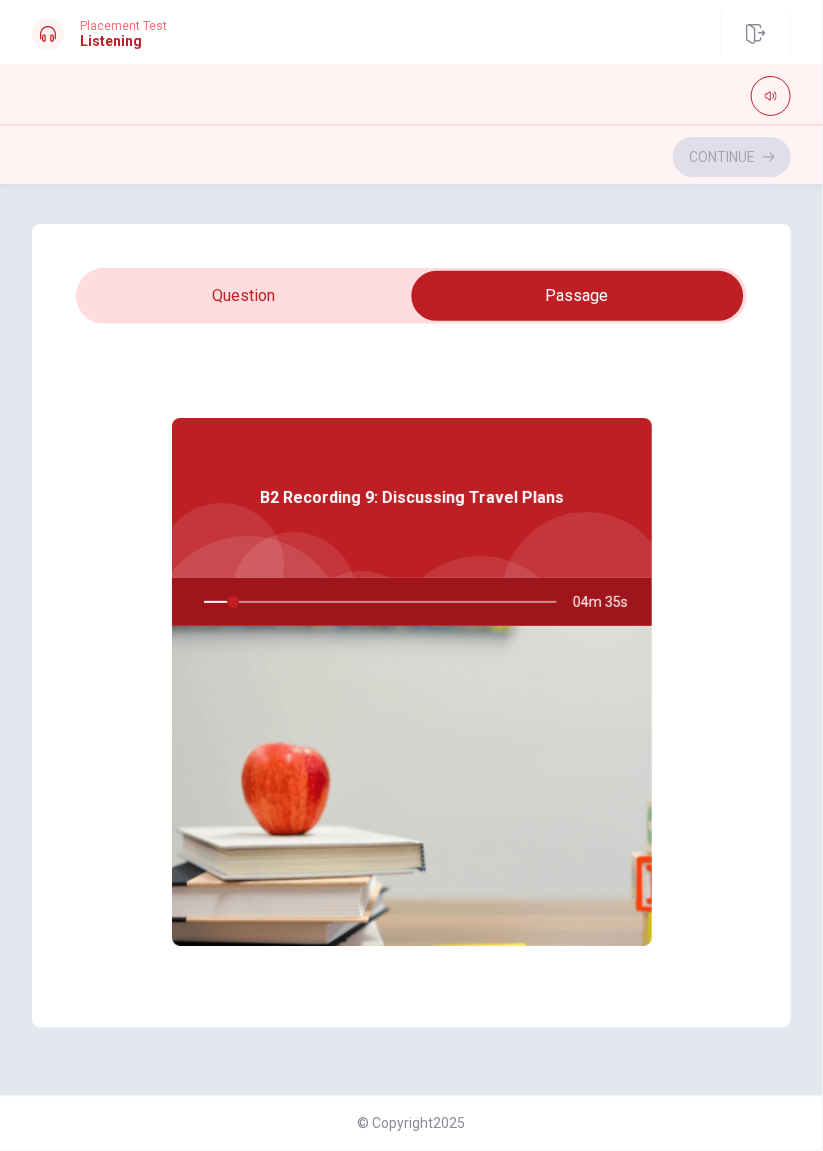 type on "9" 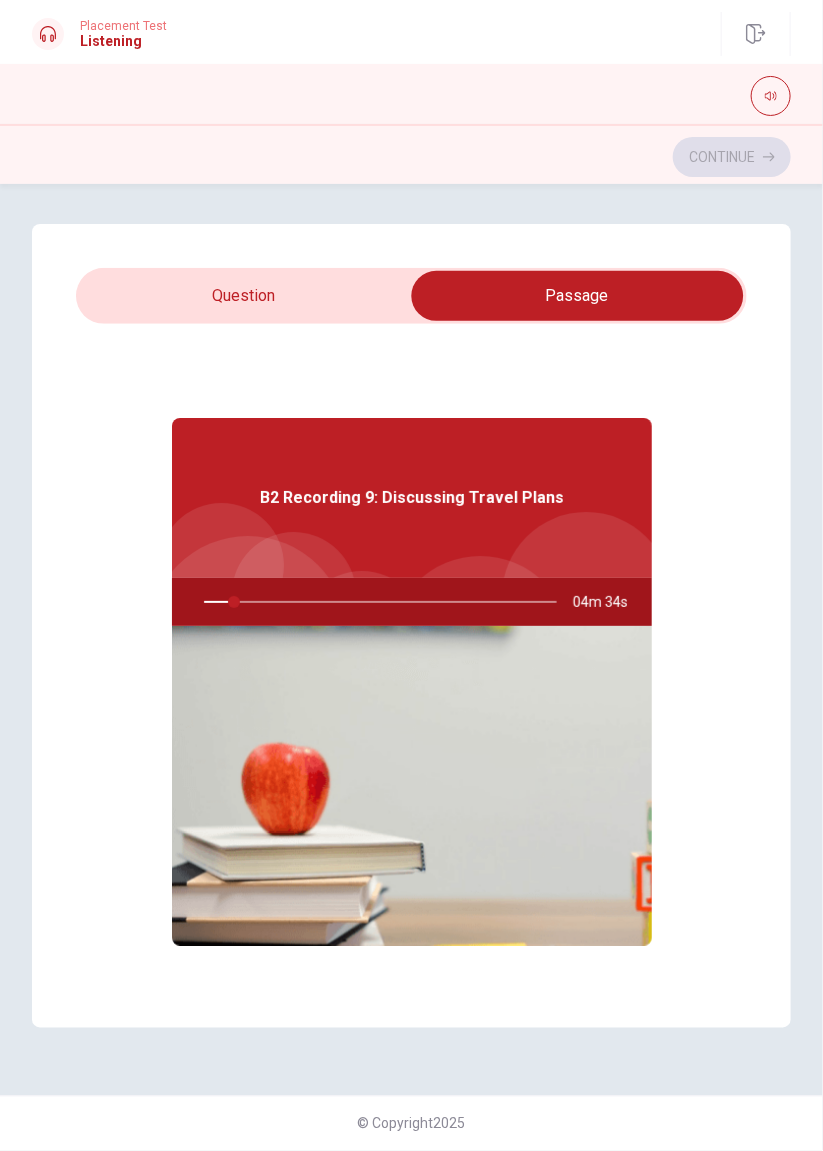 click at bounding box center [577, 296] 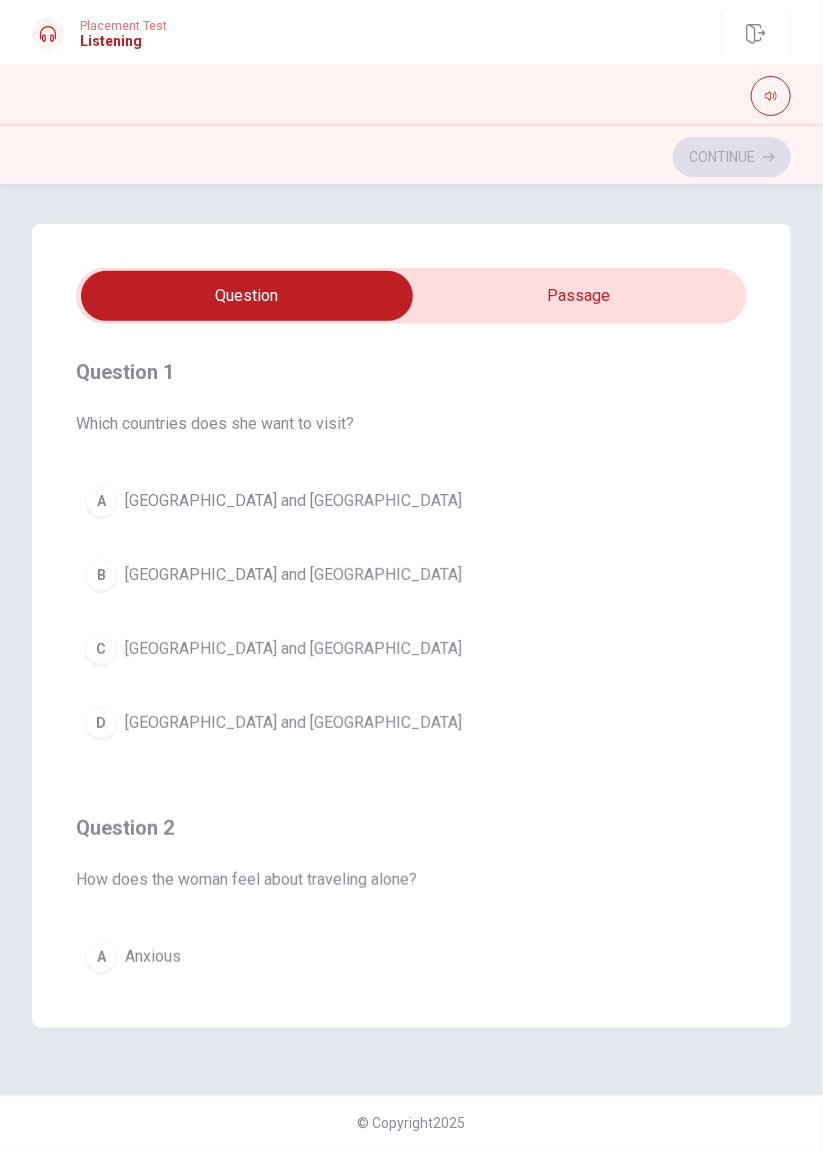 scroll, scrollTop: 8, scrollLeft: 0, axis: vertical 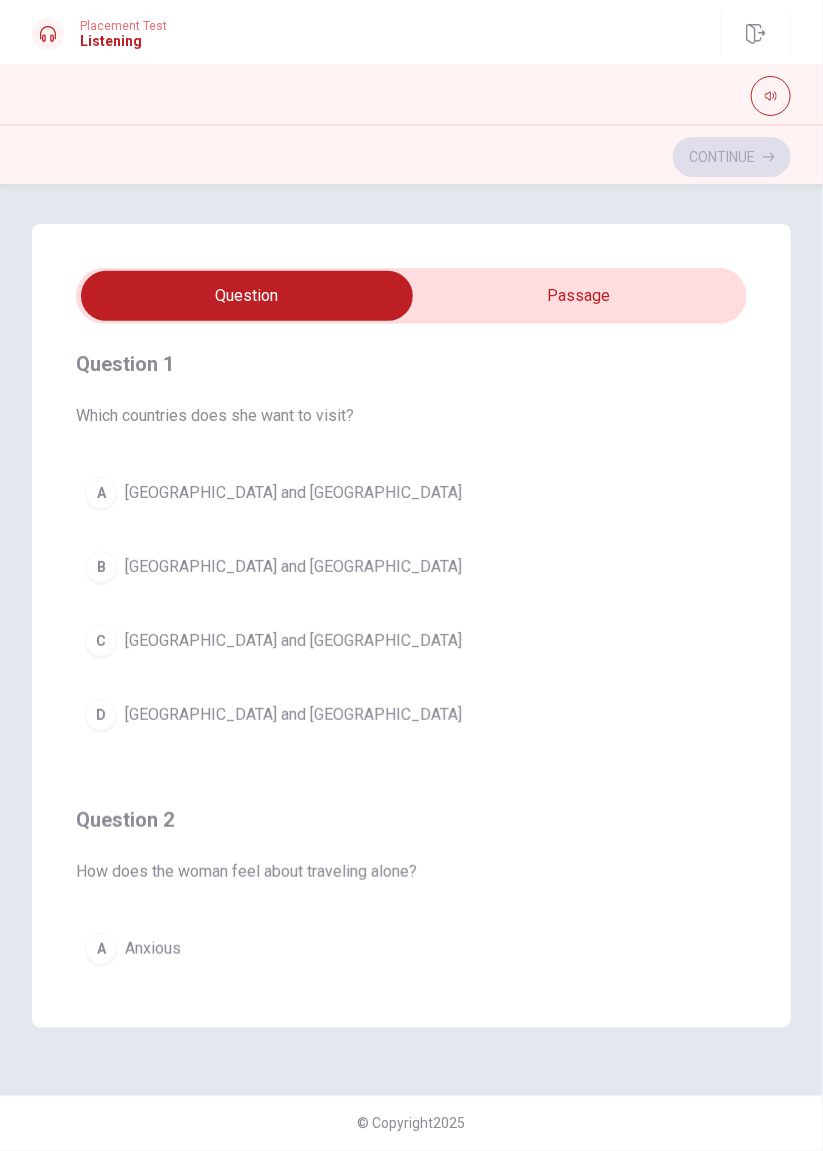 click on "B" at bounding box center (101, 567) 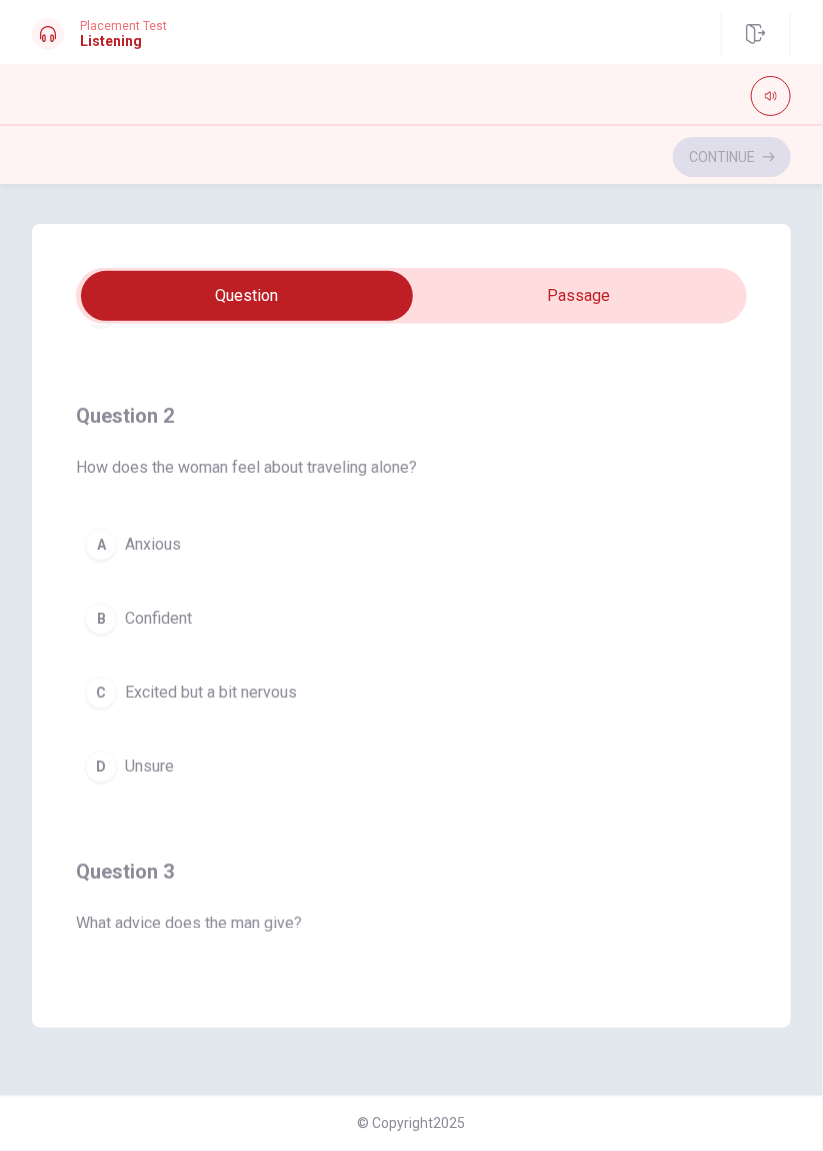 scroll, scrollTop: 422, scrollLeft: 0, axis: vertical 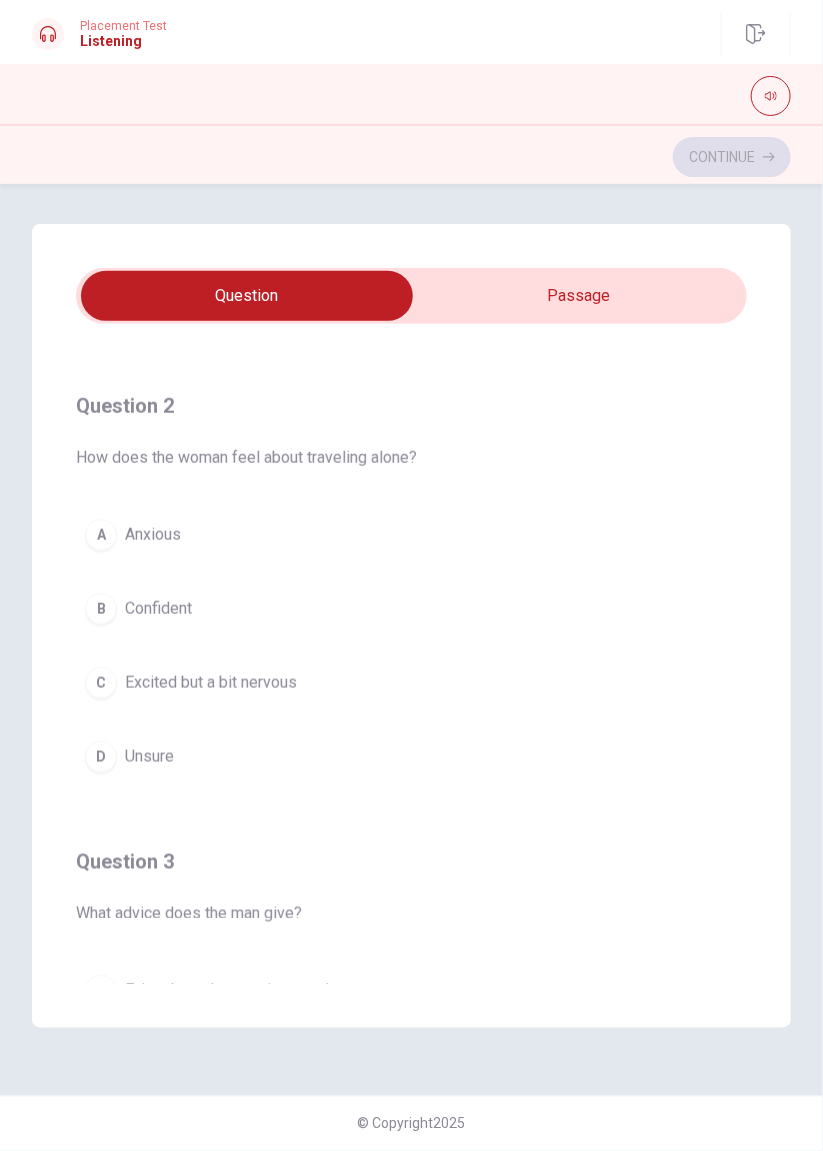 click on "Excited but a bit nervous" at bounding box center (211, 683) 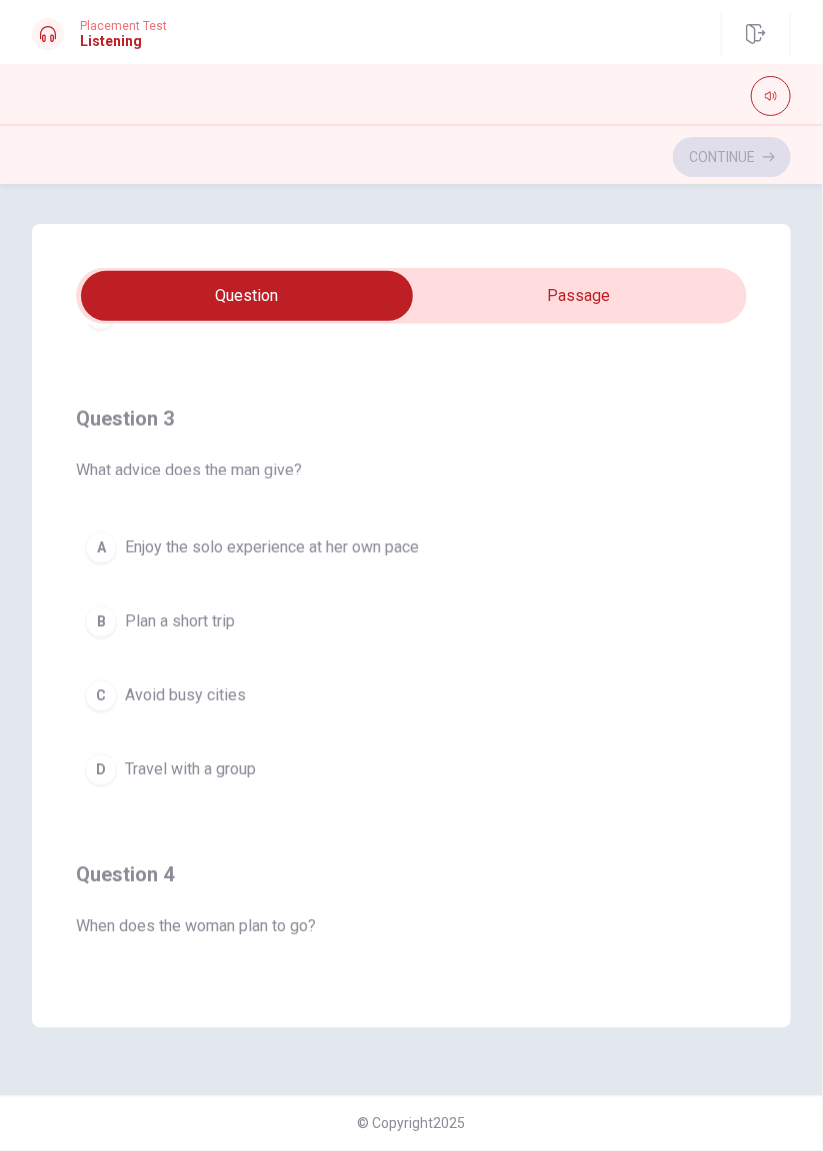scroll, scrollTop: 873, scrollLeft: 0, axis: vertical 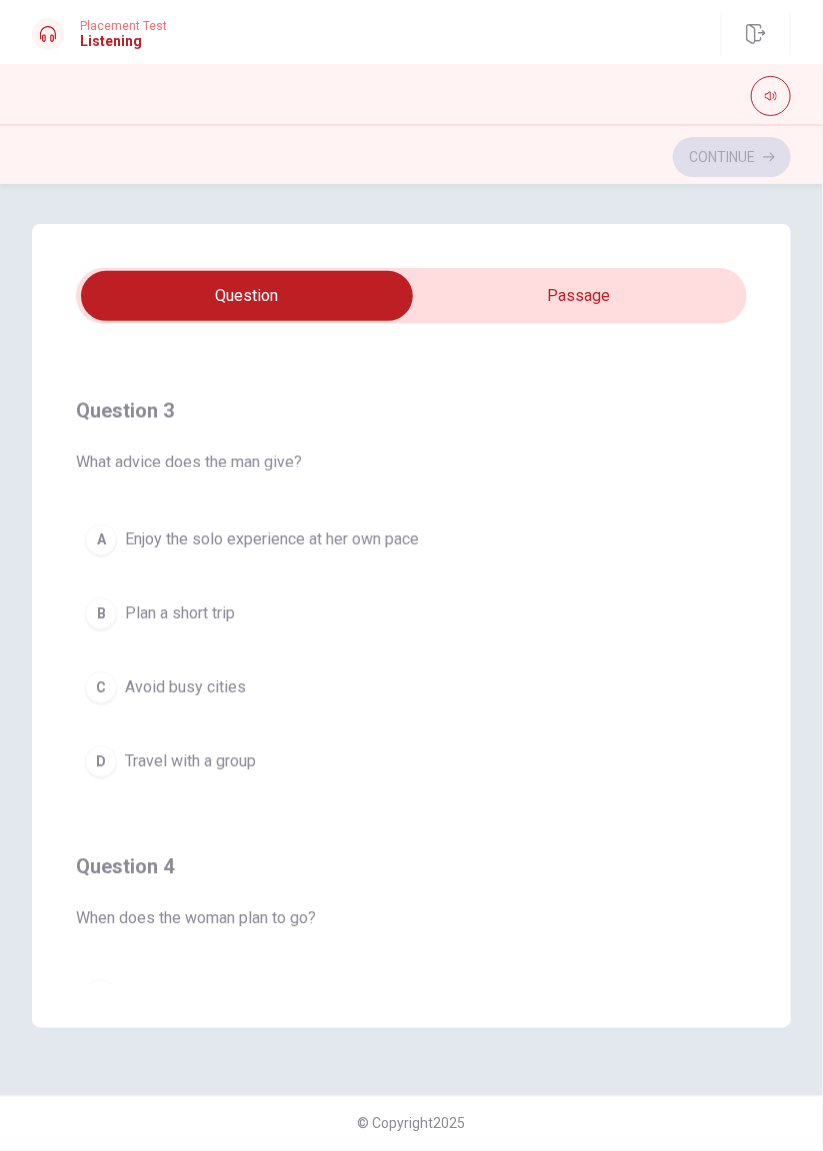 click on "Enjoy the solo experience at her own pace" at bounding box center [272, 540] 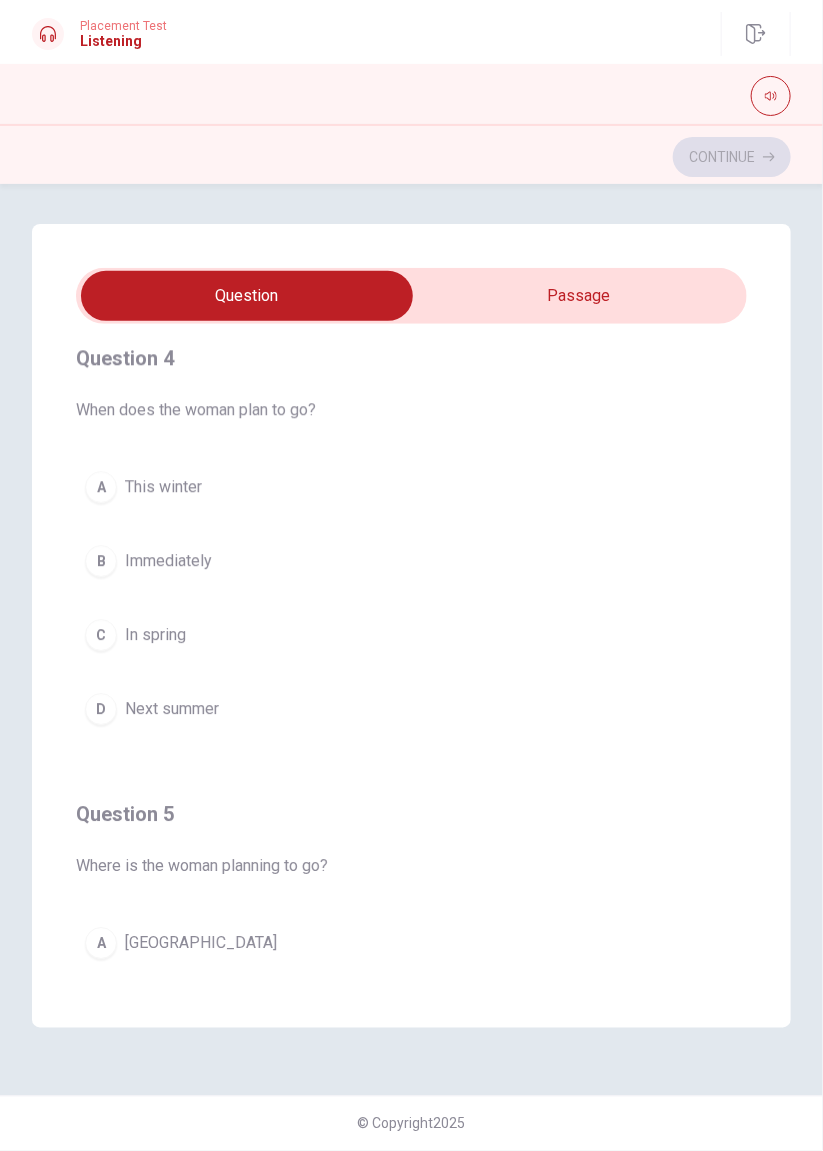 scroll, scrollTop: 1382, scrollLeft: 0, axis: vertical 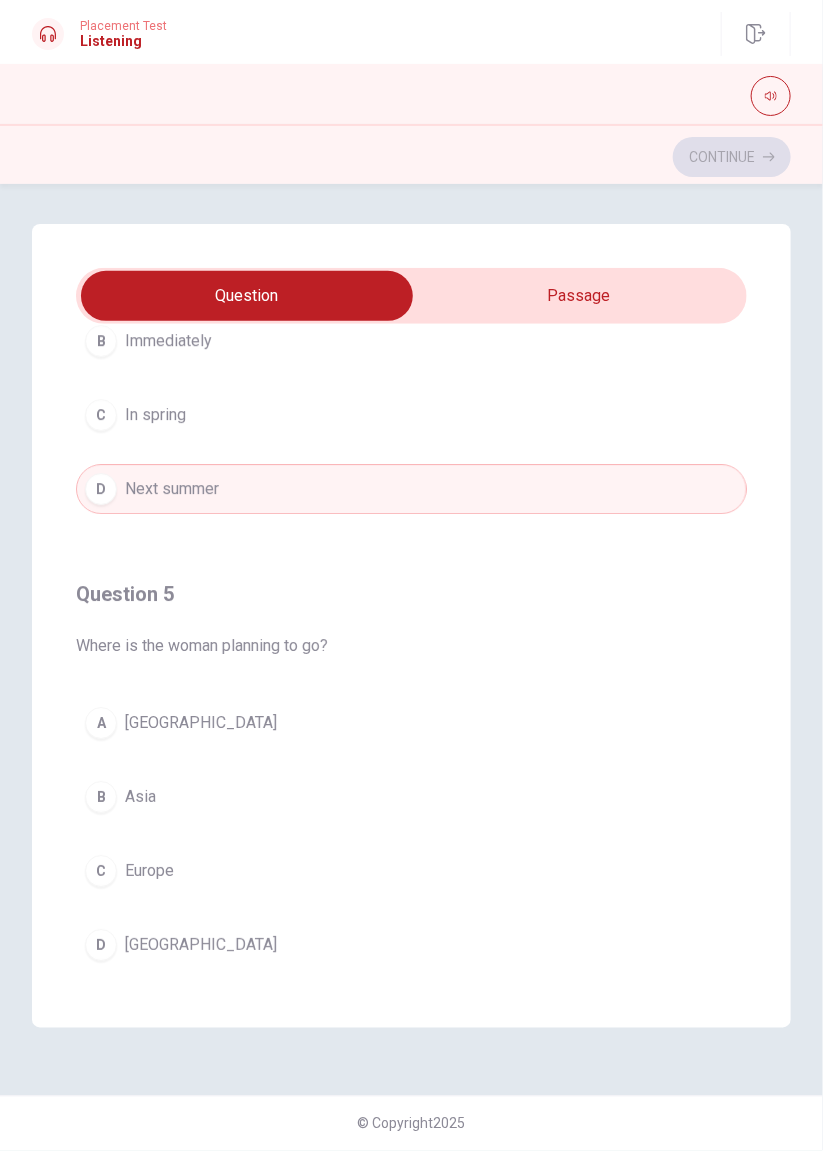 click on "C Europe" at bounding box center (411, 871) 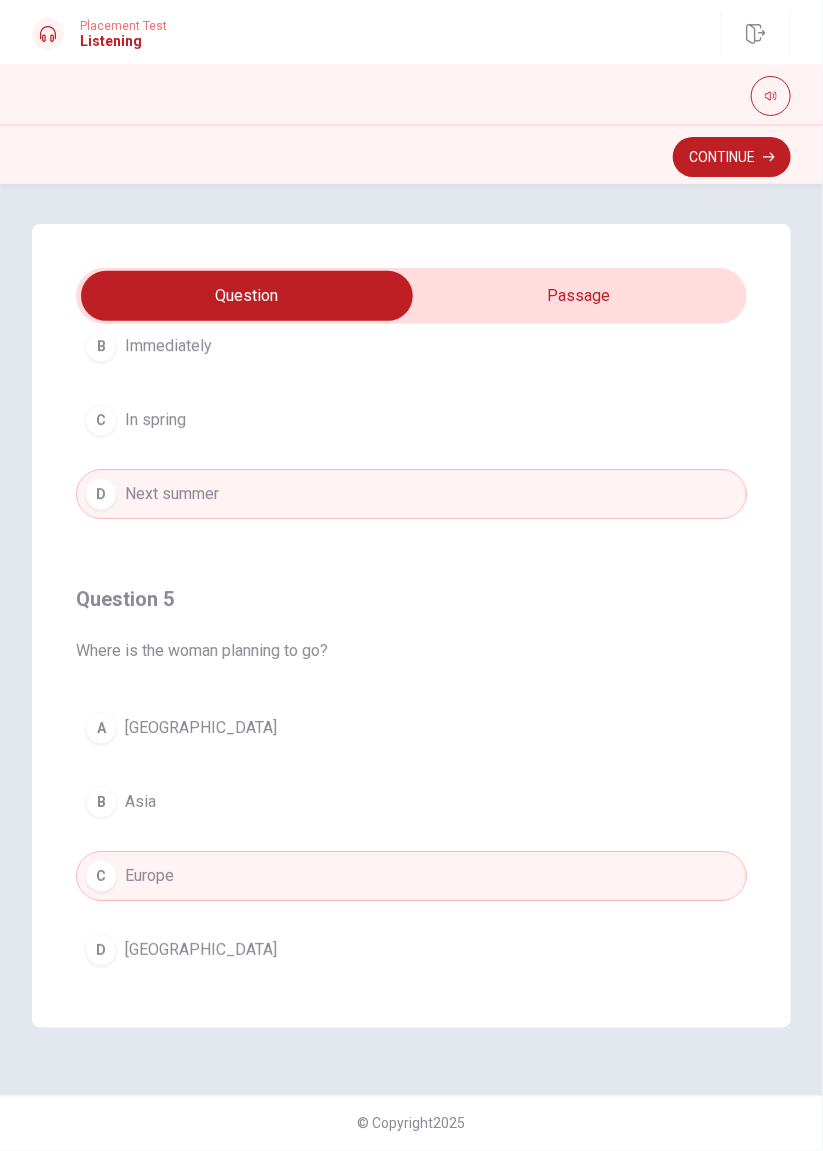 scroll, scrollTop: 1602, scrollLeft: 0, axis: vertical 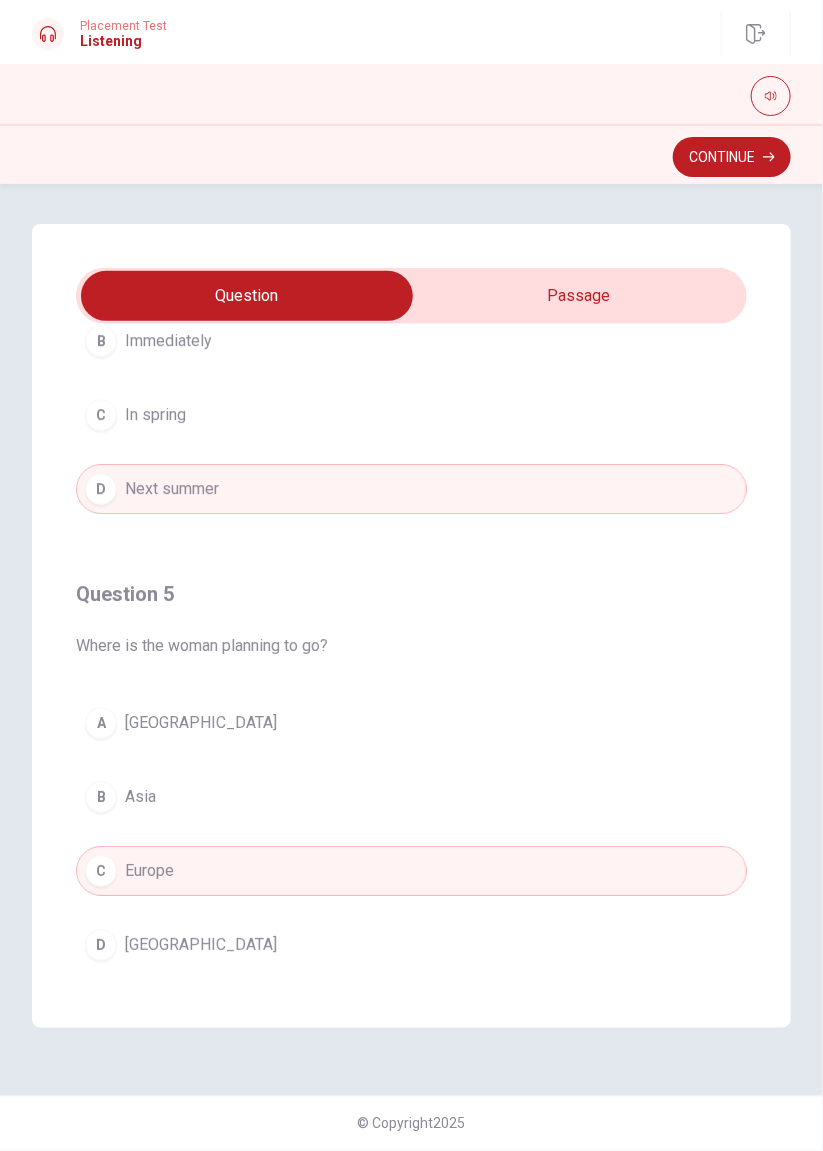 click at bounding box center (247, 296) 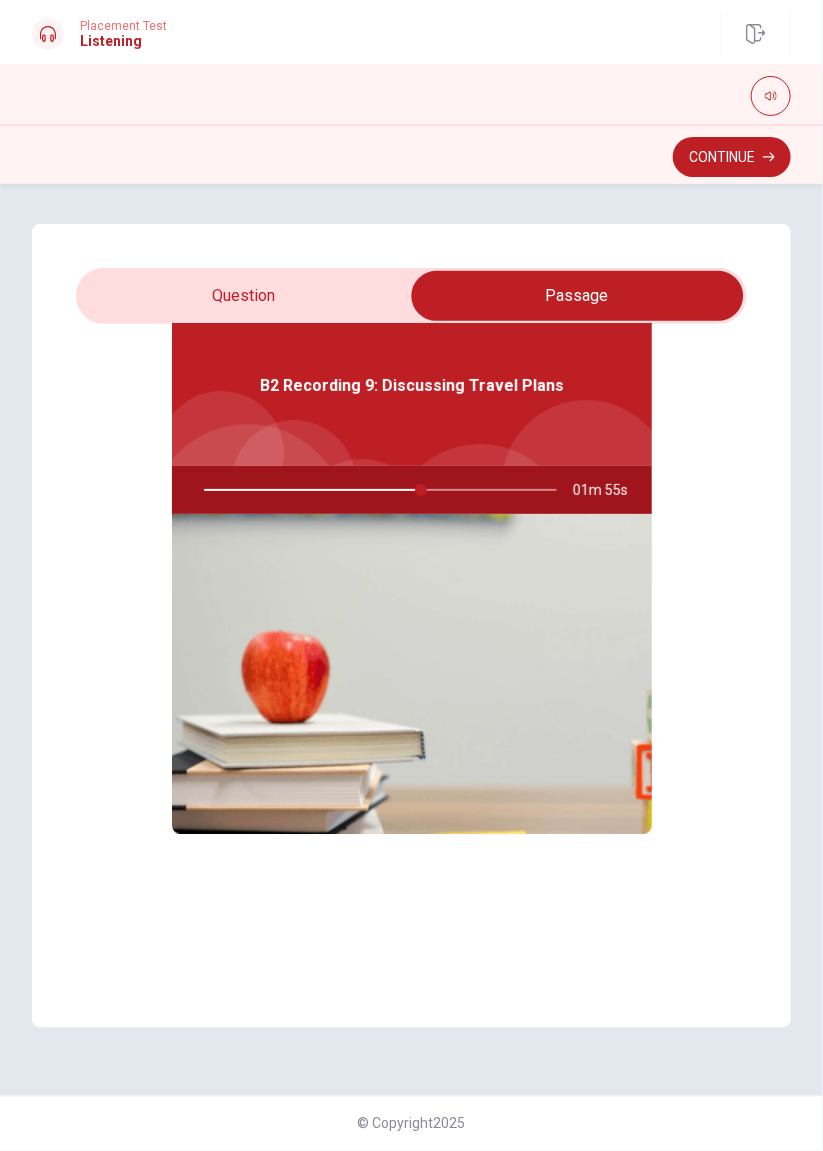 scroll, scrollTop: 112, scrollLeft: 0, axis: vertical 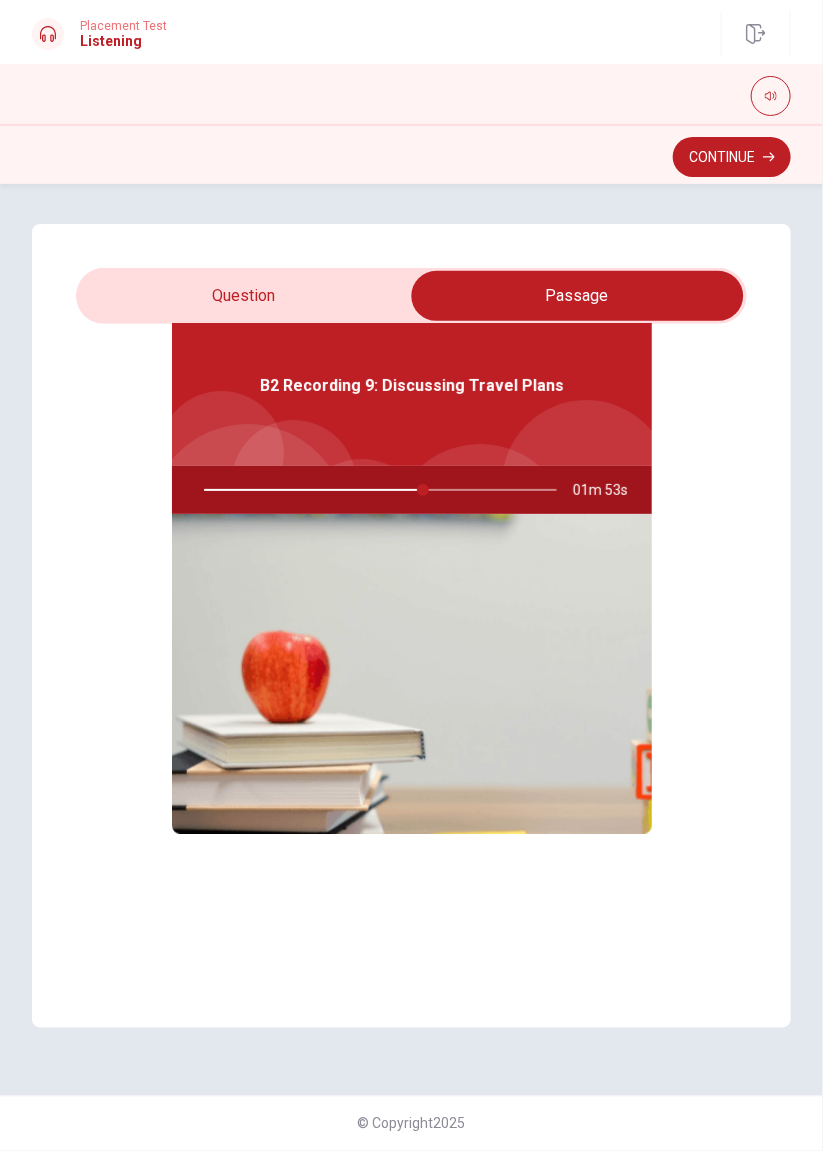 type on "62" 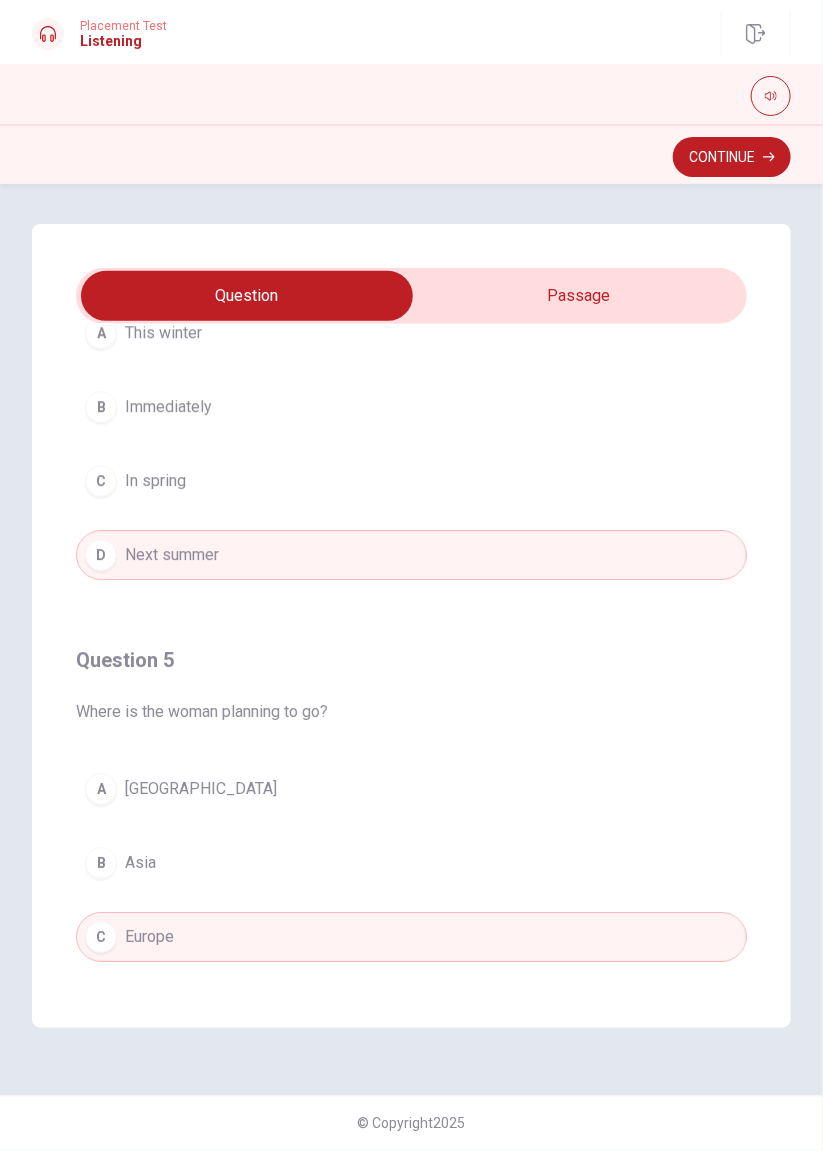 scroll, scrollTop: 1602, scrollLeft: 0, axis: vertical 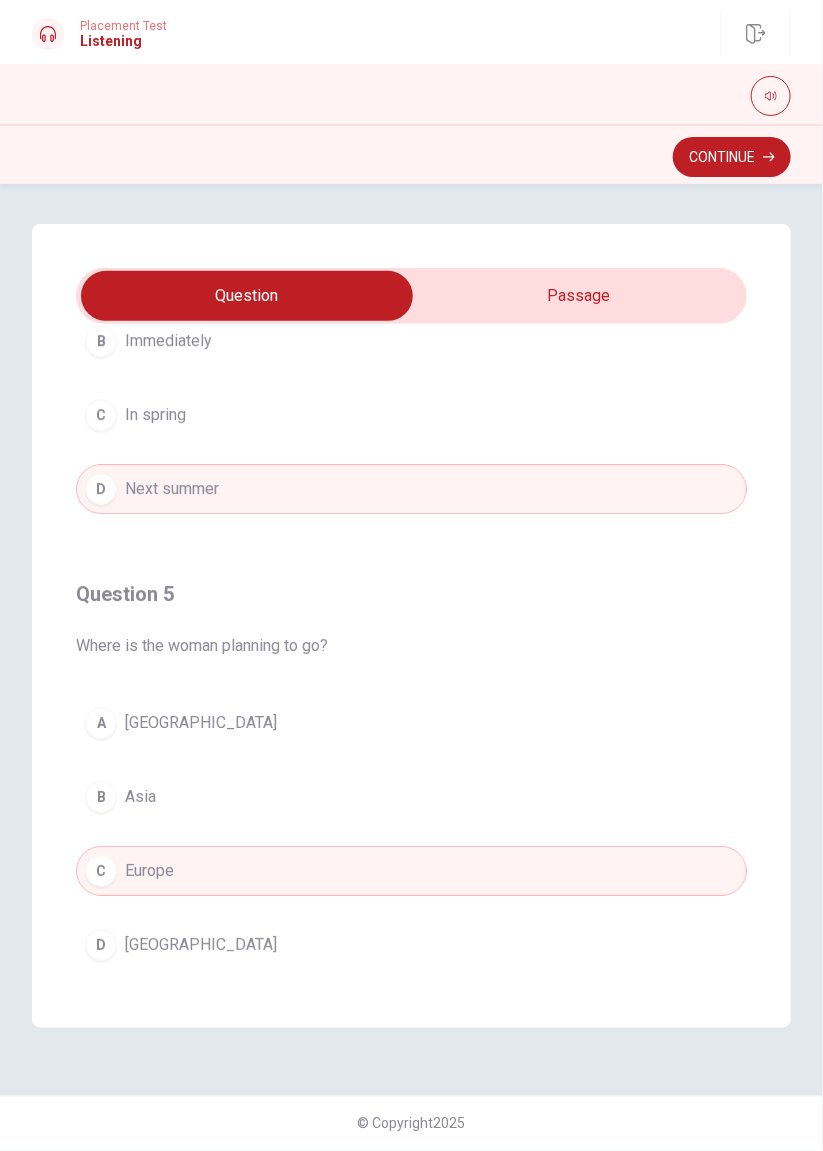 click on "Continue" at bounding box center [732, 157] 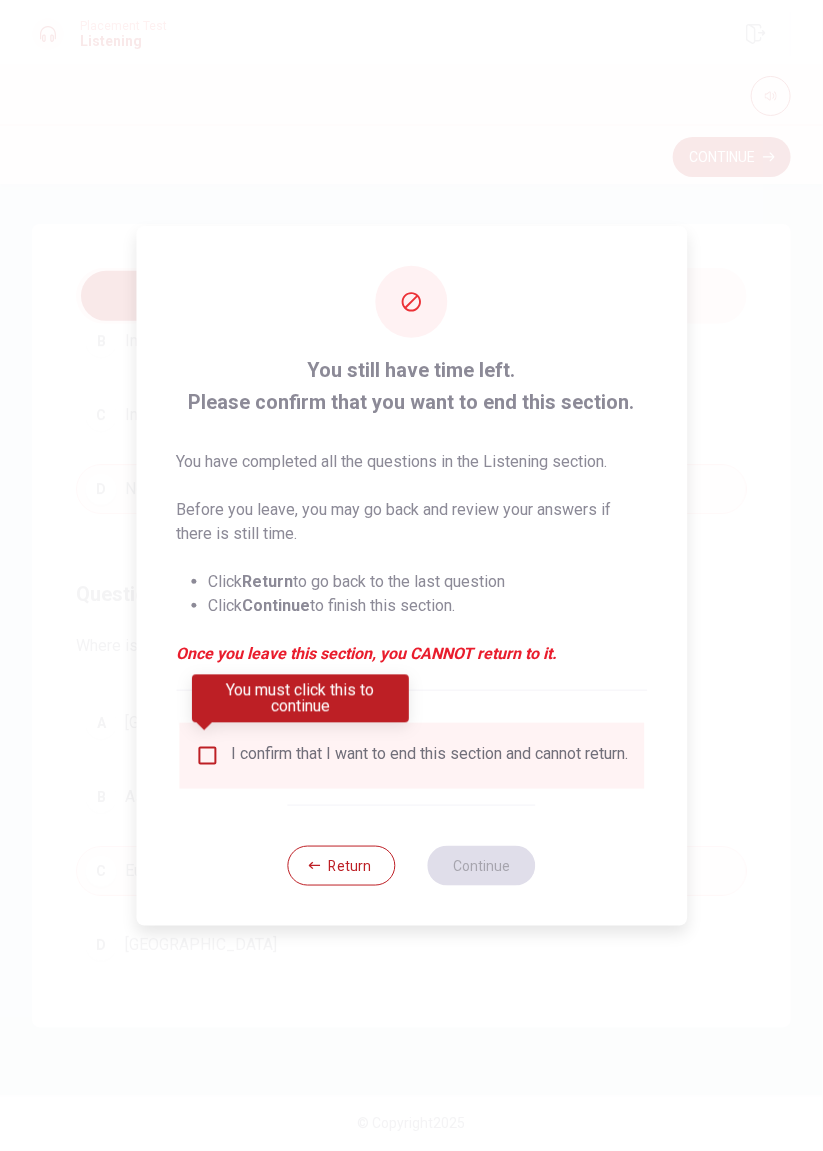 click at bounding box center (207, 756) 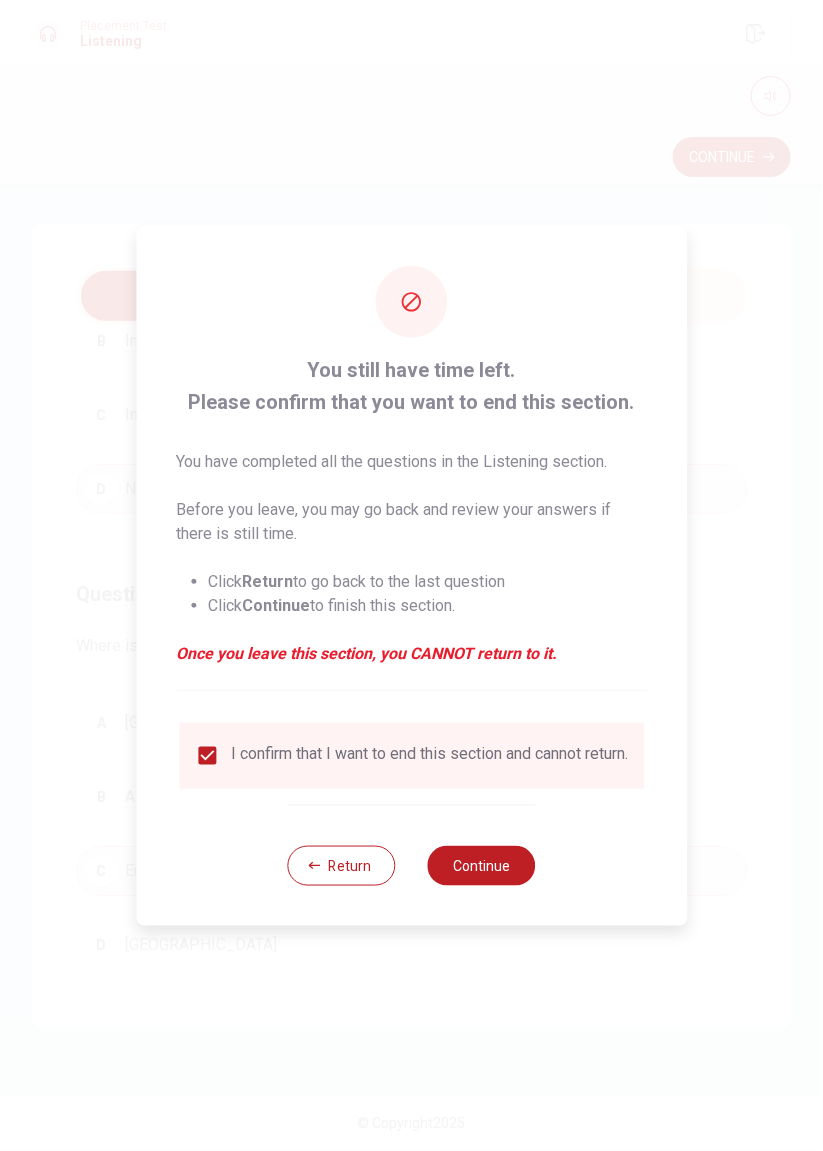 click on "Continue" at bounding box center [482, 866] 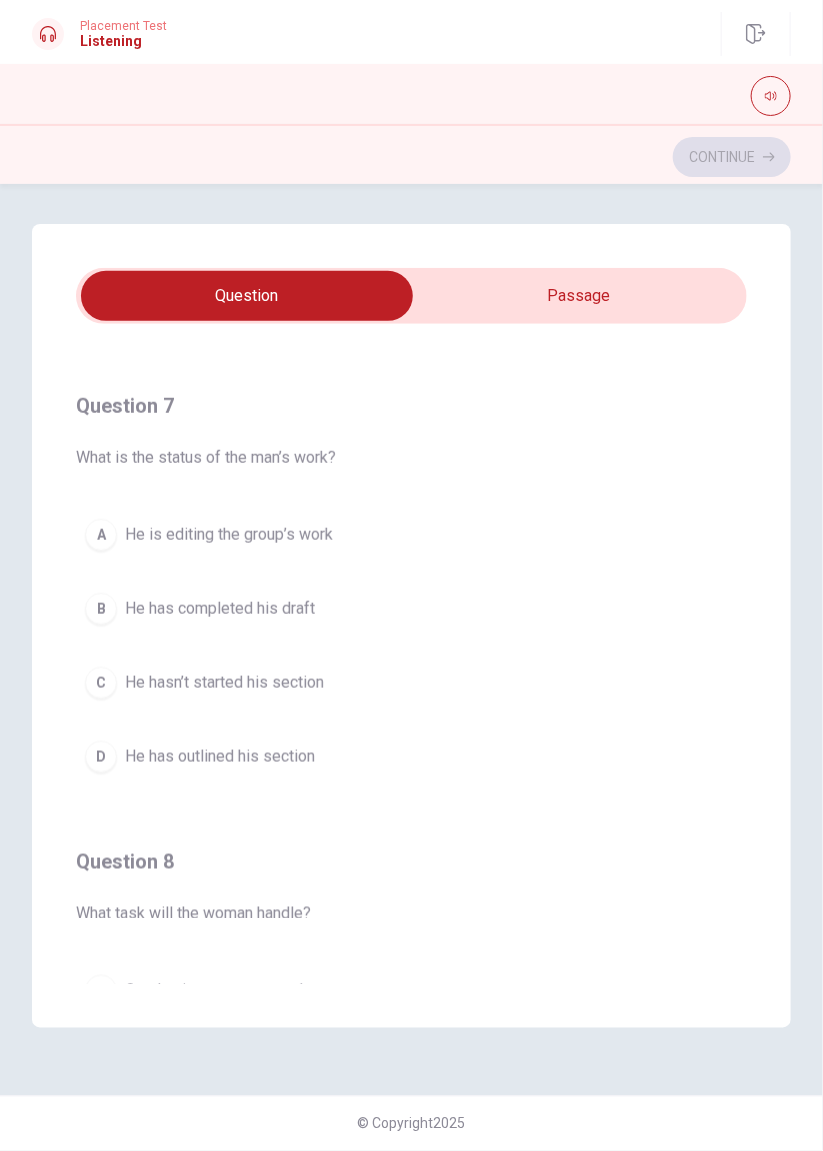 scroll, scrollTop: 426, scrollLeft: 0, axis: vertical 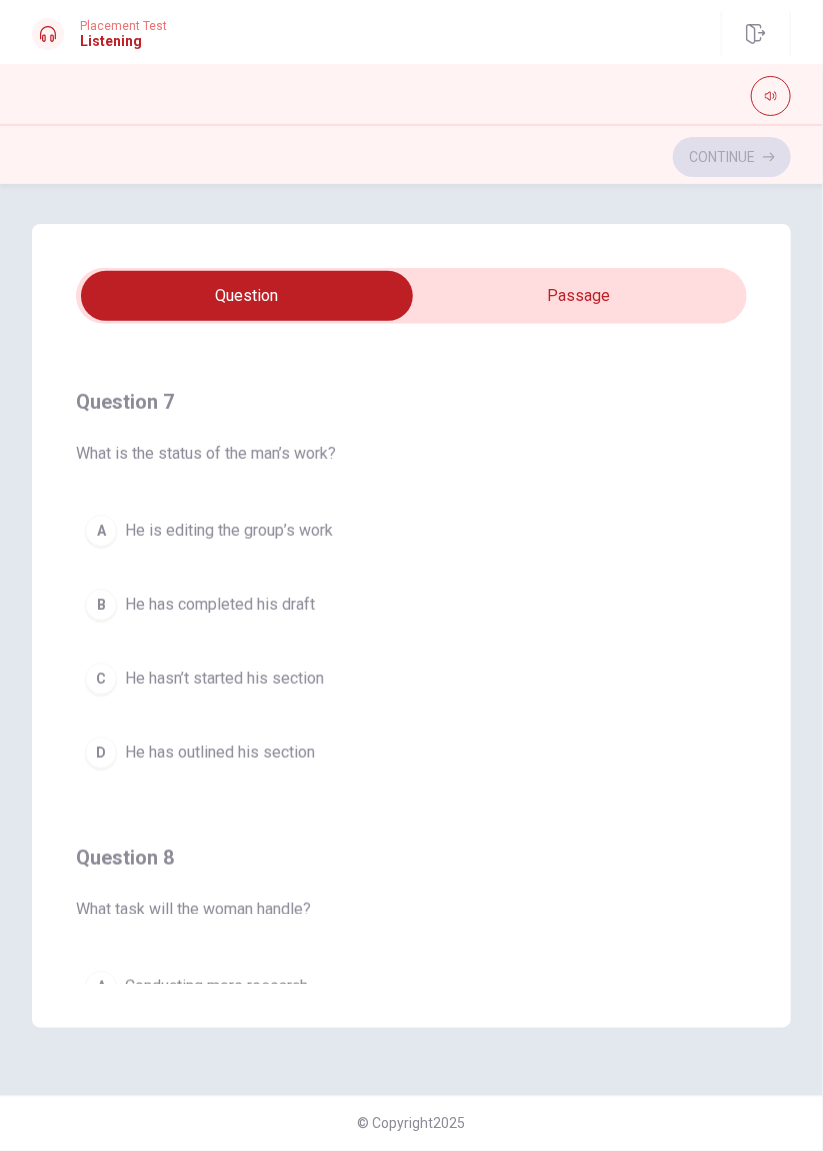 click on "He has outlined his section" at bounding box center [220, 753] 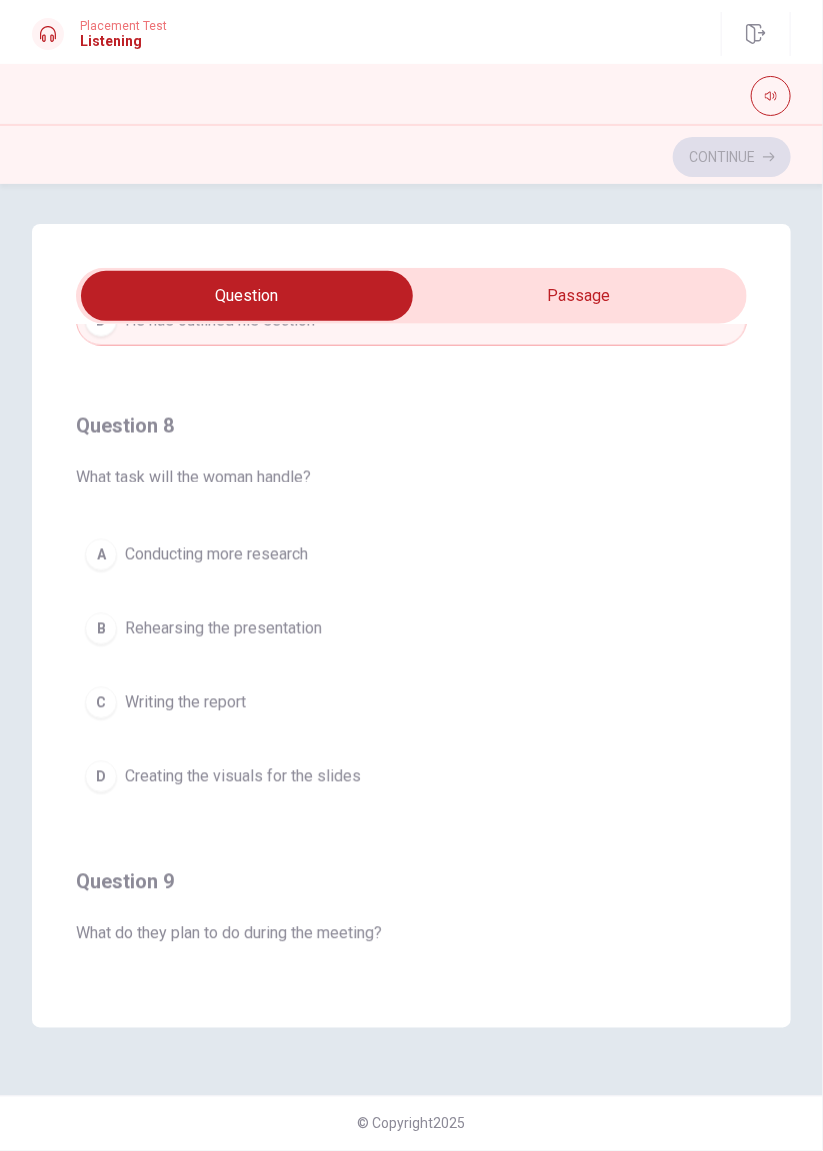 scroll, scrollTop: 863, scrollLeft: 0, axis: vertical 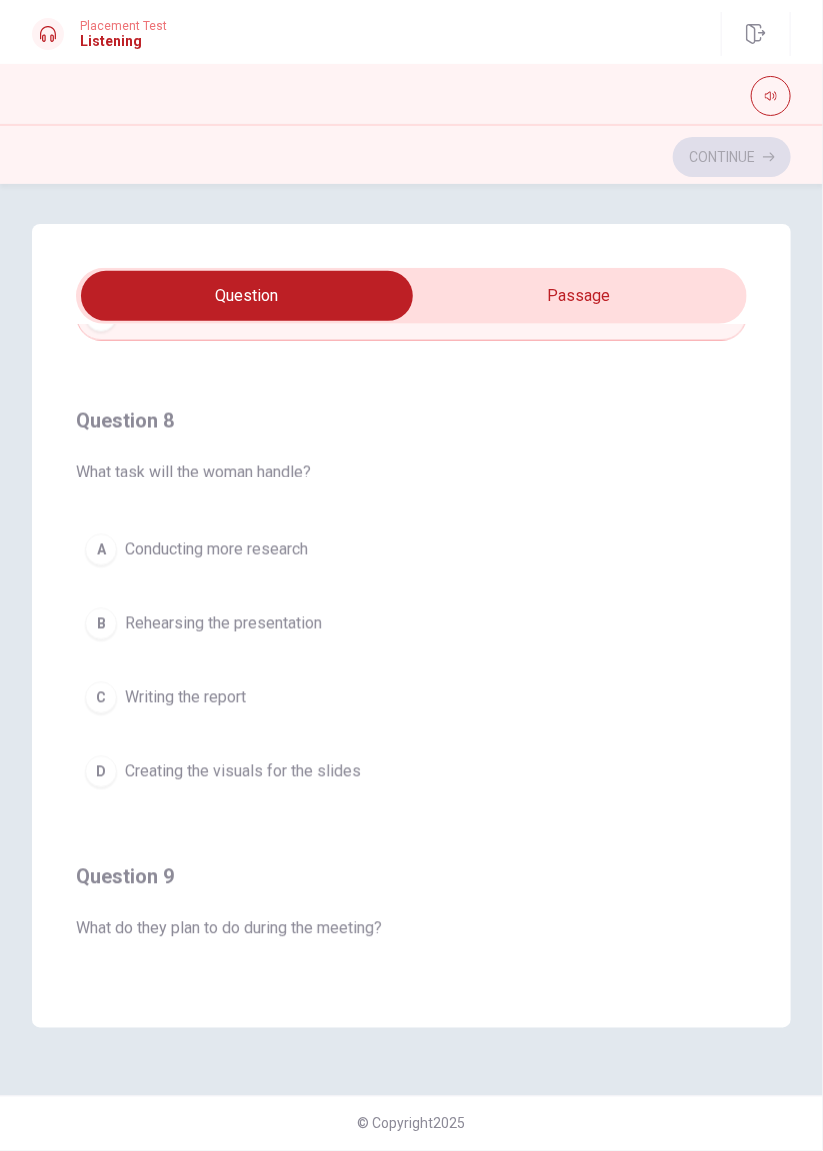 click on "D" at bounding box center [101, 772] 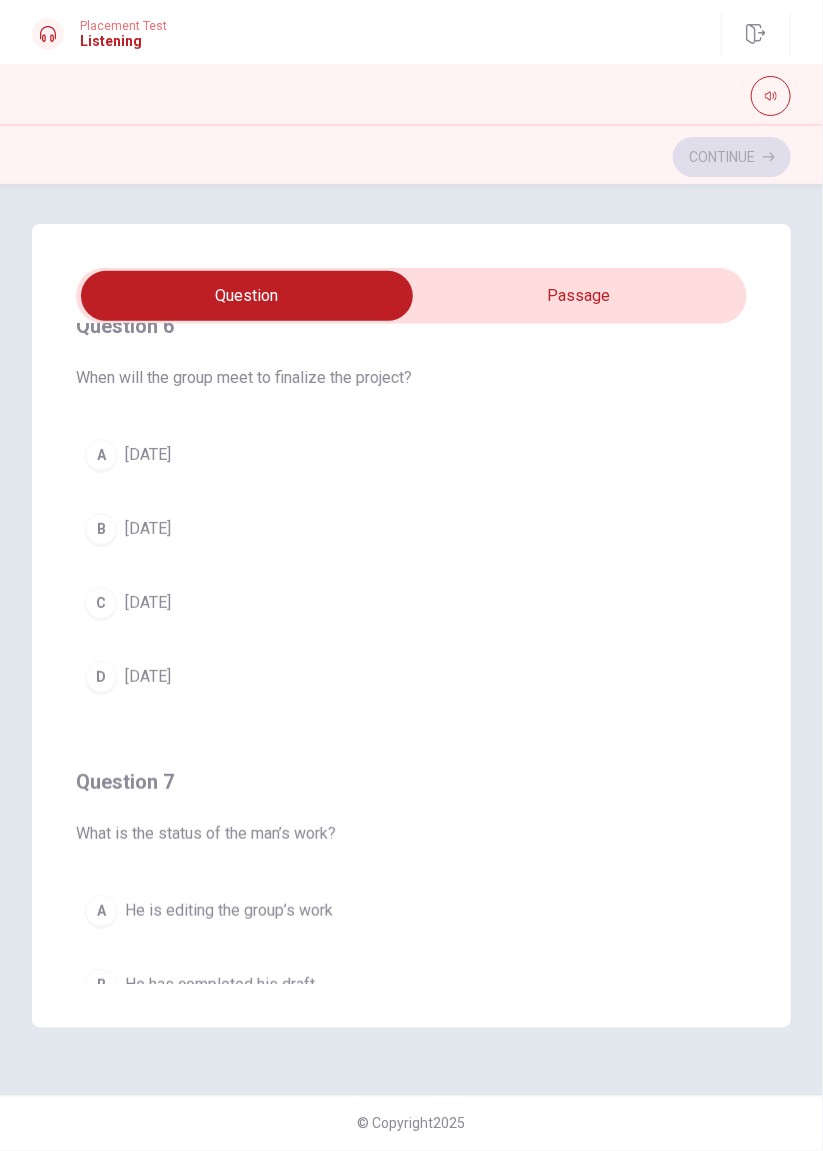 scroll, scrollTop: 0, scrollLeft: 0, axis: both 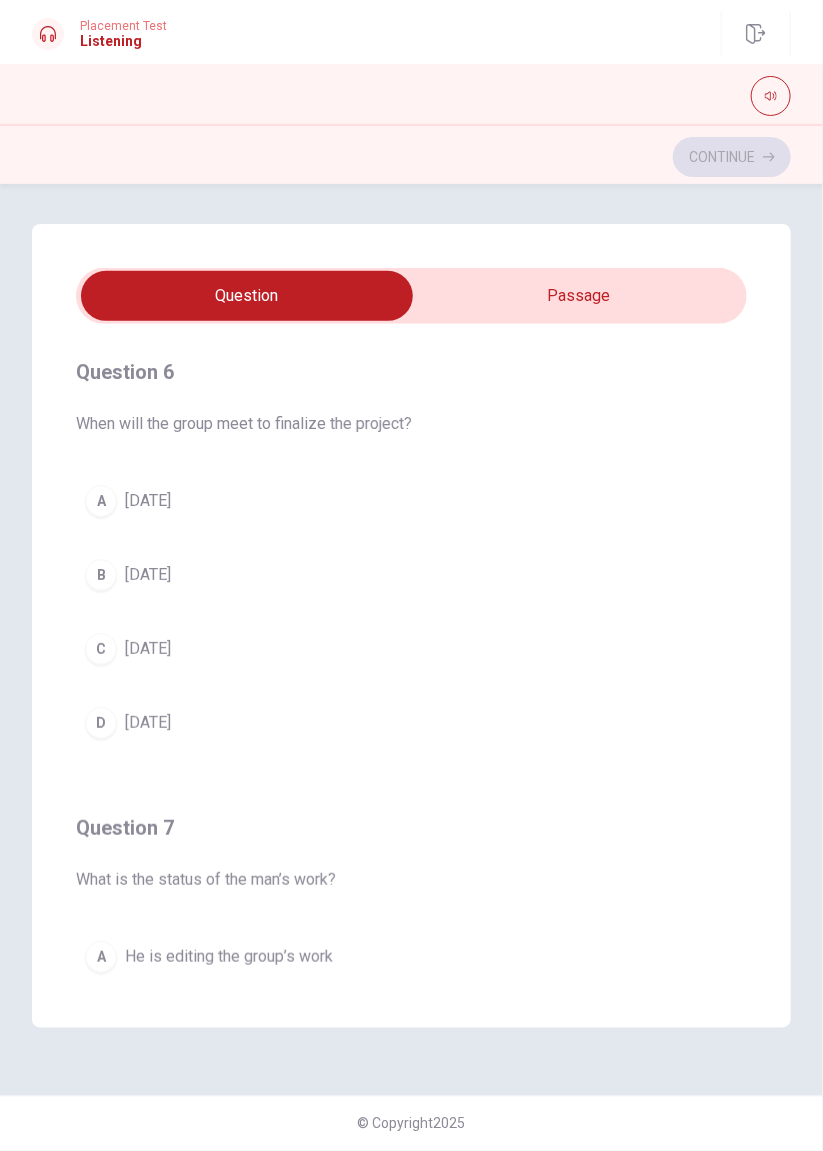 click on "A [DATE]" at bounding box center (411, 501) 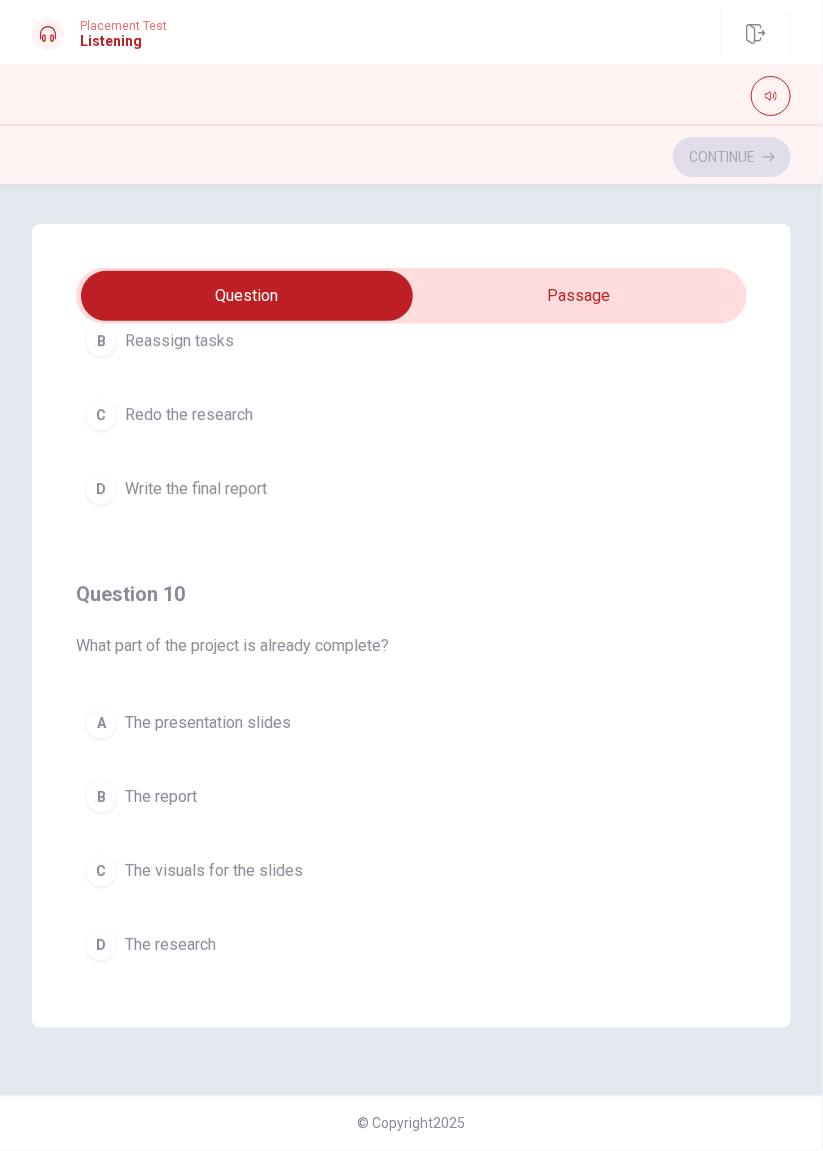 scroll, scrollTop: 1600, scrollLeft: 0, axis: vertical 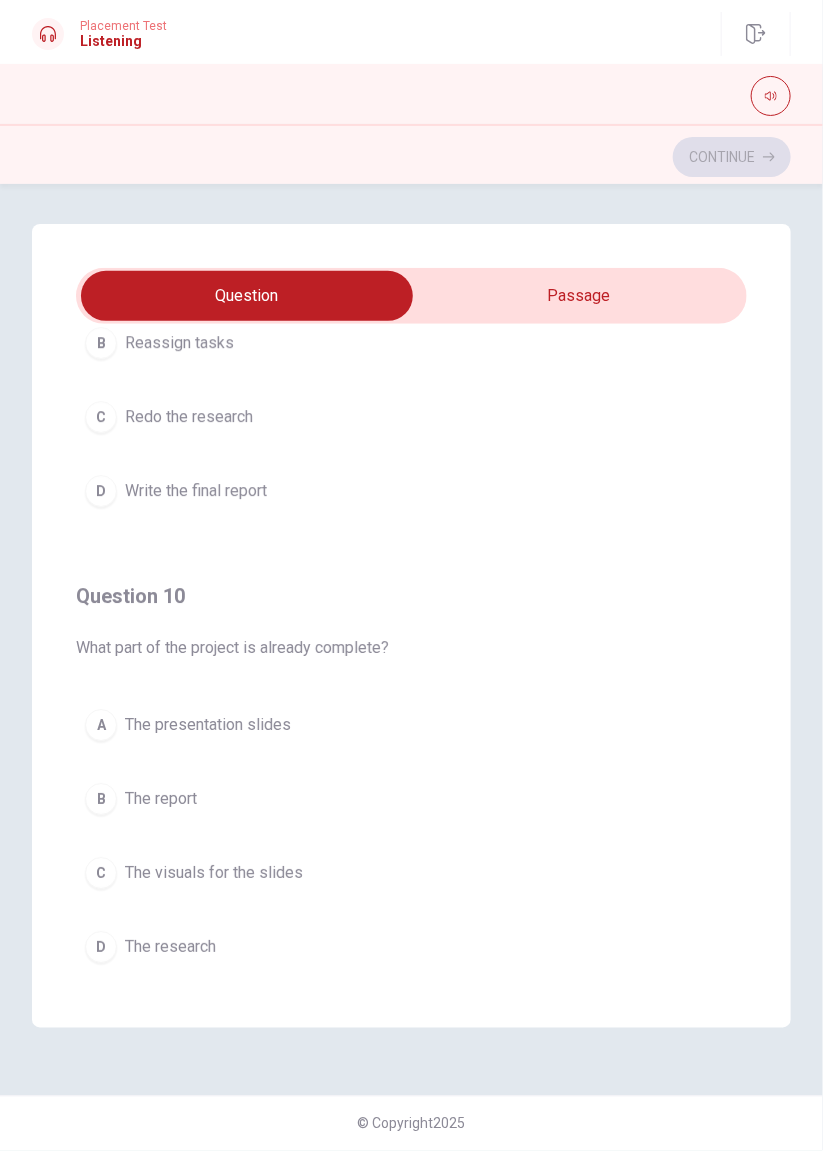 click on "The research" at bounding box center (170, 947) 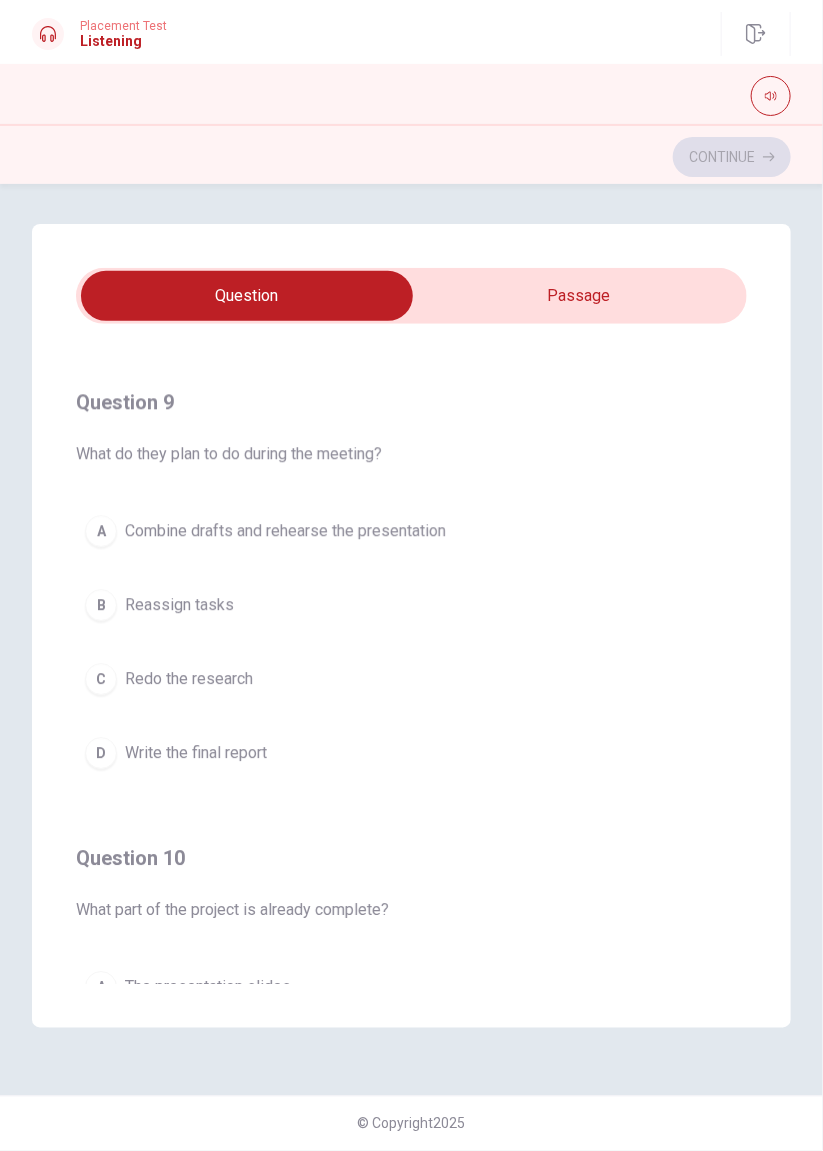 scroll, scrollTop: 1333, scrollLeft: 0, axis: vertical 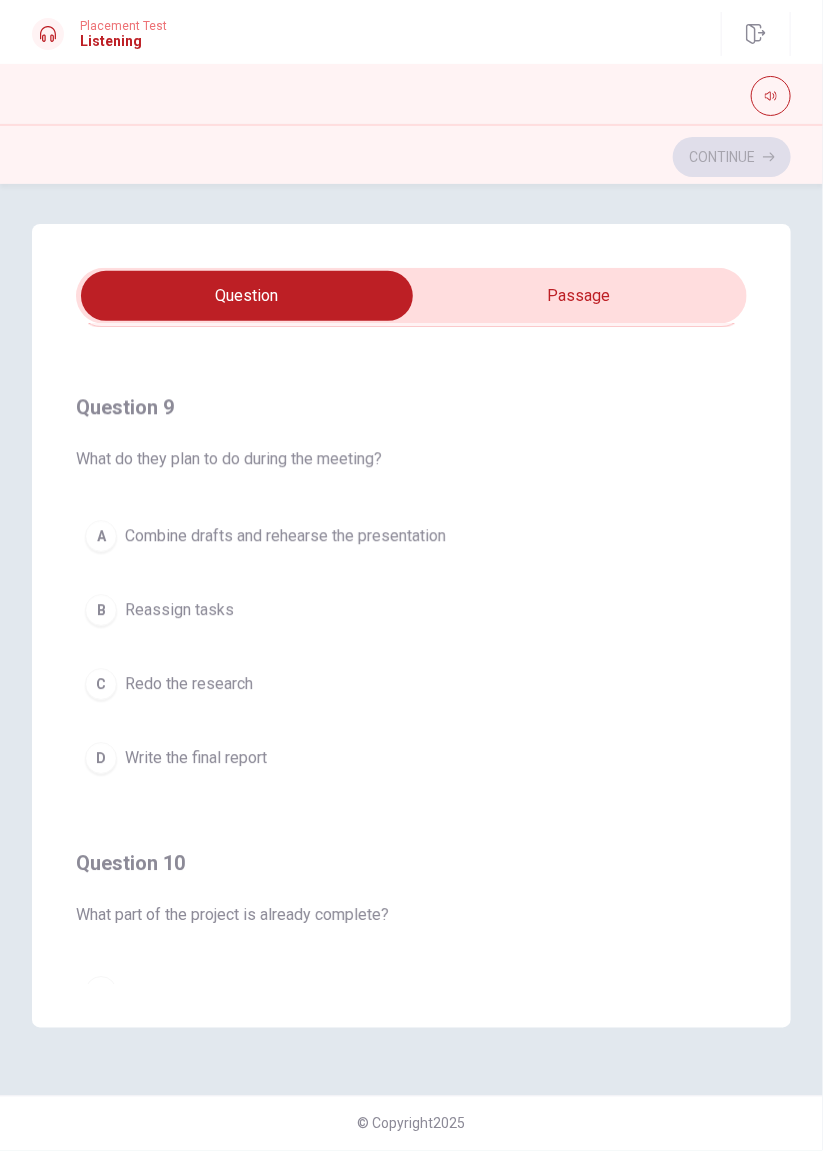 click on "Combine drafts and rehearse the presentation" at bounding box center (285, 536) 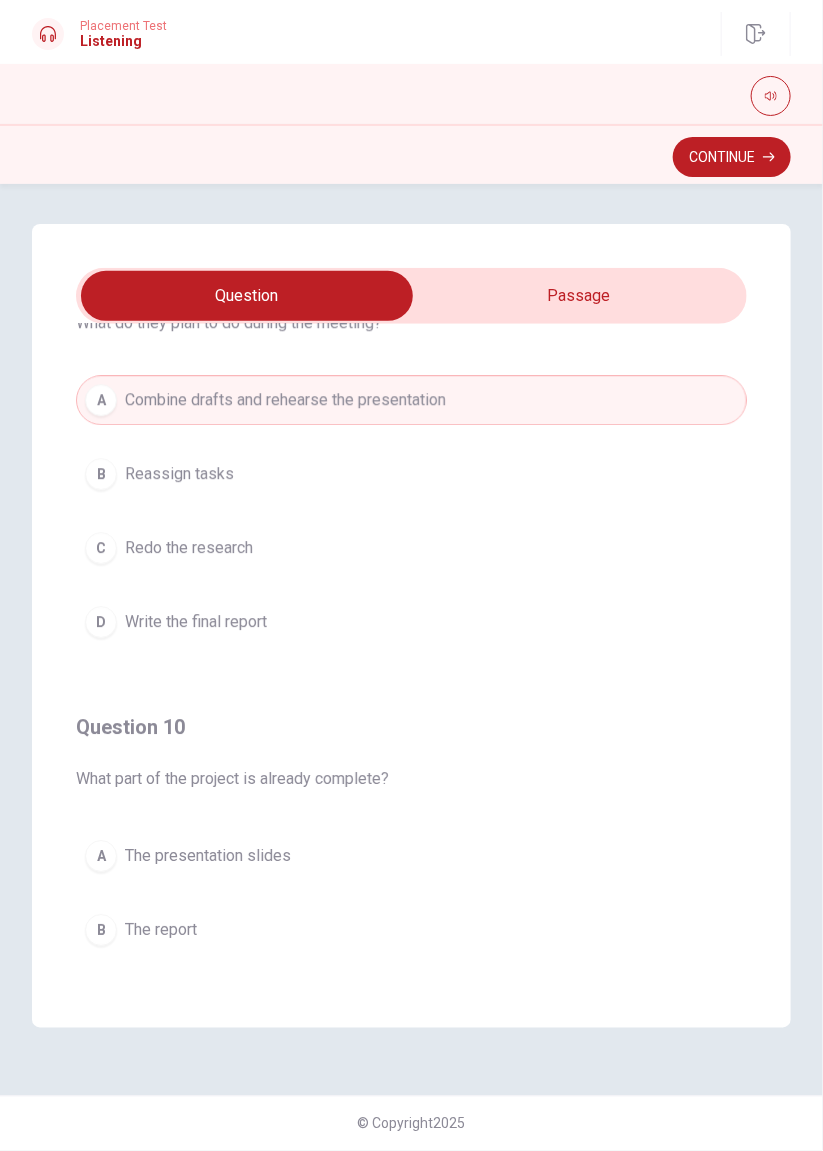 scroll, scrollTop: 1602, scrollLeft: 0, axis: vertical 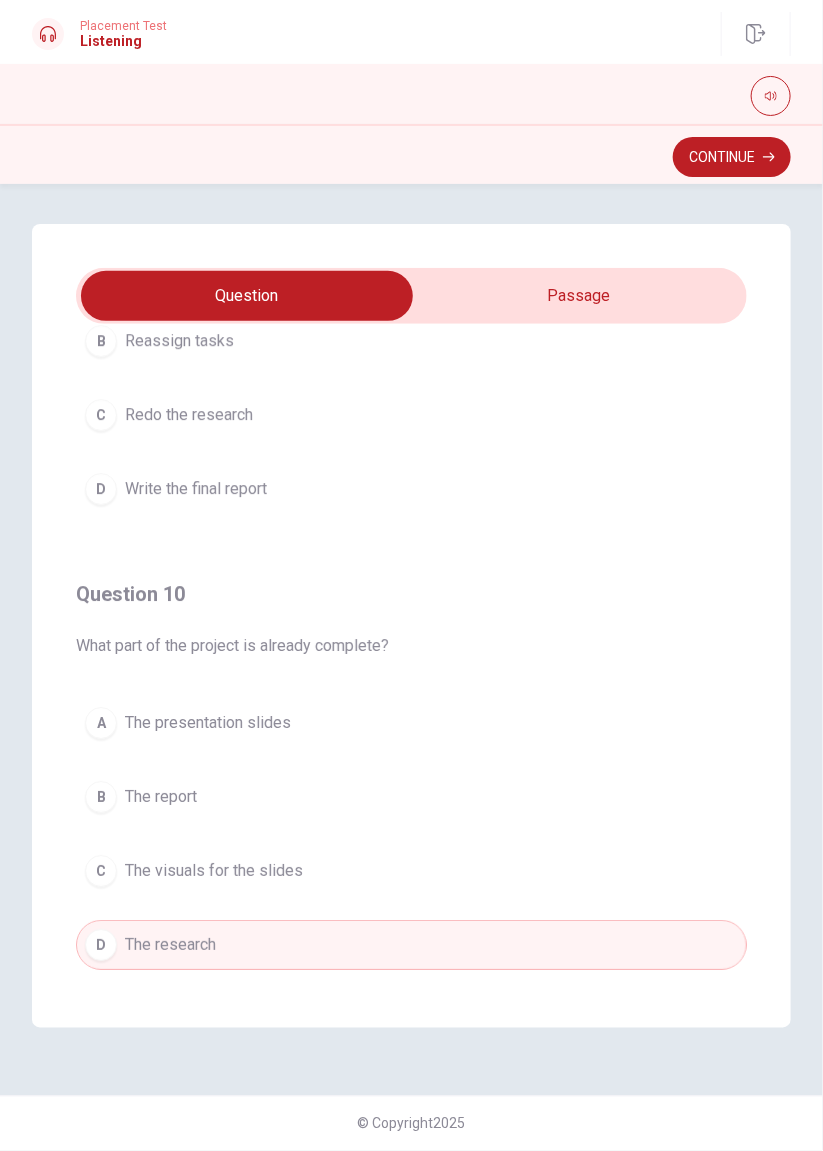 click on "Continue" at bounding box center (732, 157) 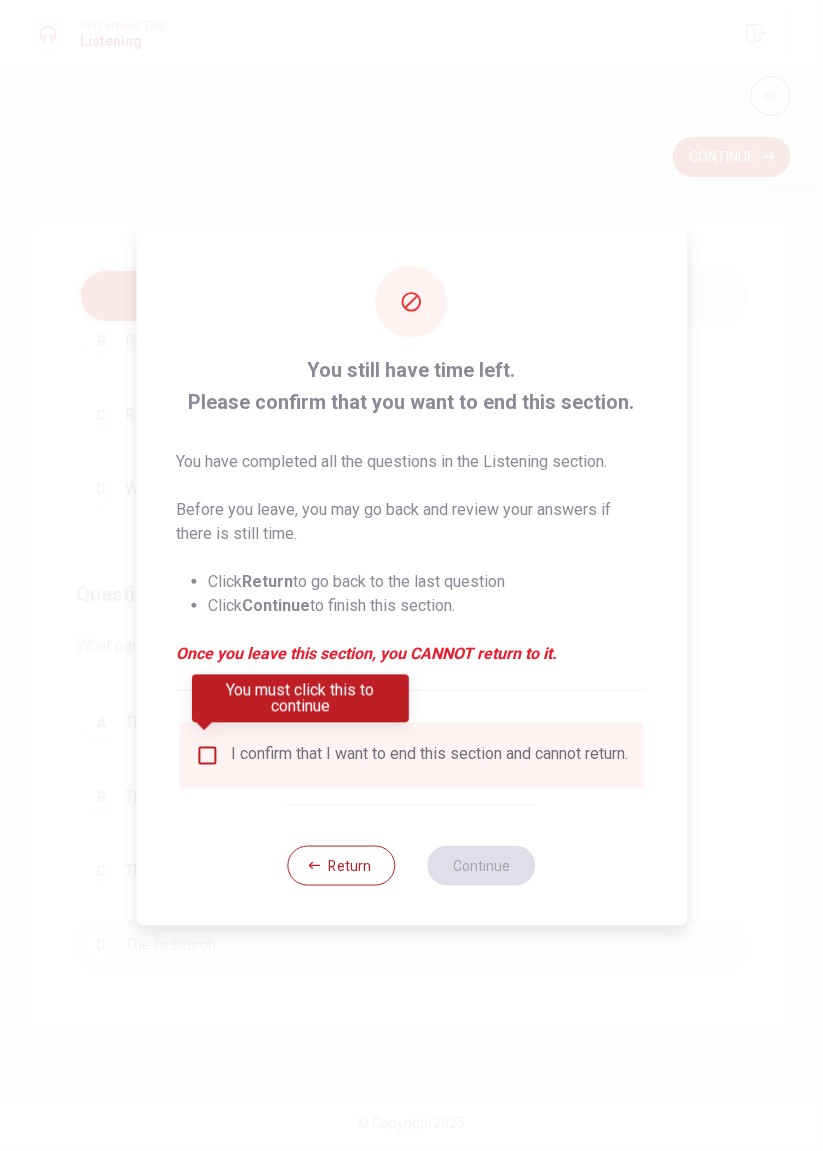 click at bounding box center [207, 756] 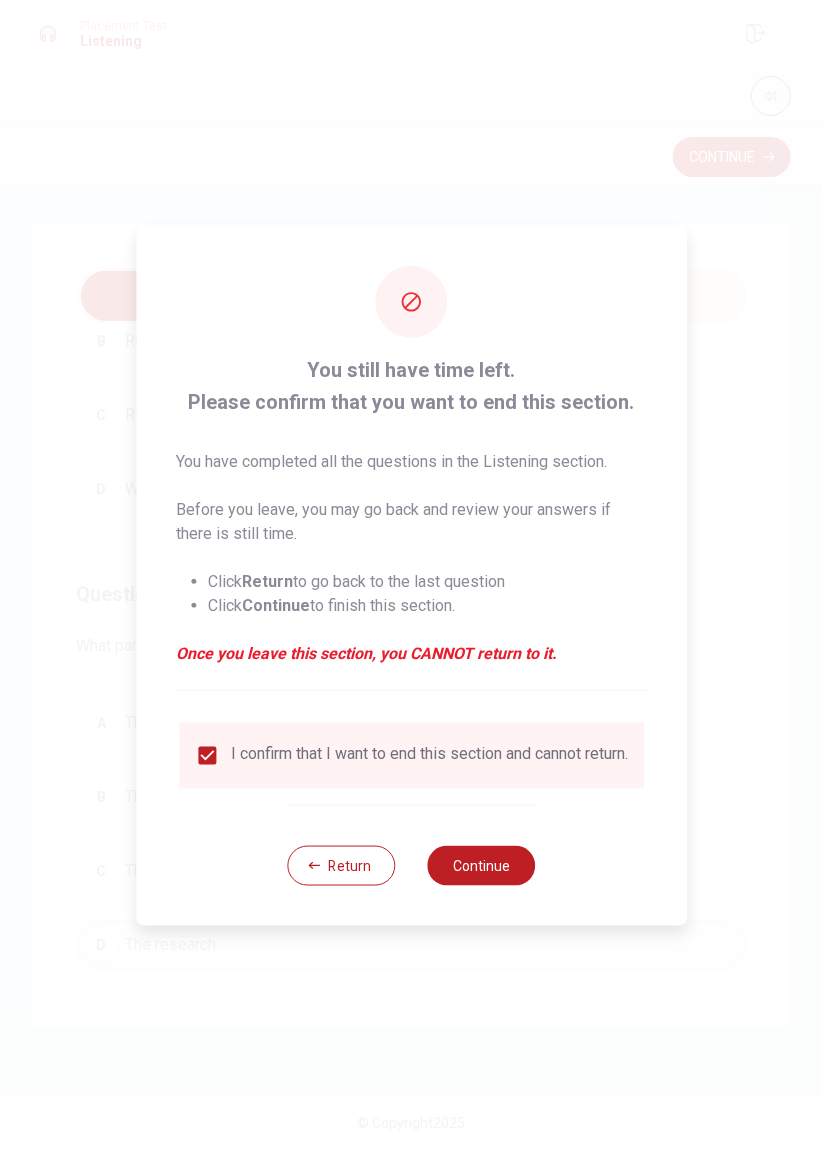 click on "Continue" at bounding box center (482, 866) 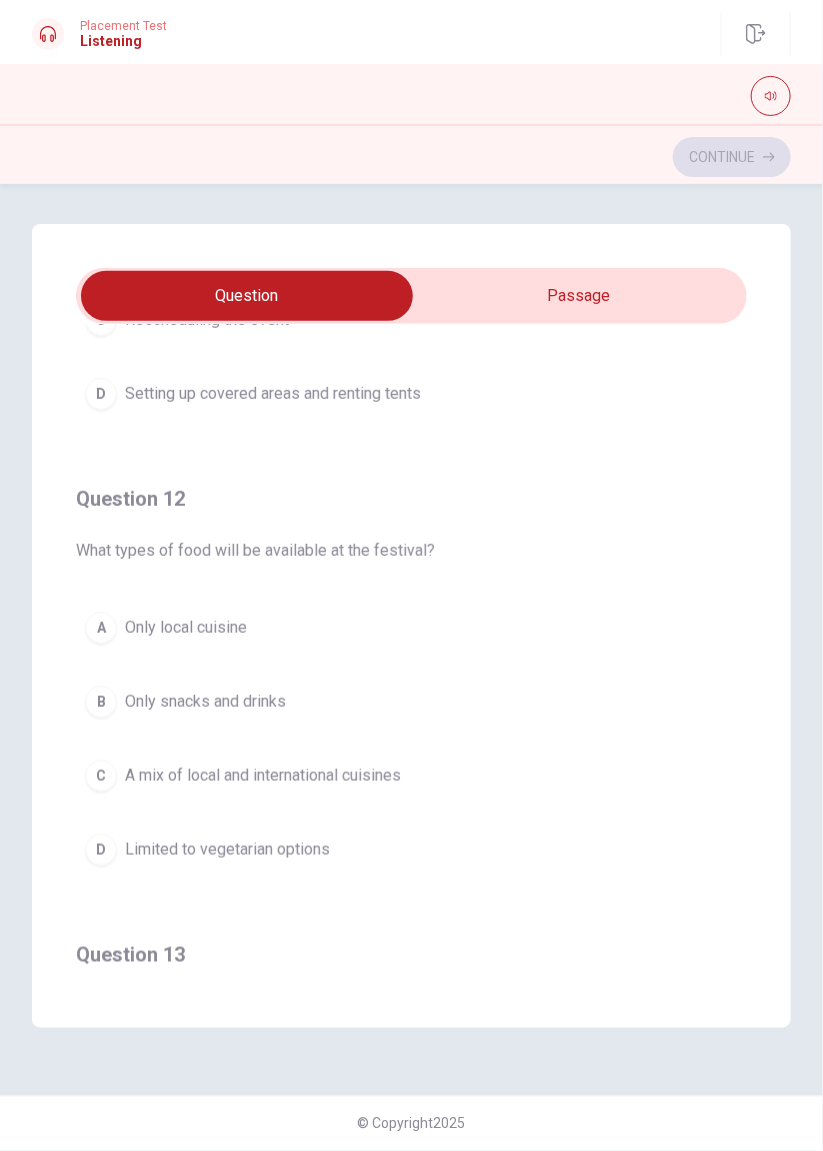 scroll, scrollTop: 345, scrollLeft: 0, axis: vertical 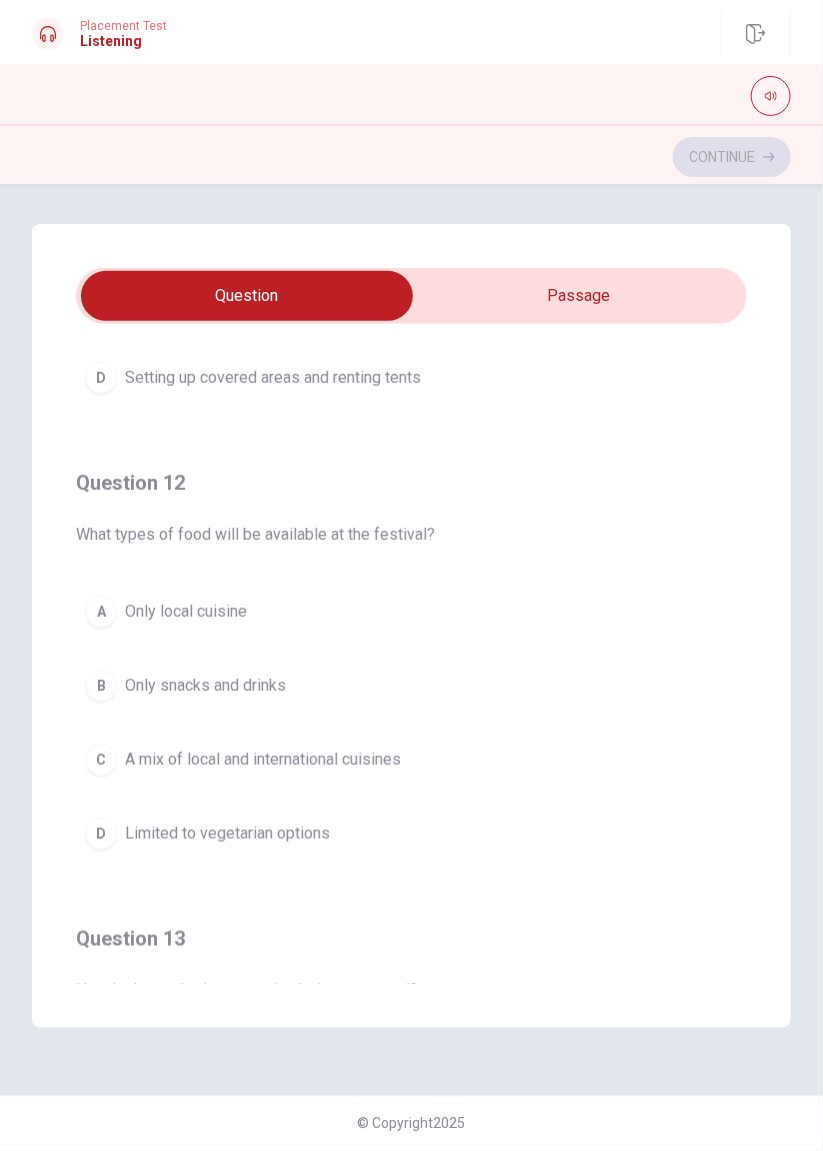 click on "A mix of local and international cuisines" at bounding box center [263, 760] 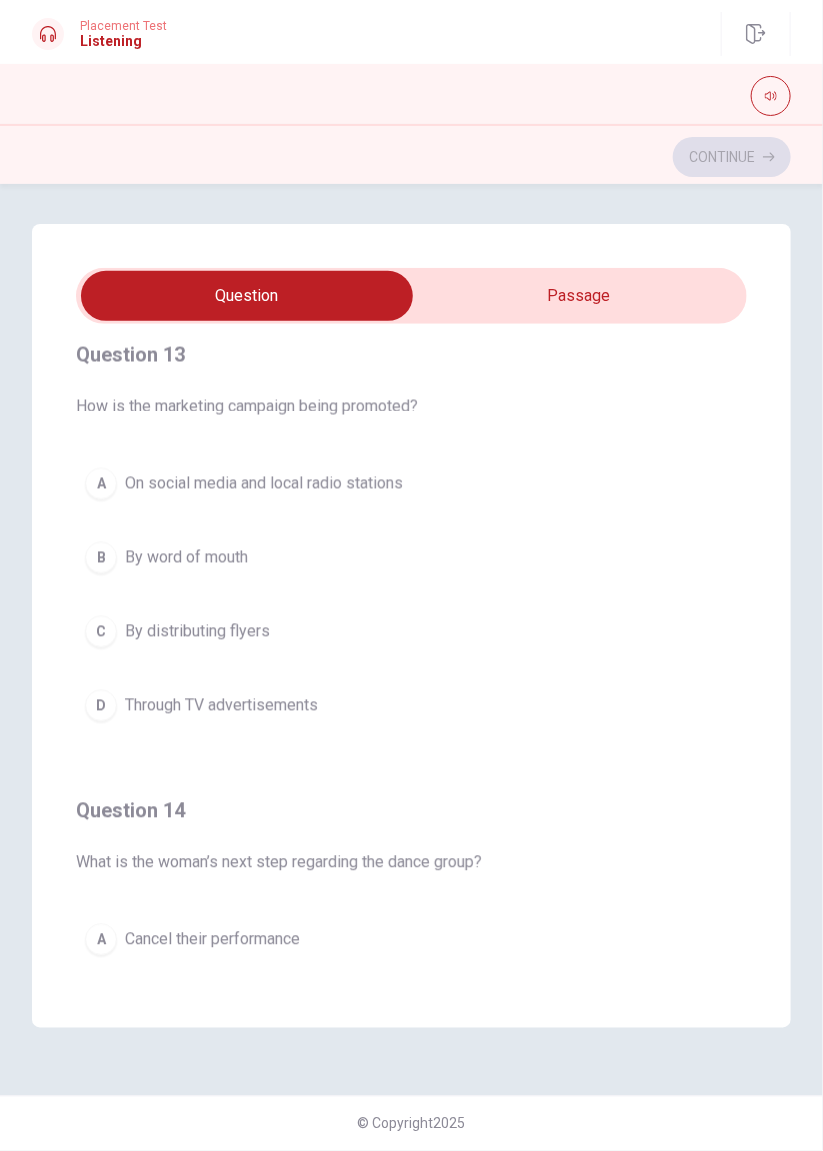 scroll, scrollTop: 932, scrollLeft: 0, axis: vertical 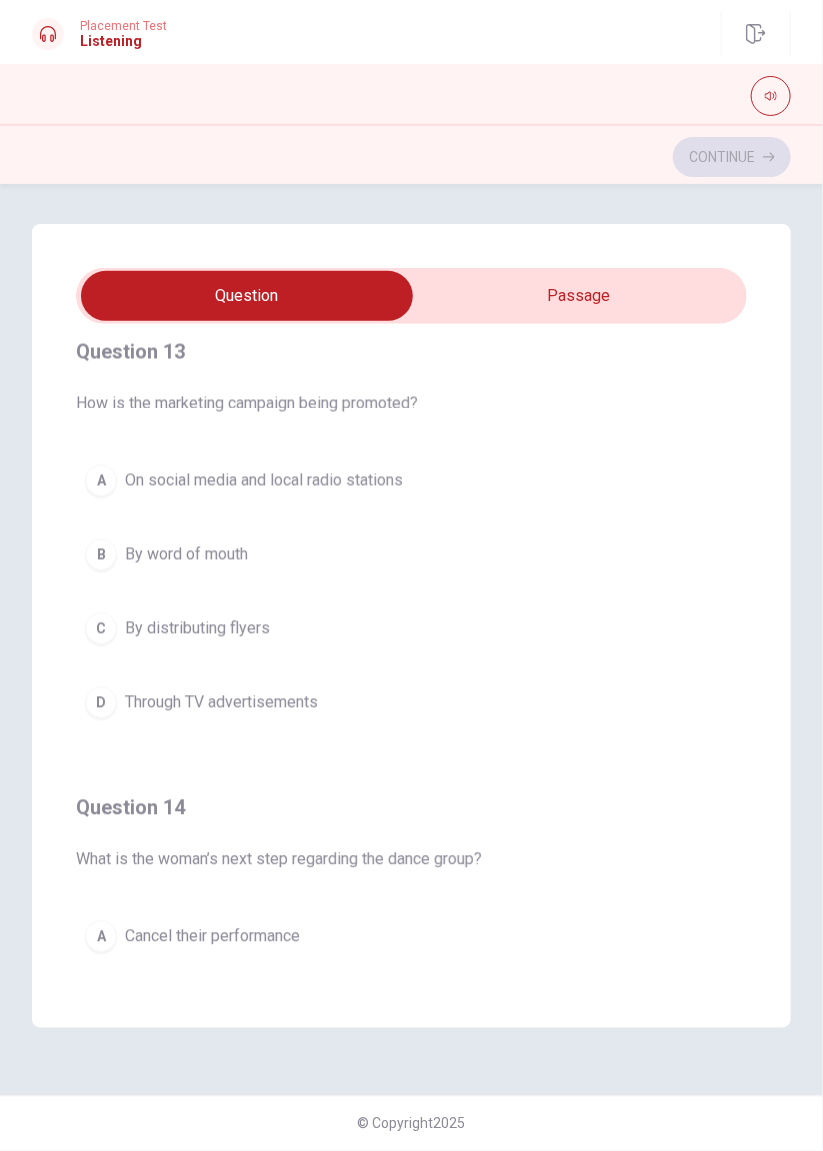 click on "On social media and local radio stations" at bounding box center (264, 481) 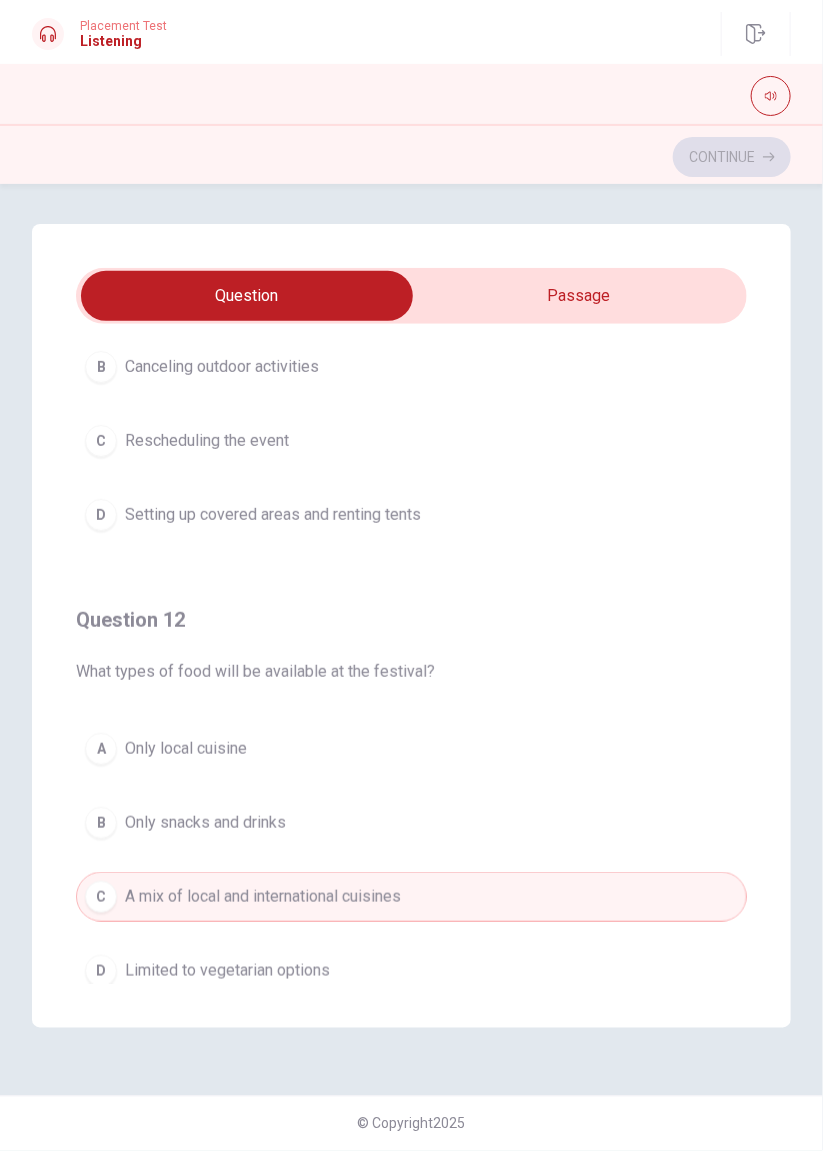 scroll, scrollTop: 0, scrollLeft: 0, axis: both 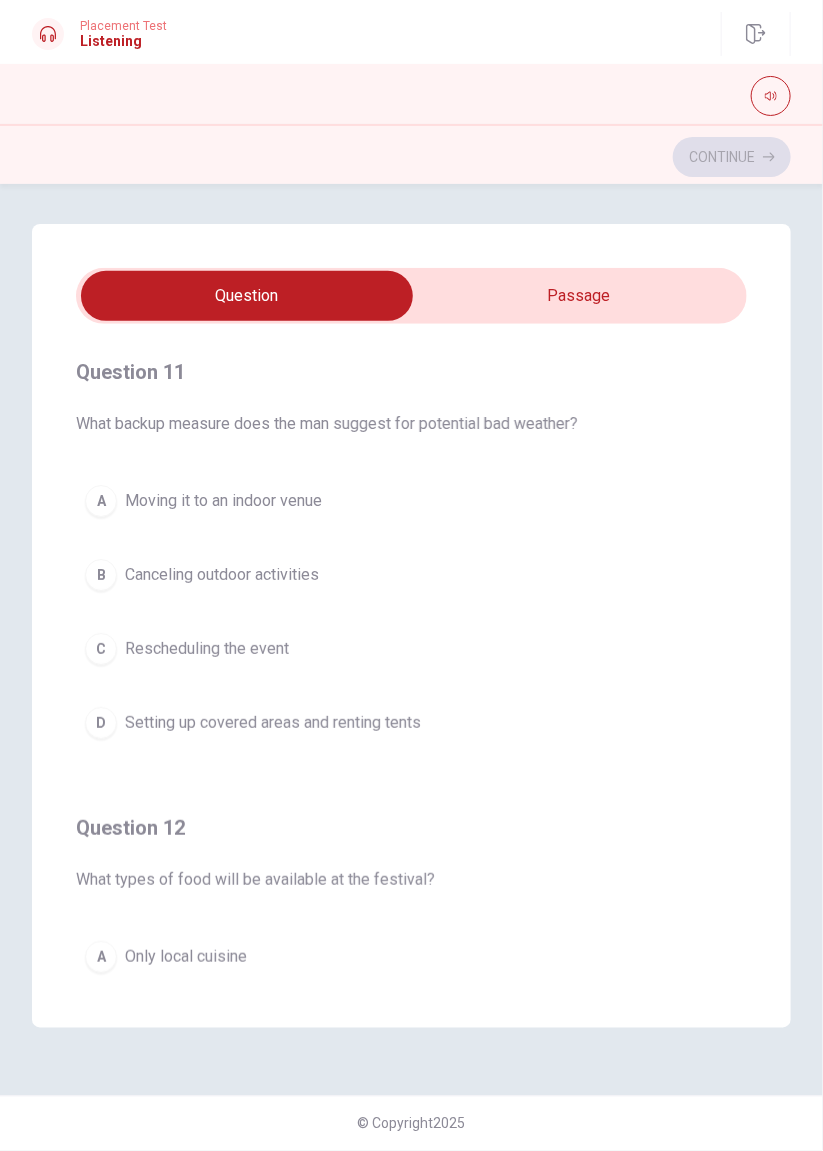 click on "Setting up covered areas and renting tents" at bounding box center [273, 723] 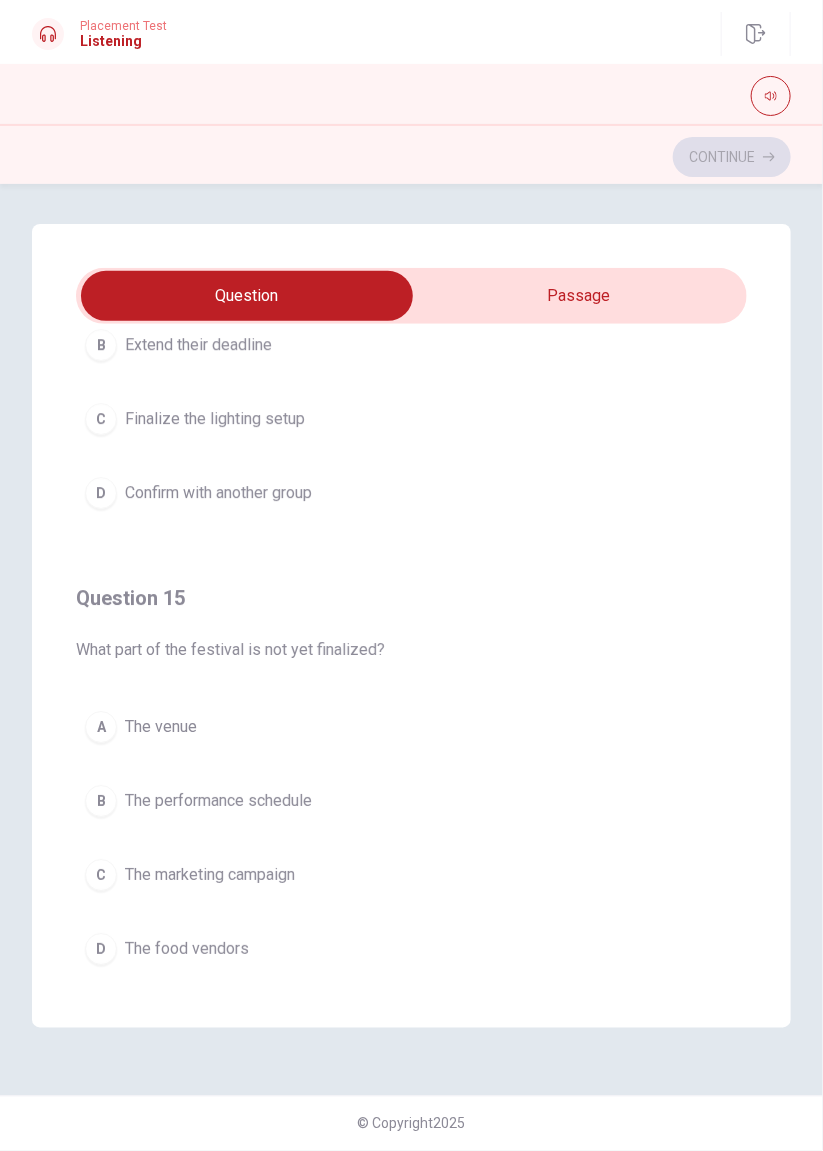 scroll, scrollTop: 1602, scrollLeft: 0, axis: vertical 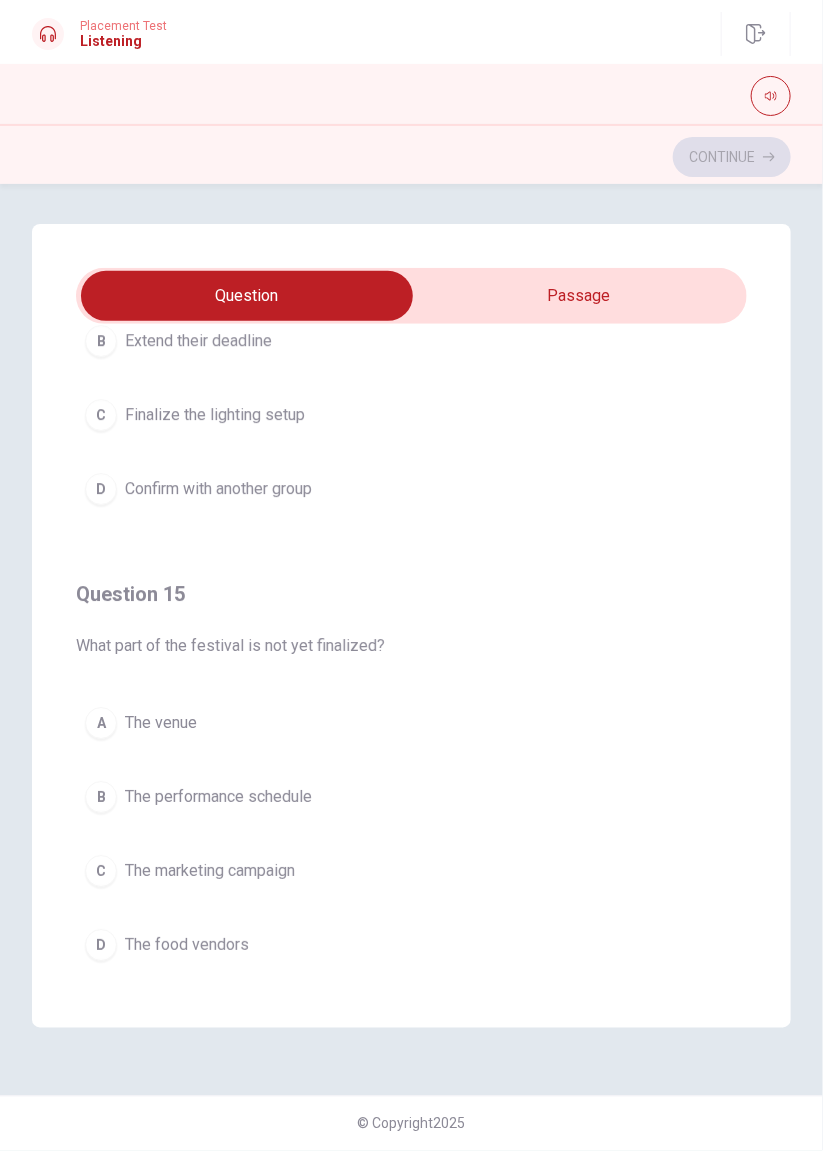 click on "The performance schedule" at bounding box center [218, 797] 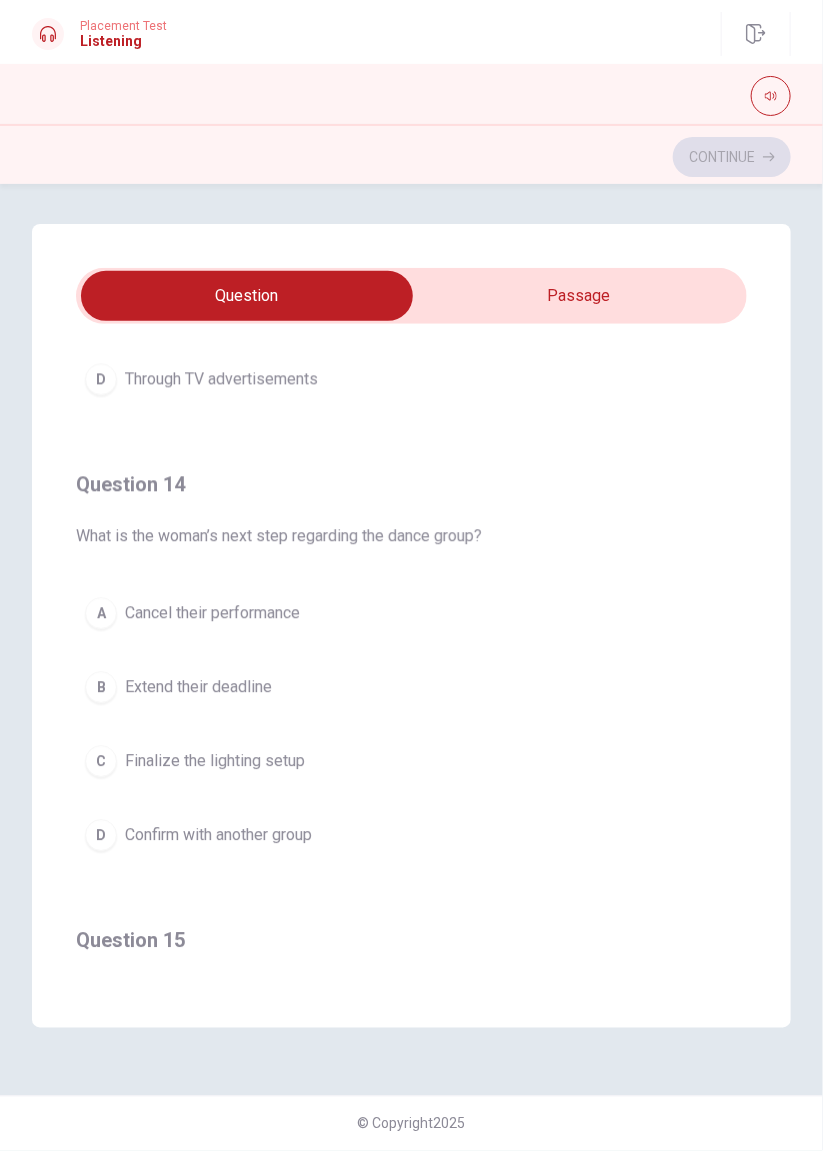 scroll, scrollTop: 1256, scrollLeft: 0, axis: vertical 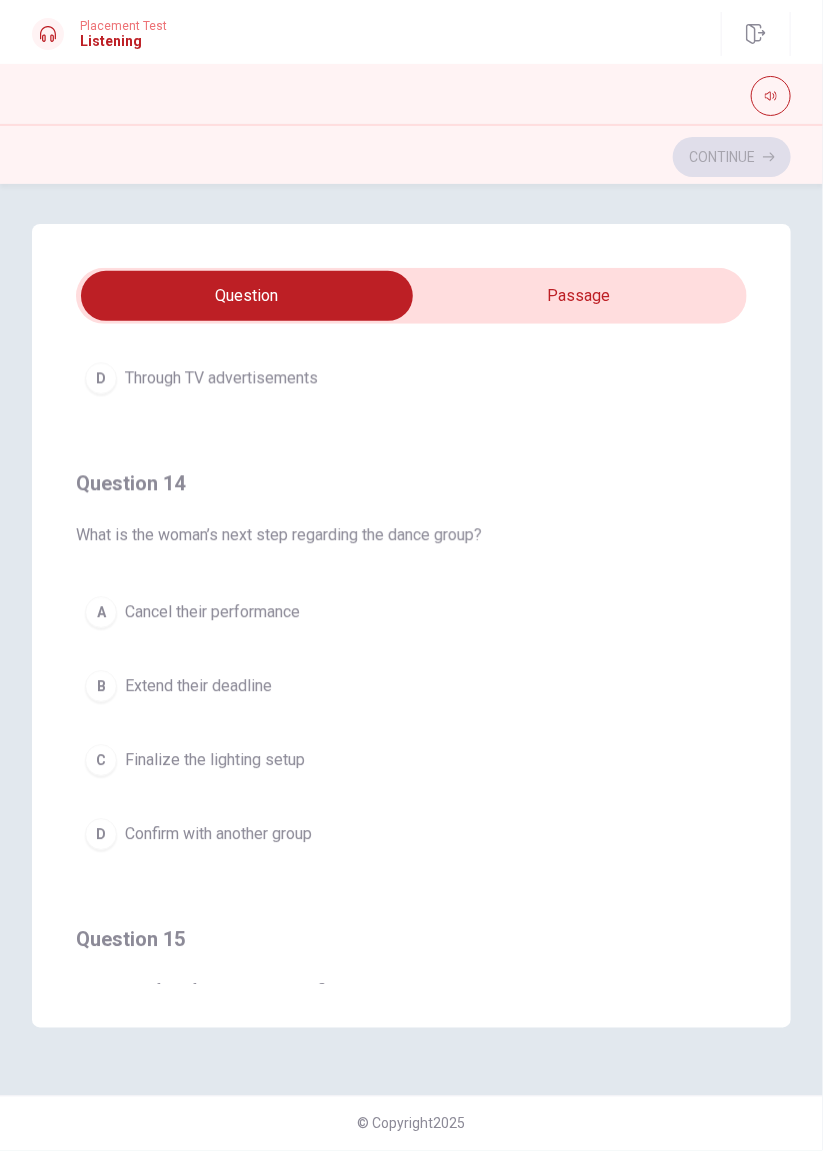 click on "Confirm with another group" at bounding box center [218, 835] 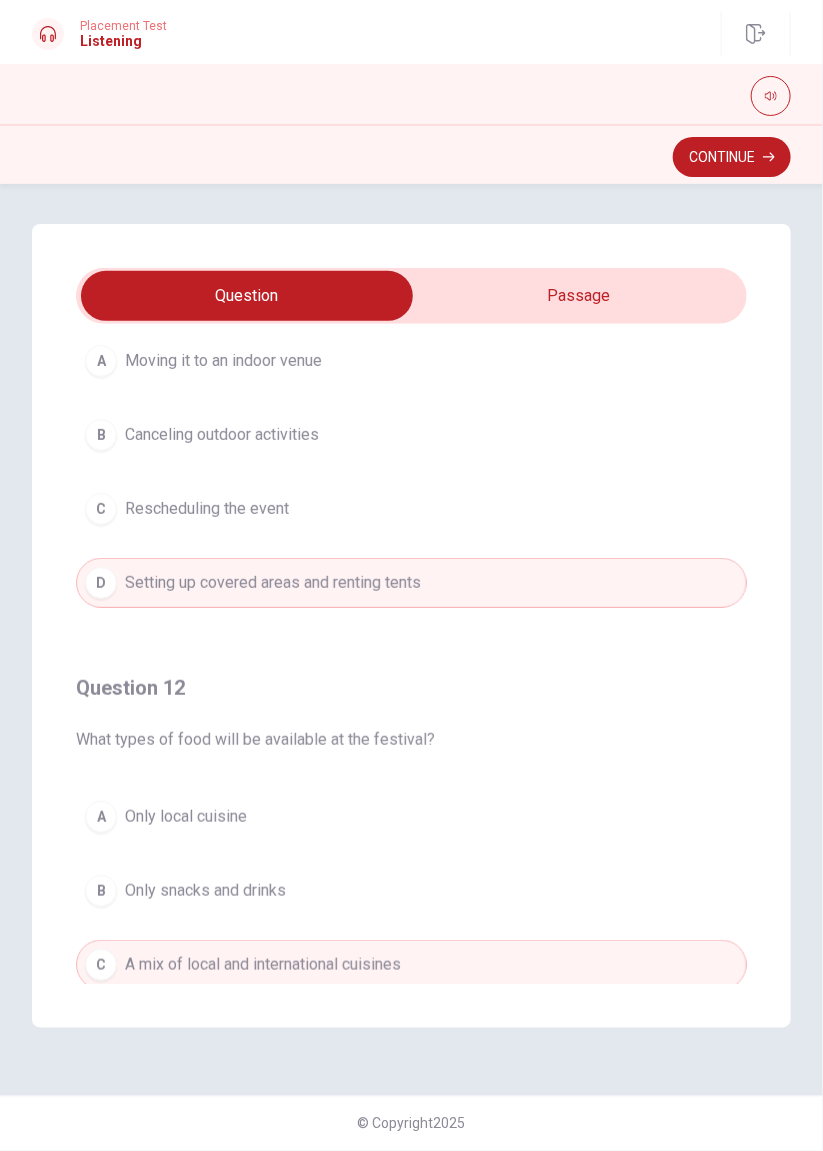 scroll, scrollTop: 0, scrollLeft: 0, axis: both 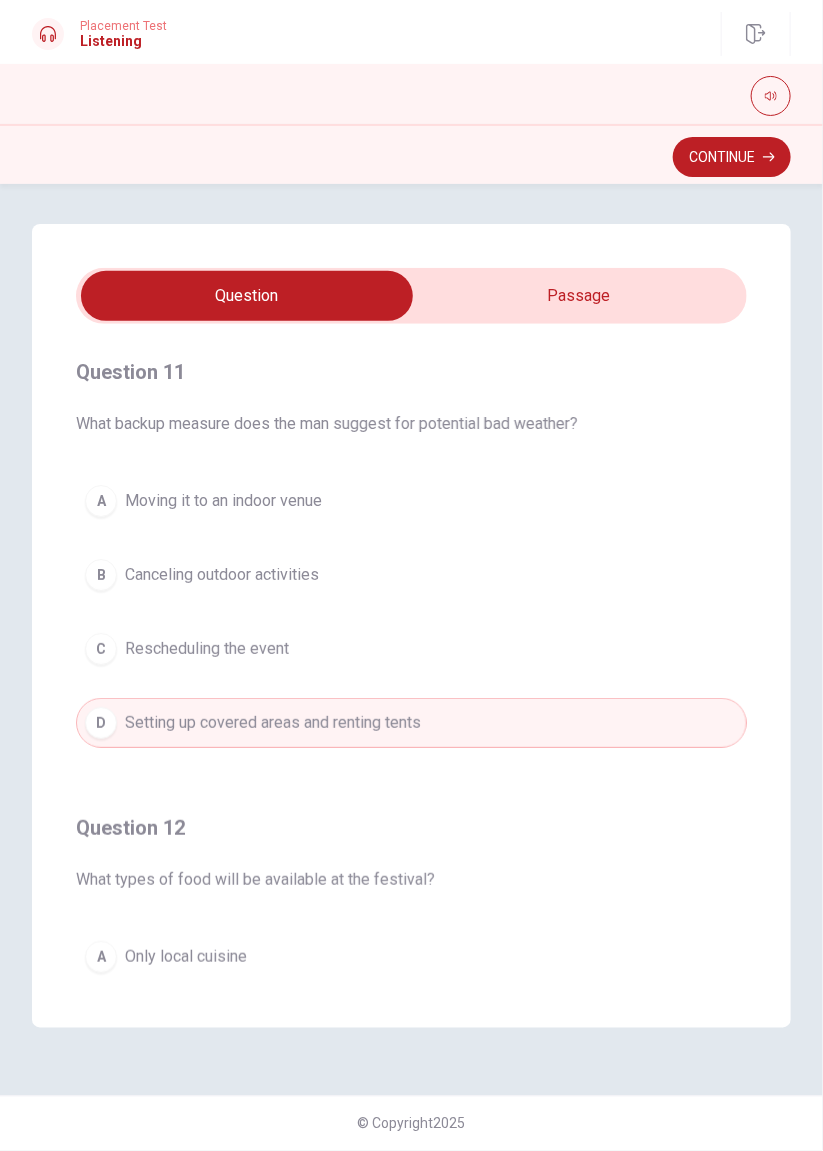 click on "Continue" at bounding box center (732, 157) 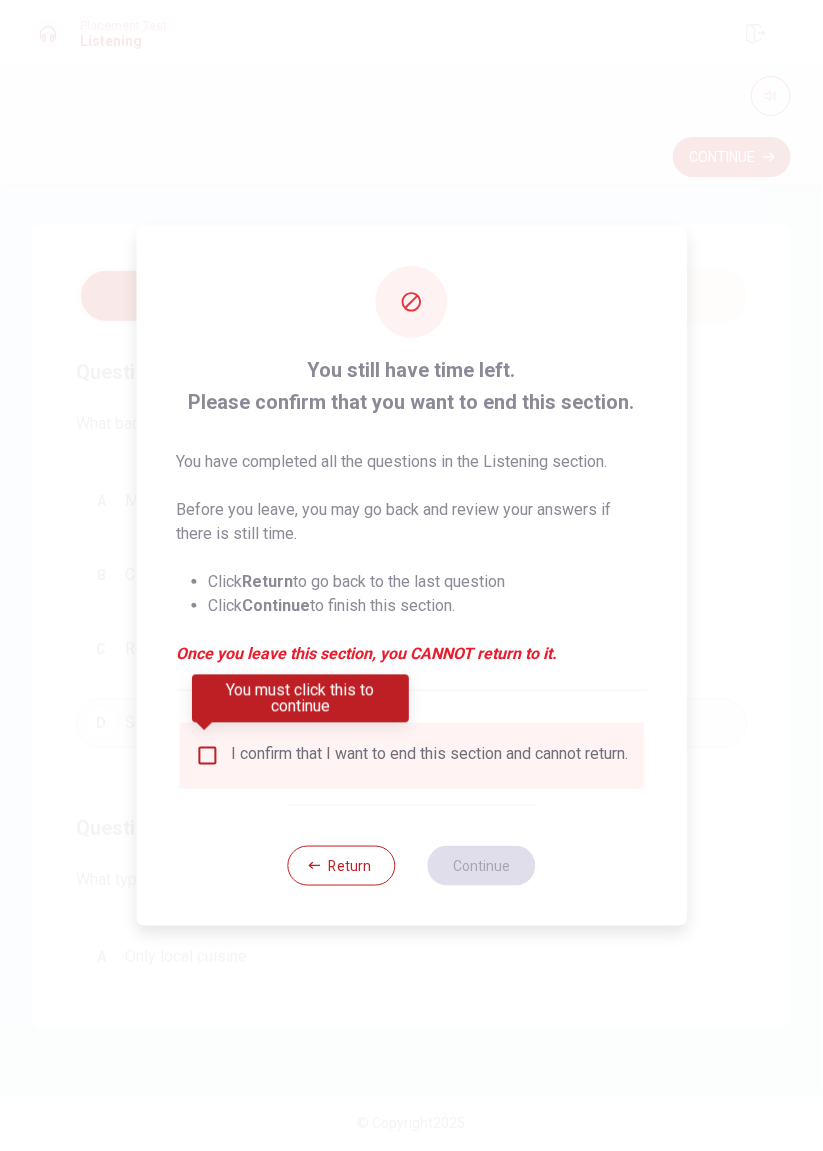 click on "I confirm that I want to end this section and cannot return." at bounding box center (429, 756) 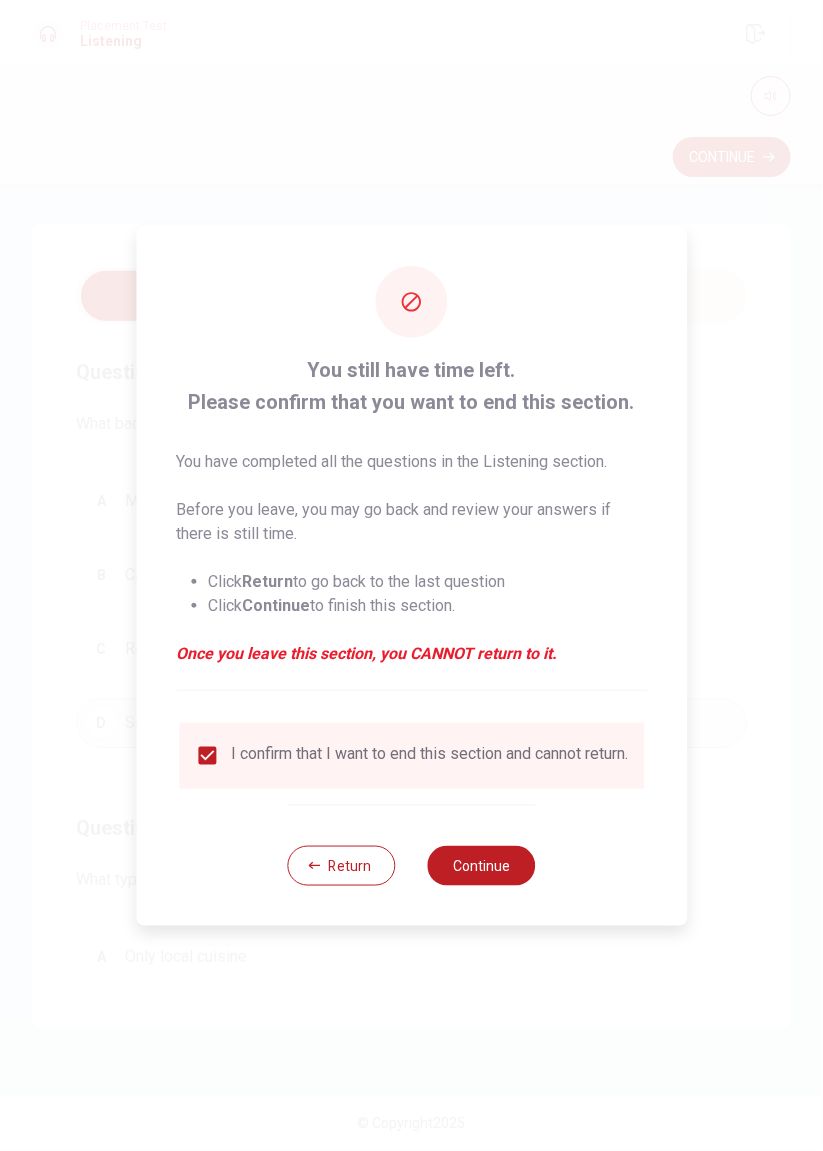 click on "Continue" at bounding box center (482, 866) 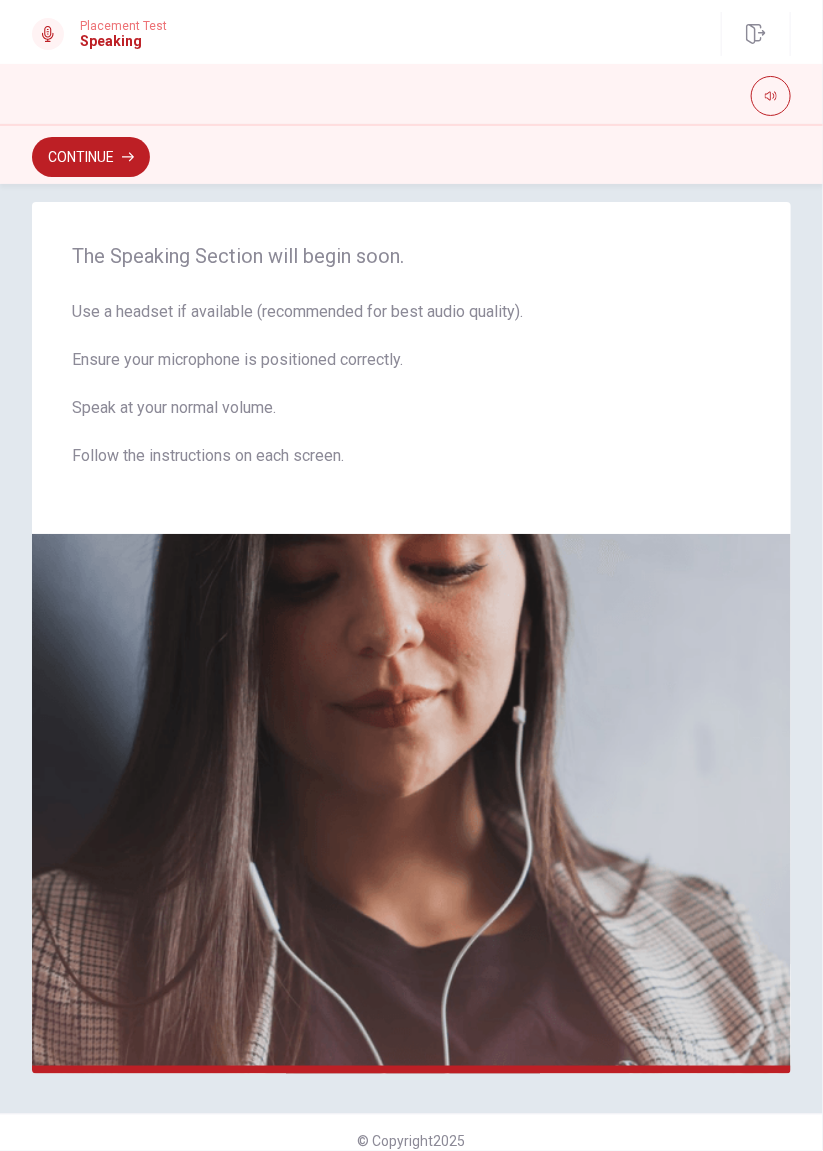 scroll, scrollTop: 39, scrollLeft: 0, axis: vertical 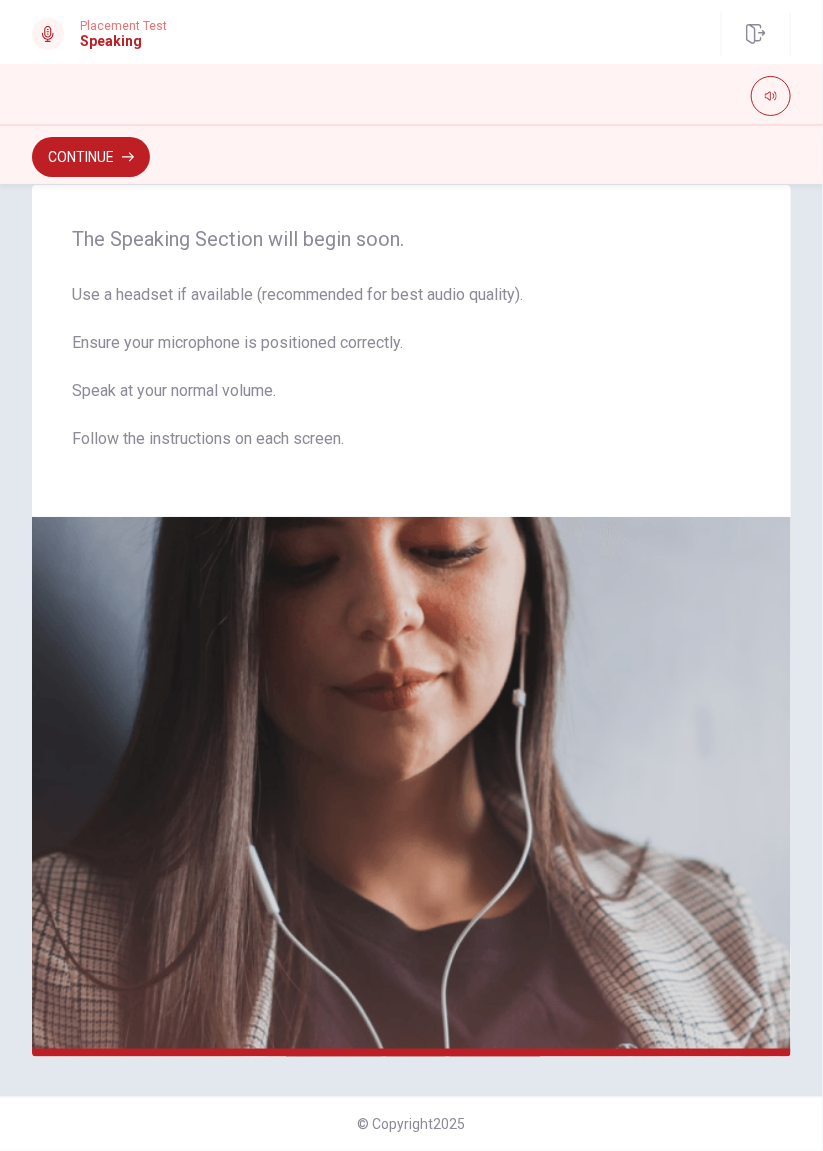 click on "Continue" at bounding box center (91, 157) 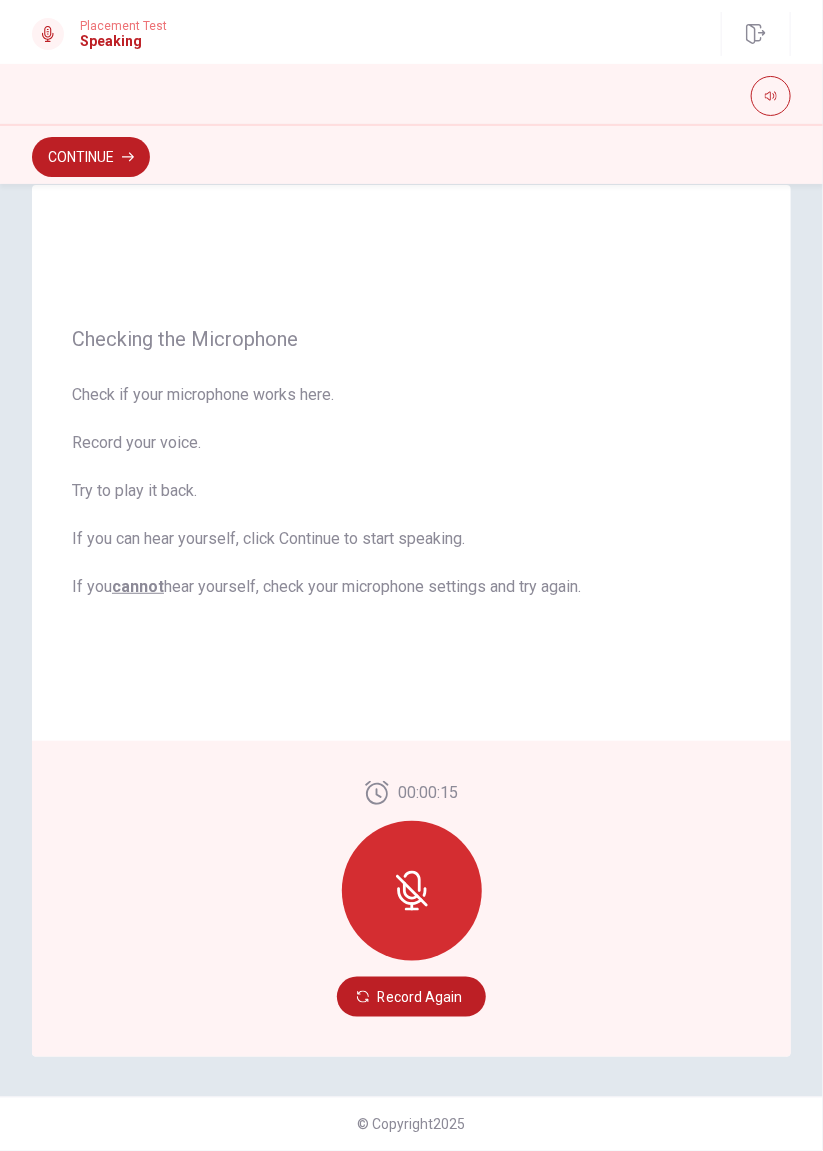 click on "Record Again" at bounding box center (411, 997) 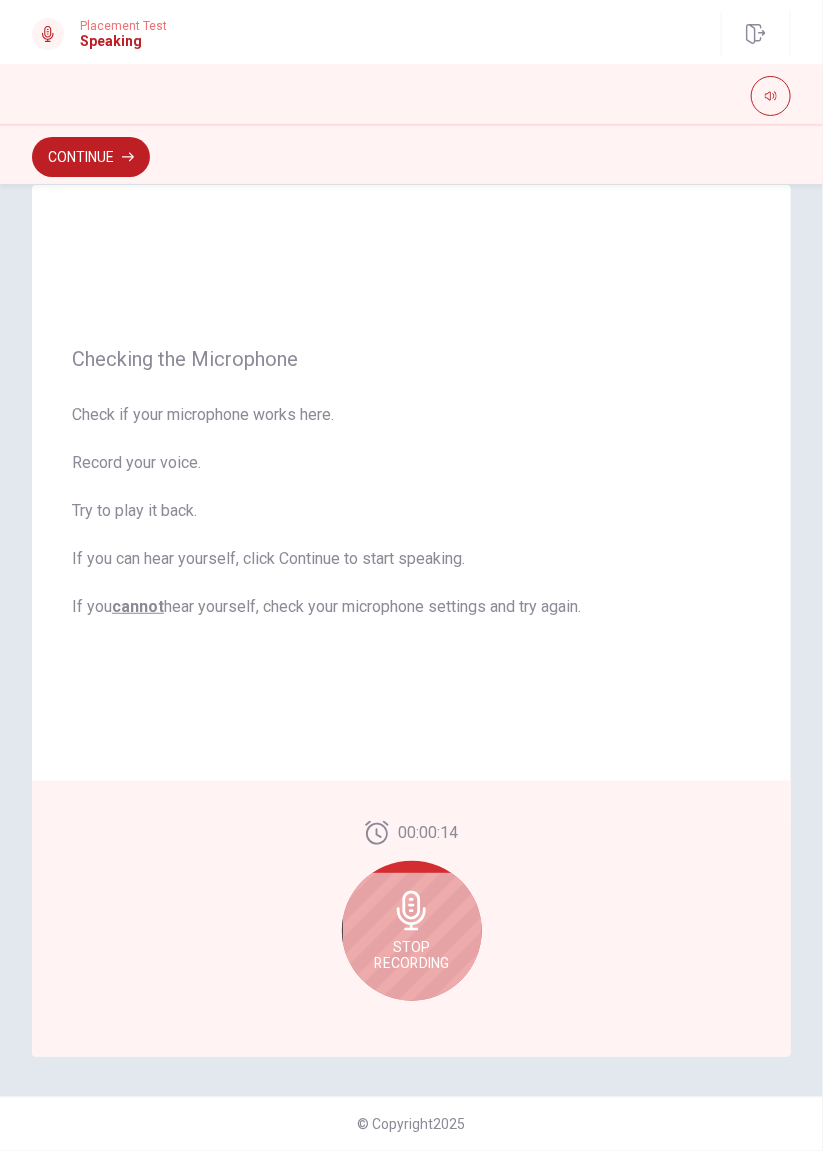 click on "Stop   Recording" at bounding box center (411, 955) 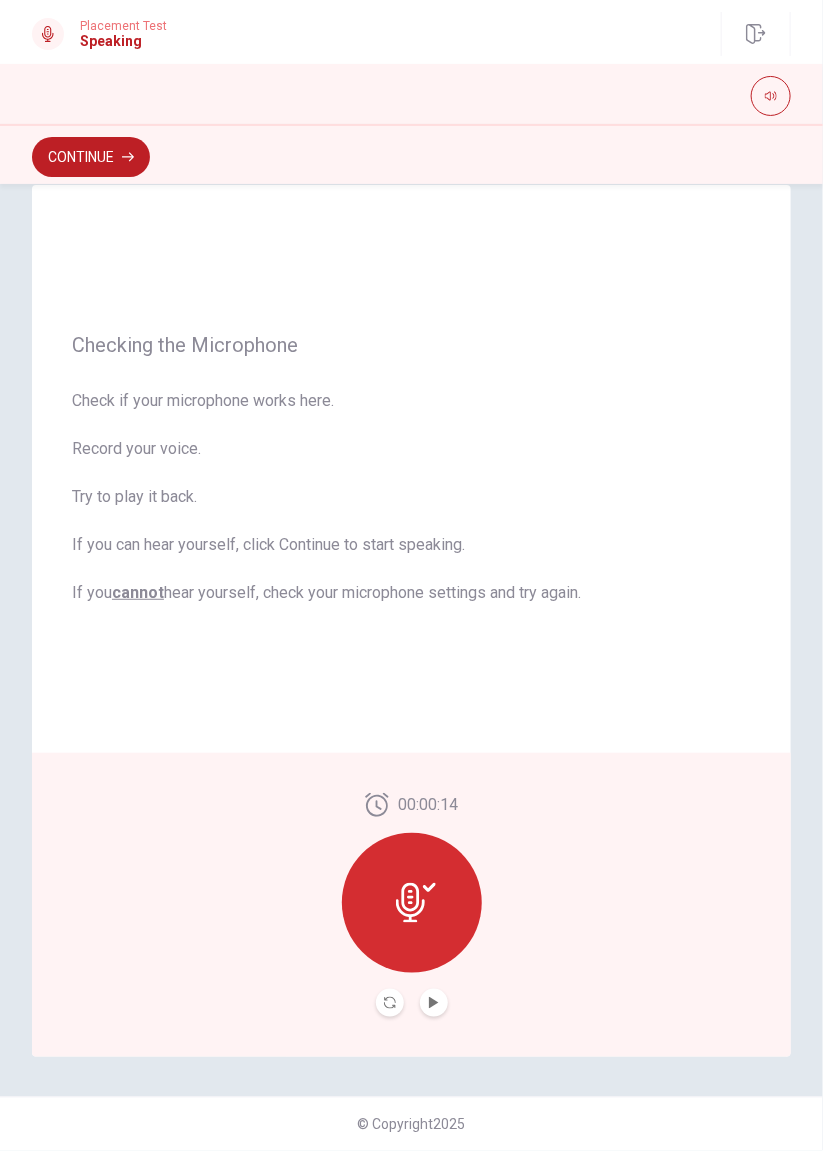 click 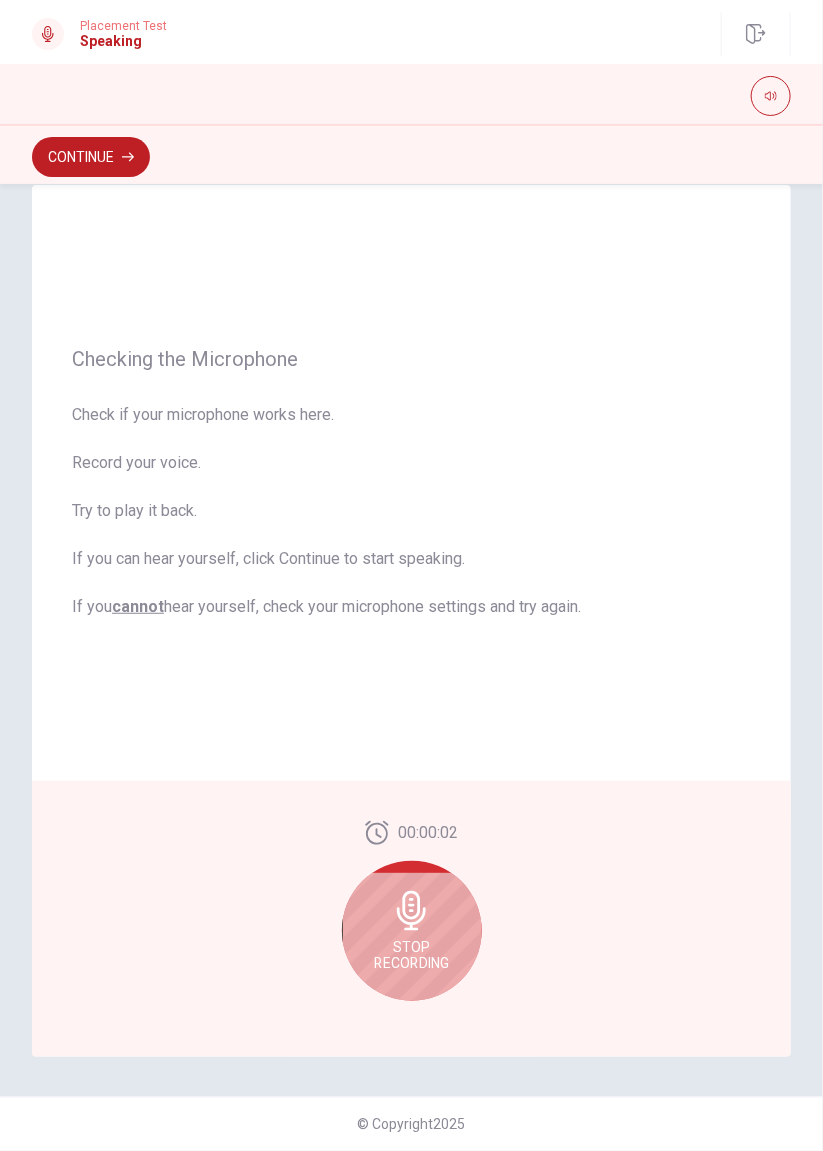 click on "Stop   Recording" at bounding box center [411, 955] 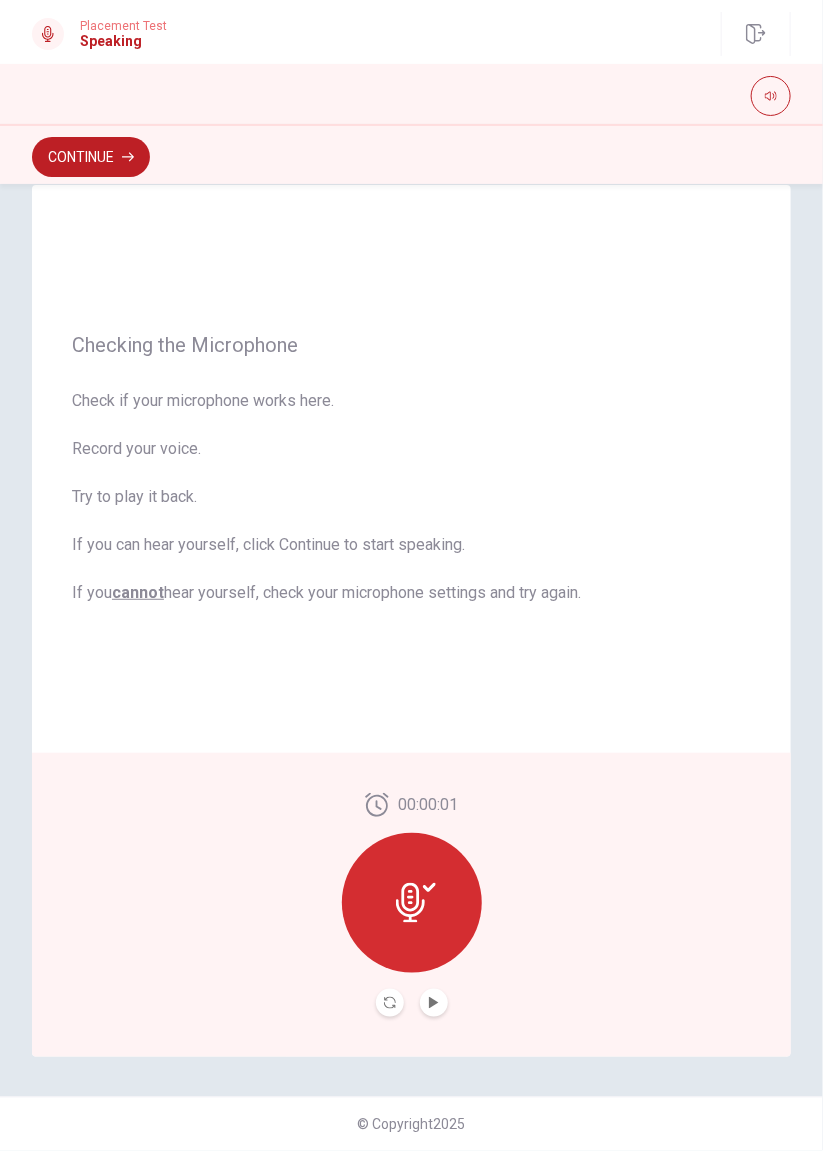 click at bounding box center [434, 1003] 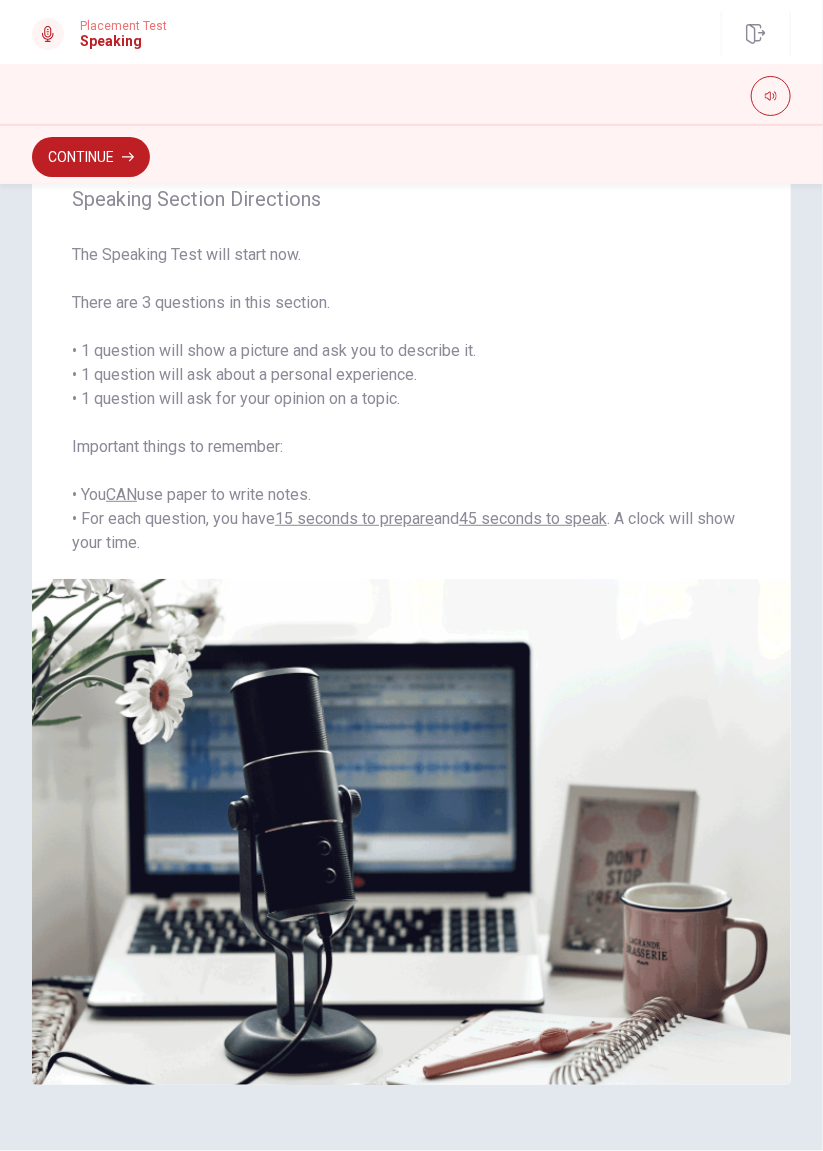 scroll, scrollTop: 0, scrollLeft: 0, axis: both 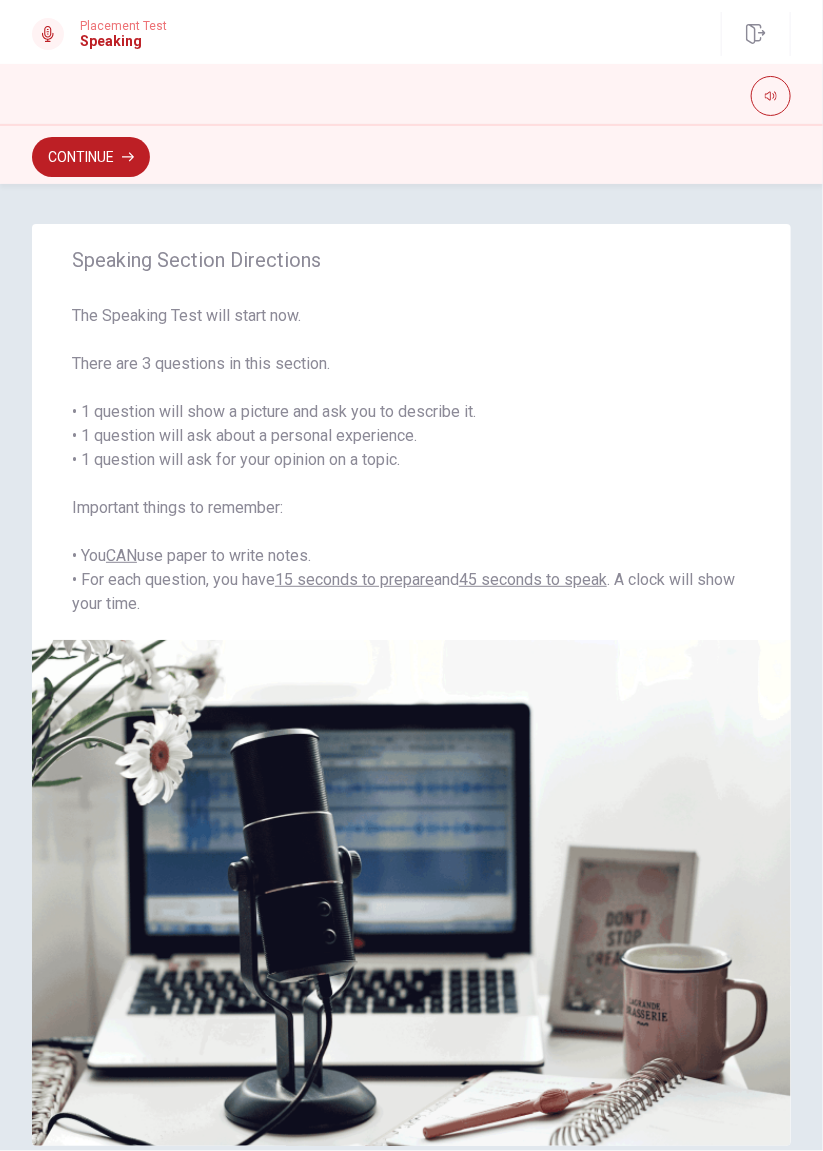 click on "Continue" at bounding box center (91, 157) 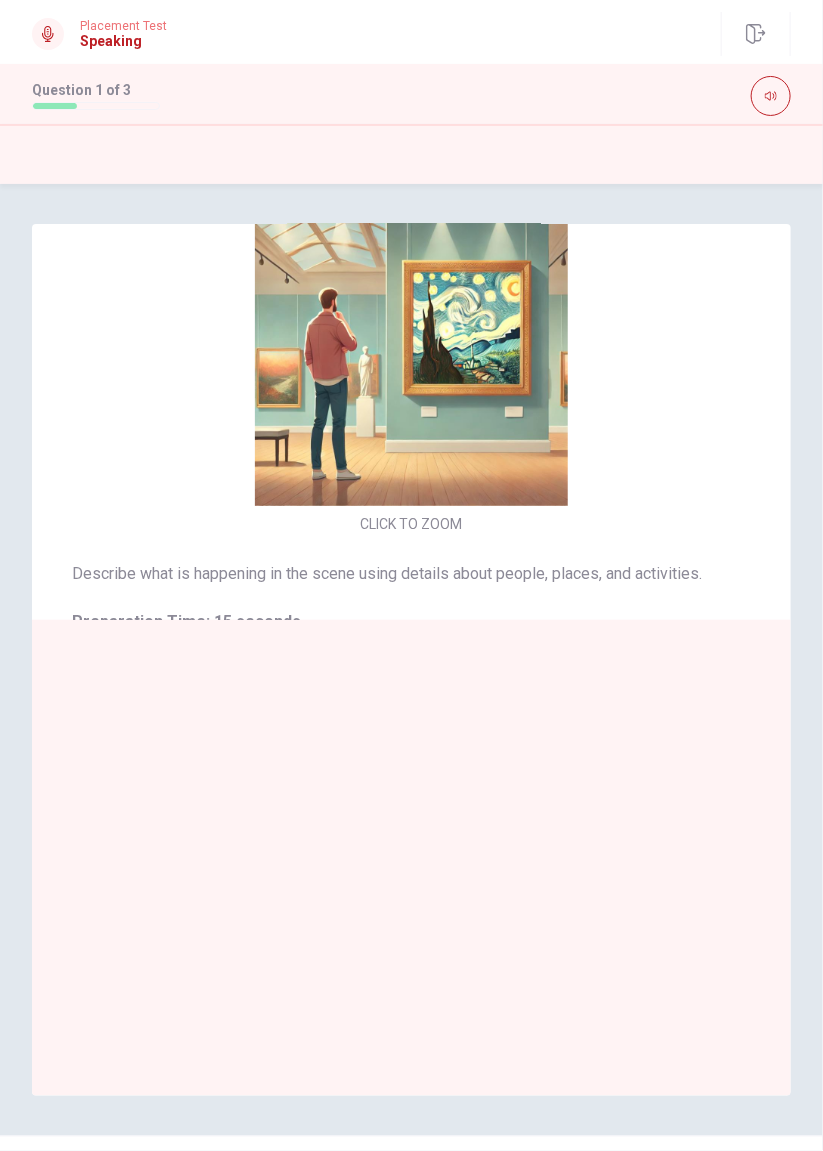 scroll, scrollTop: 0, scrollLeft: 0, axis: both 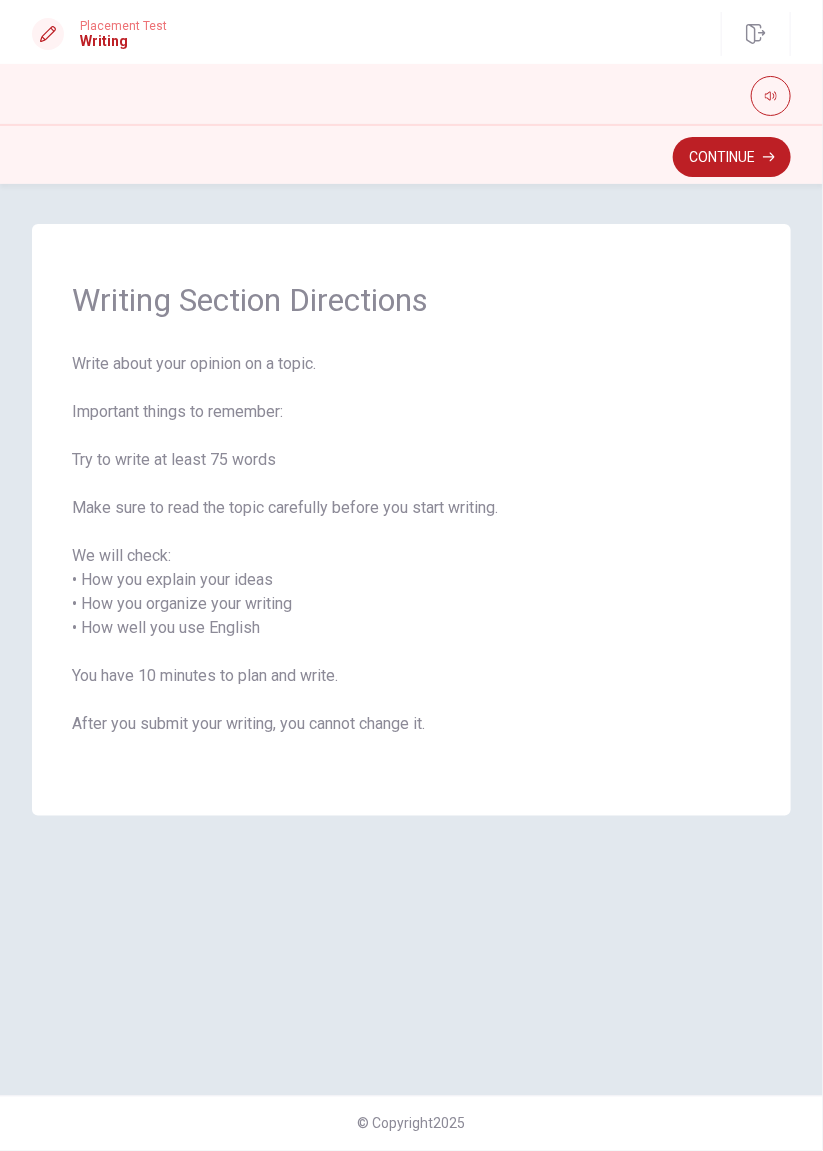 click on "Continue" at bounding box center [732, 157] 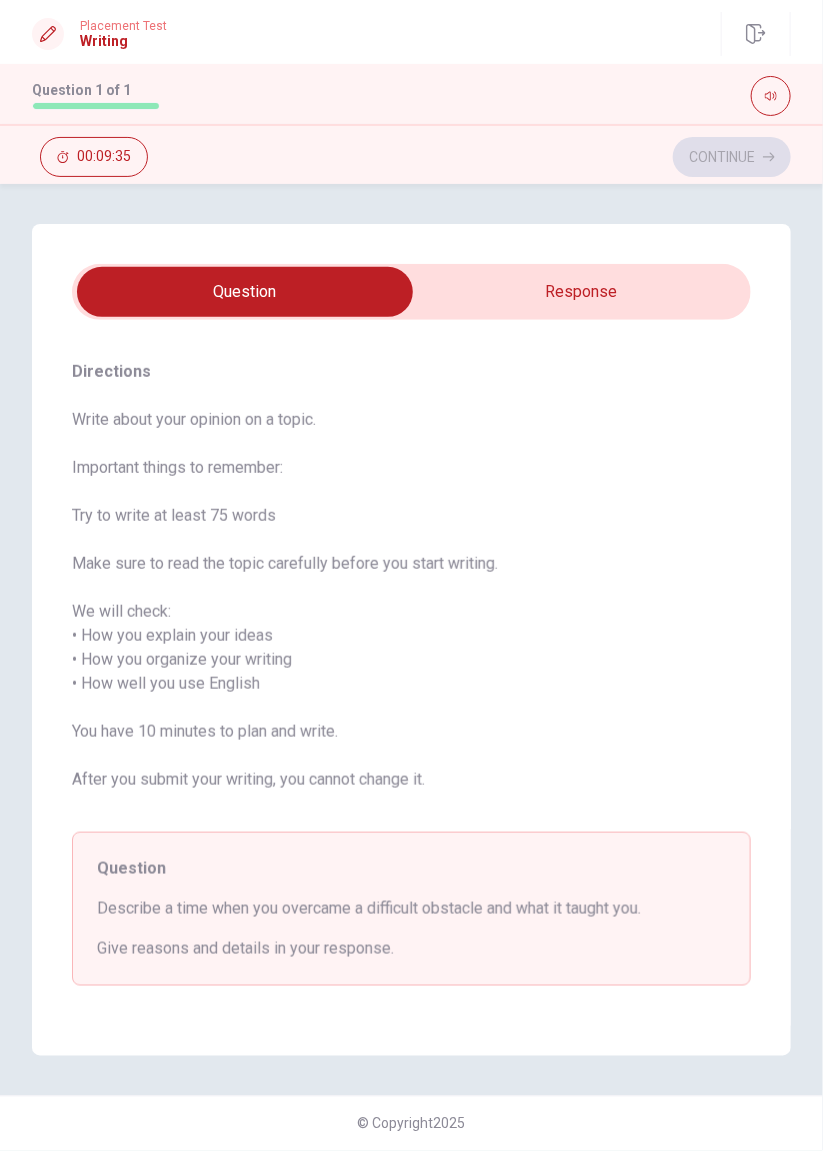 click at bounding box center (245, 292) 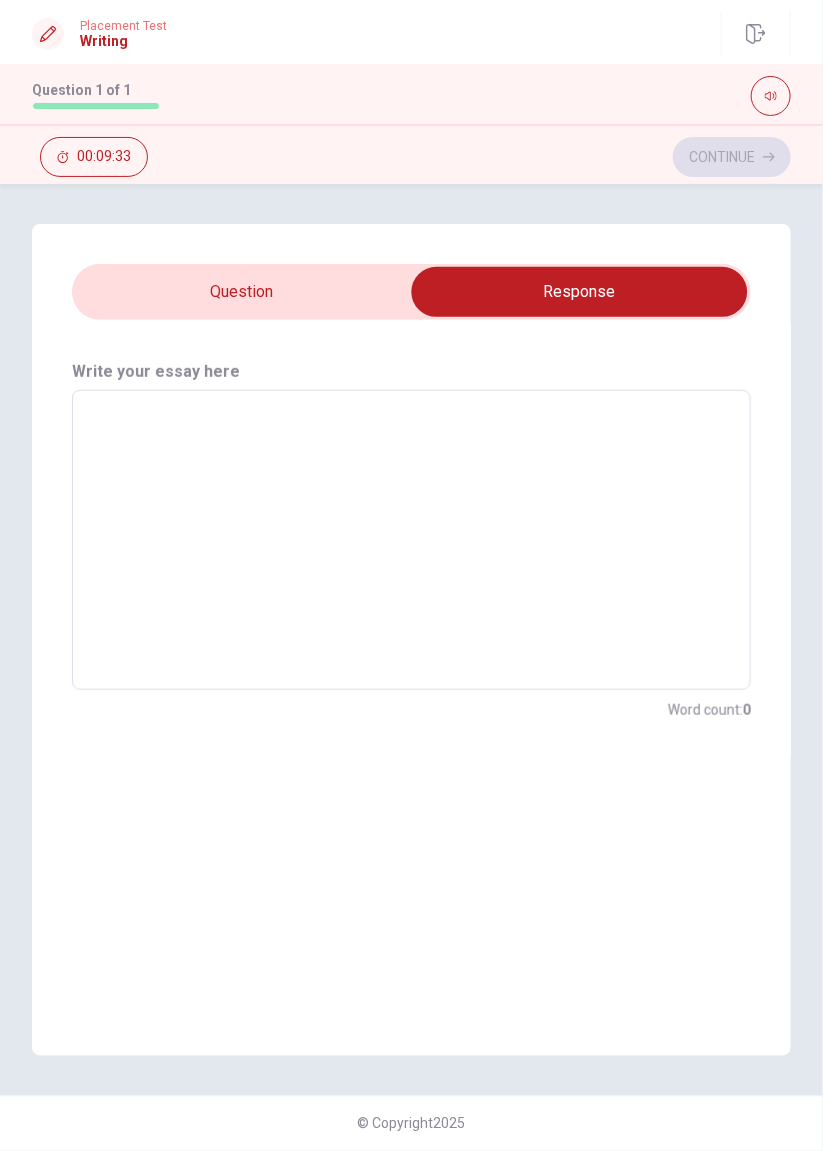 click at bounding box center [411, 540] 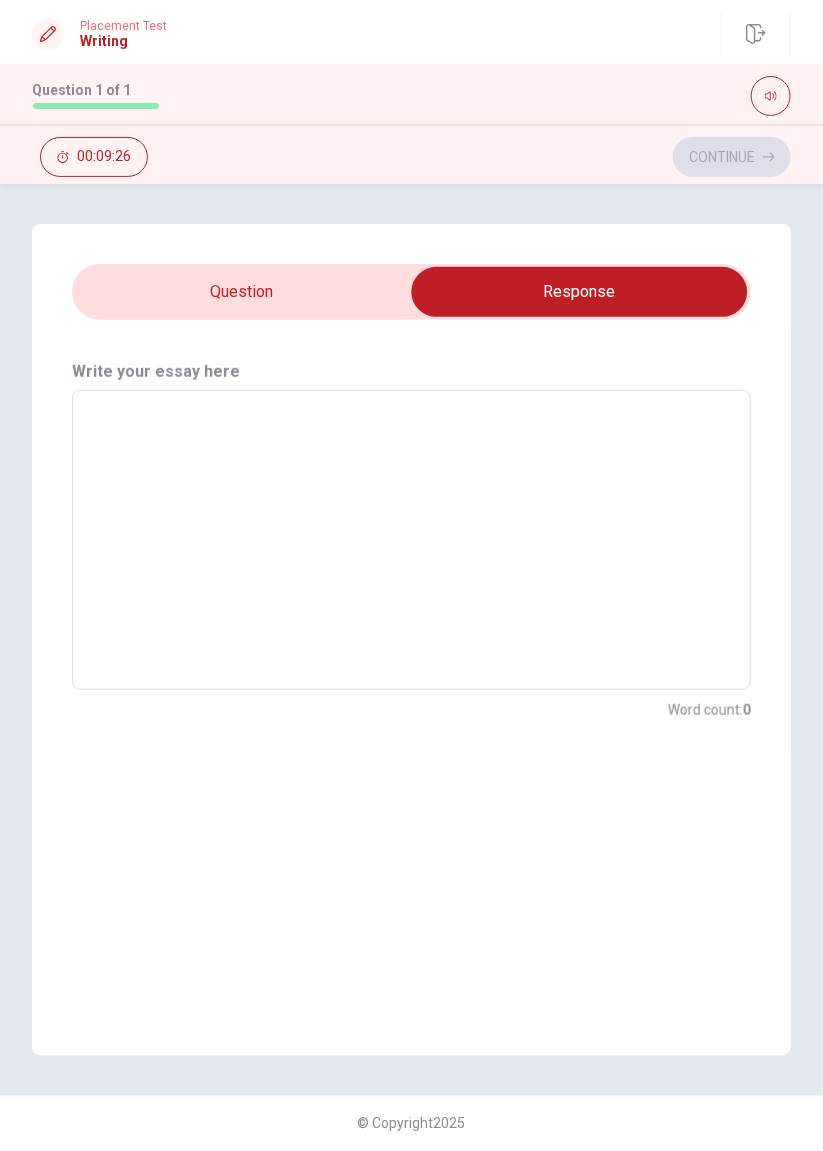 type on "L" 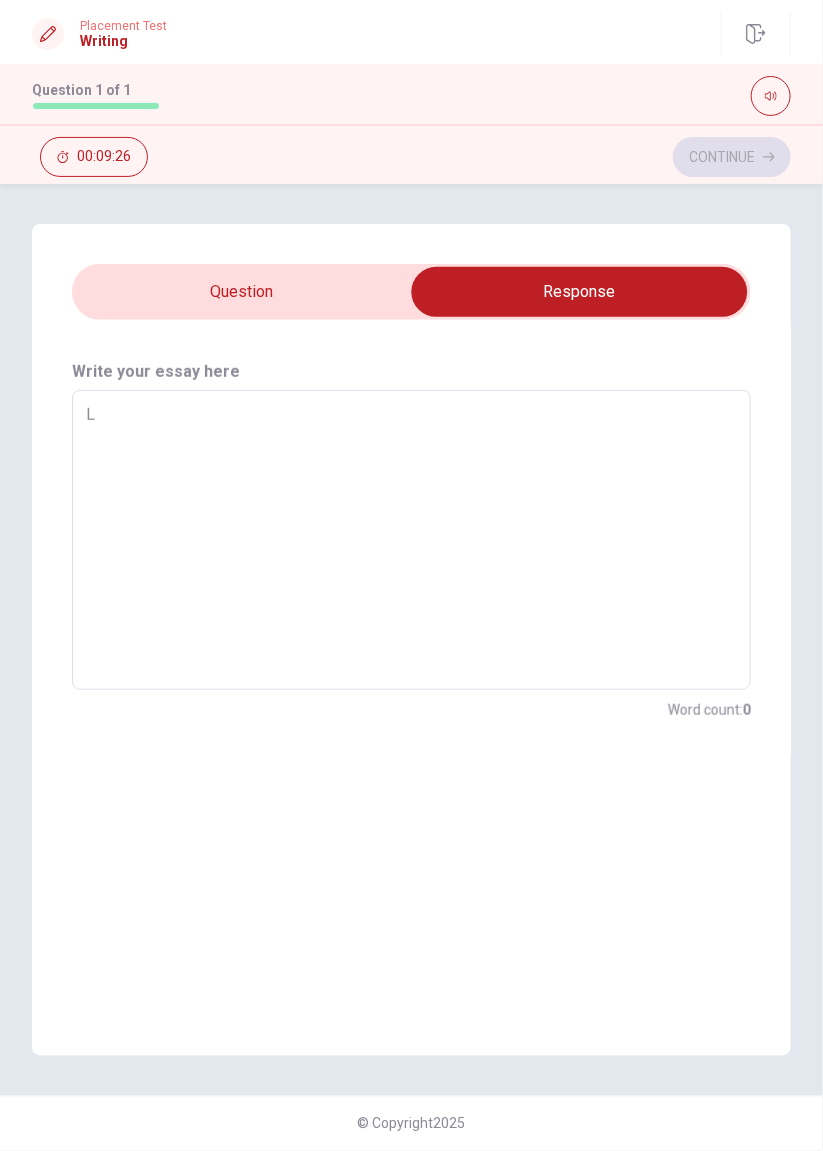 type on "x" 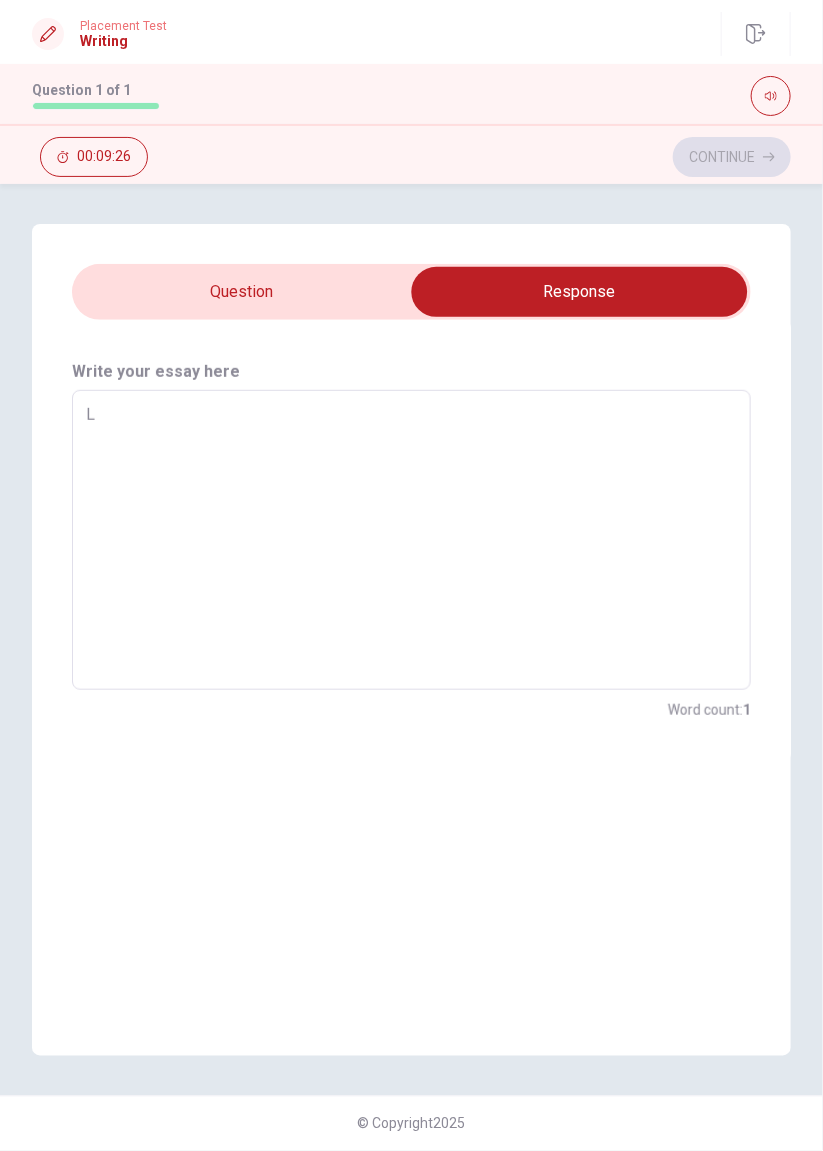 type on "La" 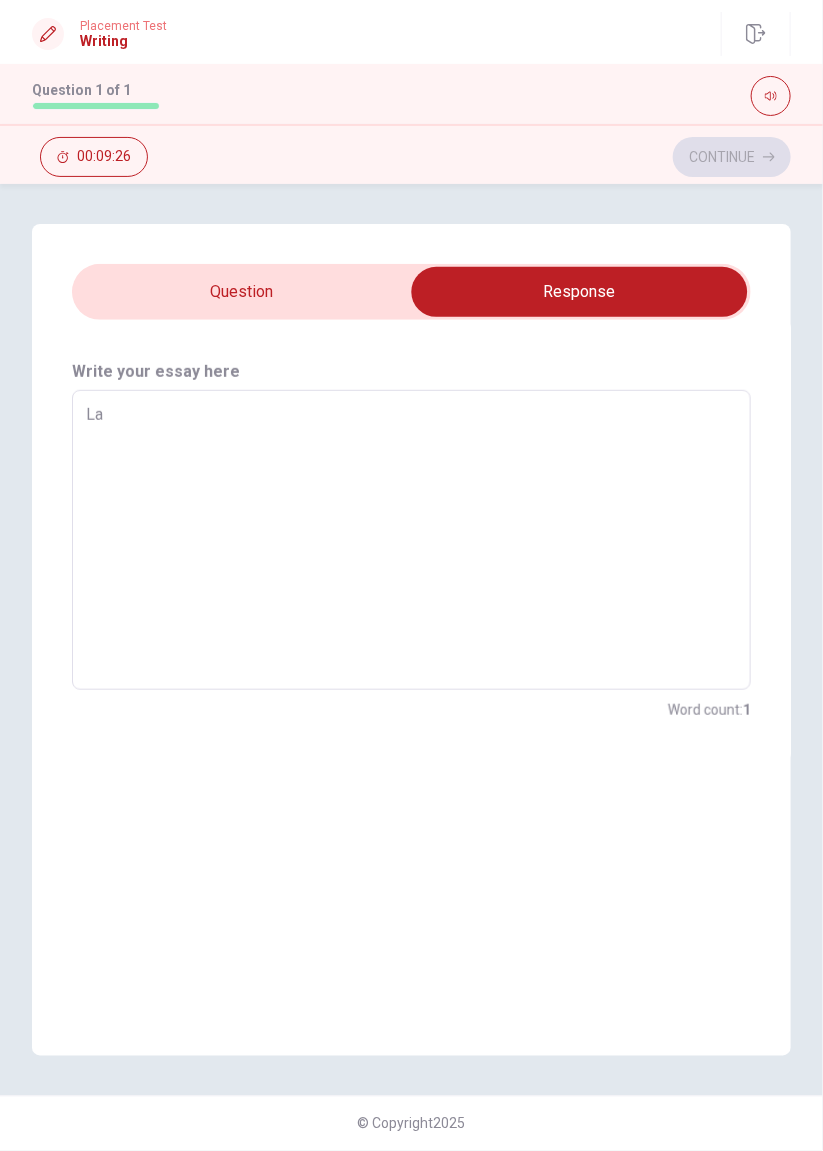 type on "x" 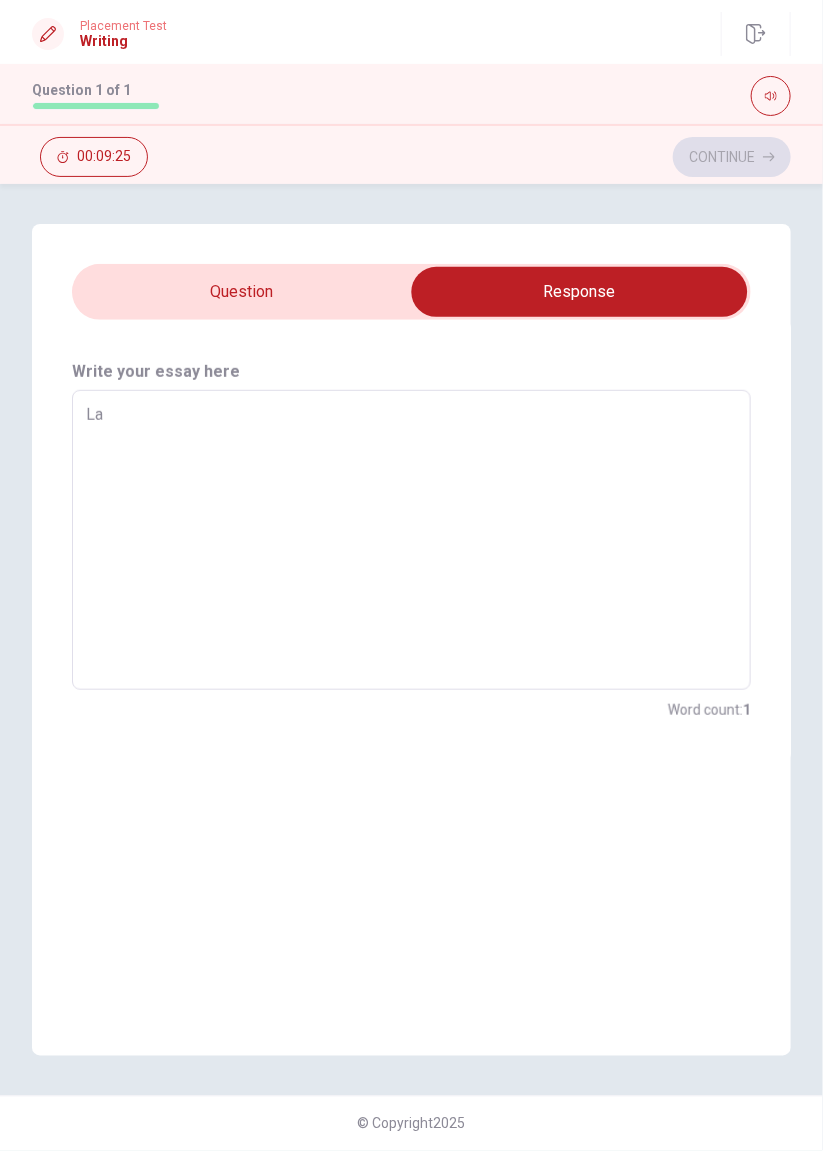 type on "Las" 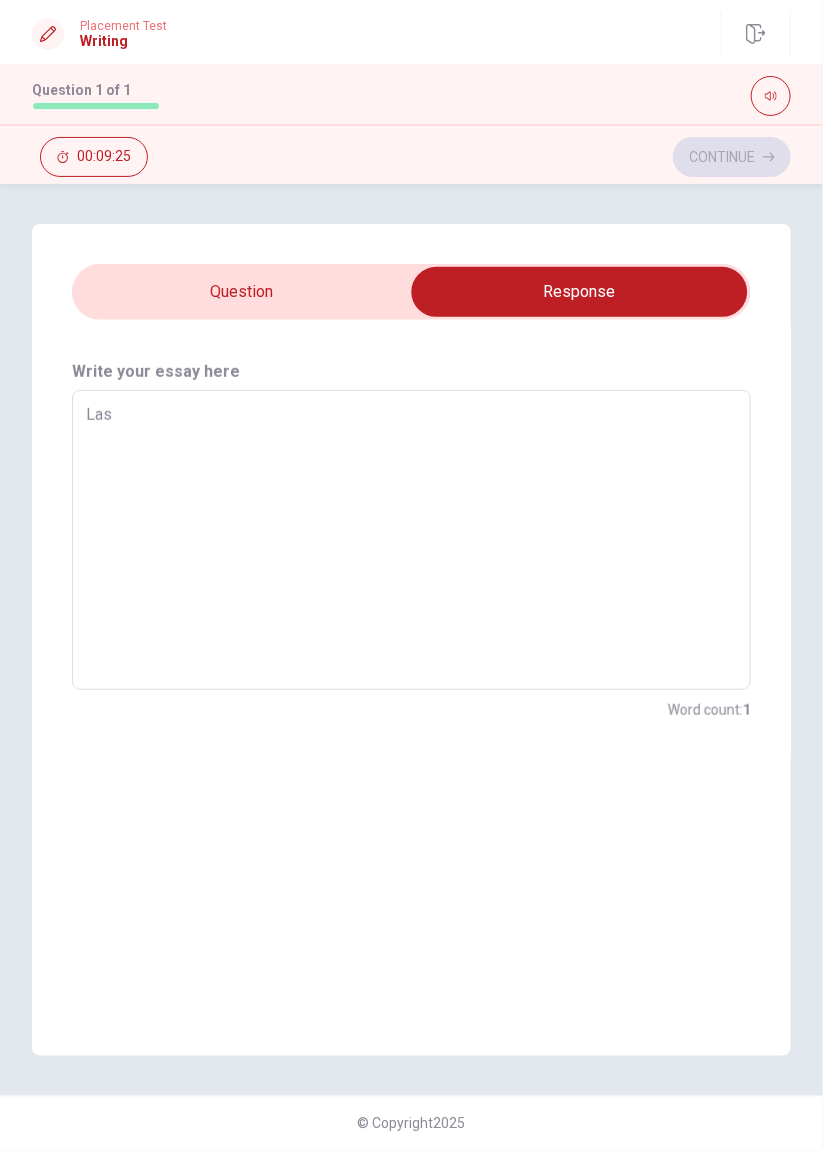 type on "x" 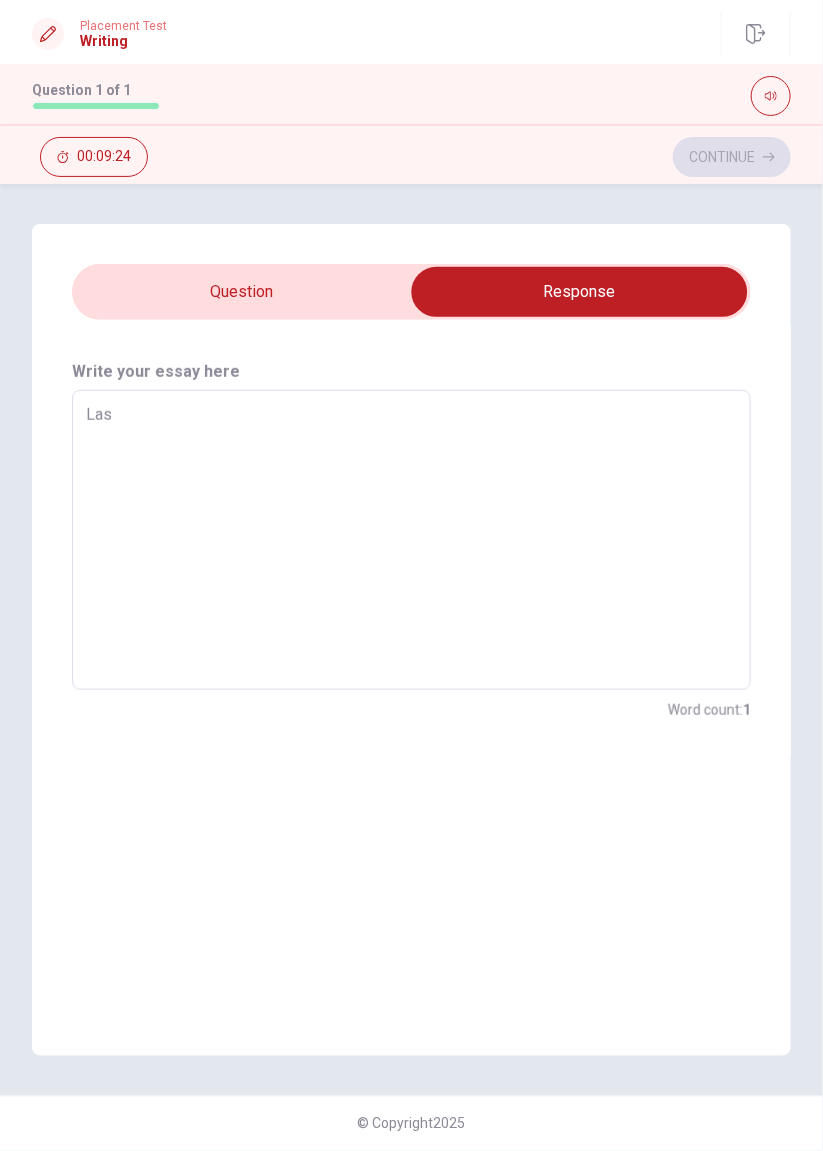 type on "Last" 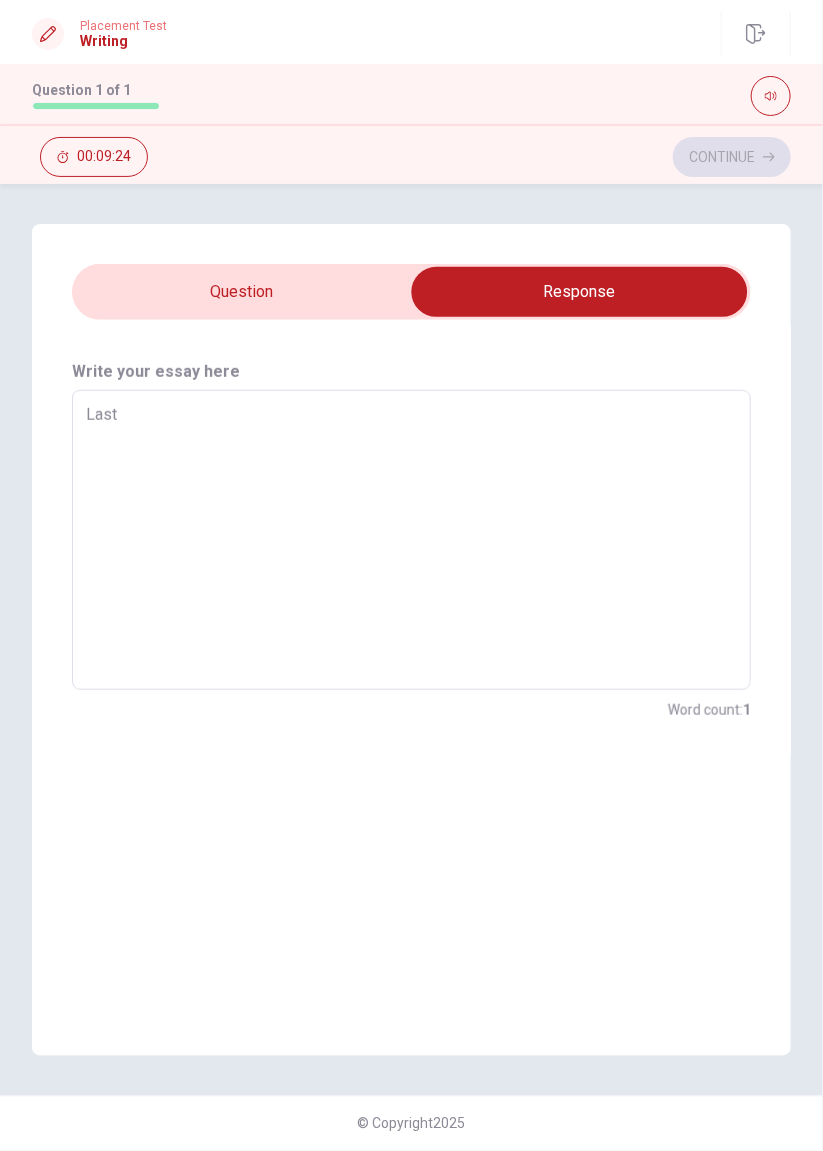 type on "x" 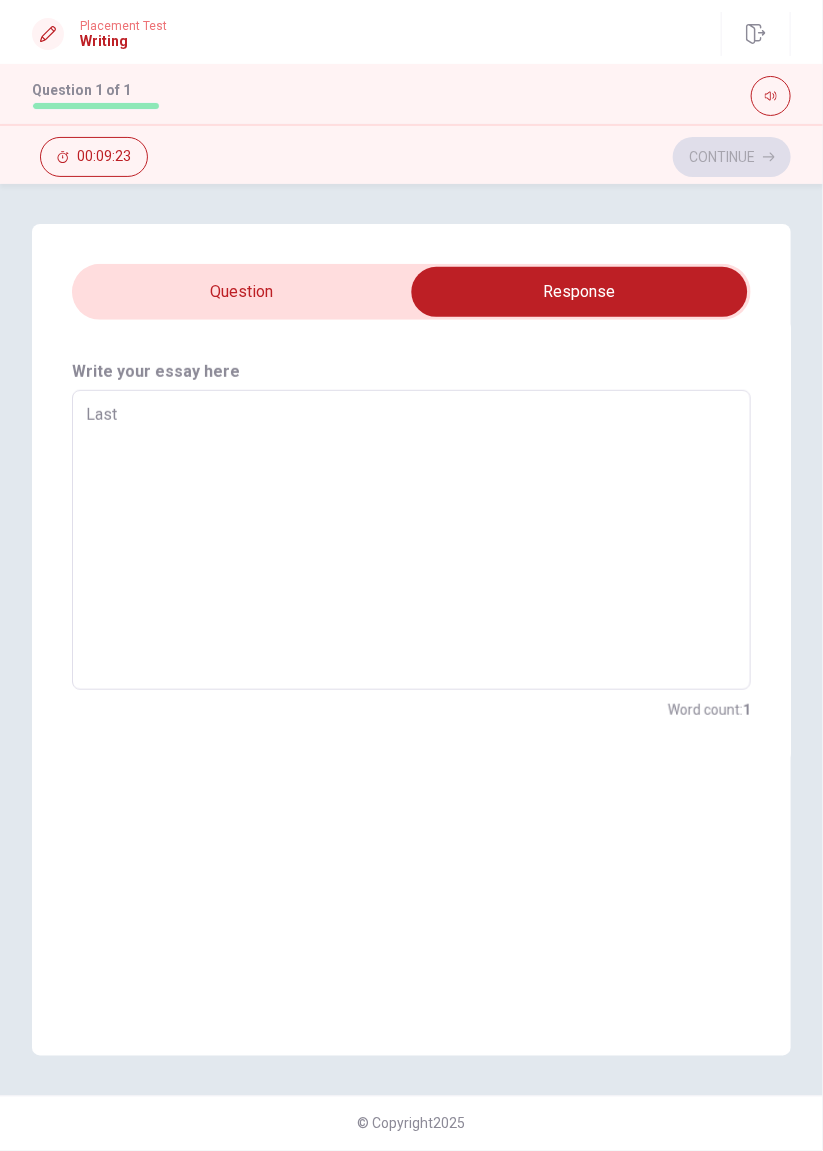 type on "Last" 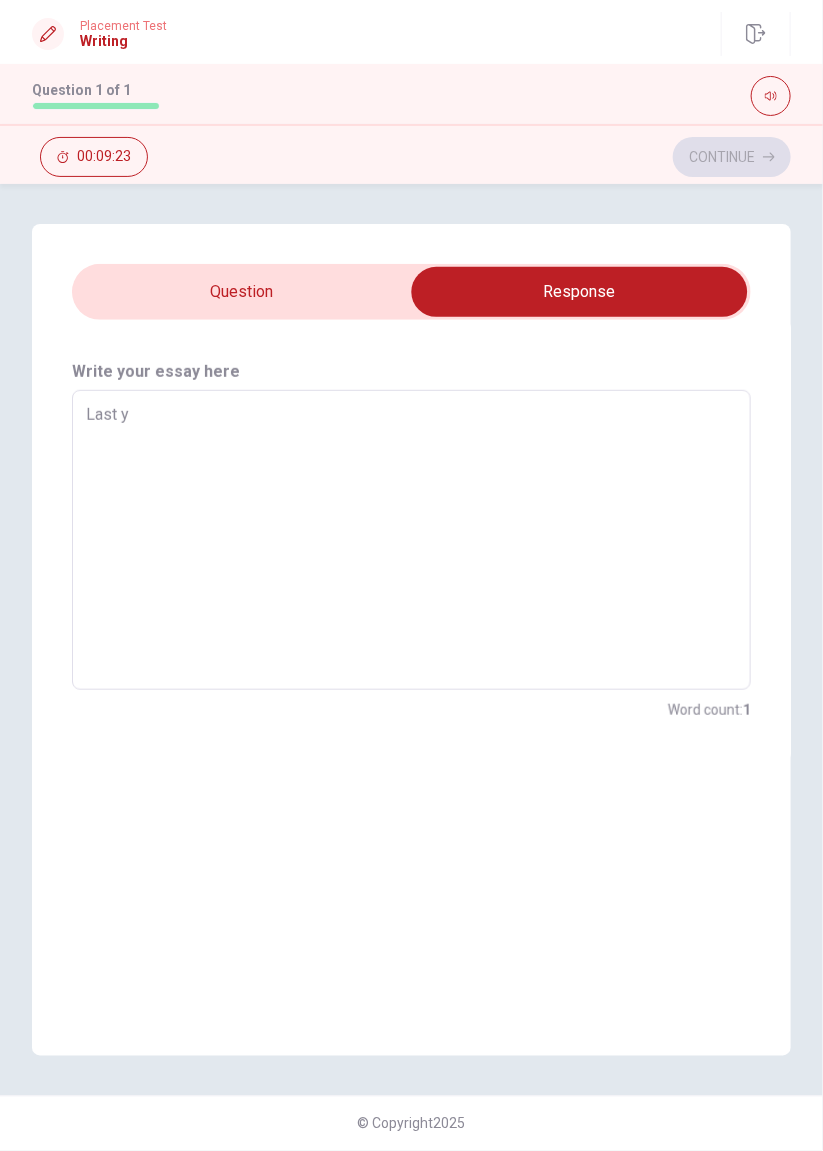 type on "x" 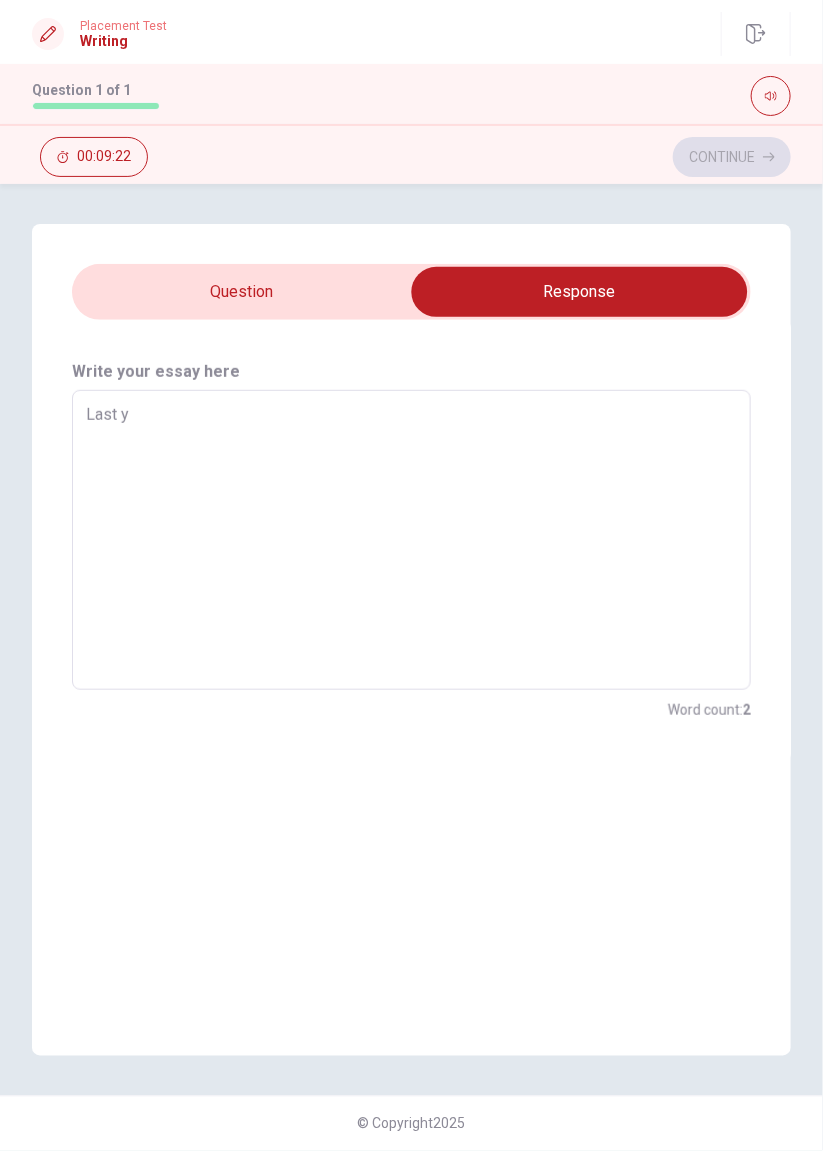 type on "Last ye" 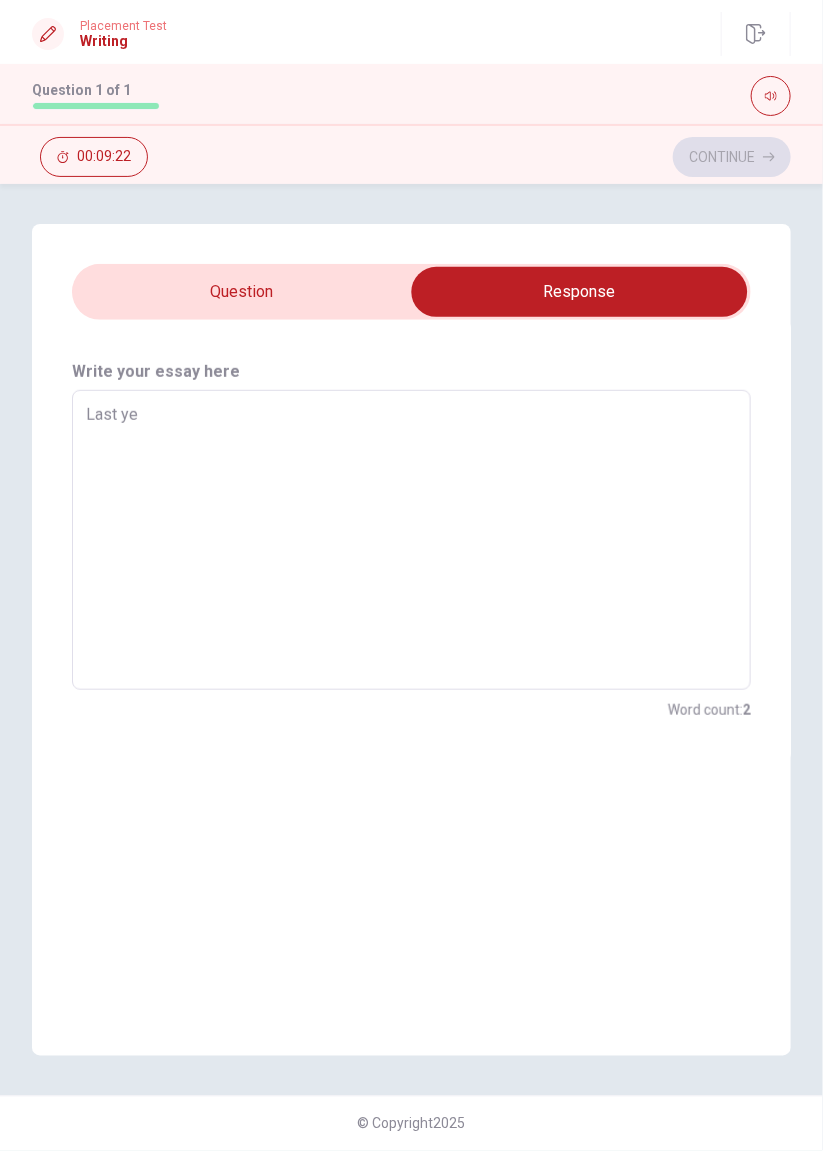 type on "x" 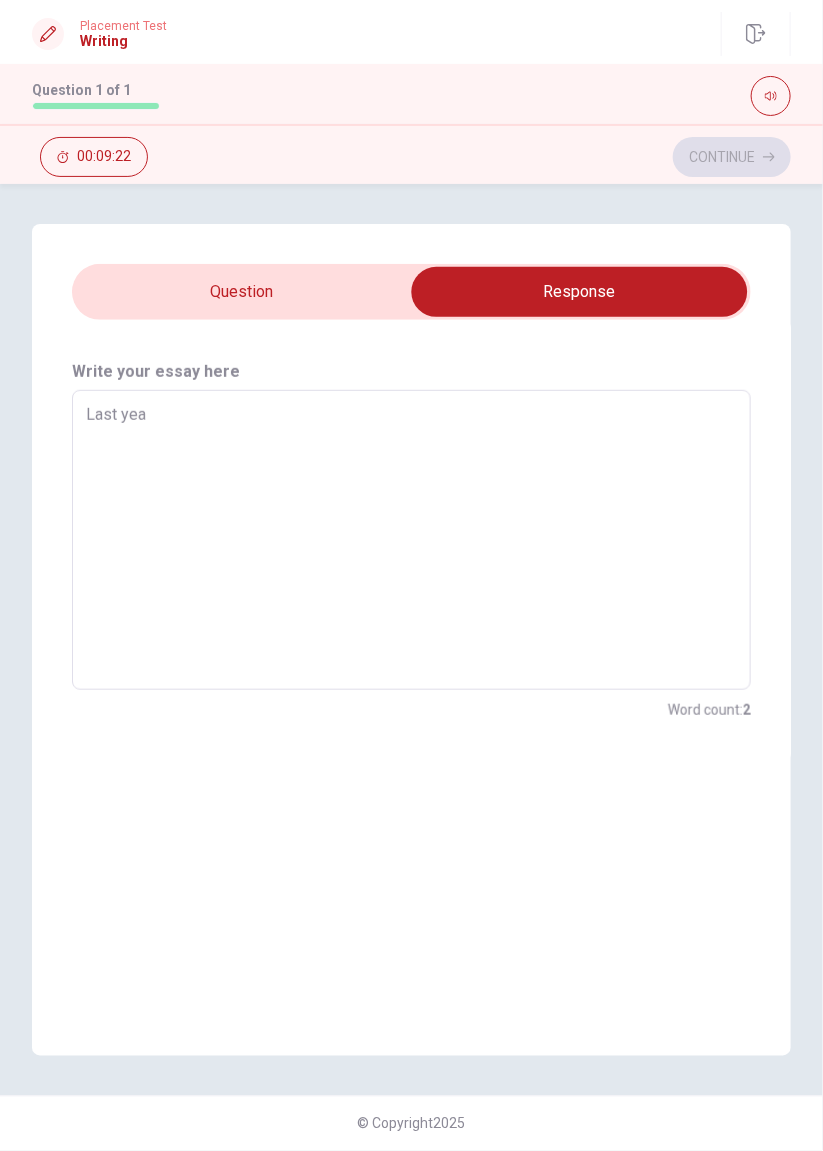 type on "x" 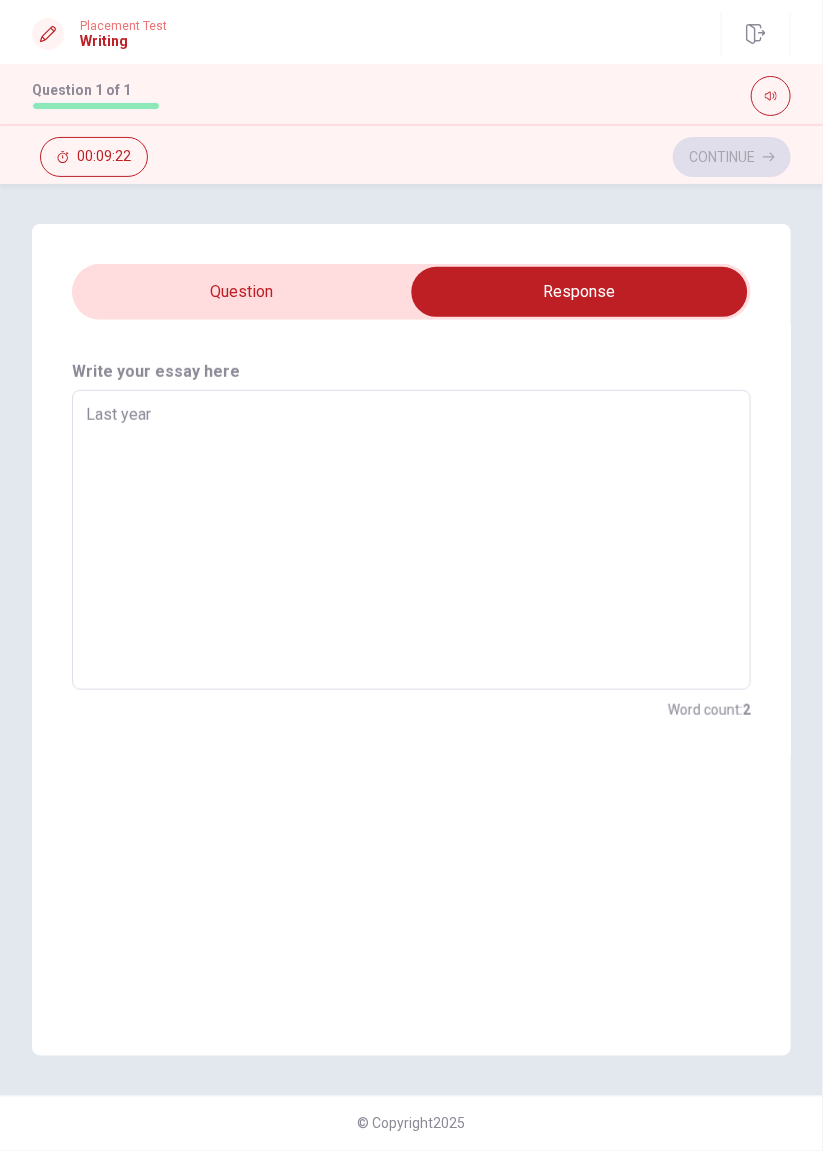type on "x" 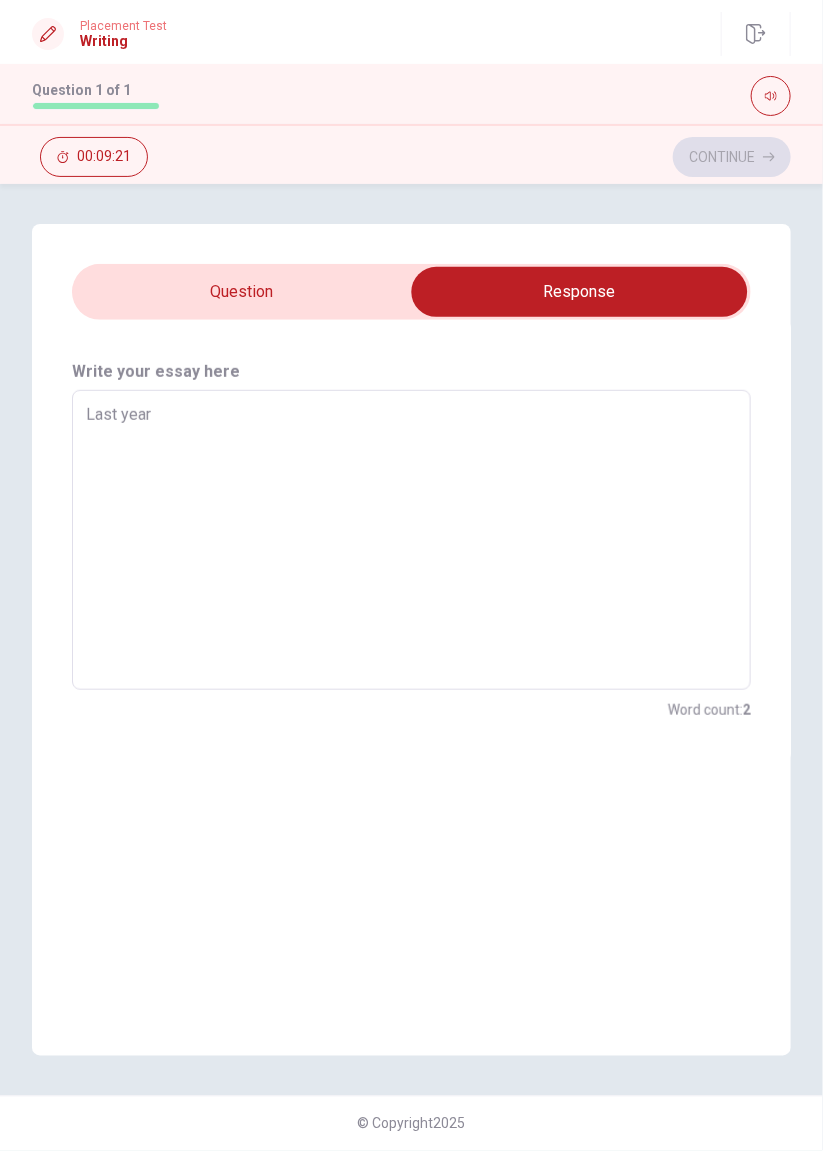 type on "Last year" 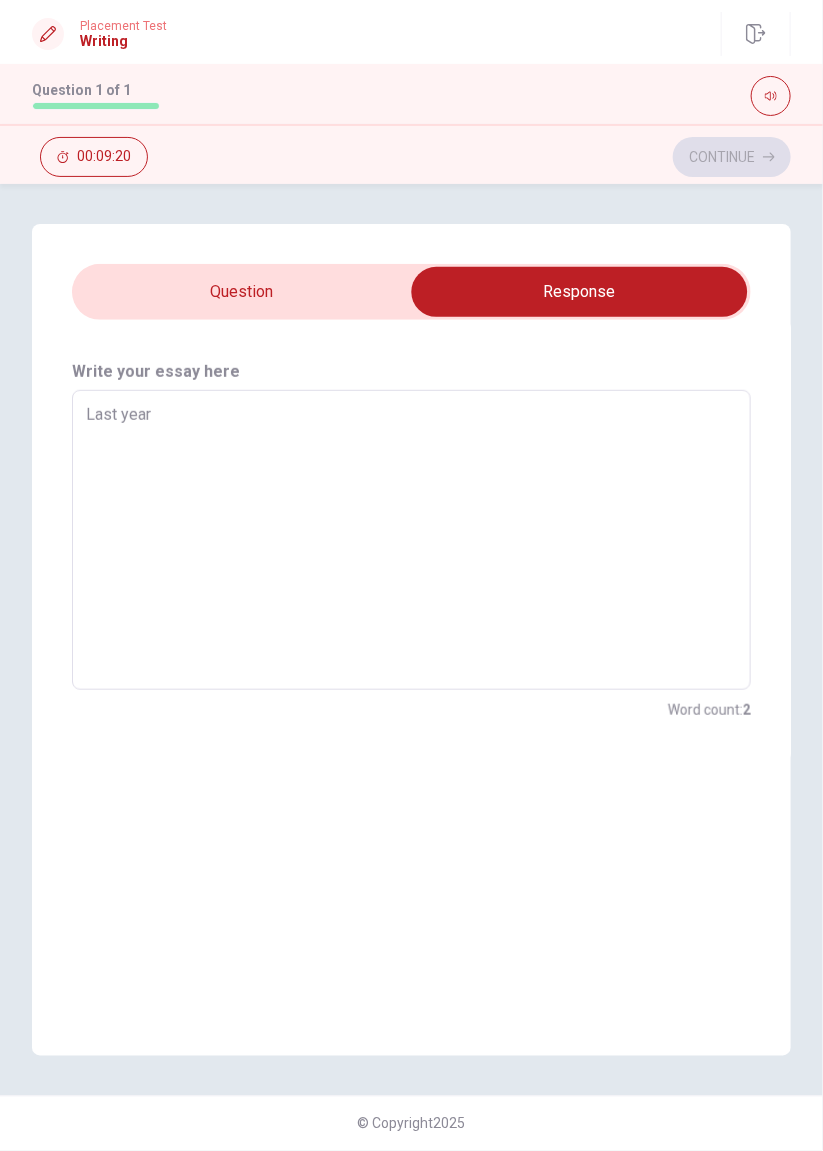 type on "Last year I" 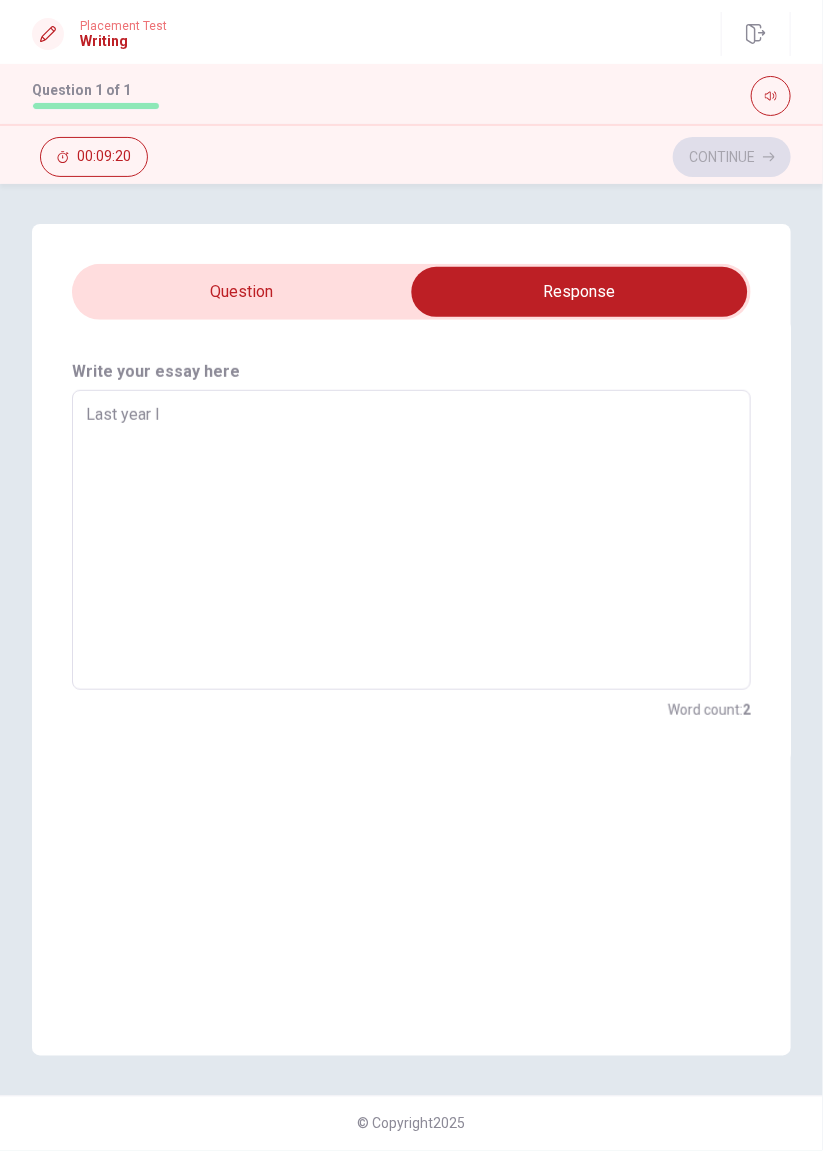 type on "x" 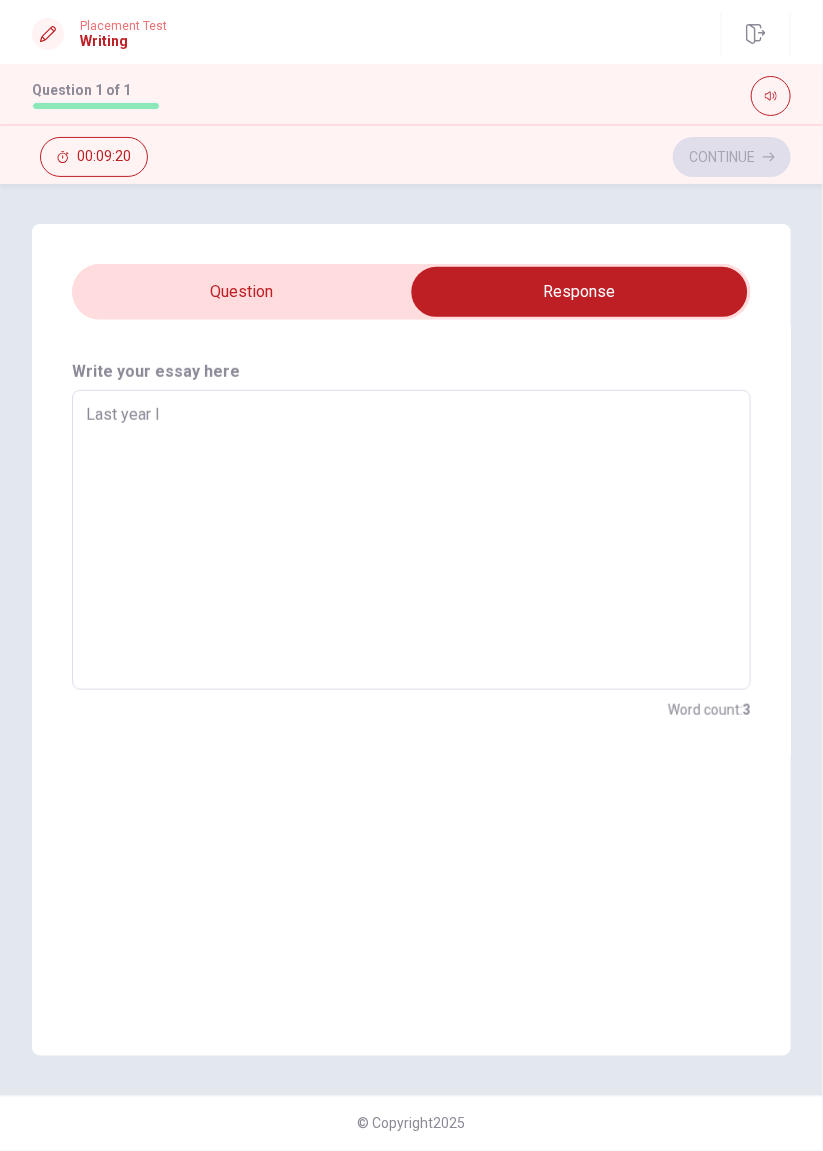 type on "Last year I" 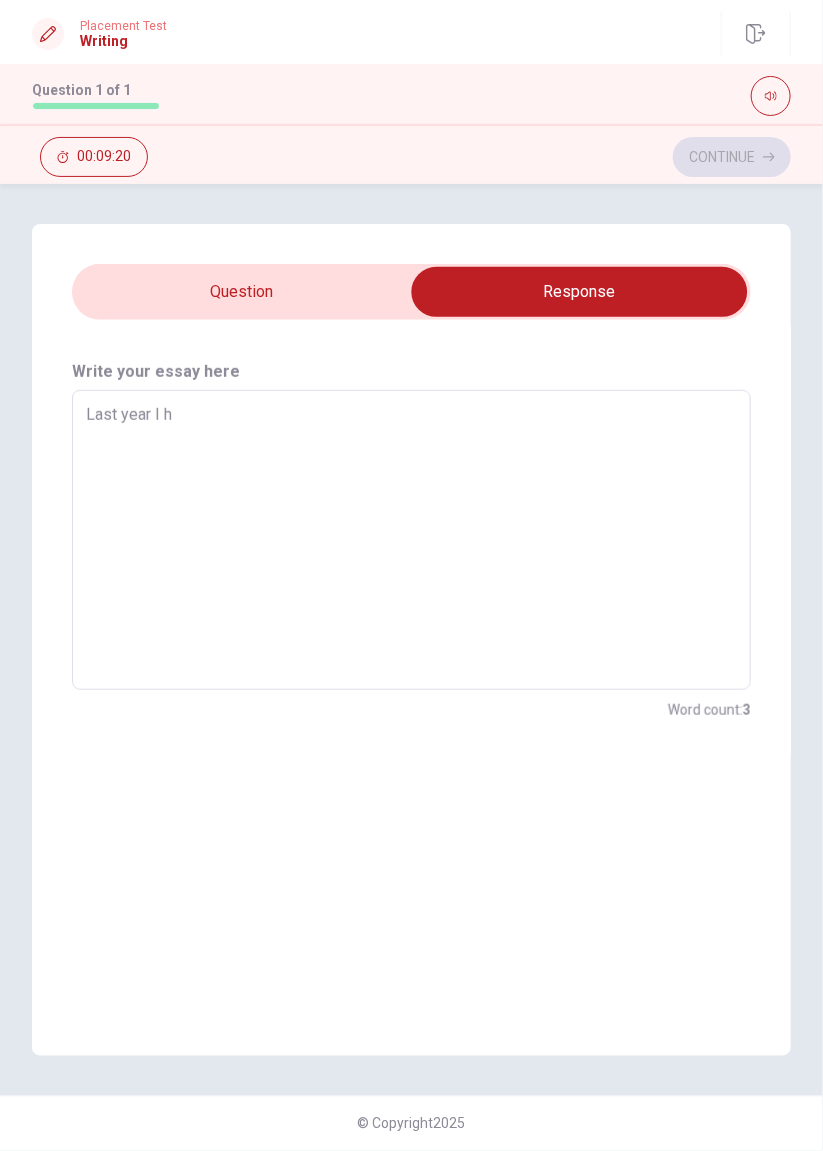 type on "x" 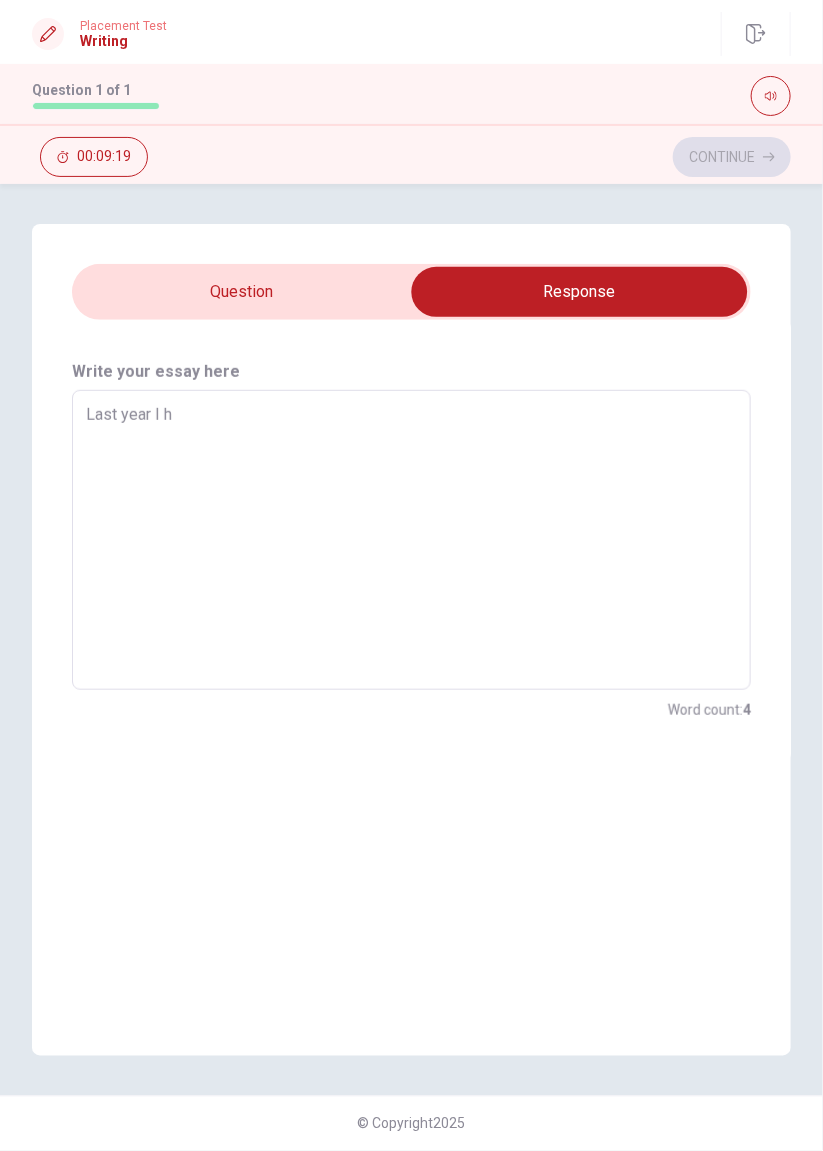 type on "Last year I ha" 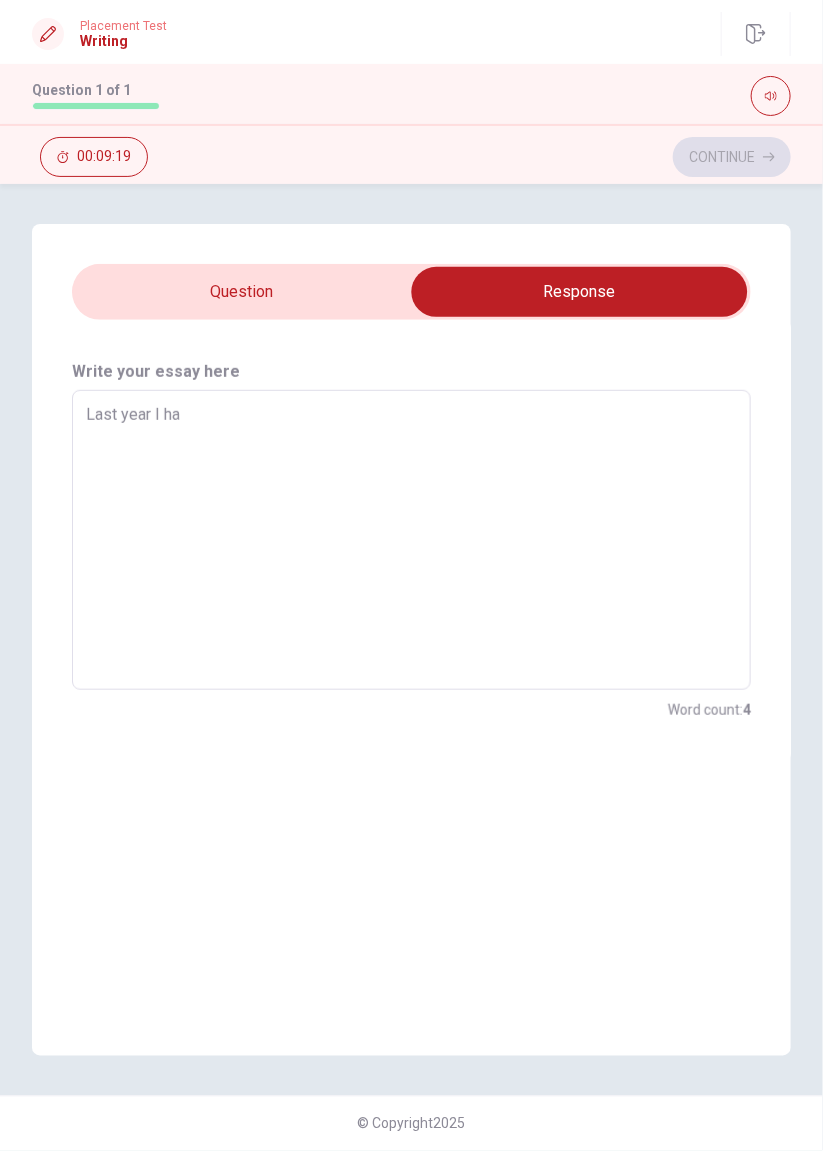 type on "x" 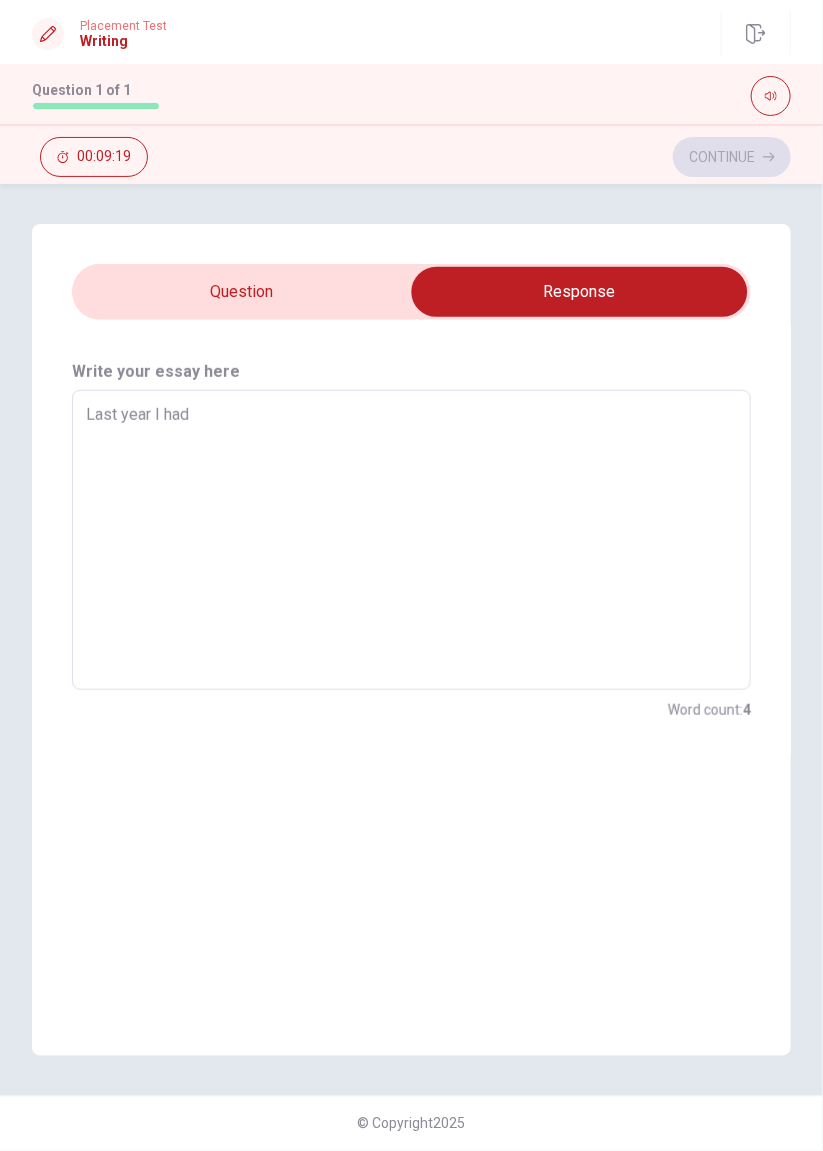 type on "x" 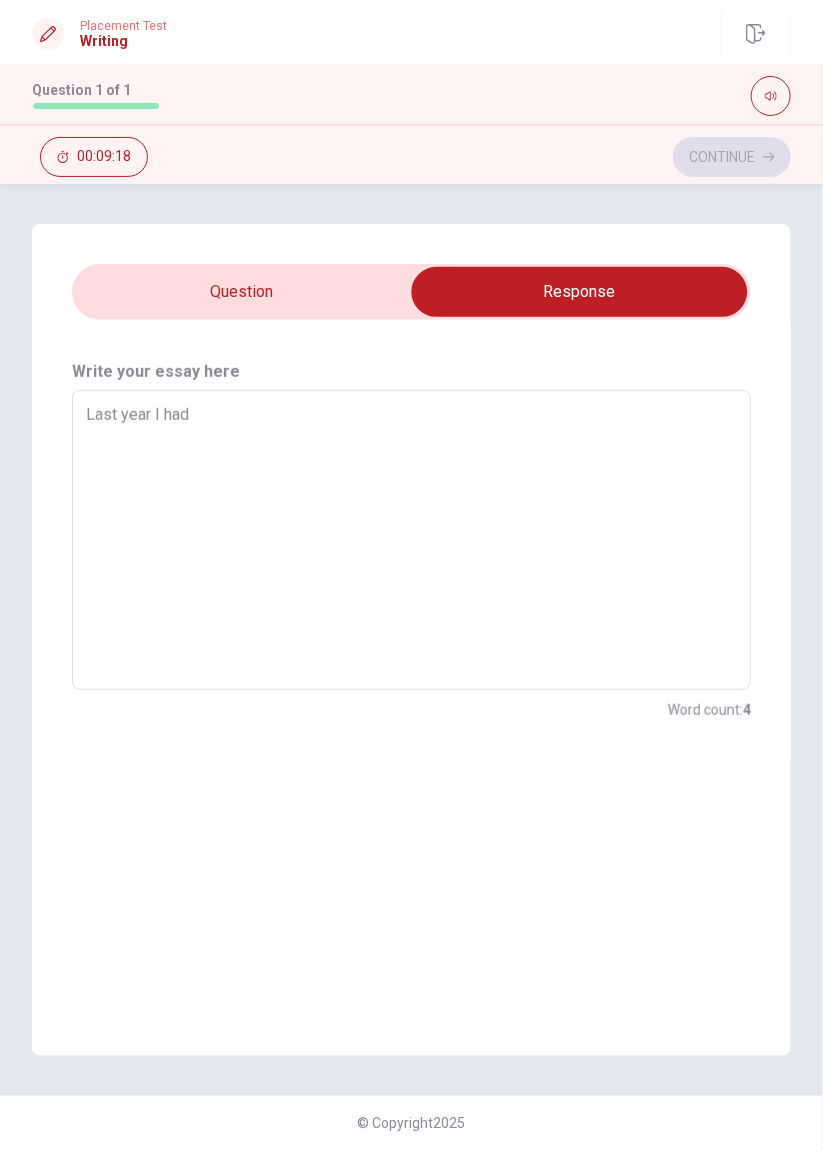 type on "Last year I had a" 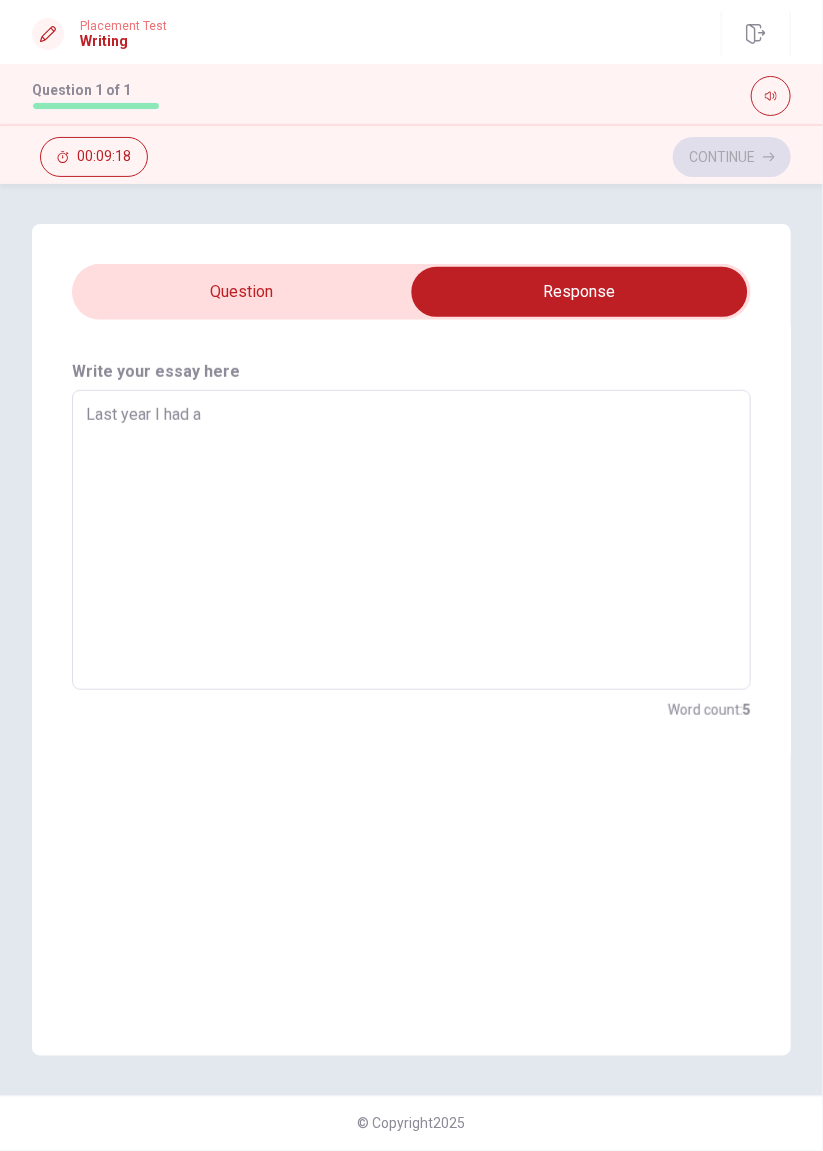 type on "x" 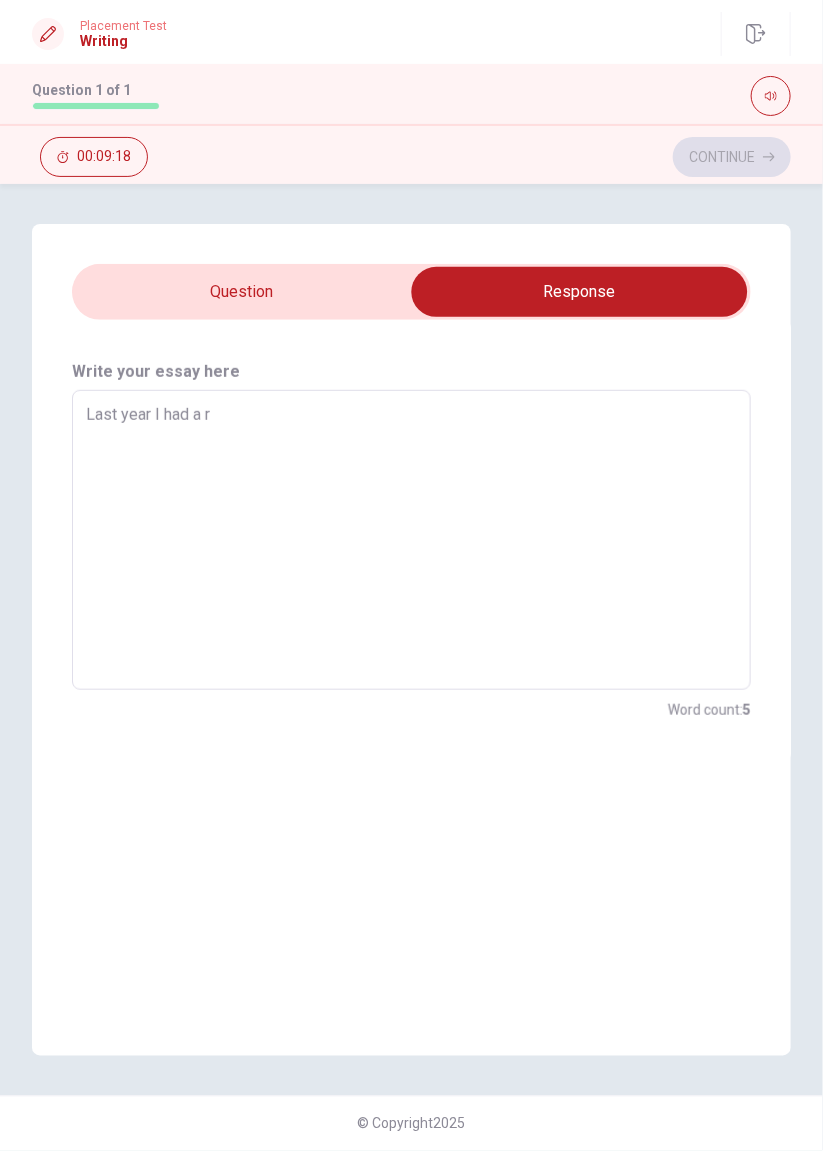 type on "x" 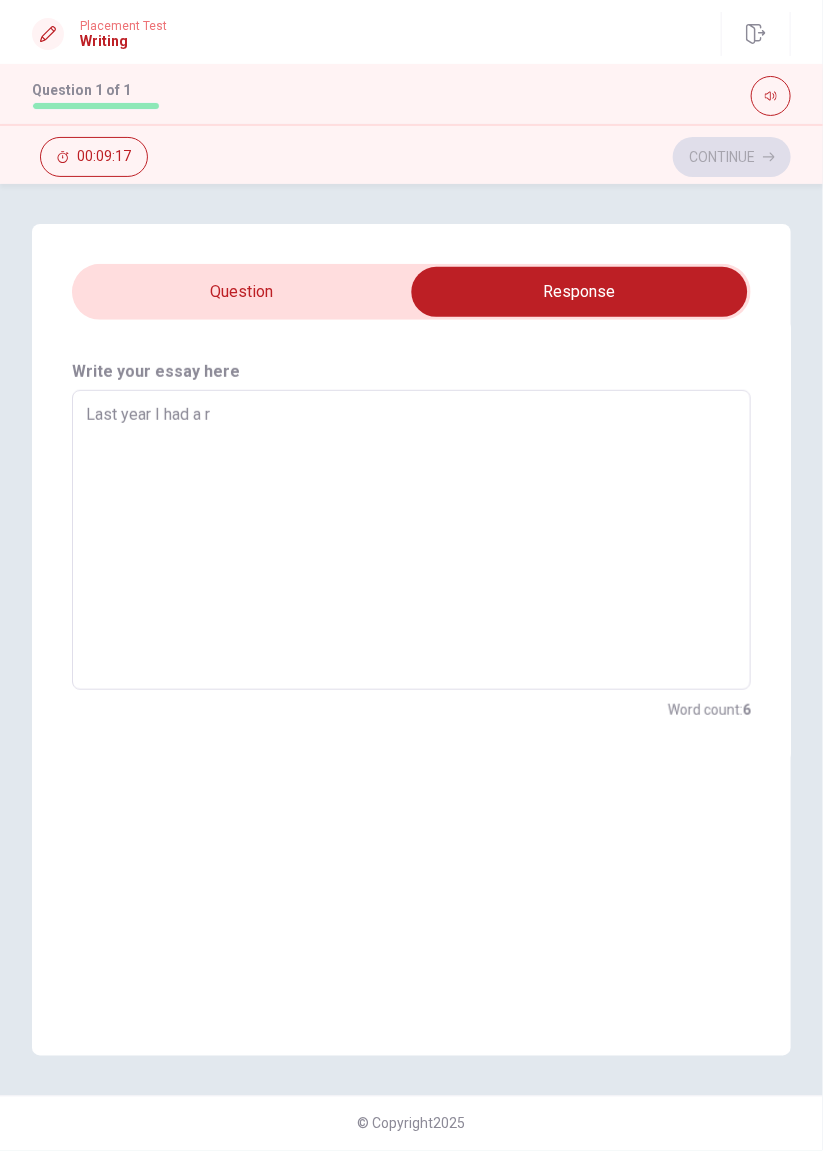 type on "Last year I had a re" 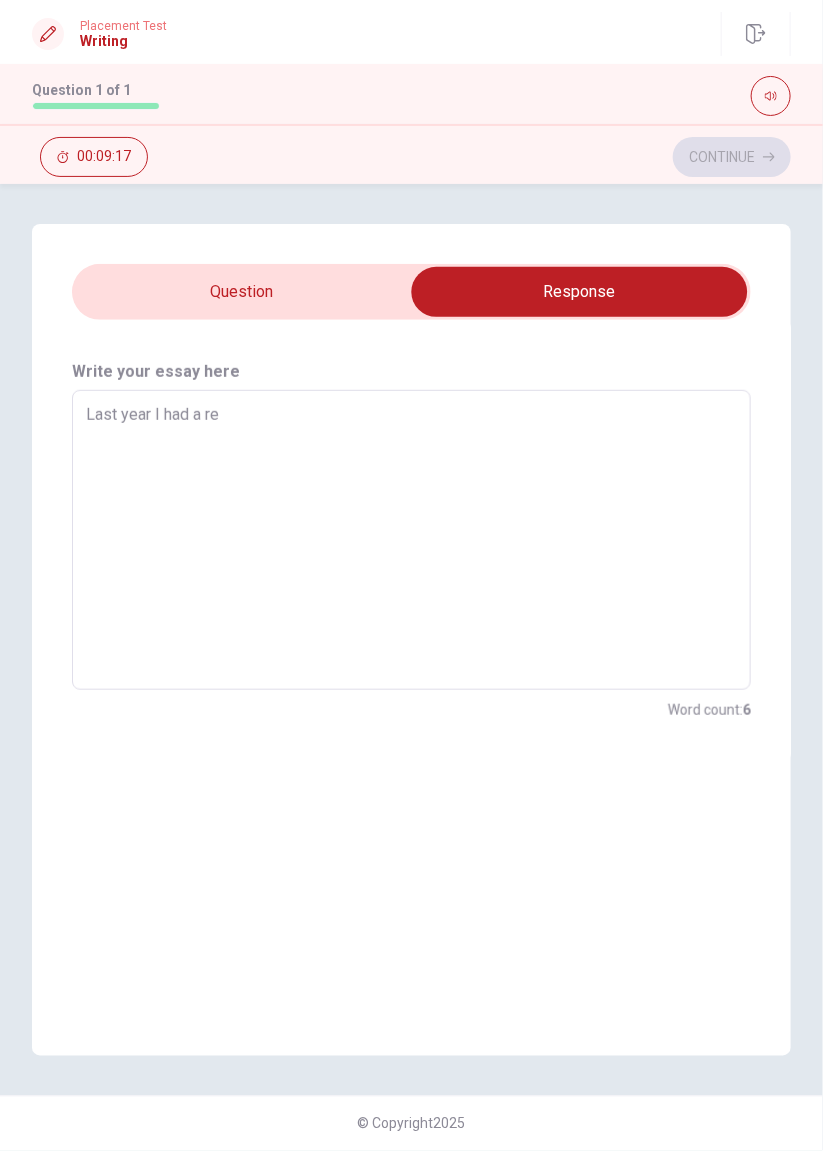 type on "x" 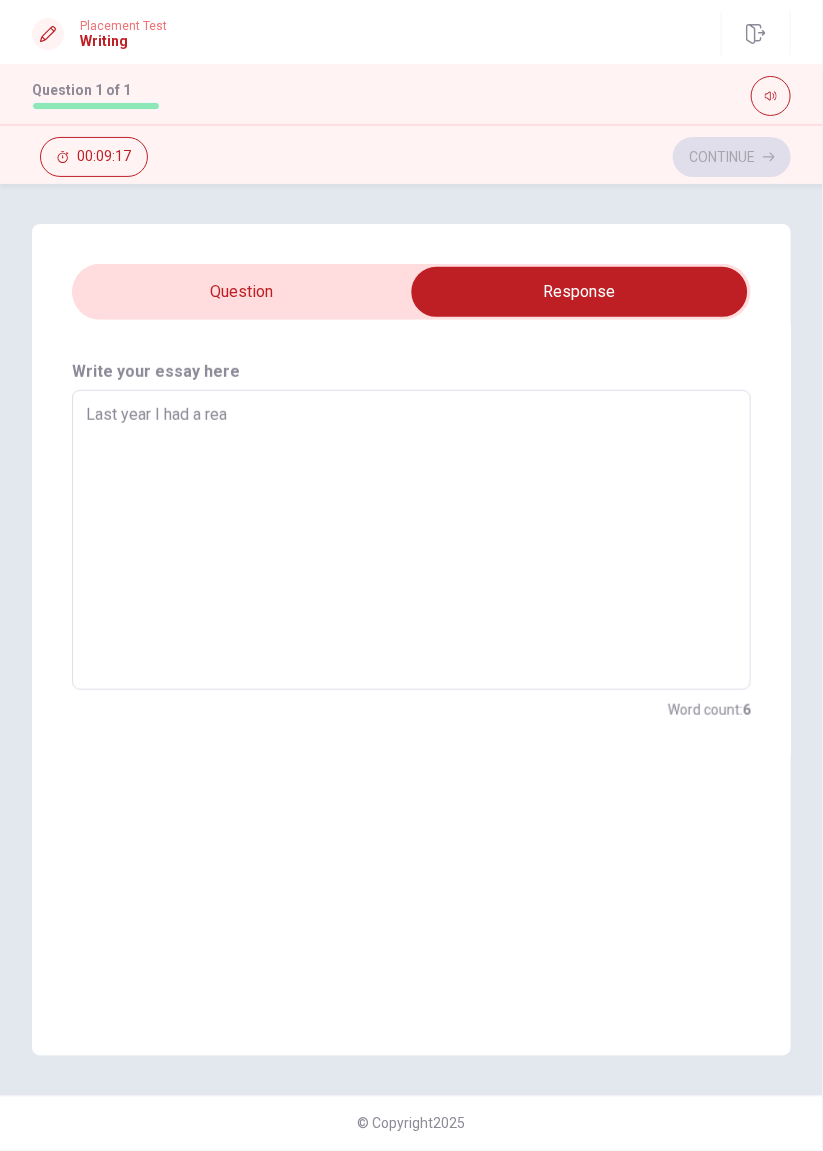 type on "x" 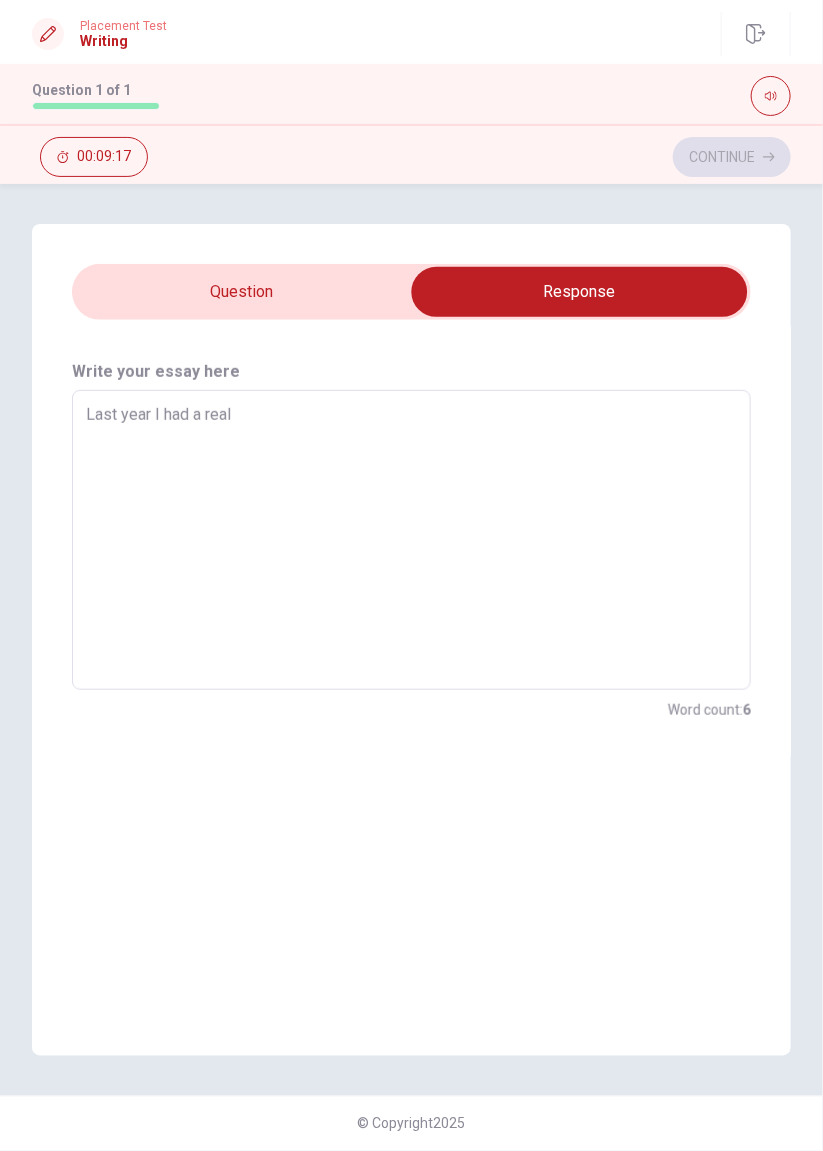 type on "x" 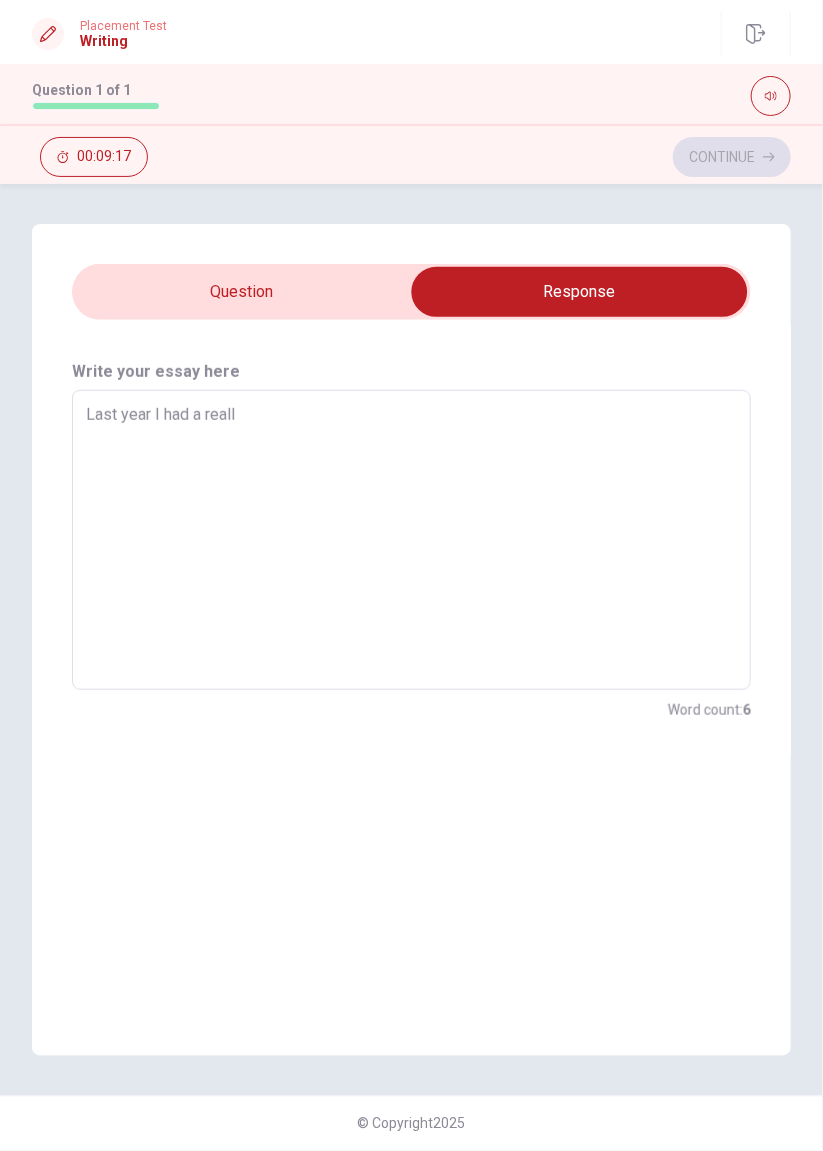type on "x" 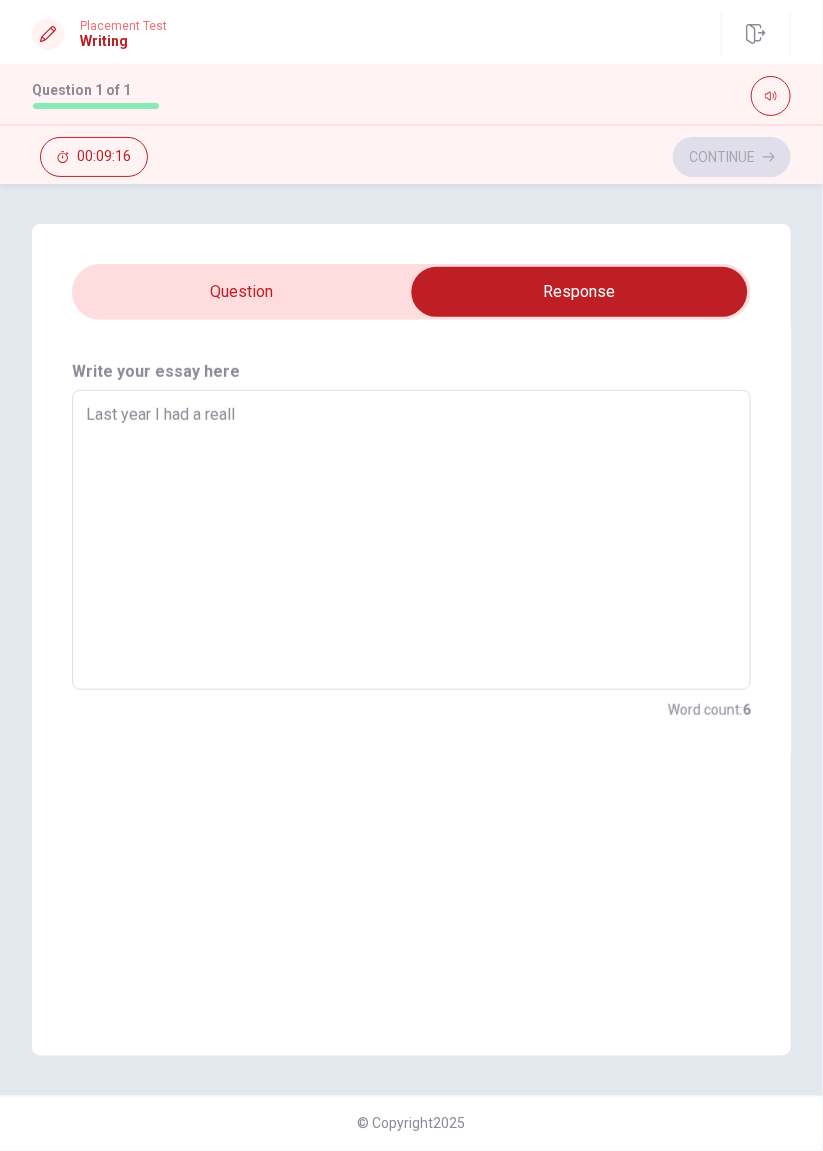 type on "Last year I had a really" 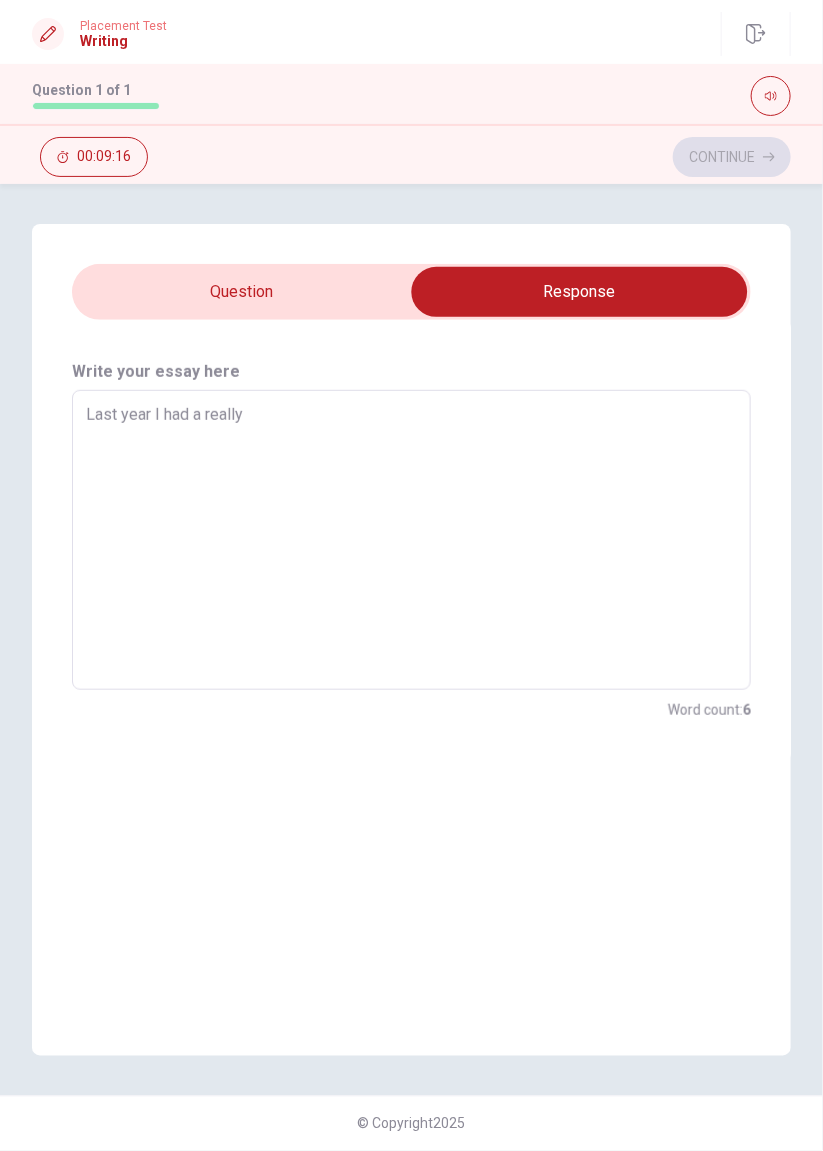 type on "x" 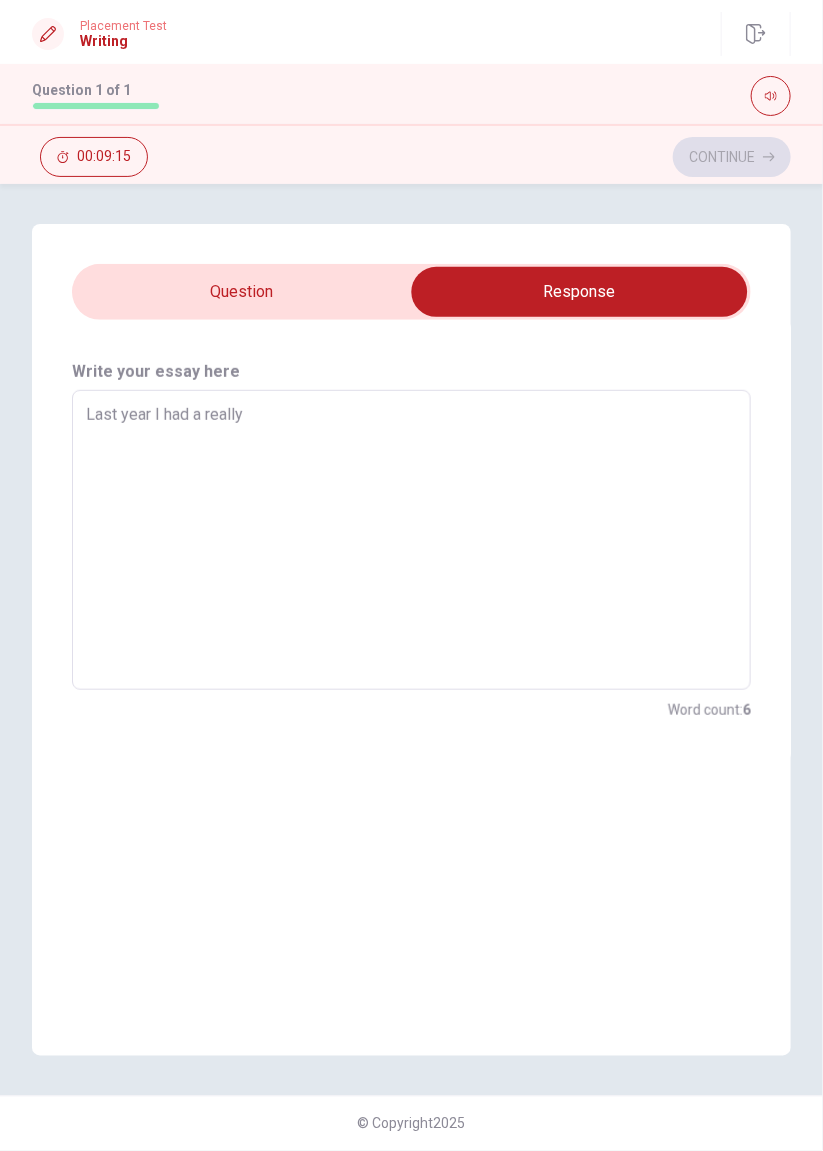 type on "Last year I had a really i" 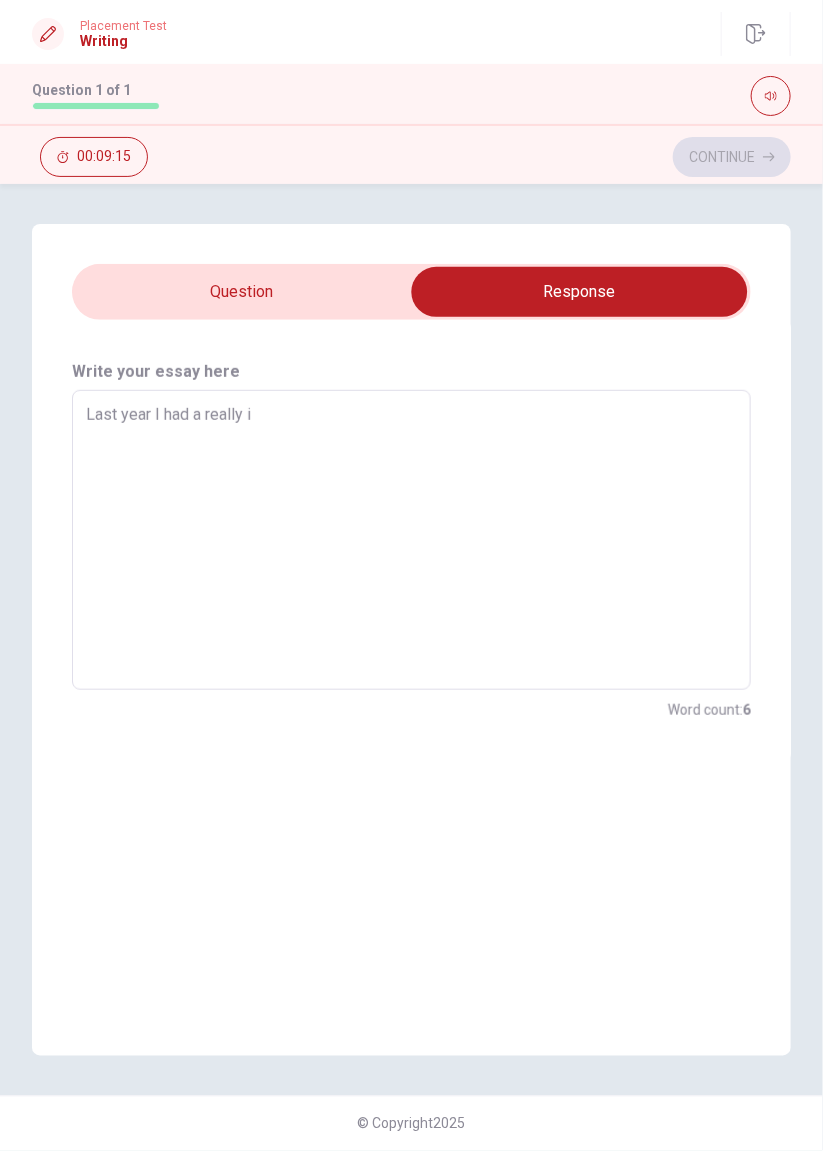 type on "x" 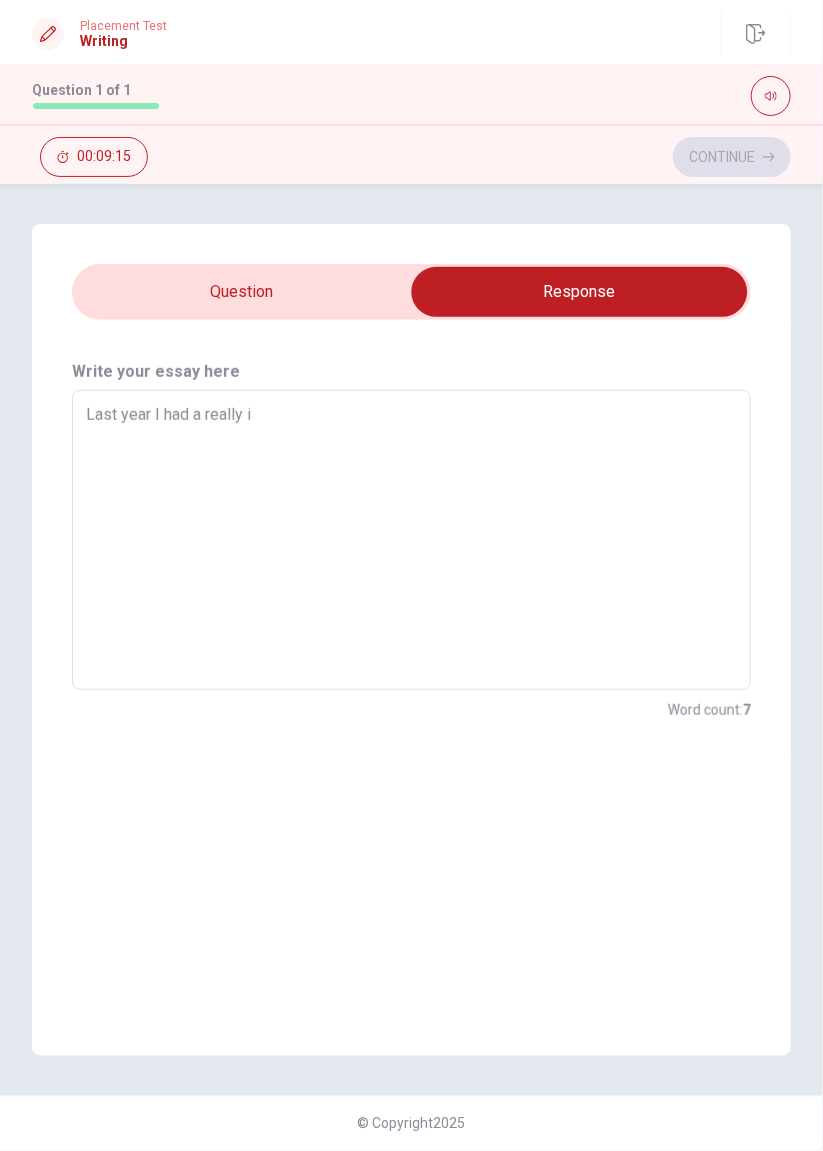 type on "Last year I had a really im" 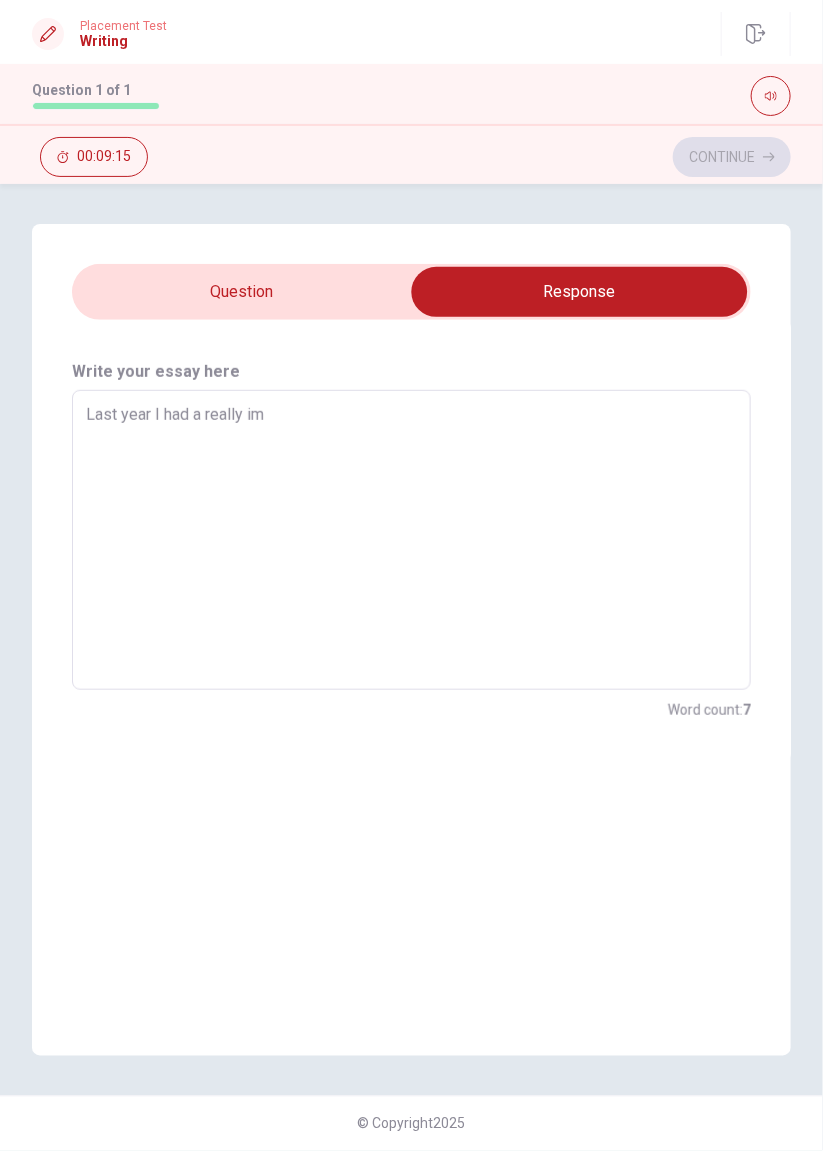 type on "x" 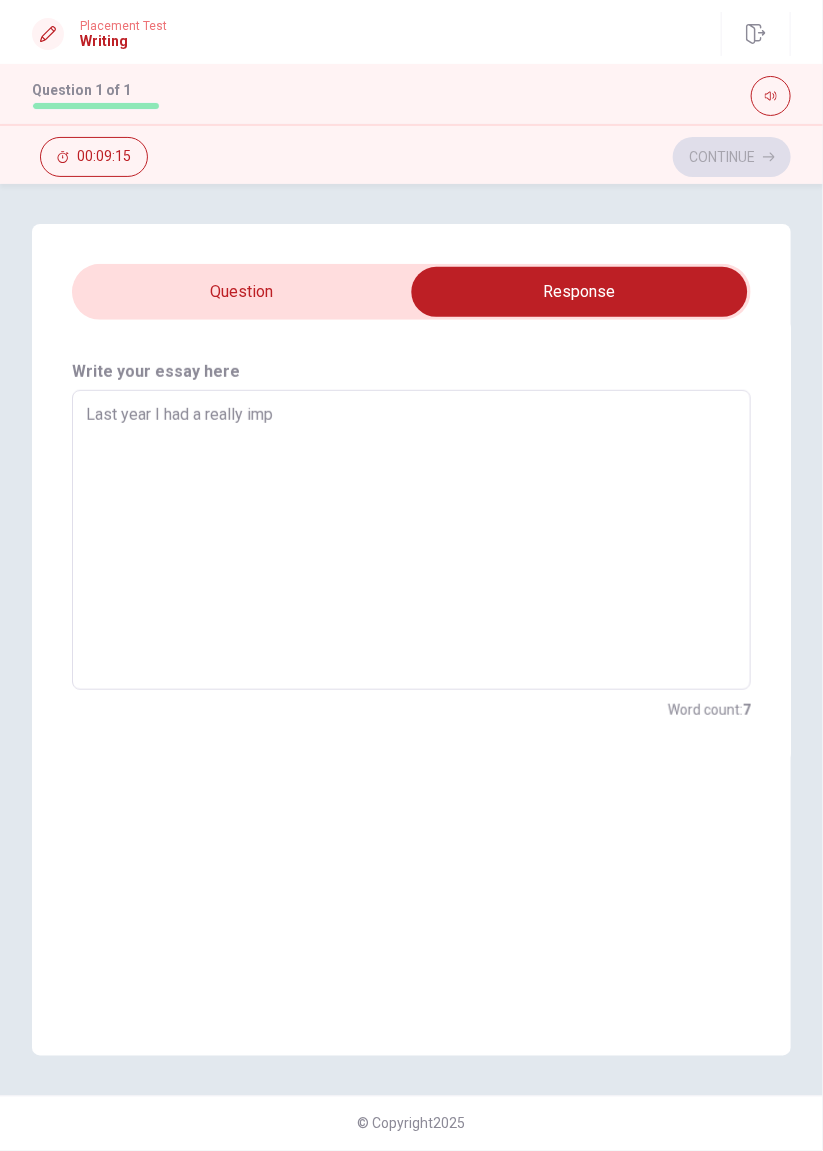 type on "x" 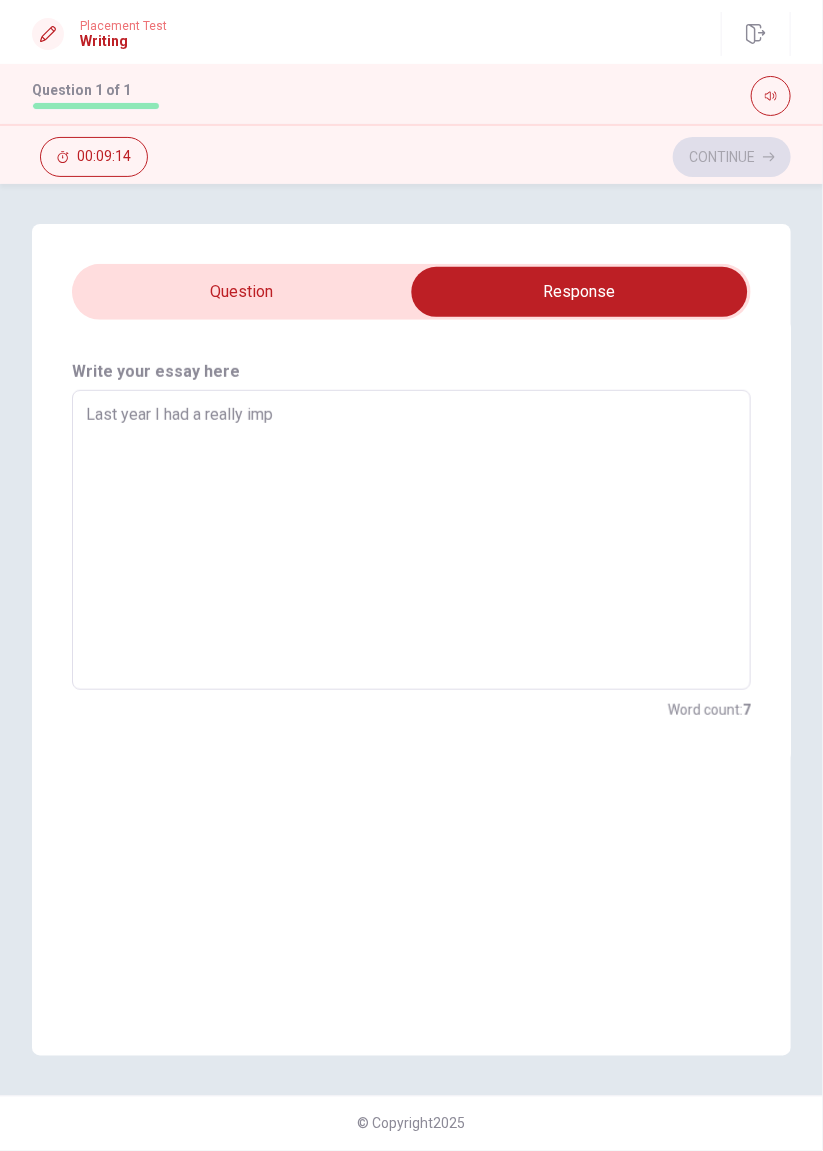 type on "Last year I had a really impo" 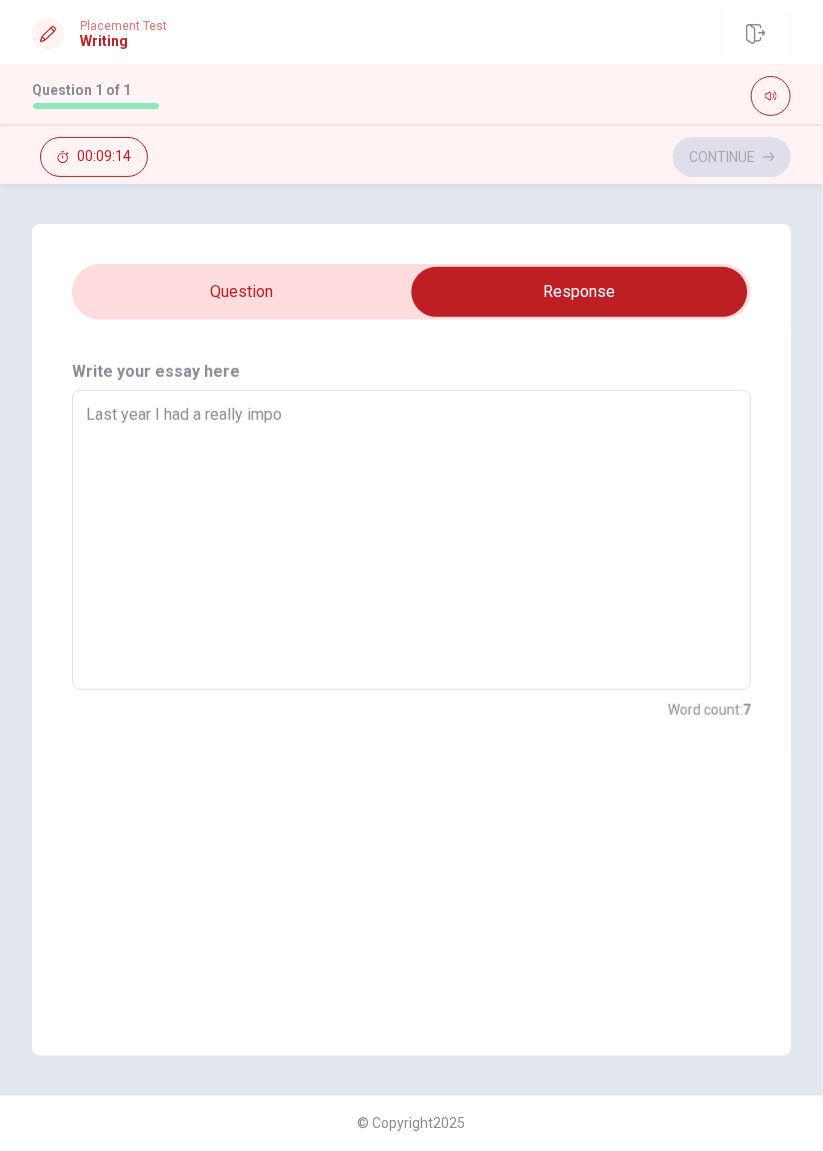 type on "x" 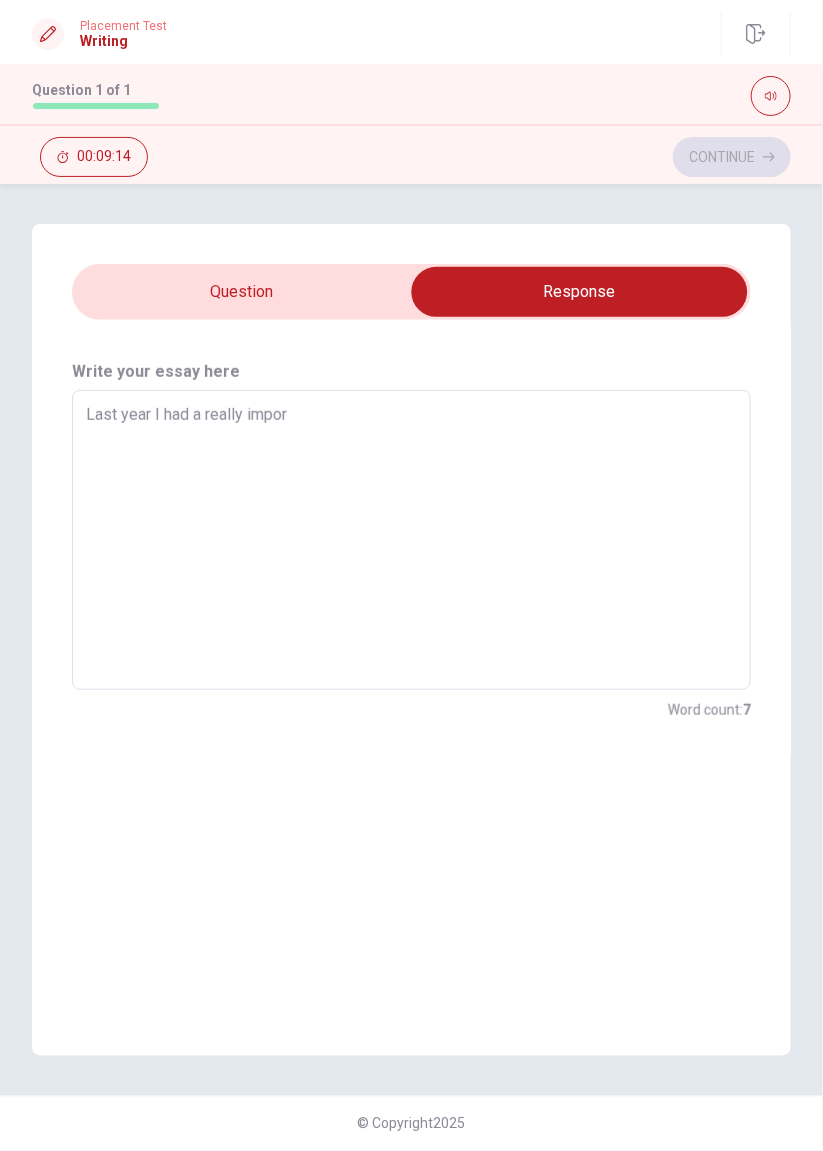 type on "x" 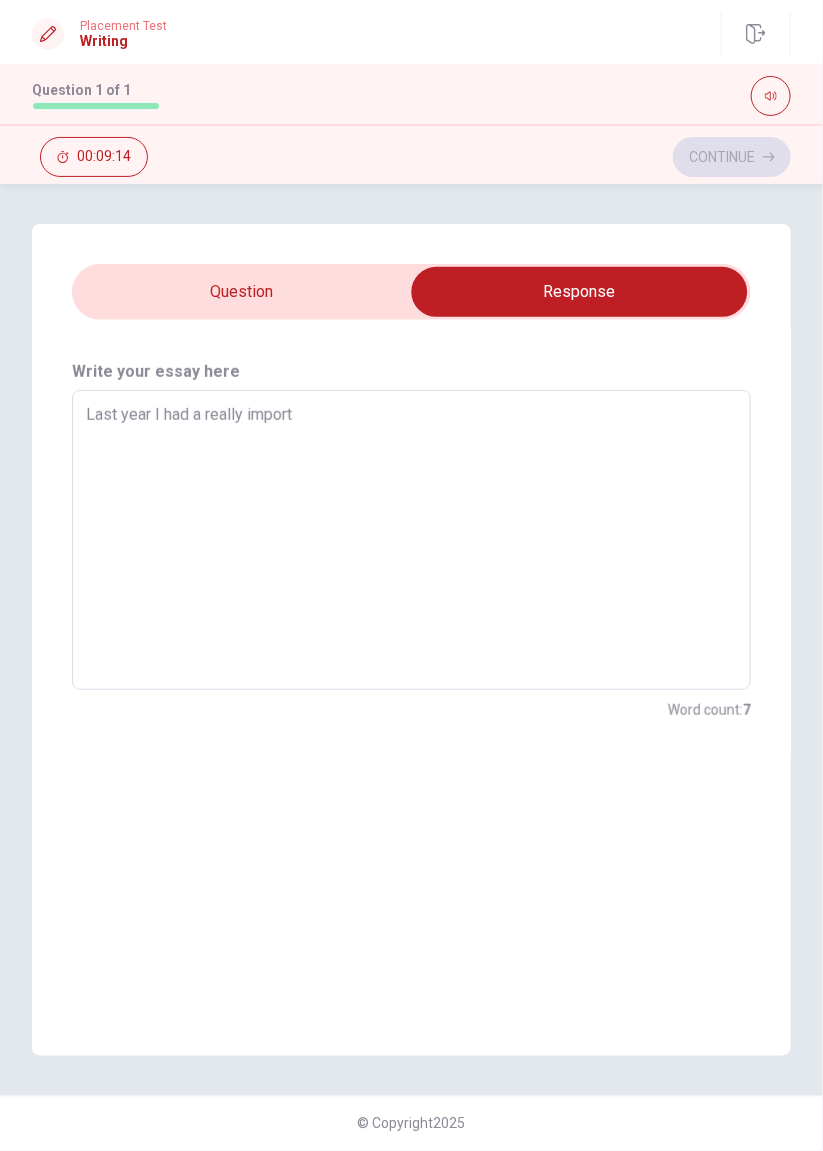 type on "x" 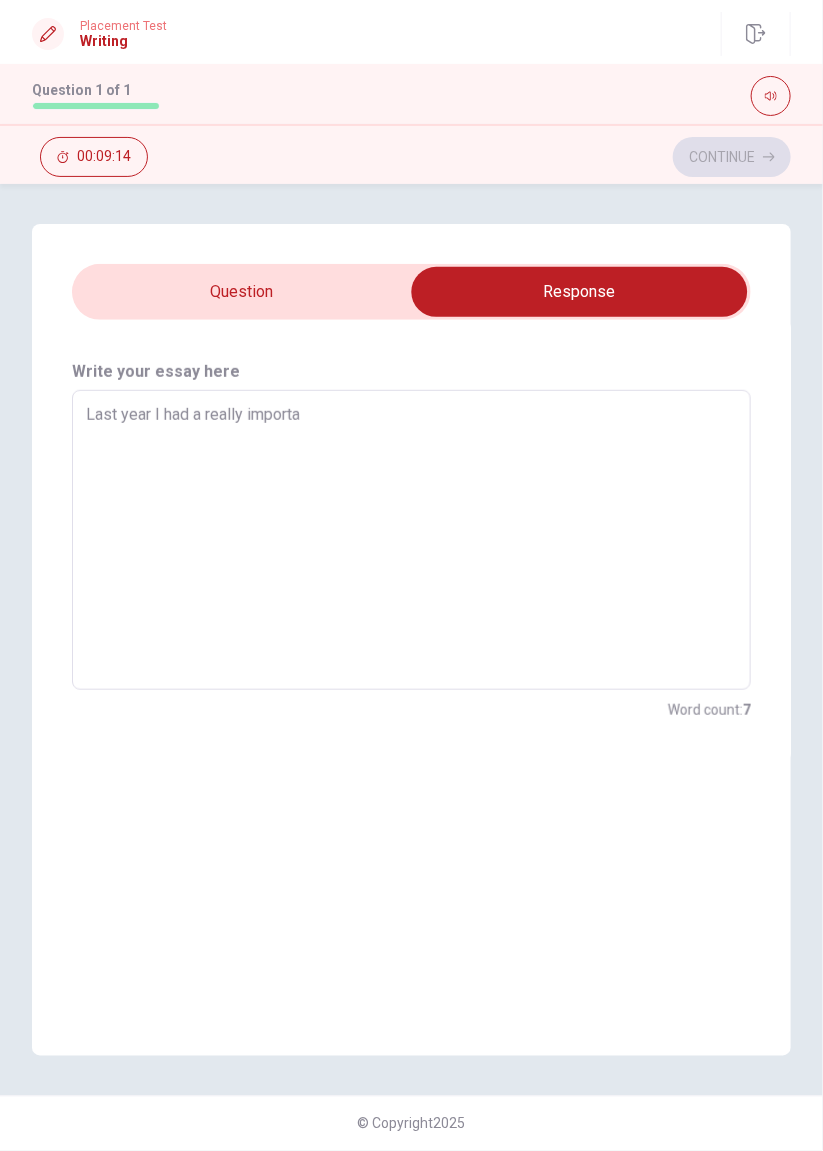 type on "x" 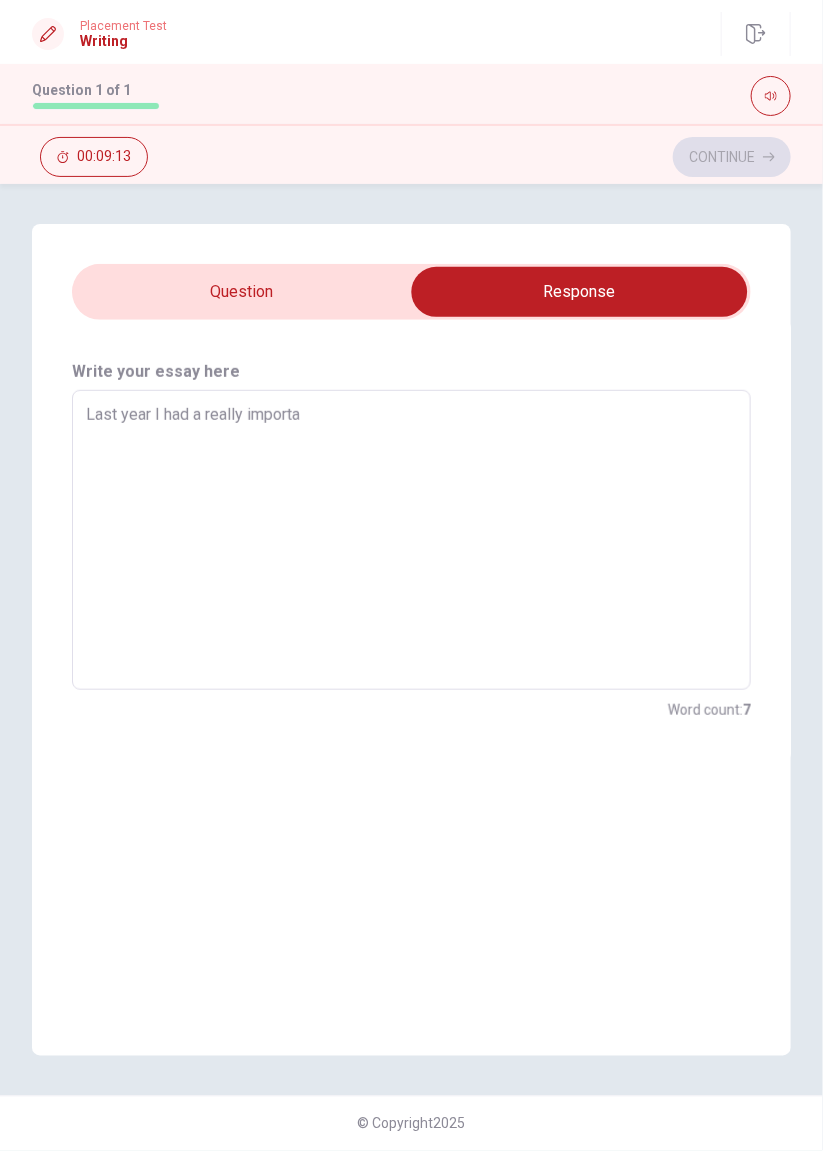 type on "Last year I had a really importan" 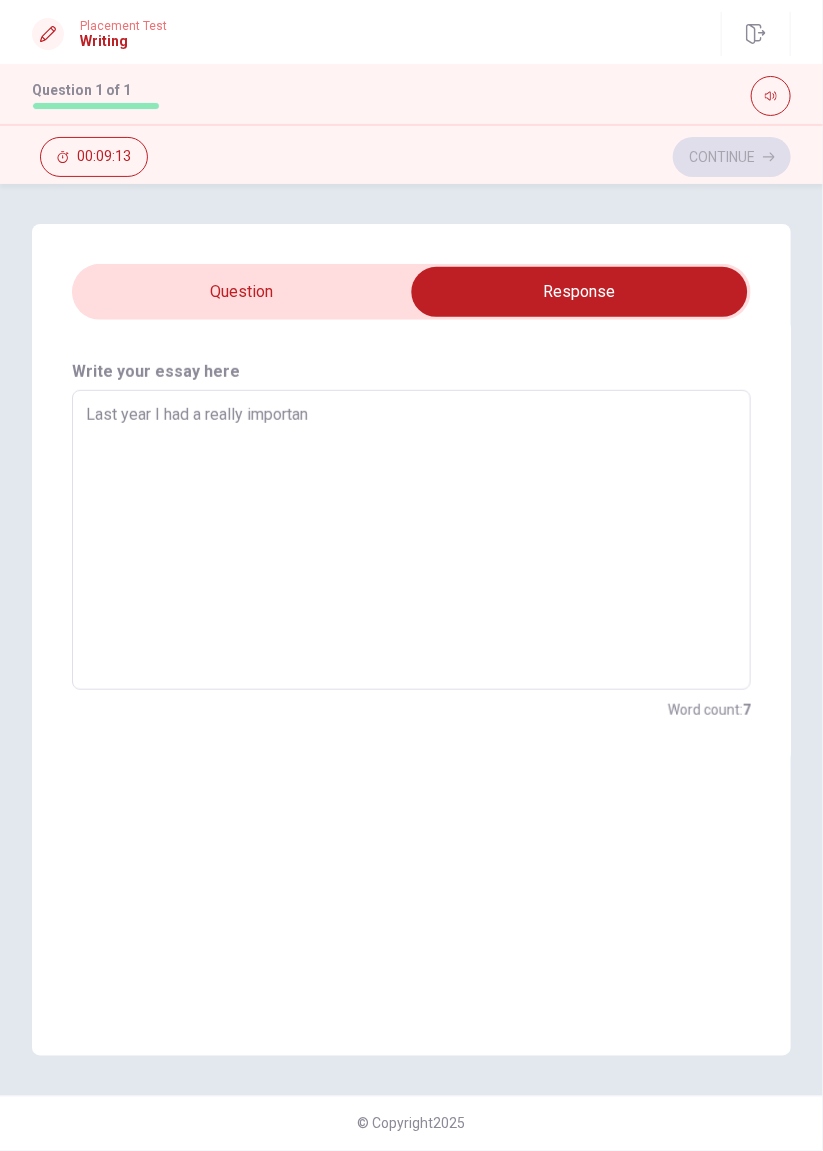 type on "x" 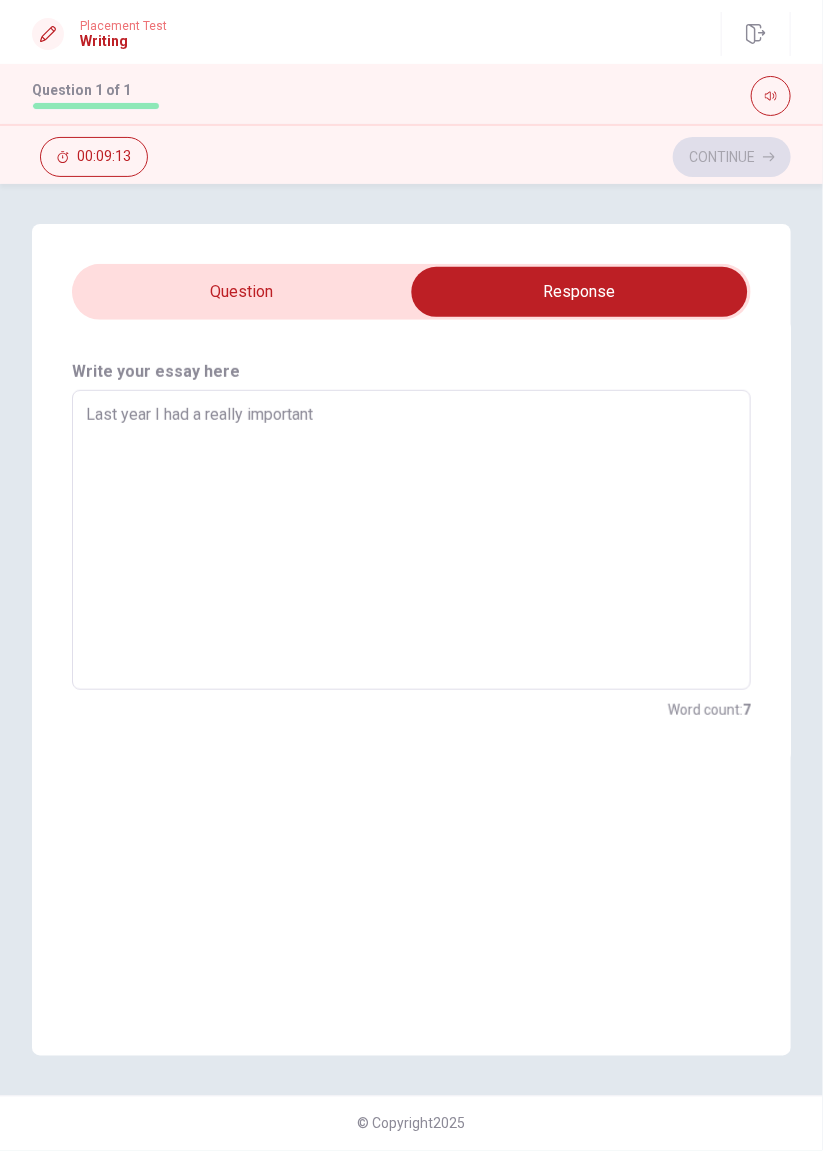type on "x" 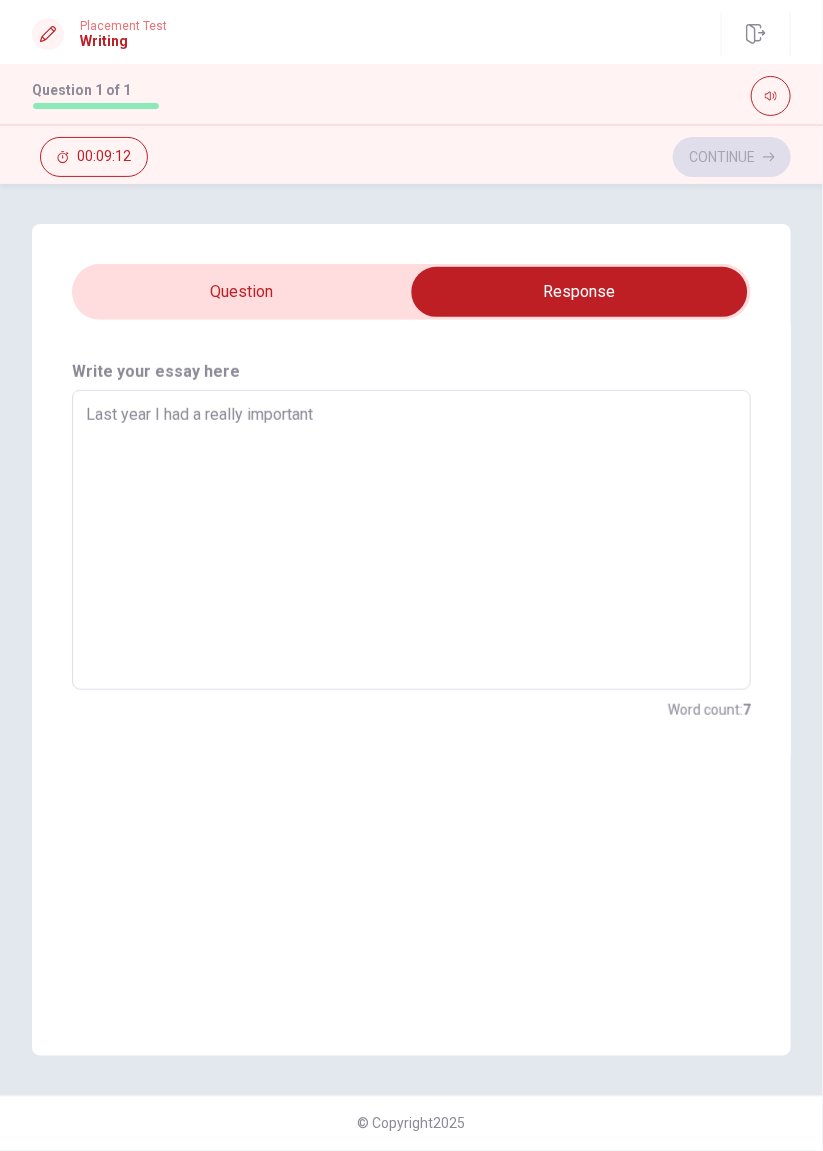 type on "Last year I had a really important e" 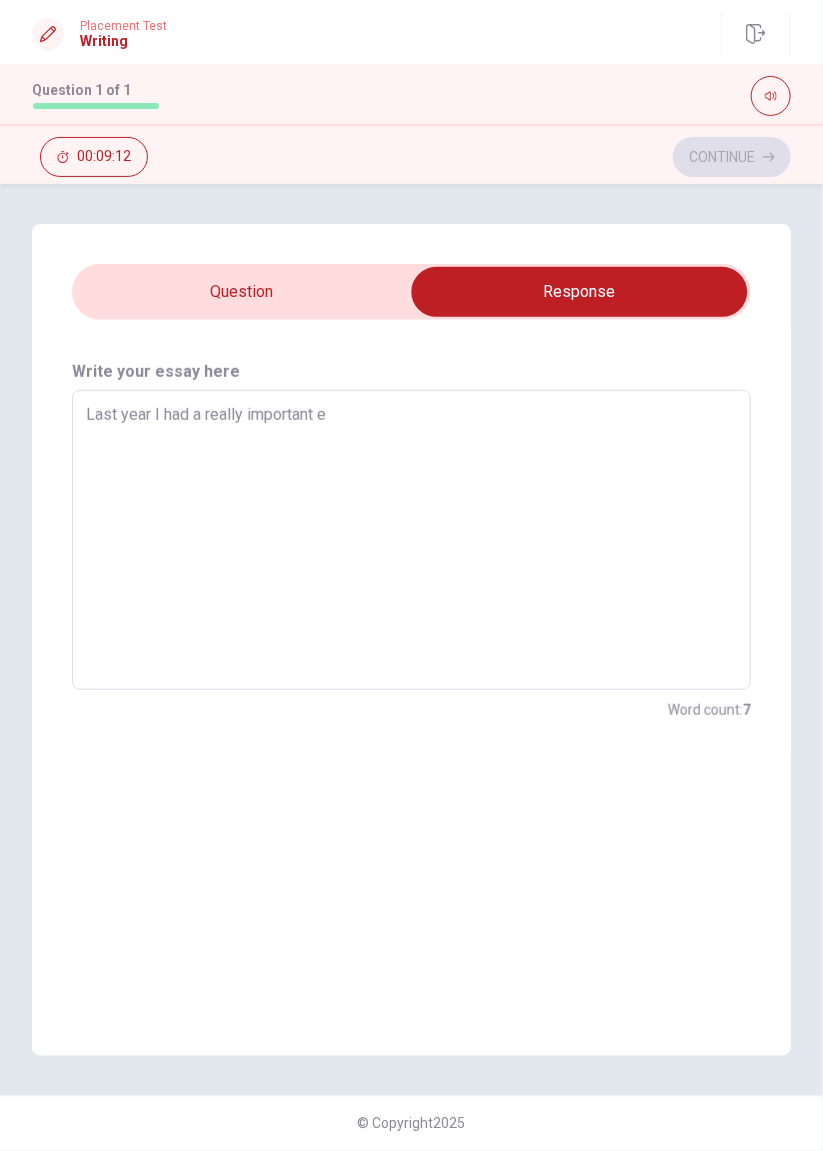 type on "x" 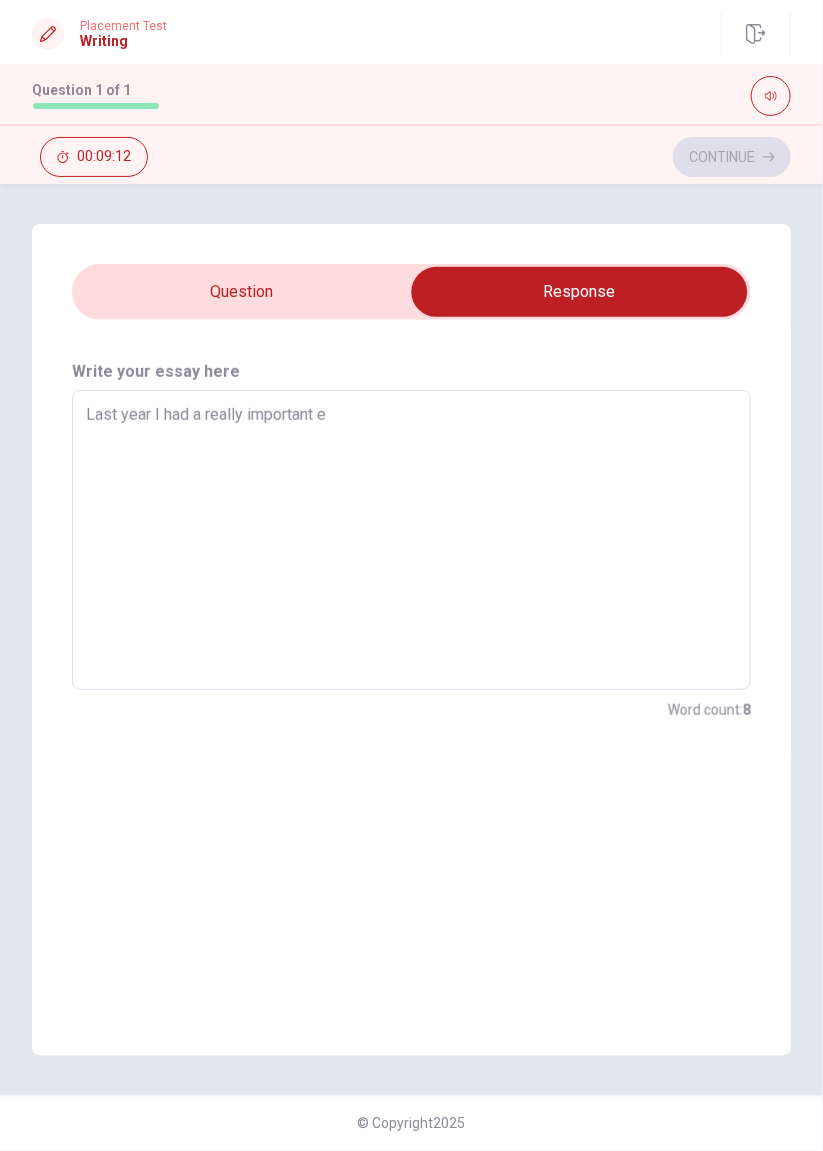 type on "Last year I had a really important ex" 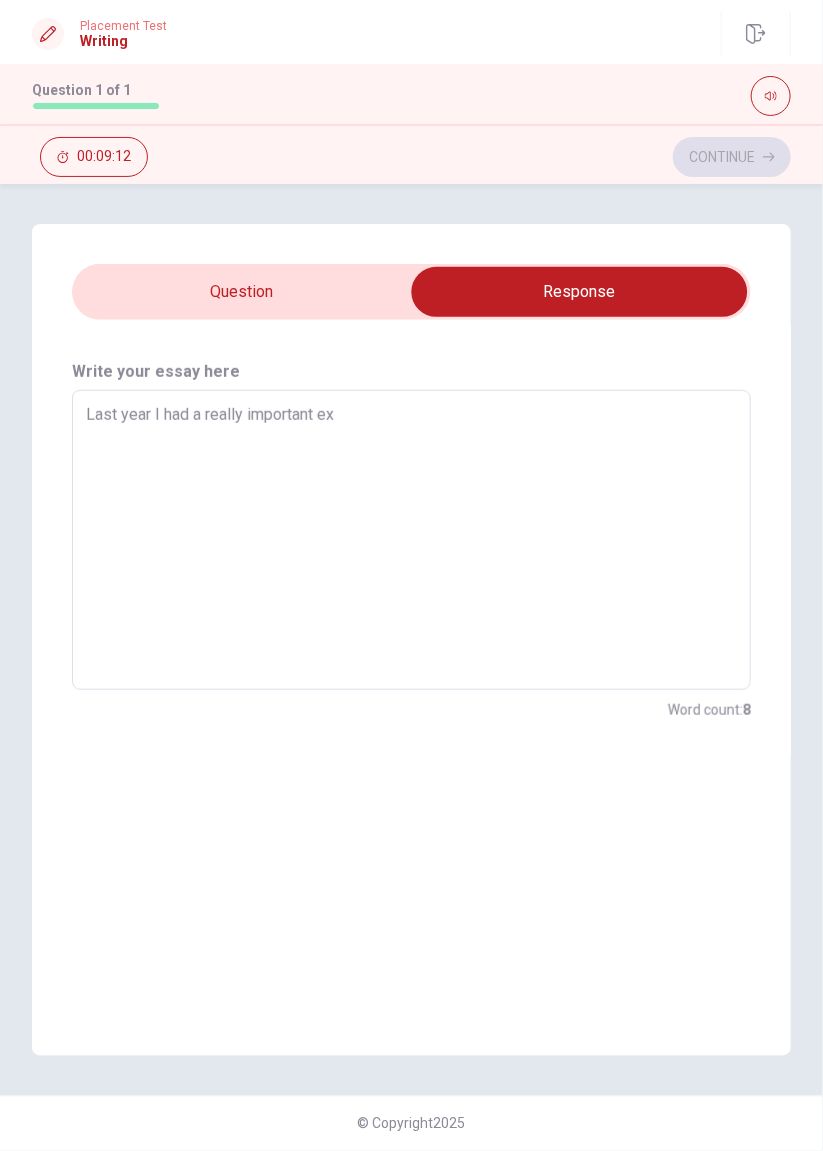 type on "x" 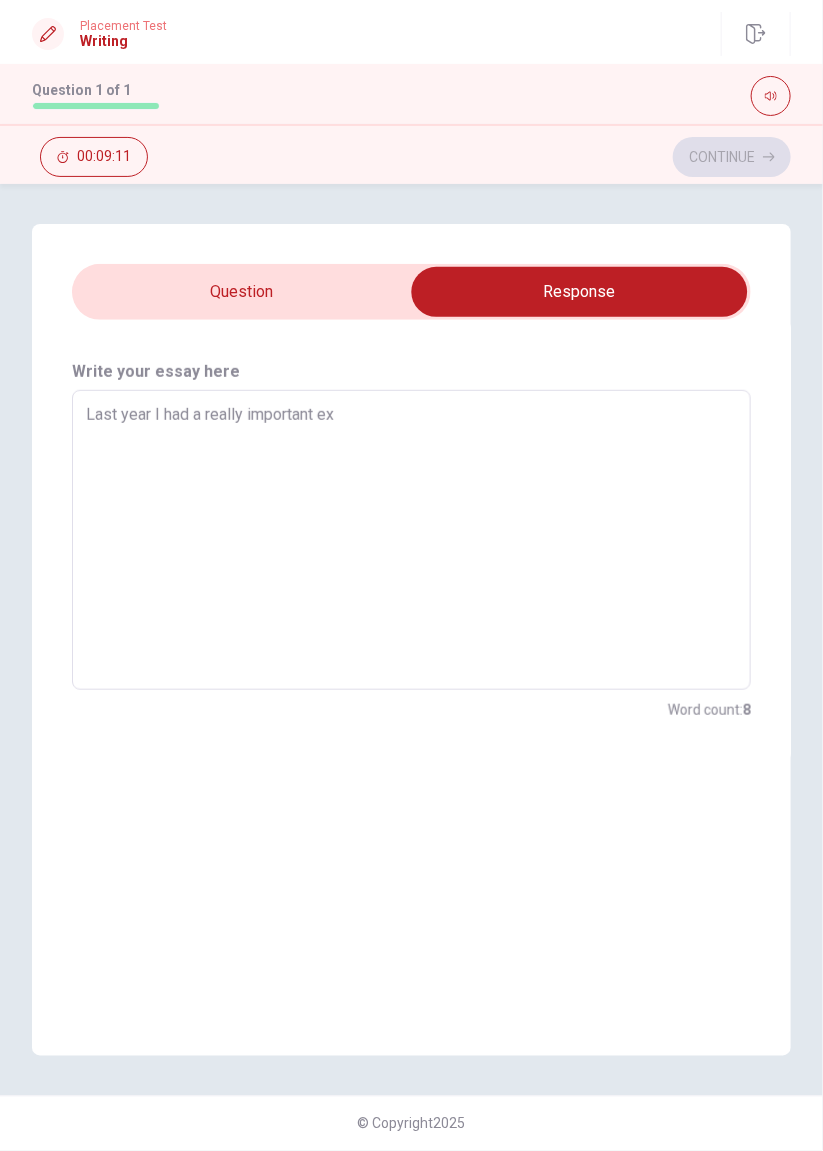 type on "Last year I had a really important exa" 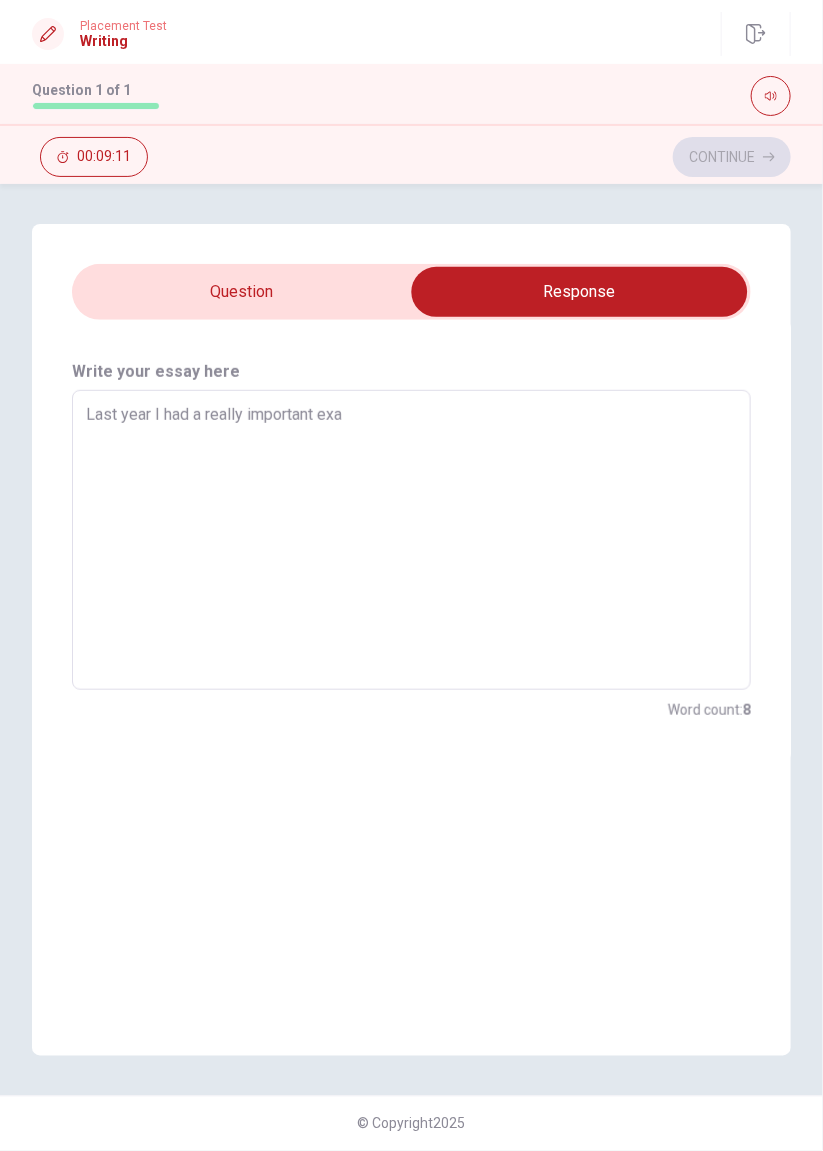 type on "x" 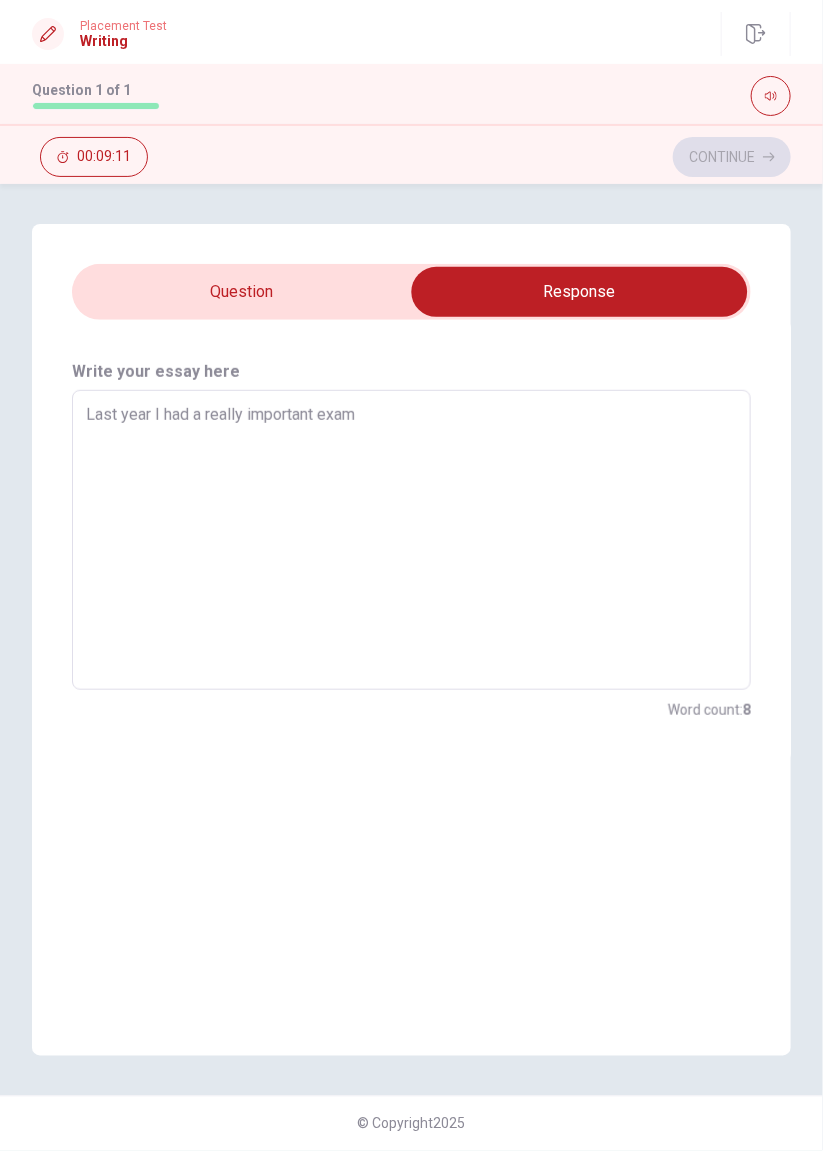 type on "x" 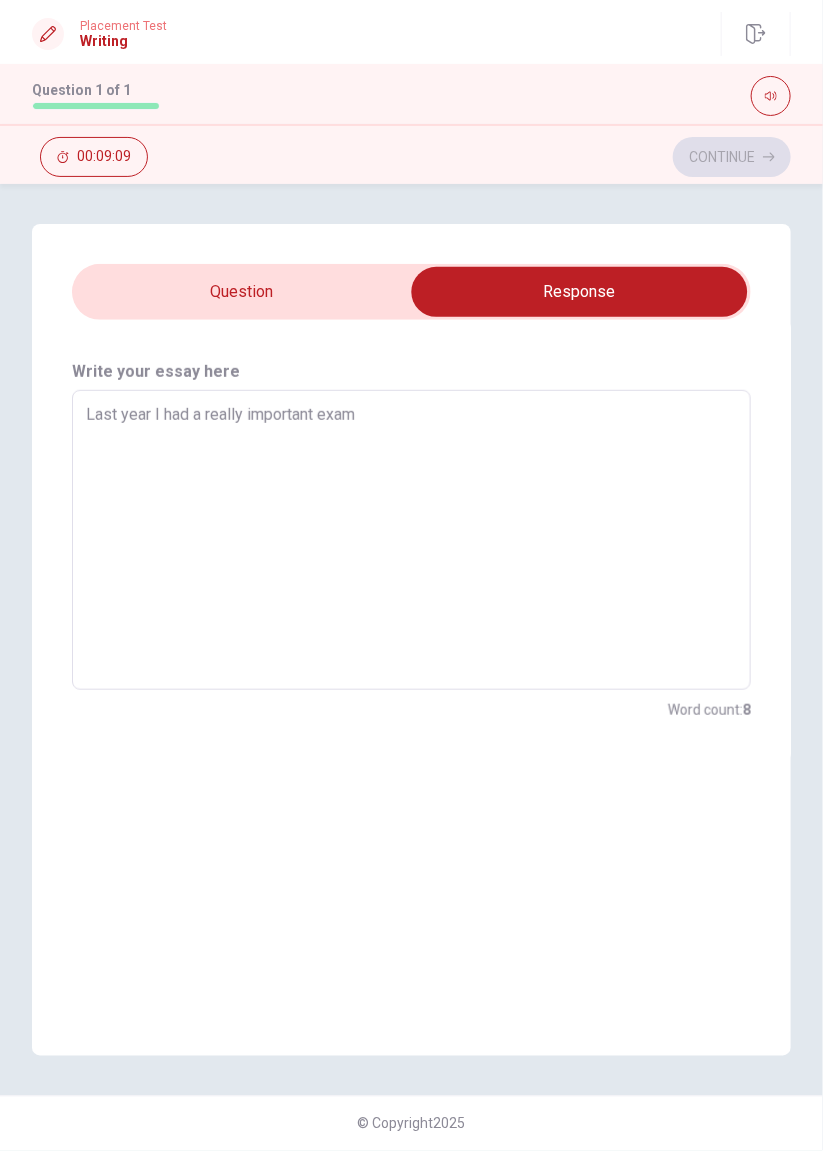 type on "x" 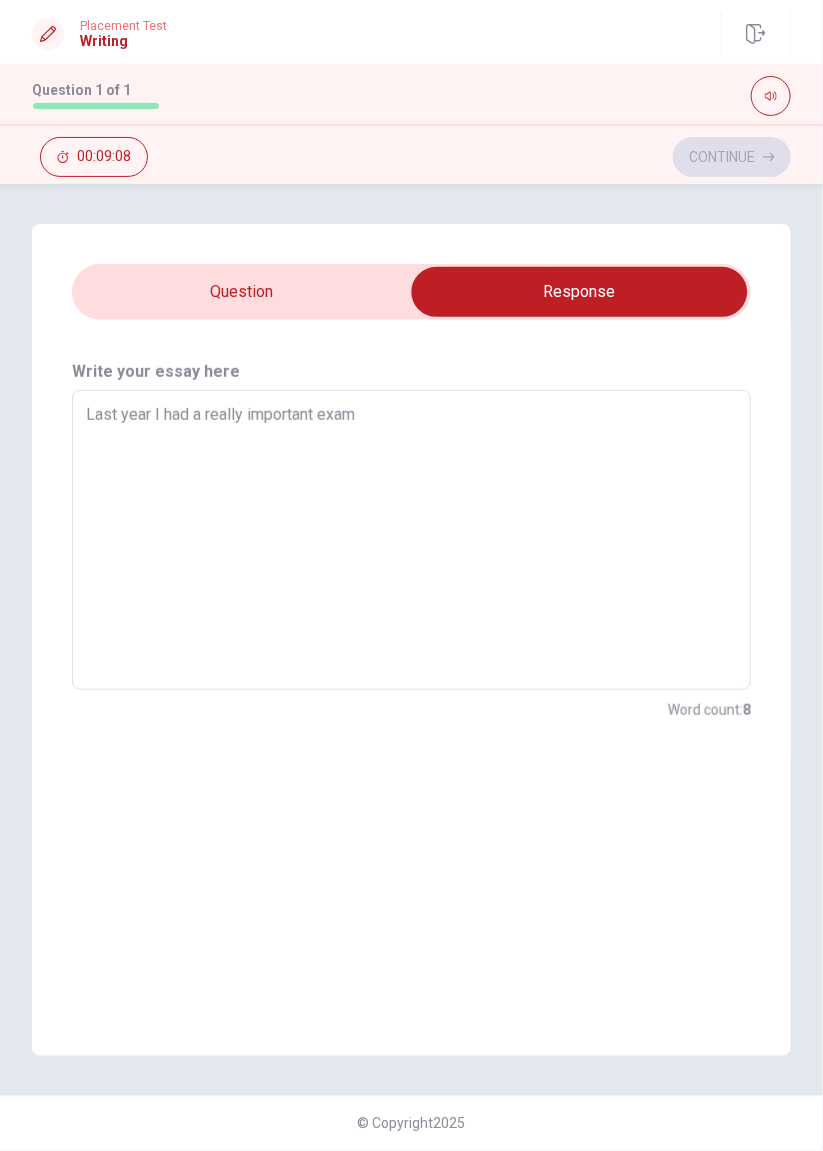 type on "Last year I had a really important exam i" 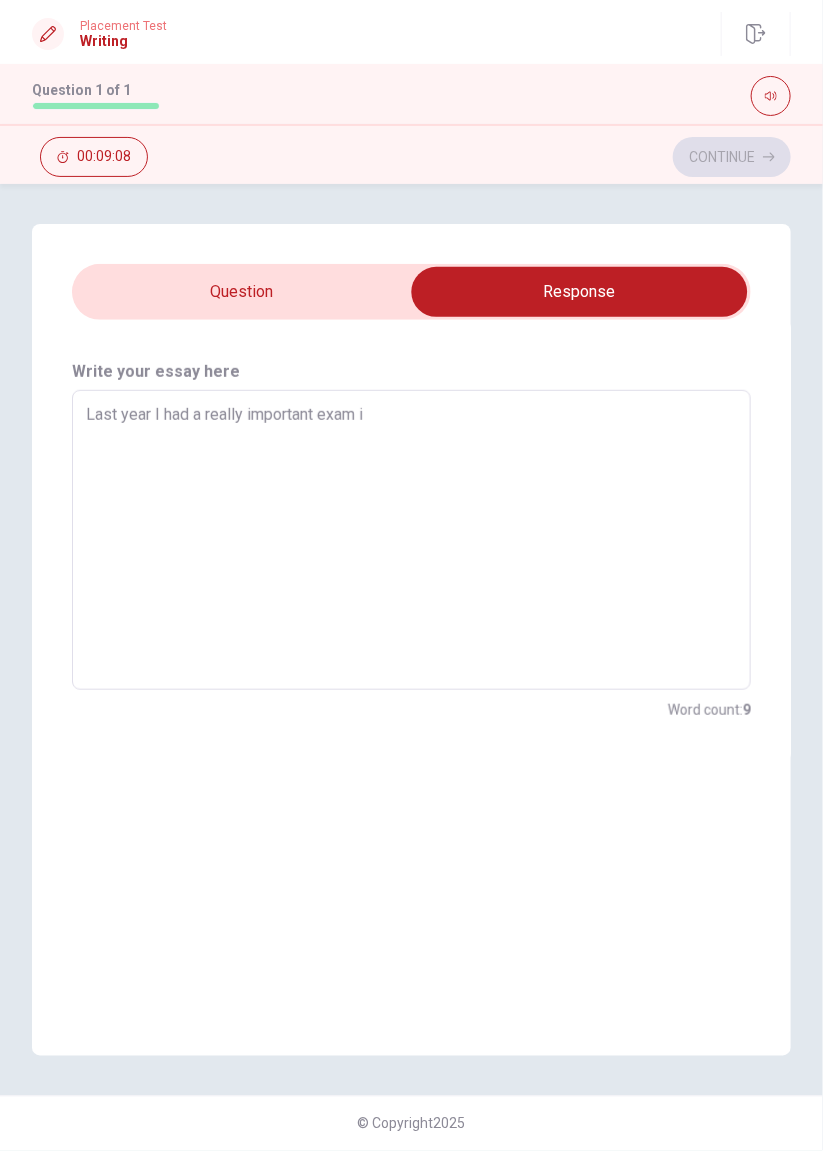 type on "x" 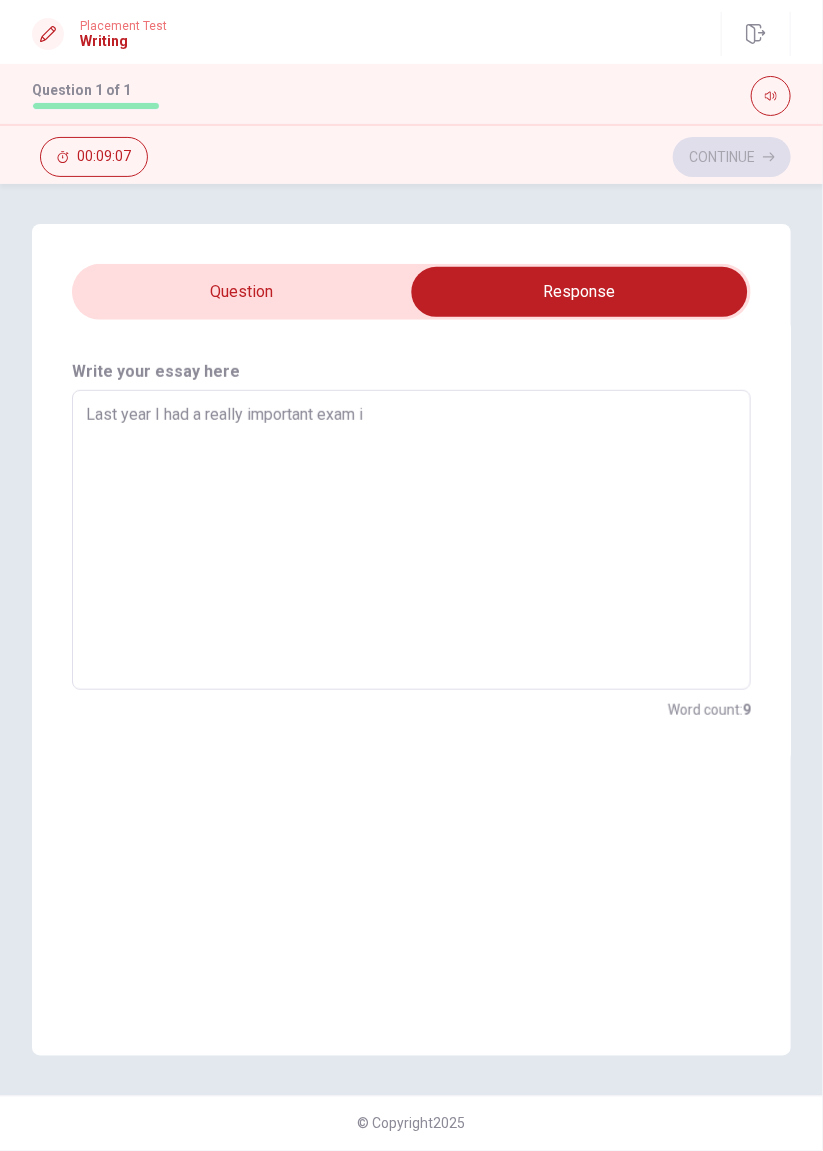 type on "Last year I had a really important exam" 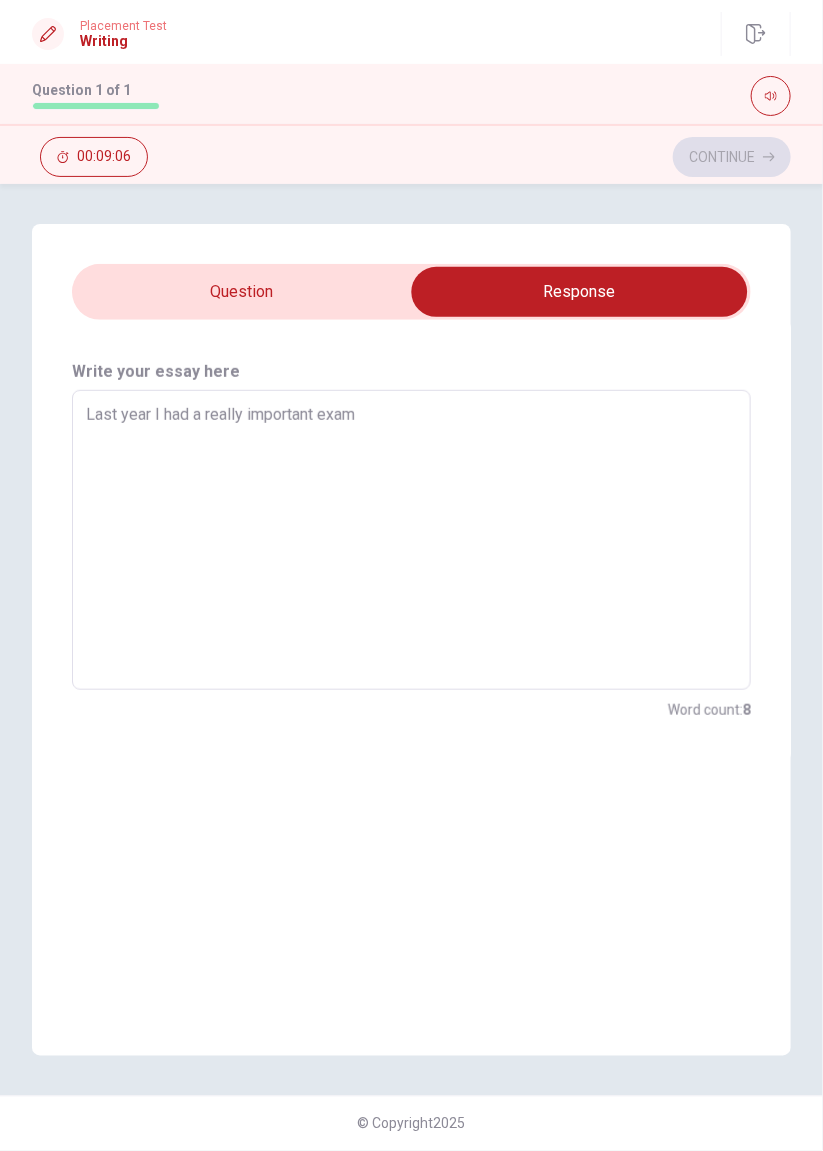 type on "x" 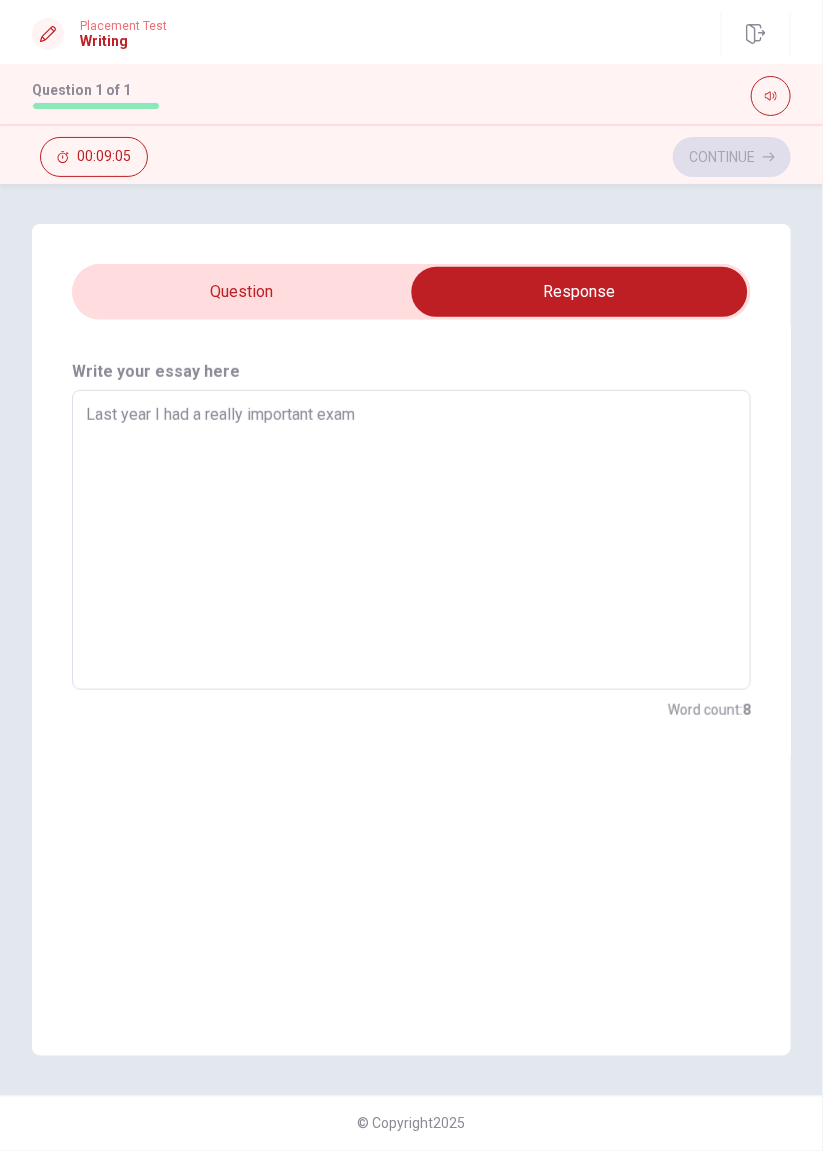 type on "Last year I had a really important exam i" 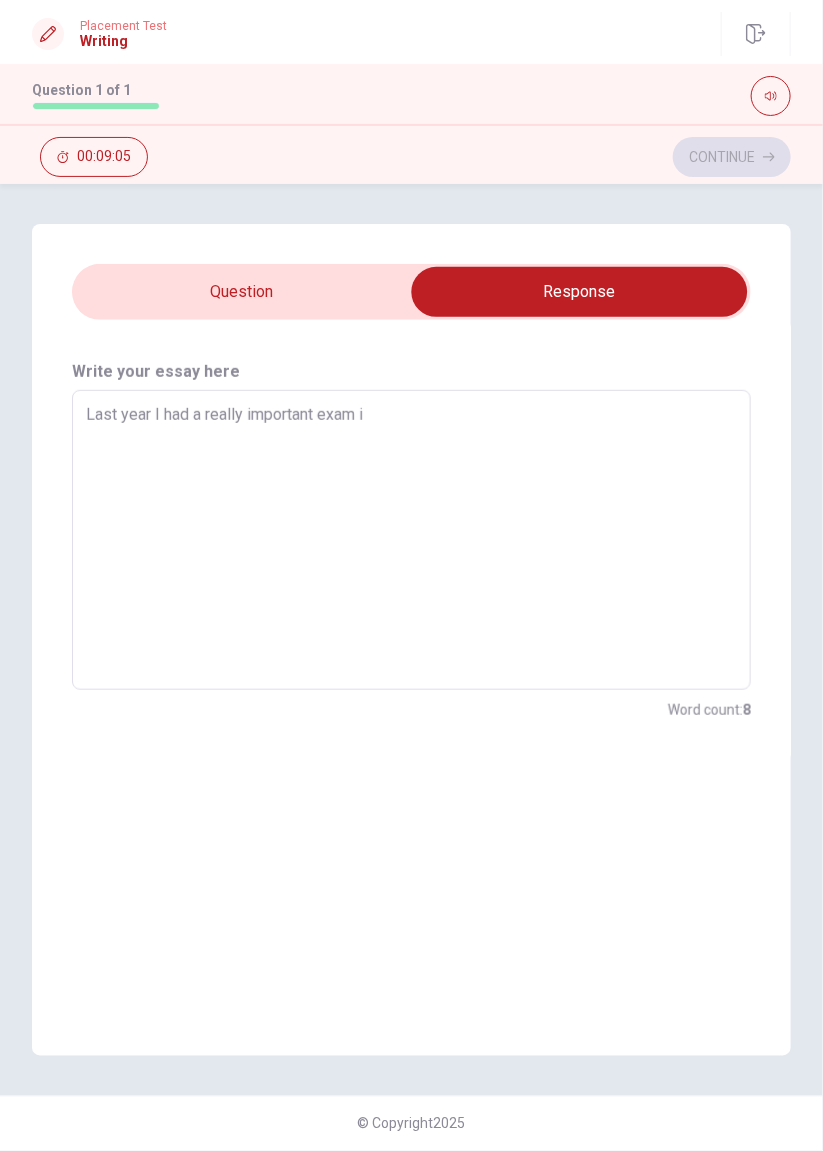 type on "x" 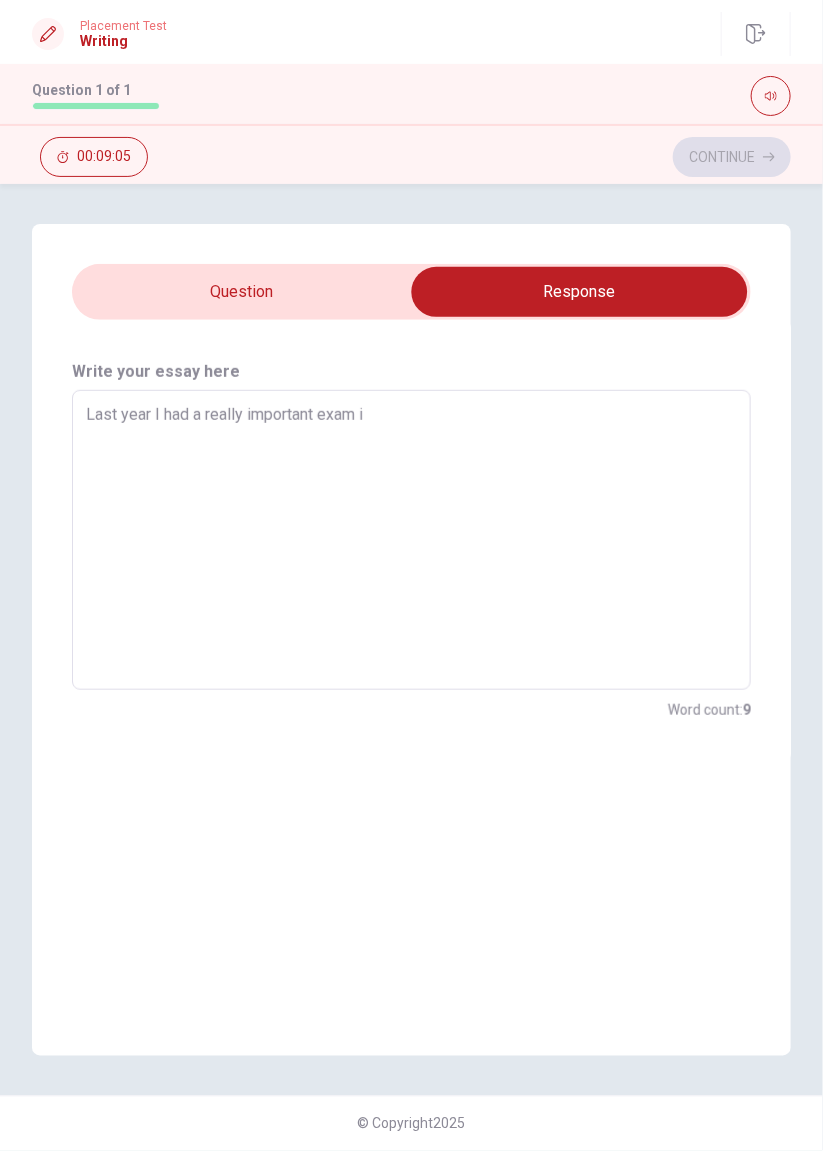 type on "Last year I had a really important exam in" 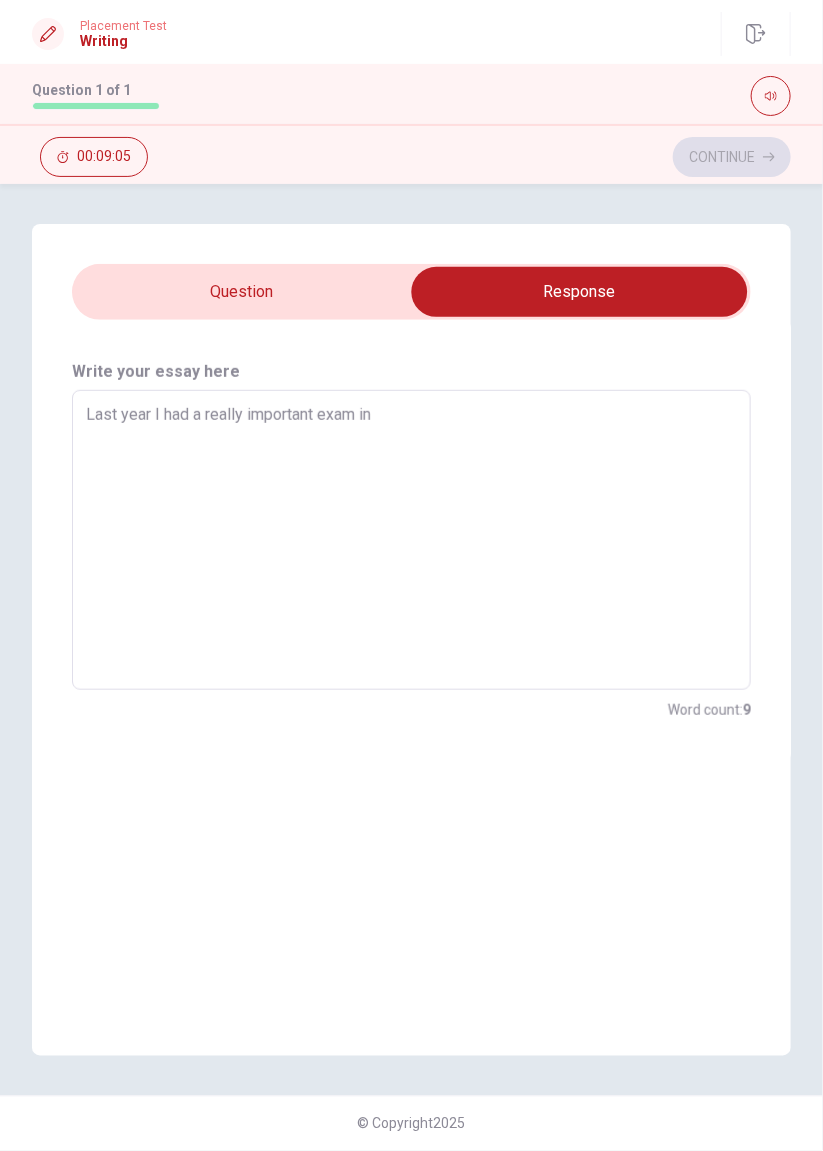type on "x" 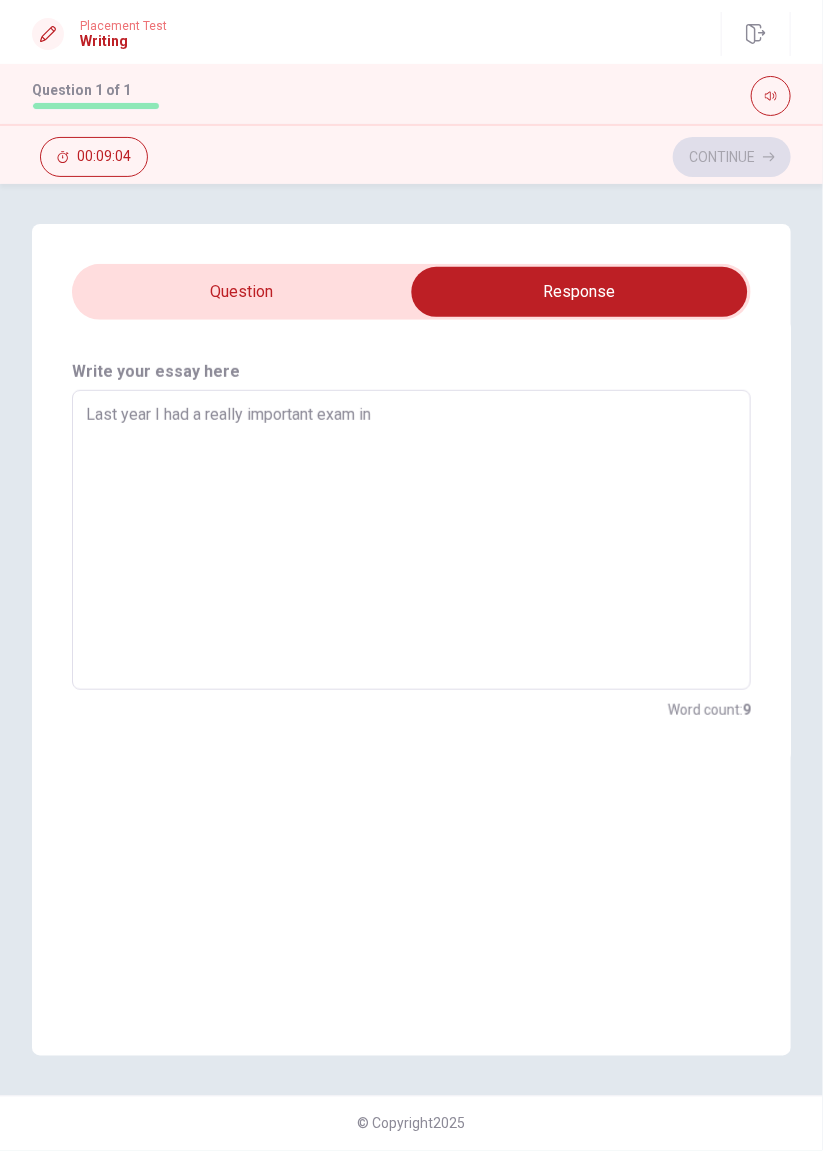 type on "Last year I had a really important exam in" 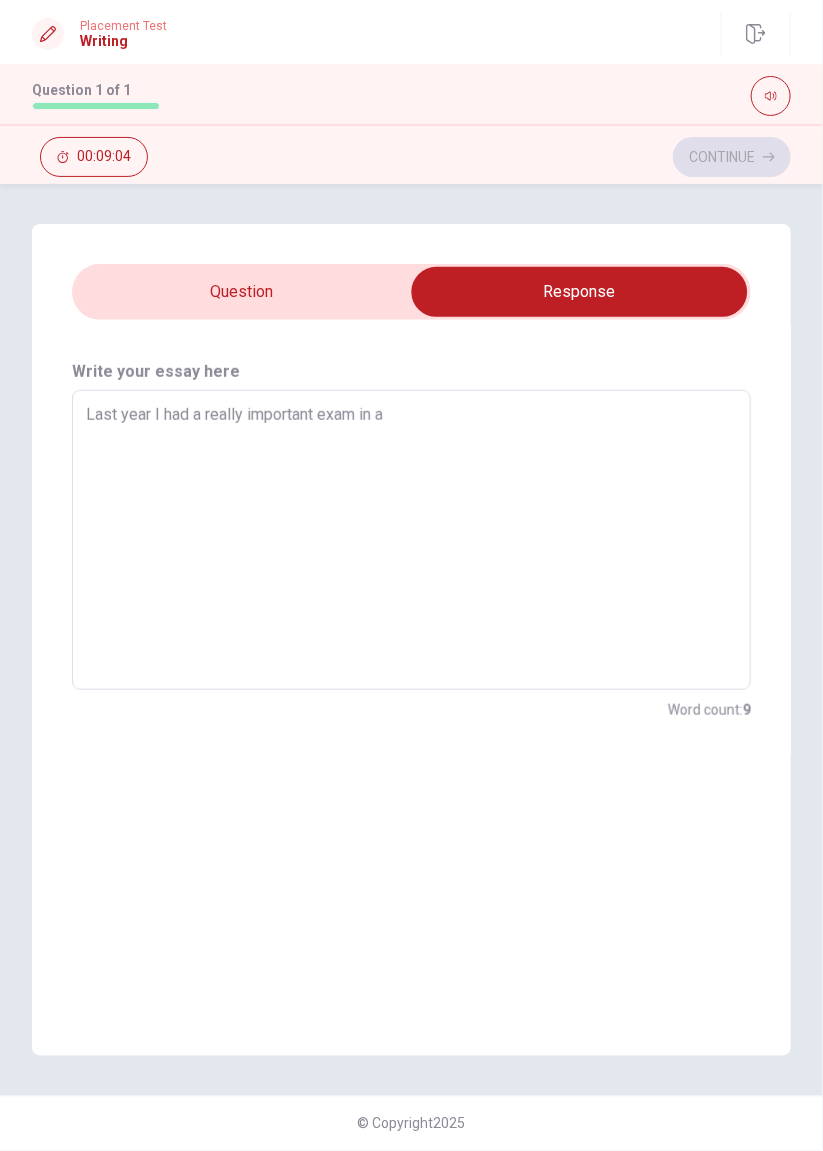 type on "x" 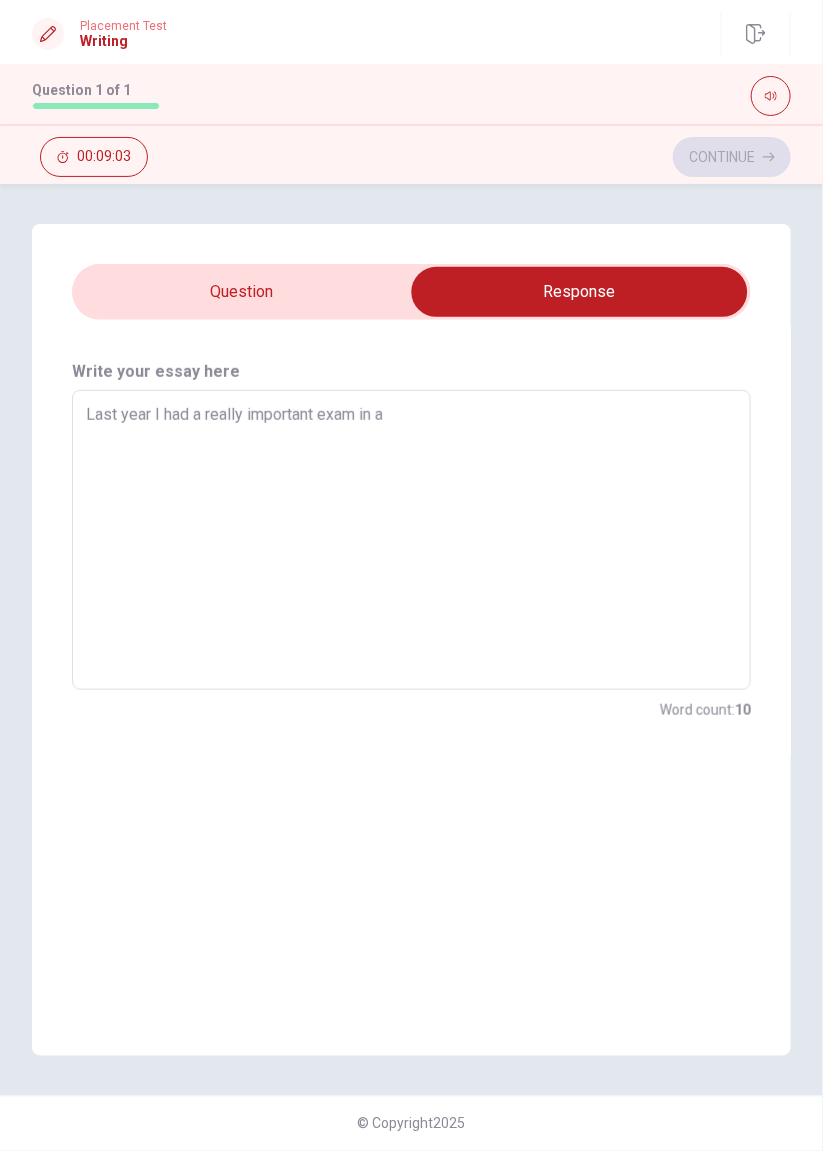 type on "Last year I had a really important exam in a" 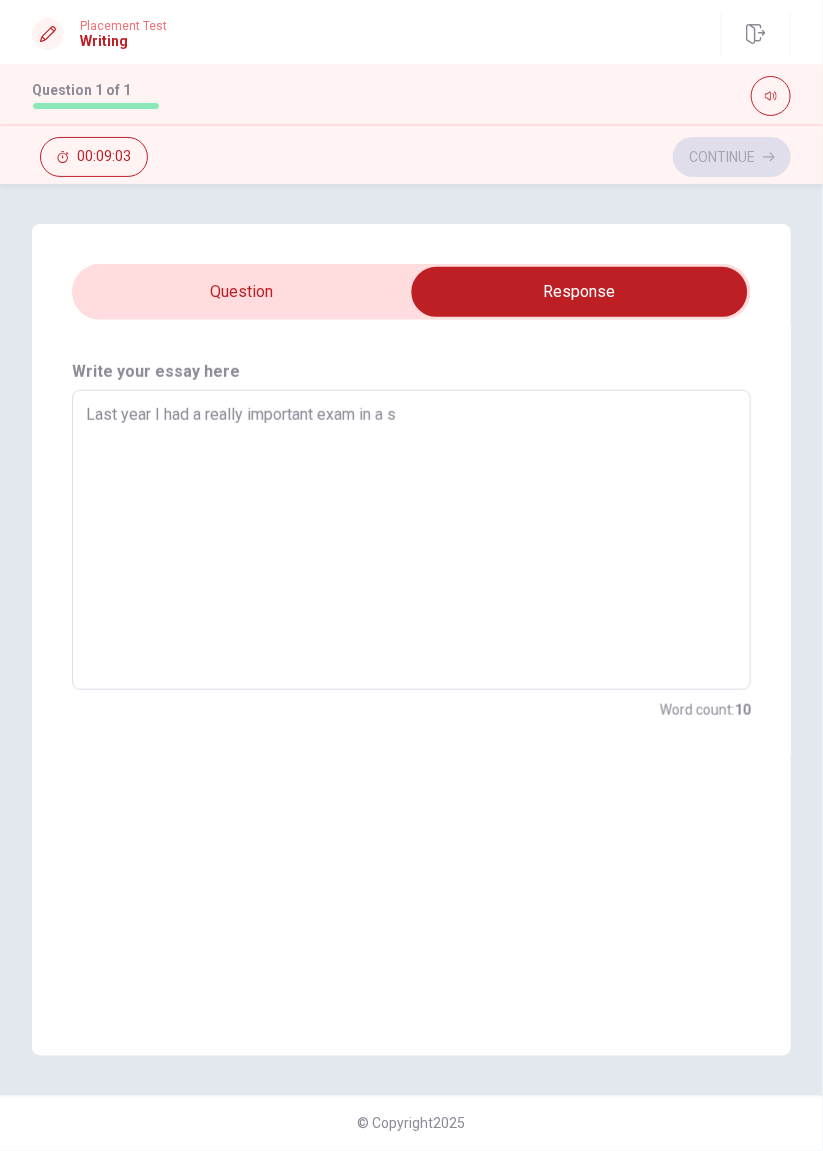 type on "x" 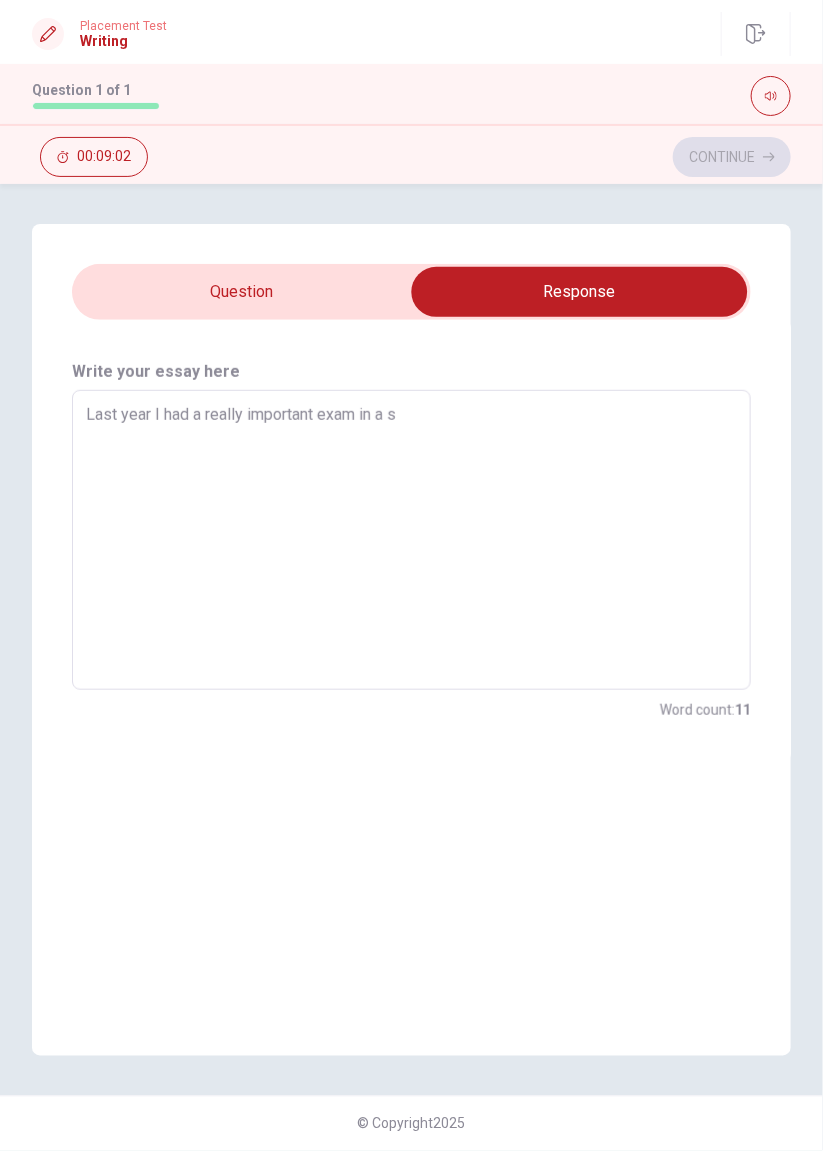type on "Last year I had a really important exam in a su" 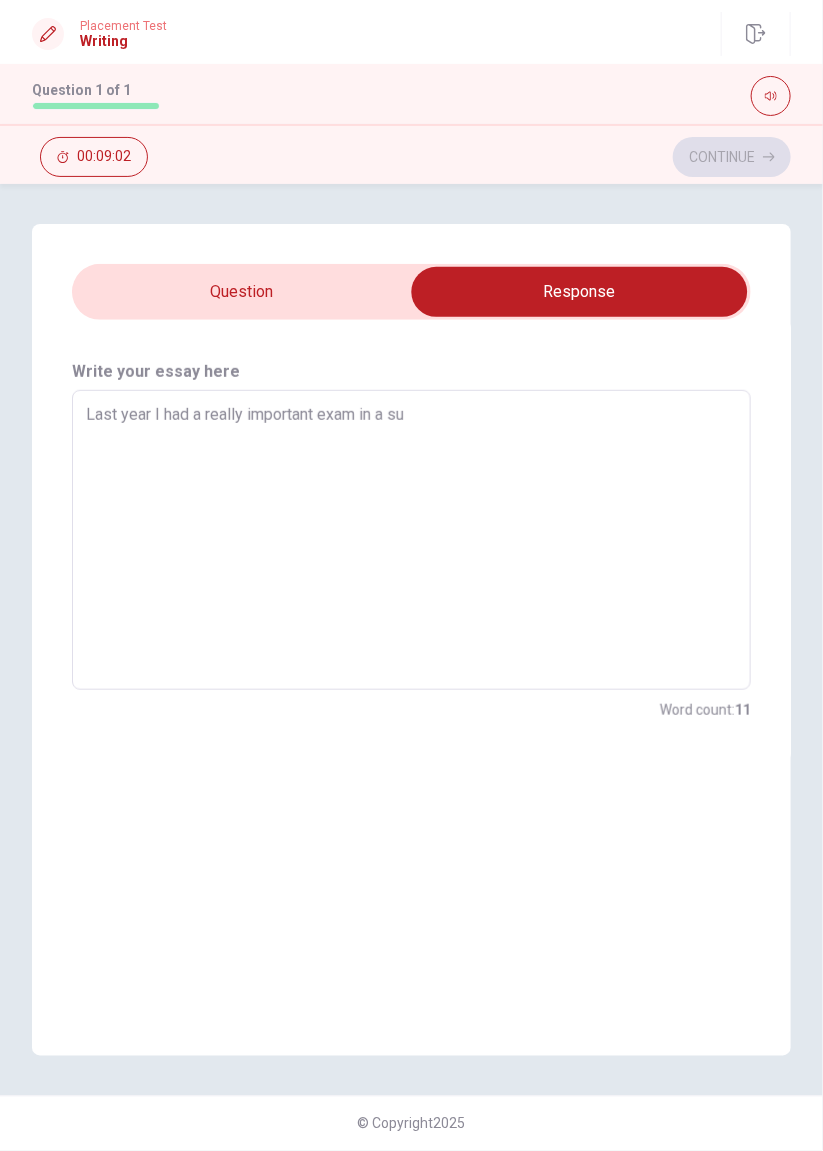 type on "x" 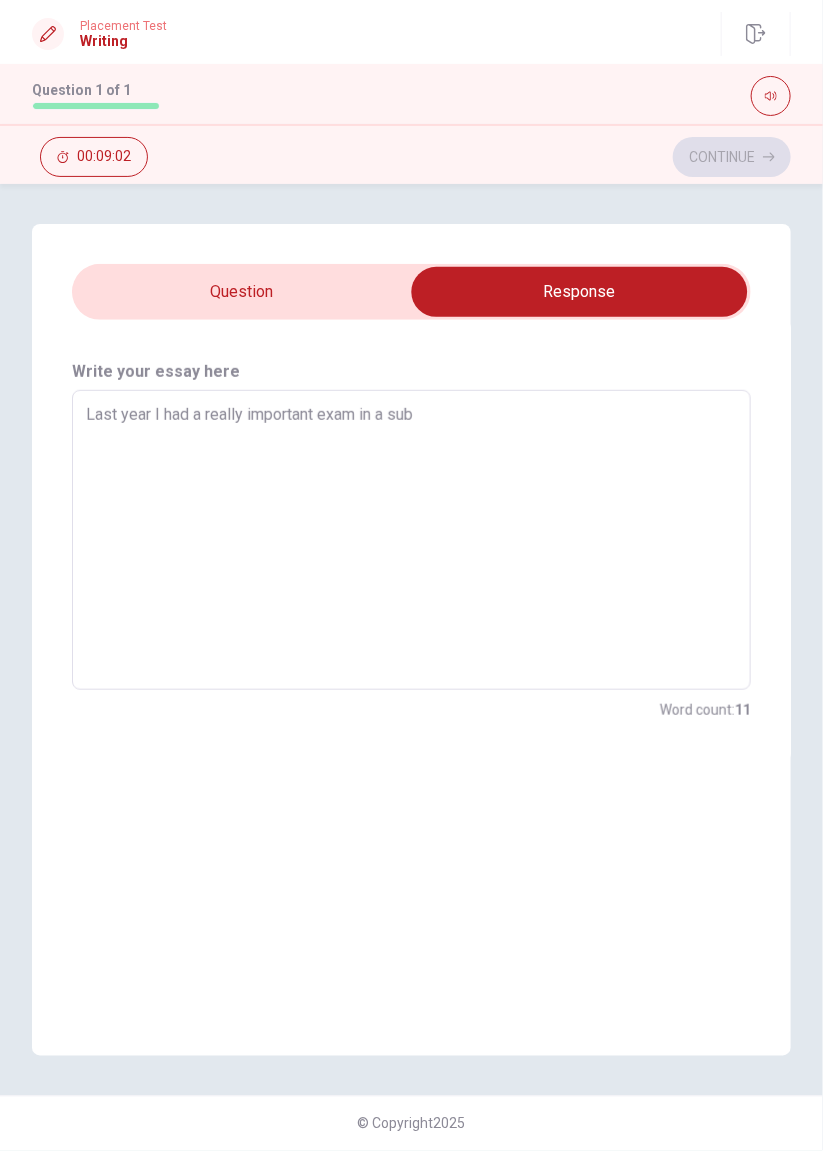 type on "x" 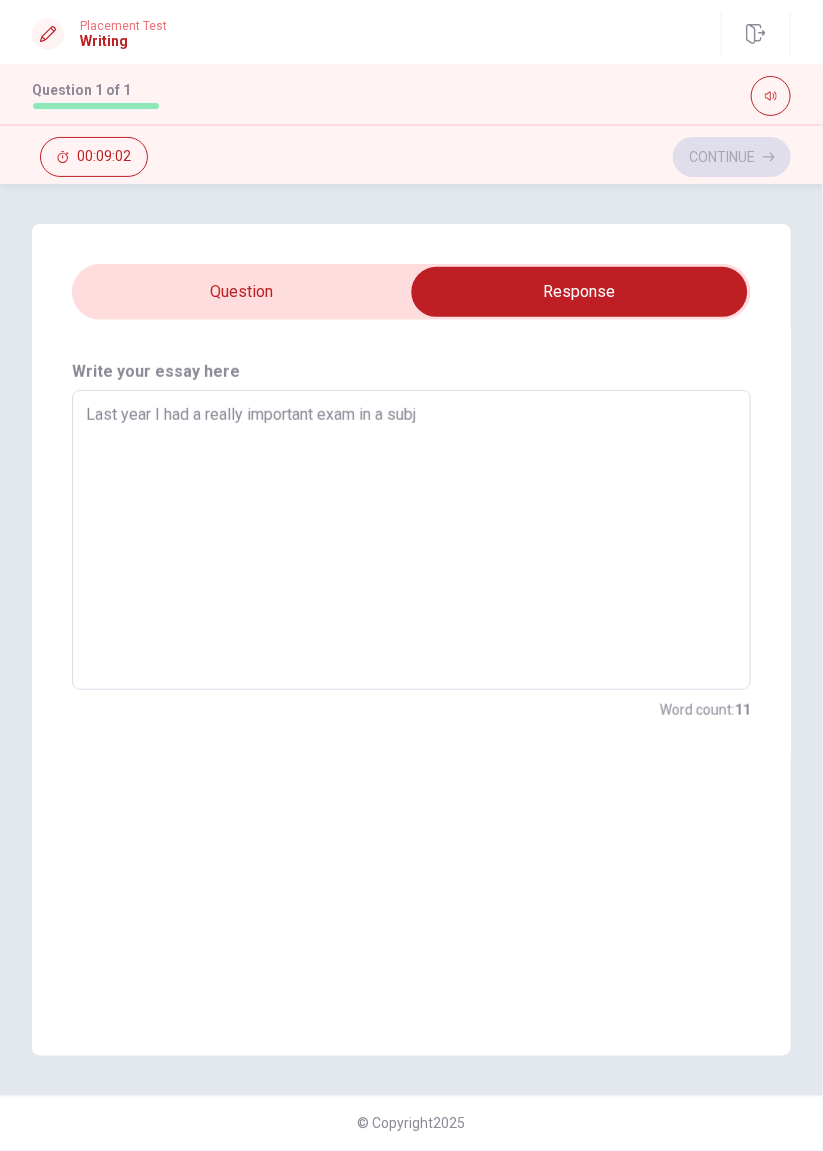 type on "x" 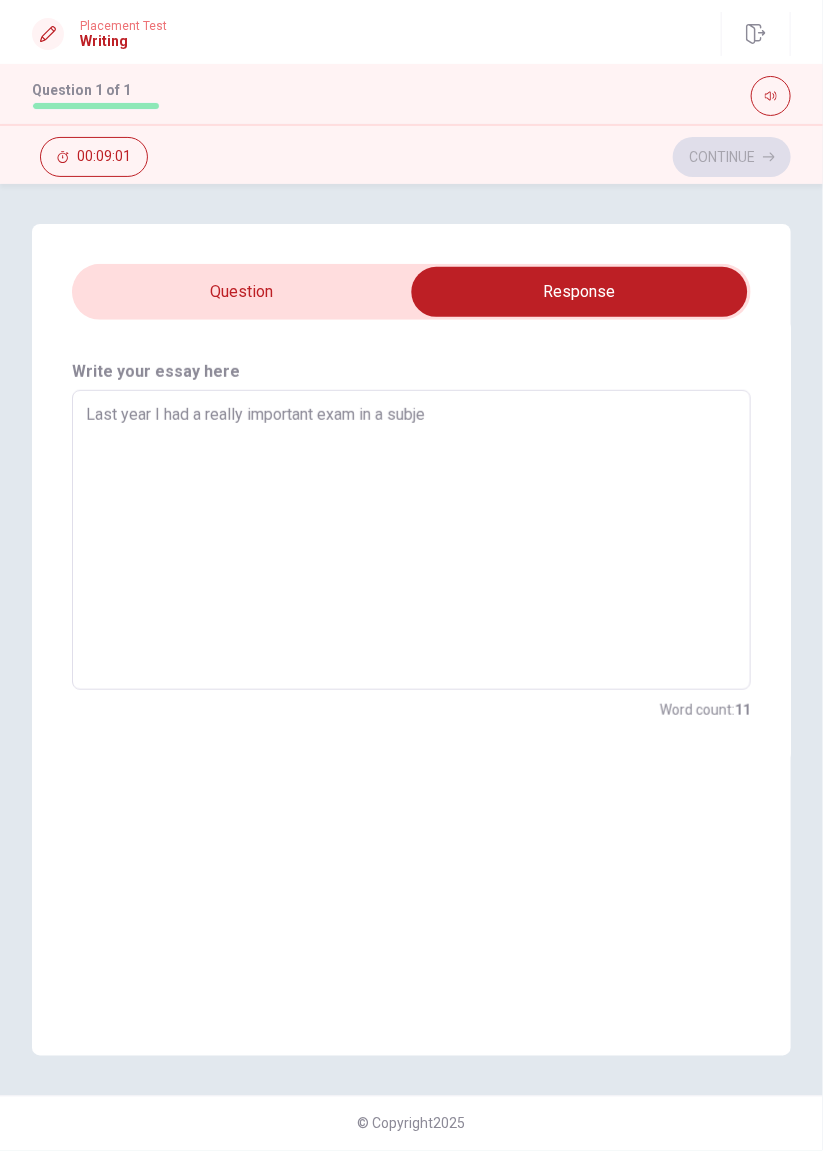type on "x" 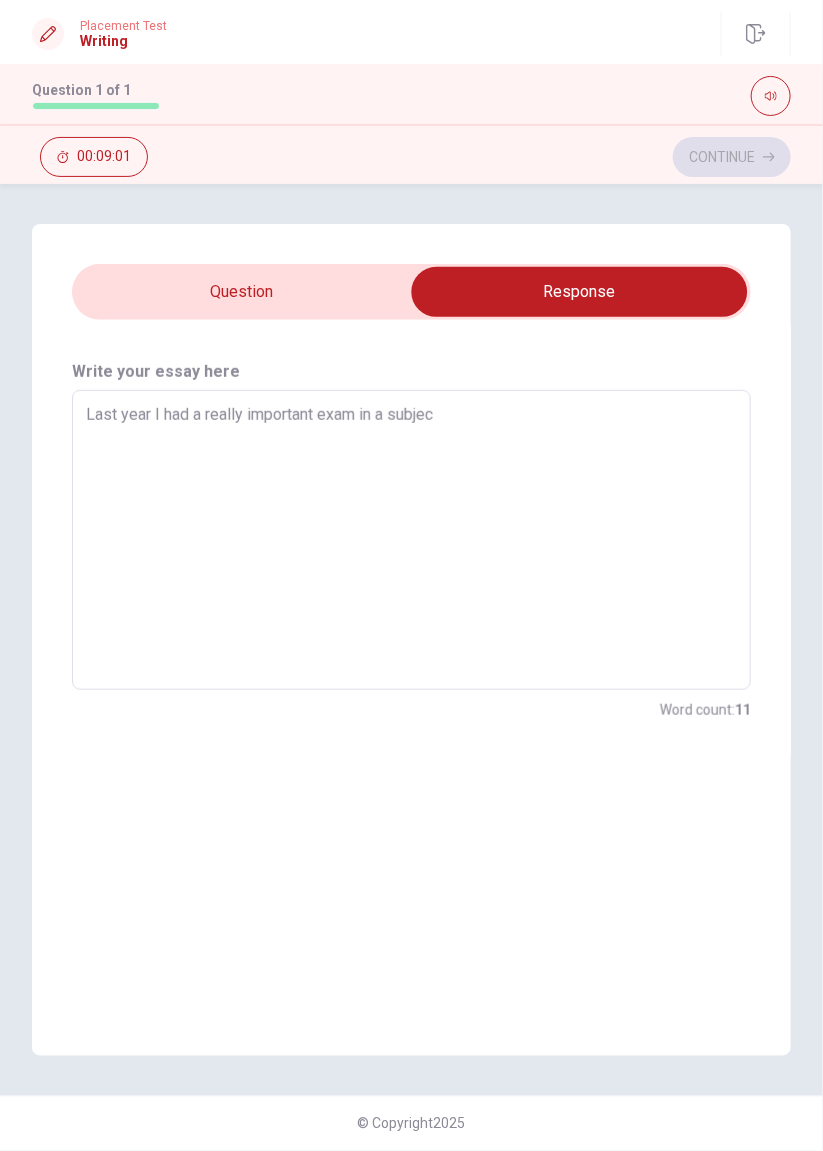 type on "x" 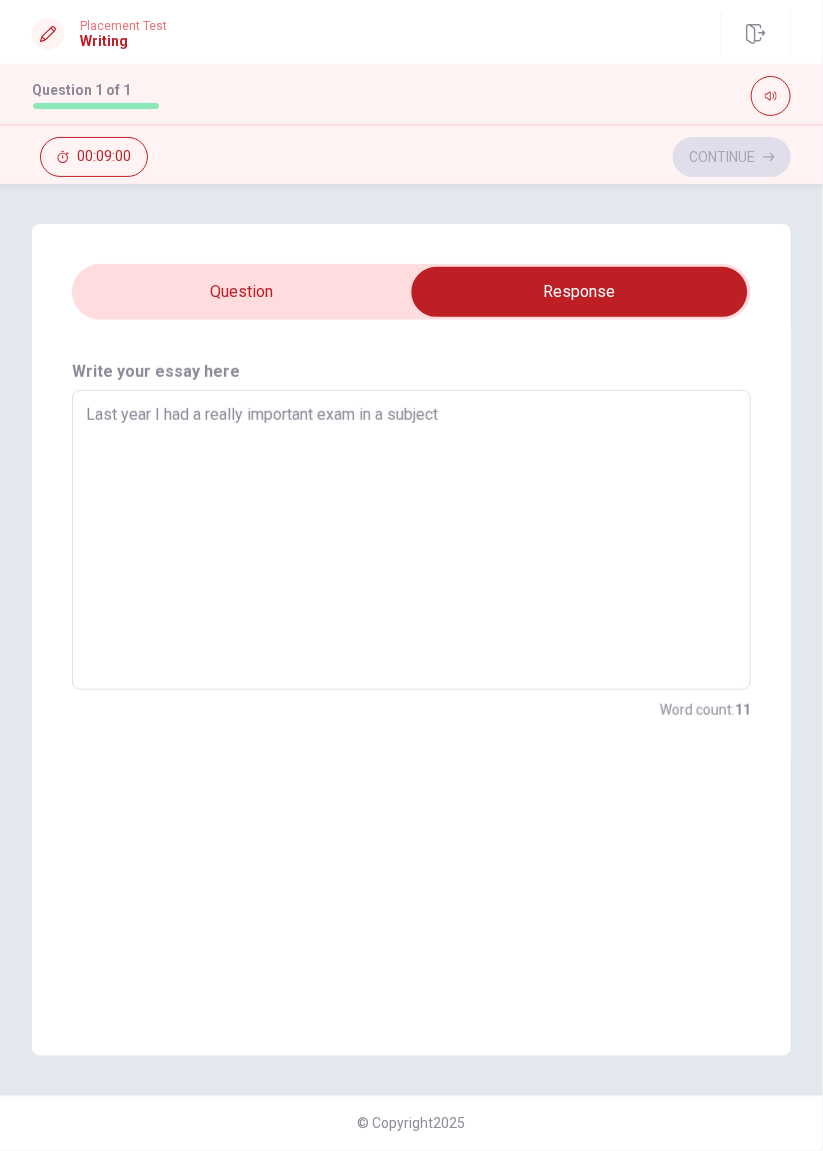 type on "x" 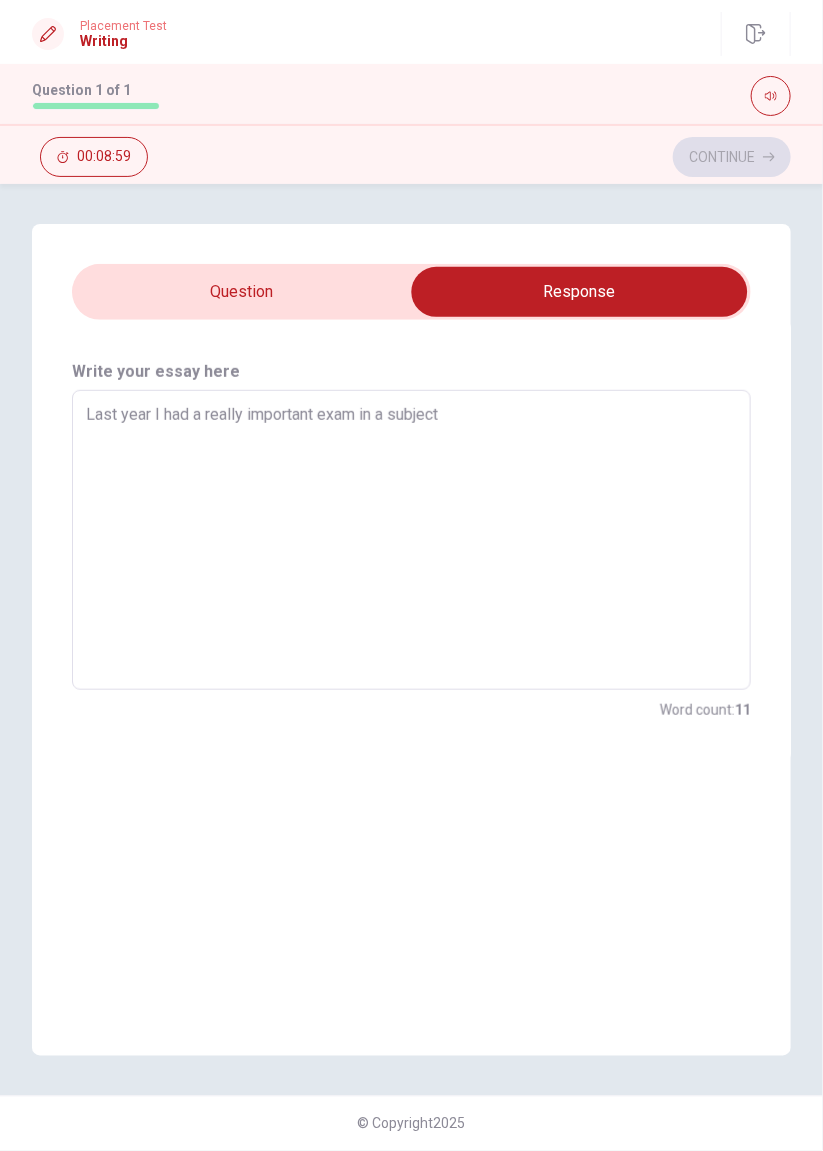 type on "Last year I had a really important exam in a subject" 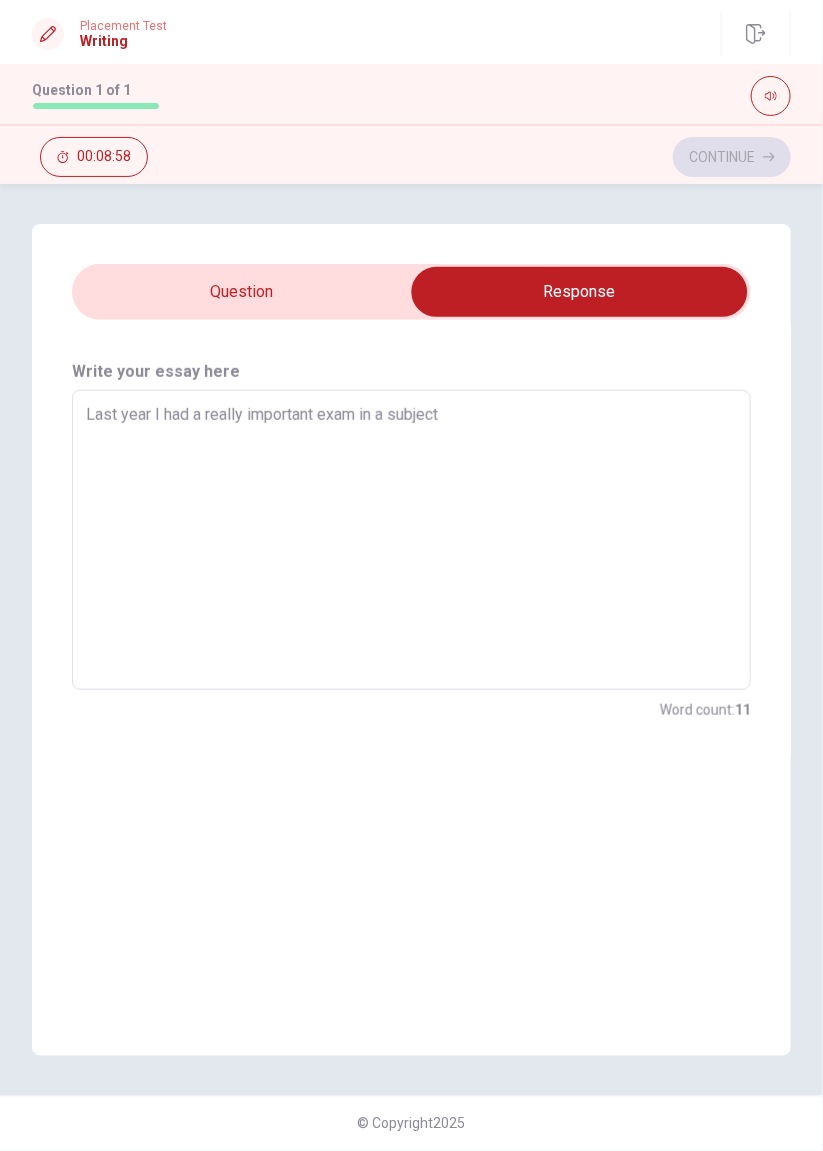 type on "Last year I had a really important exam in a subject I" 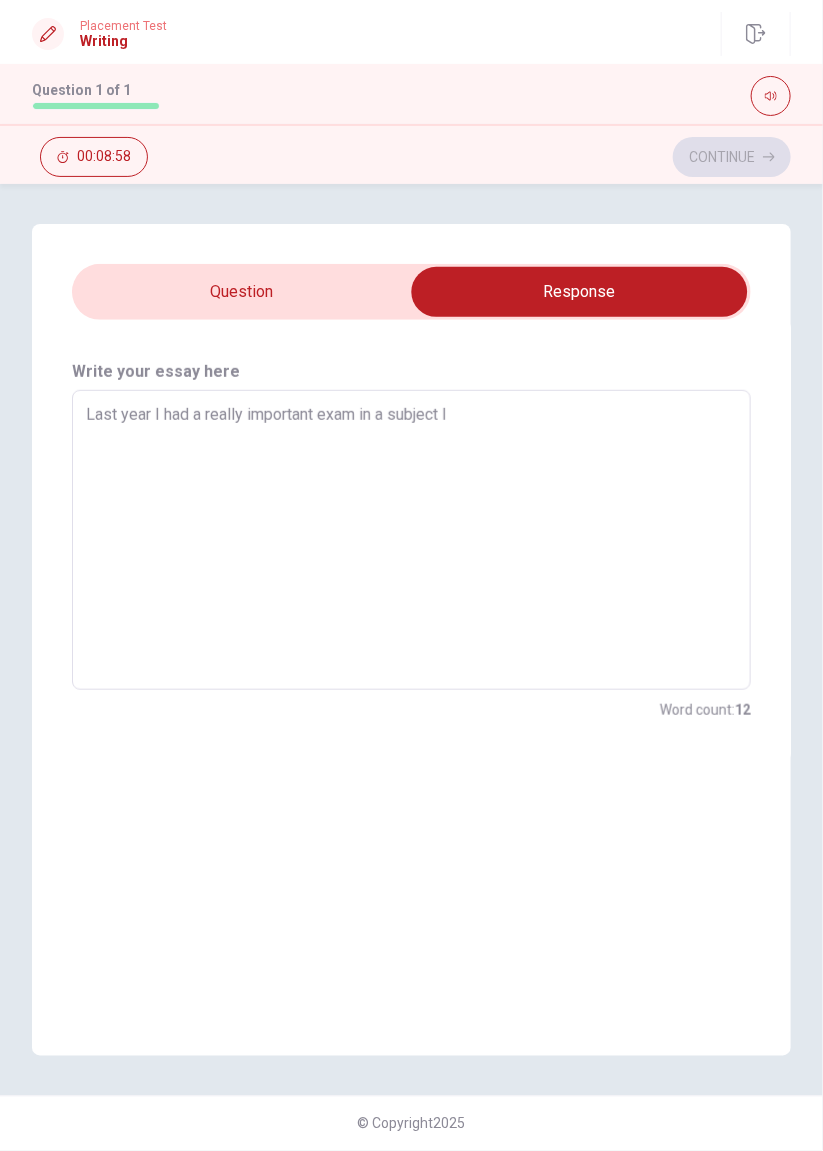 type on "x" 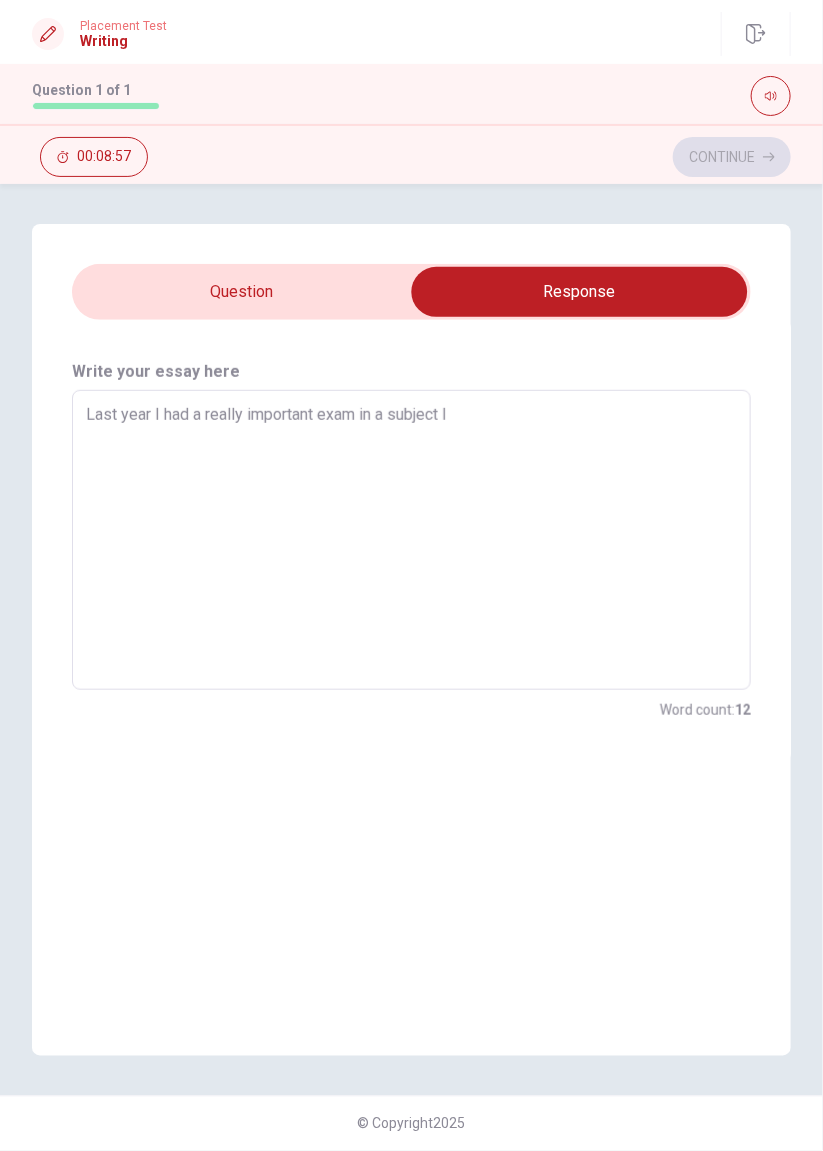 type on "Last year I had a really important exam in a subject I" 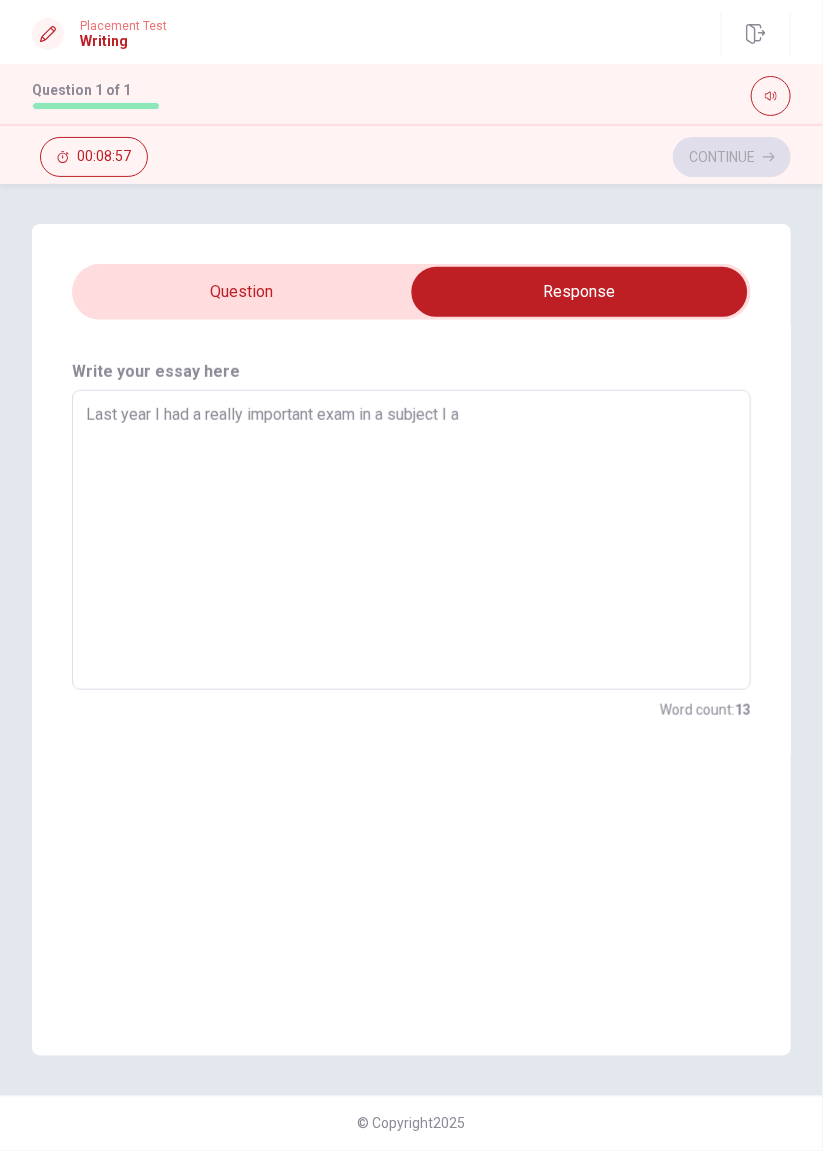 type on "x" 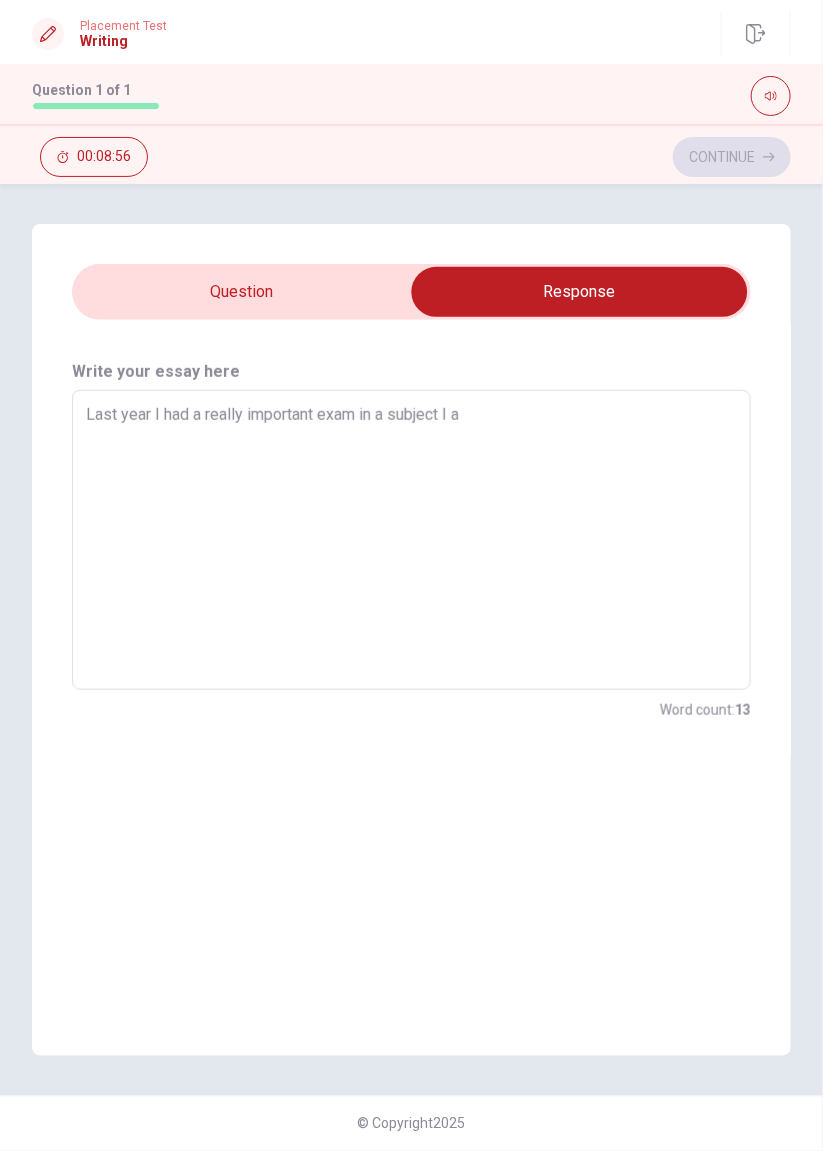 type on "Last year I had a really important exam in a subject I am" 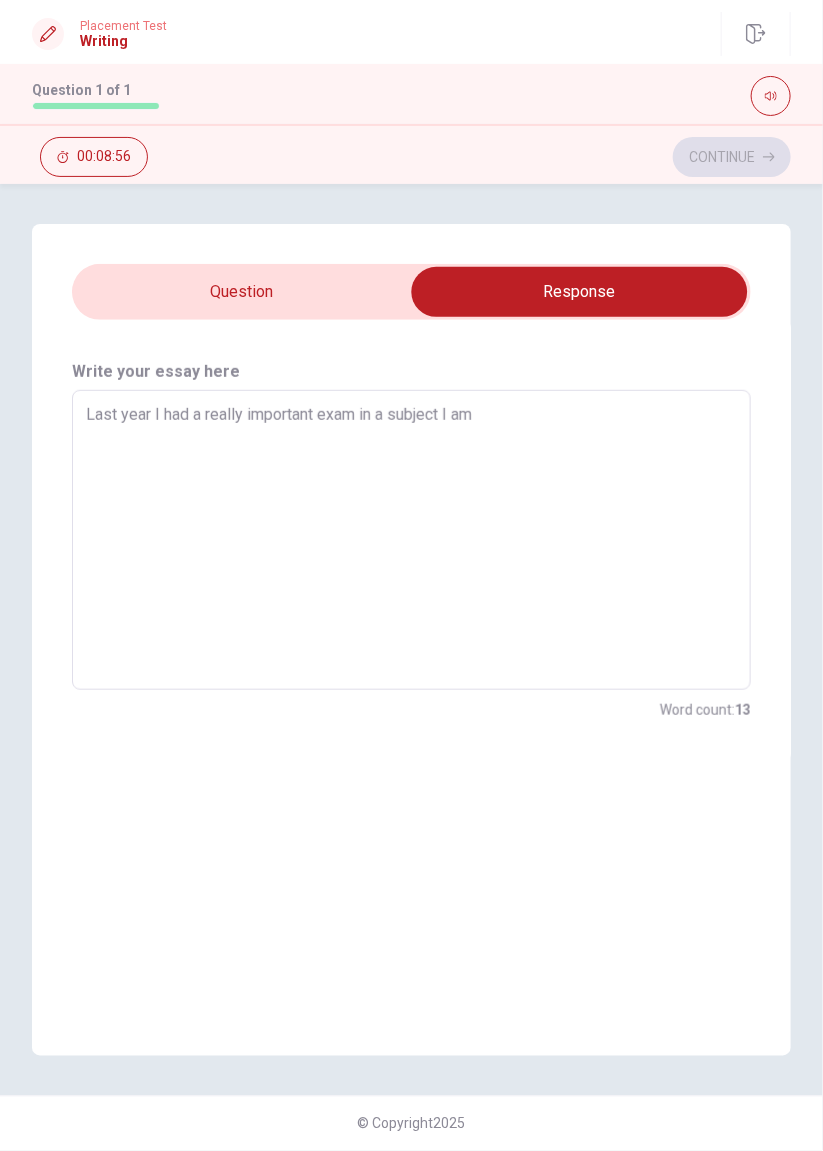 type on "x" 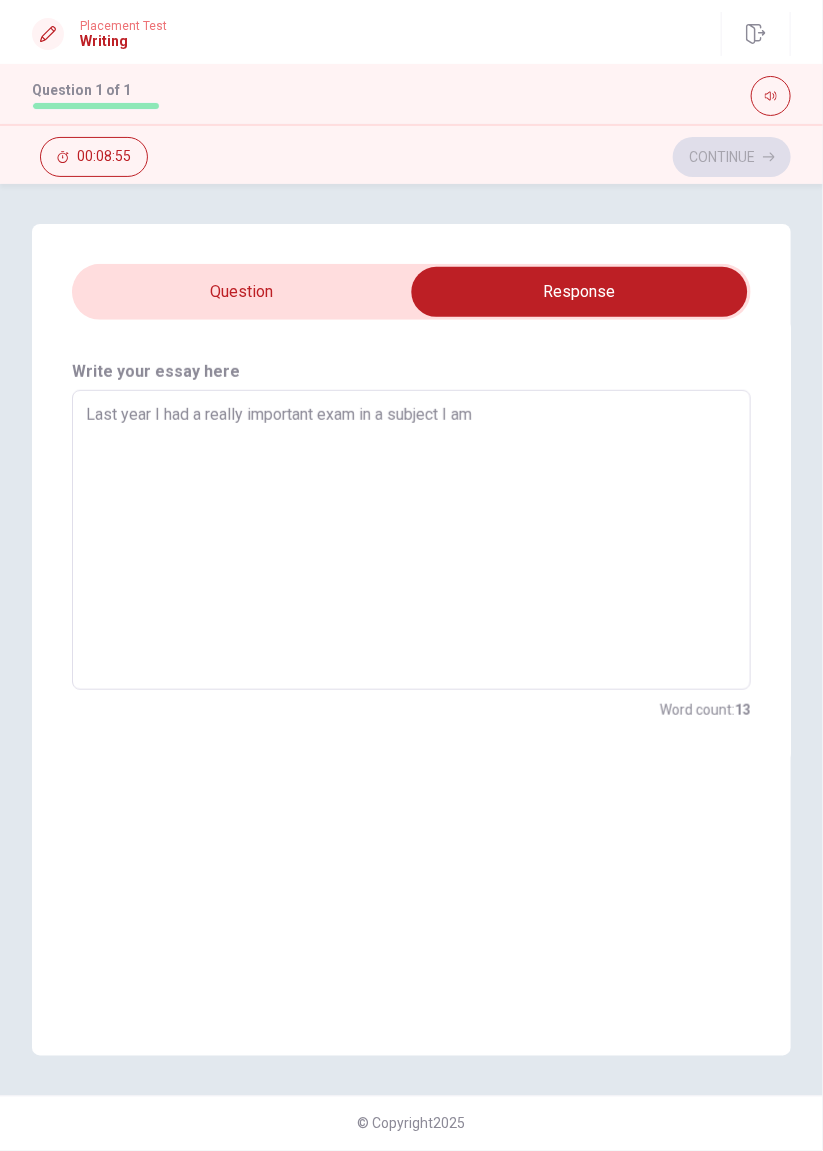 type on "Last year I had a really important exam in a subject I am n" 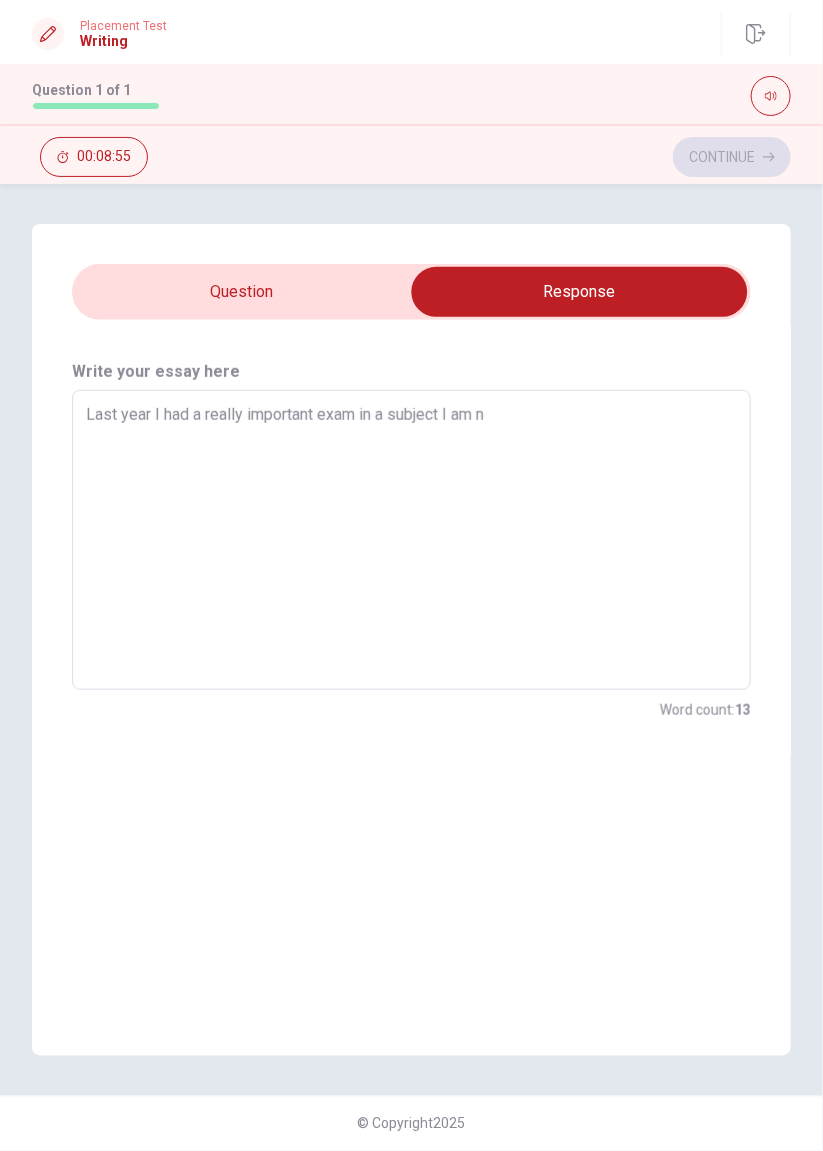 type on "x" 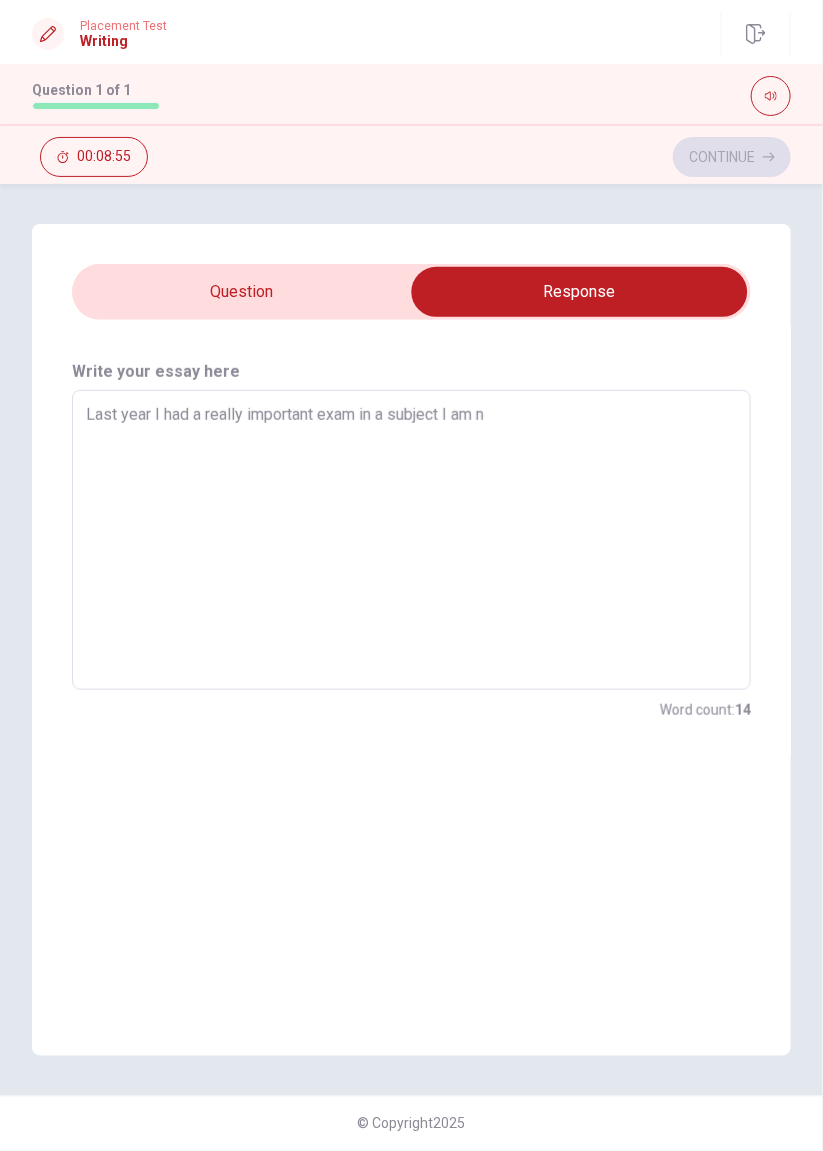 type on "Last year I had a really important exam in a subject I am no" 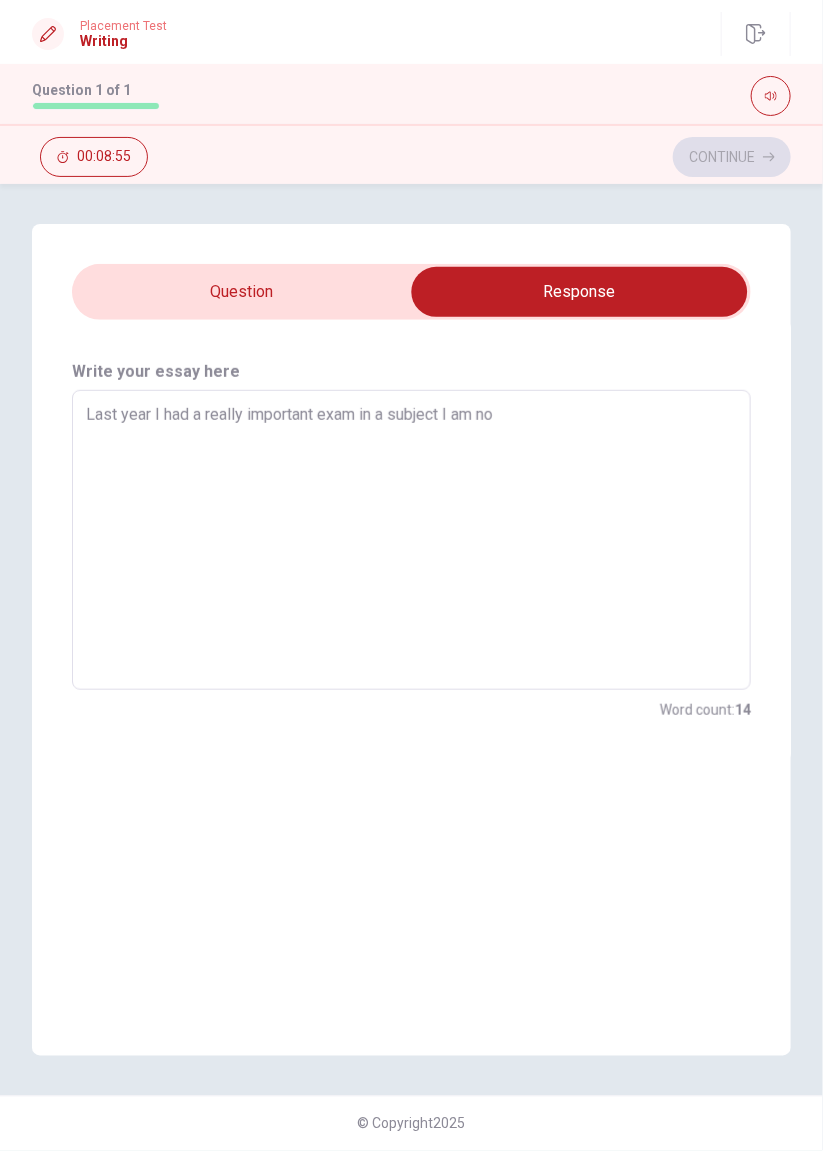 type on "x" 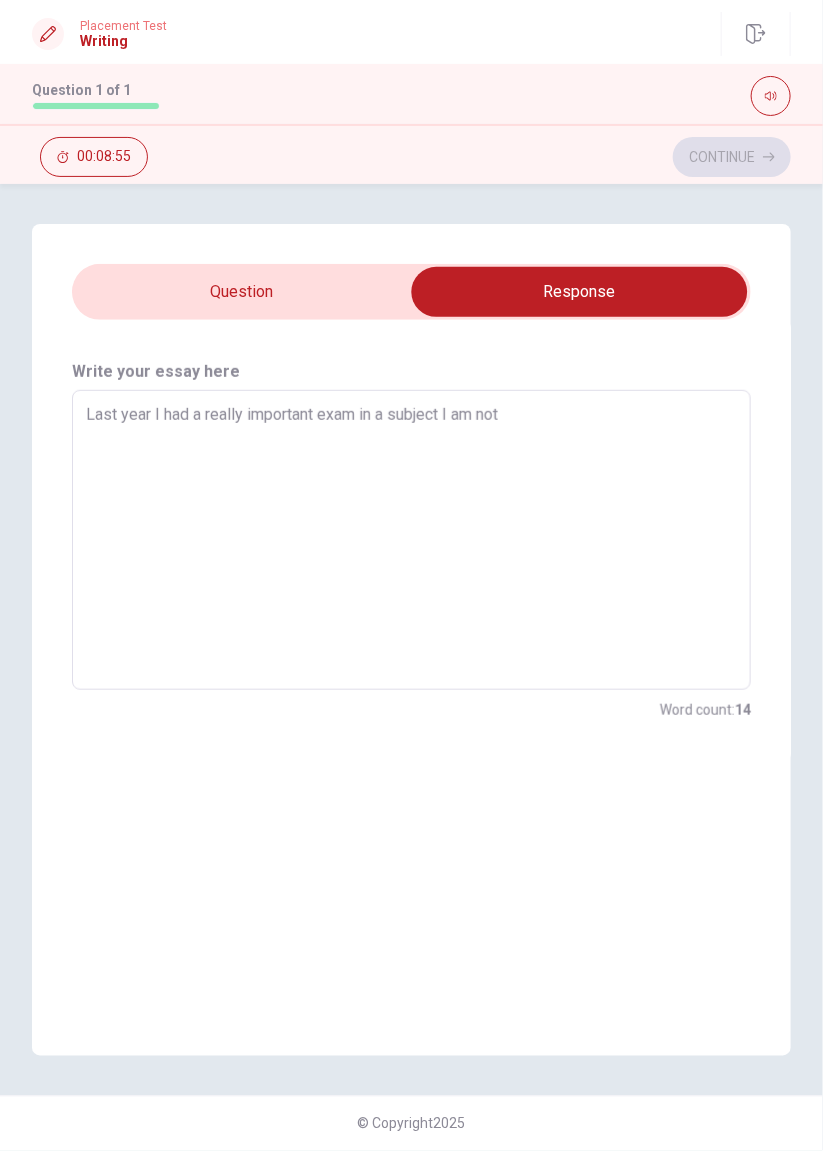 type on "x" 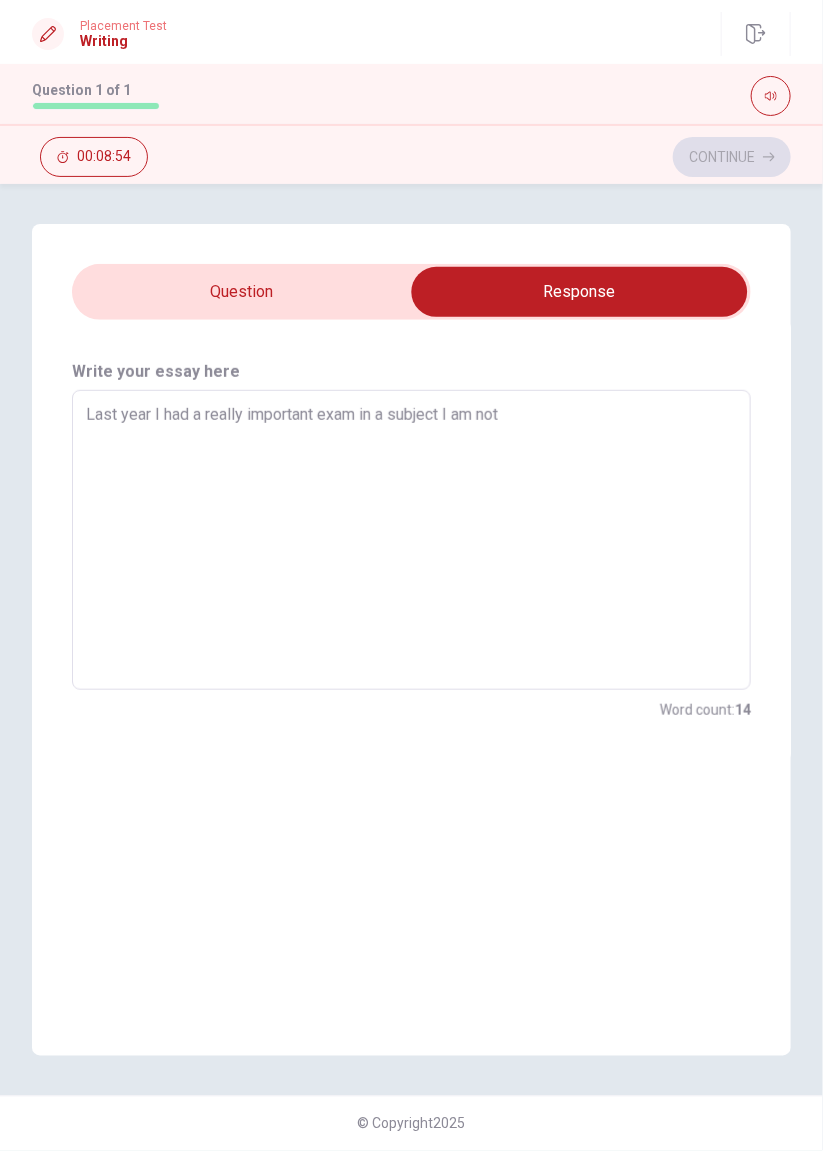 type on "Last year I had a really important exam in a subject I am not" 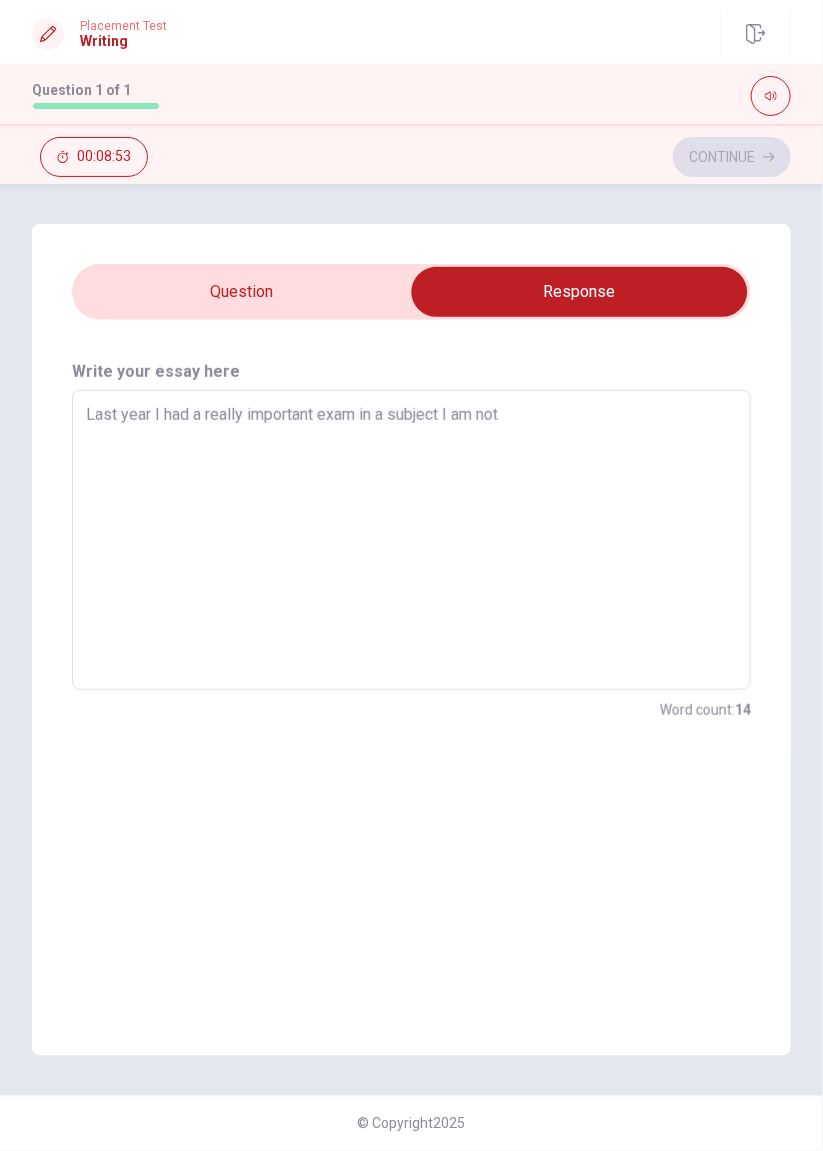 type on "Last year I had a really important exam in a subject I am not t" 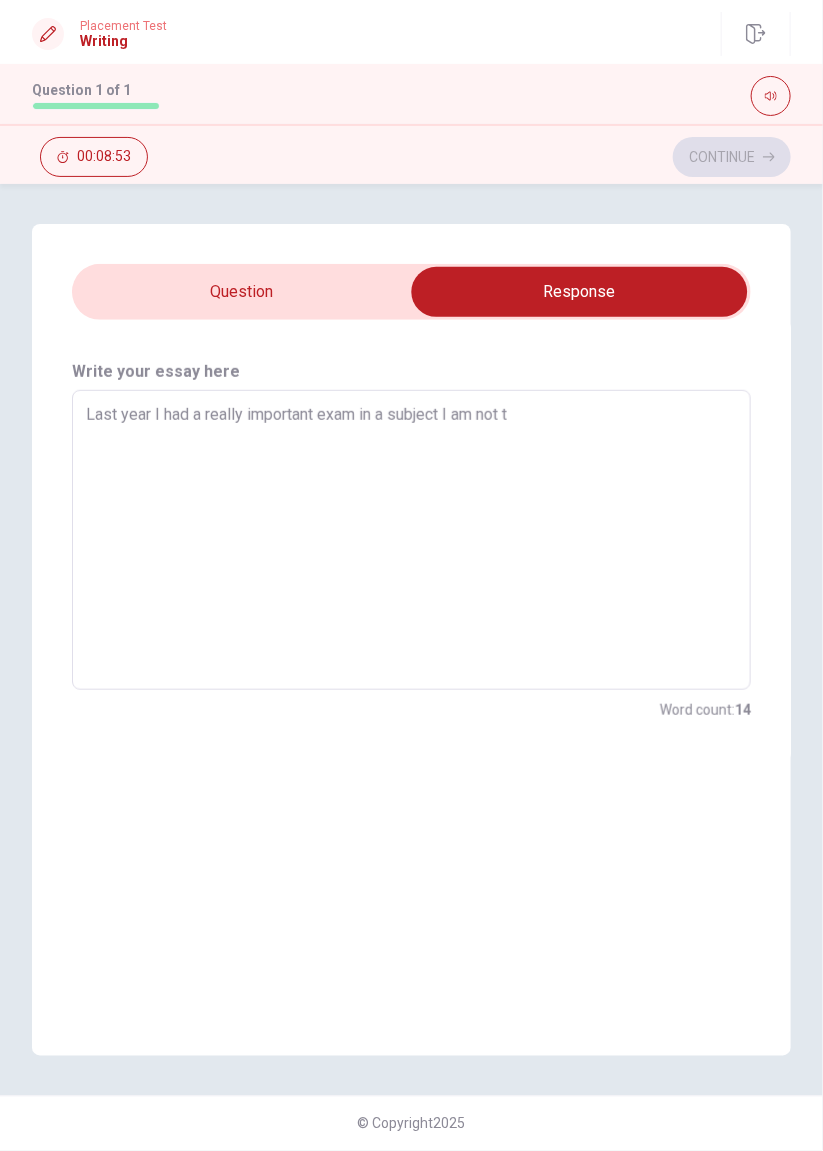 type on "x" 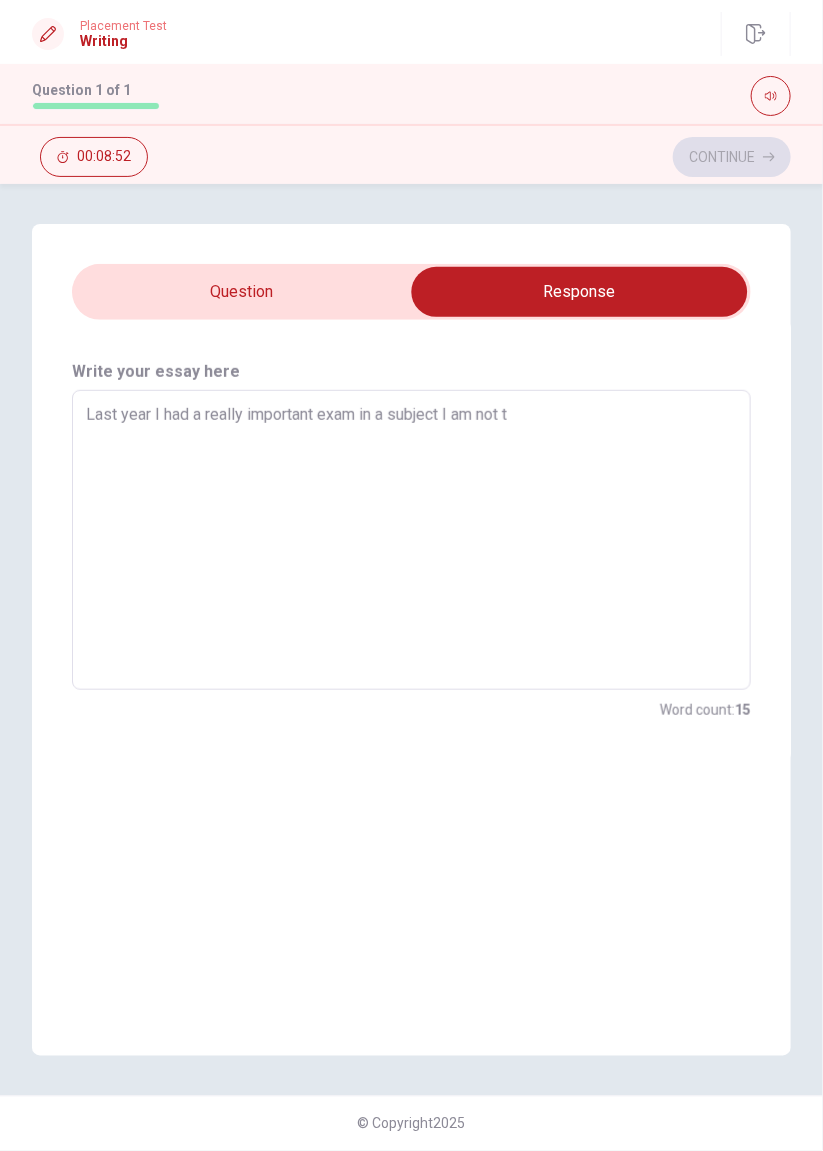 type on "Last year I had a really important exam in a subject I am not th" 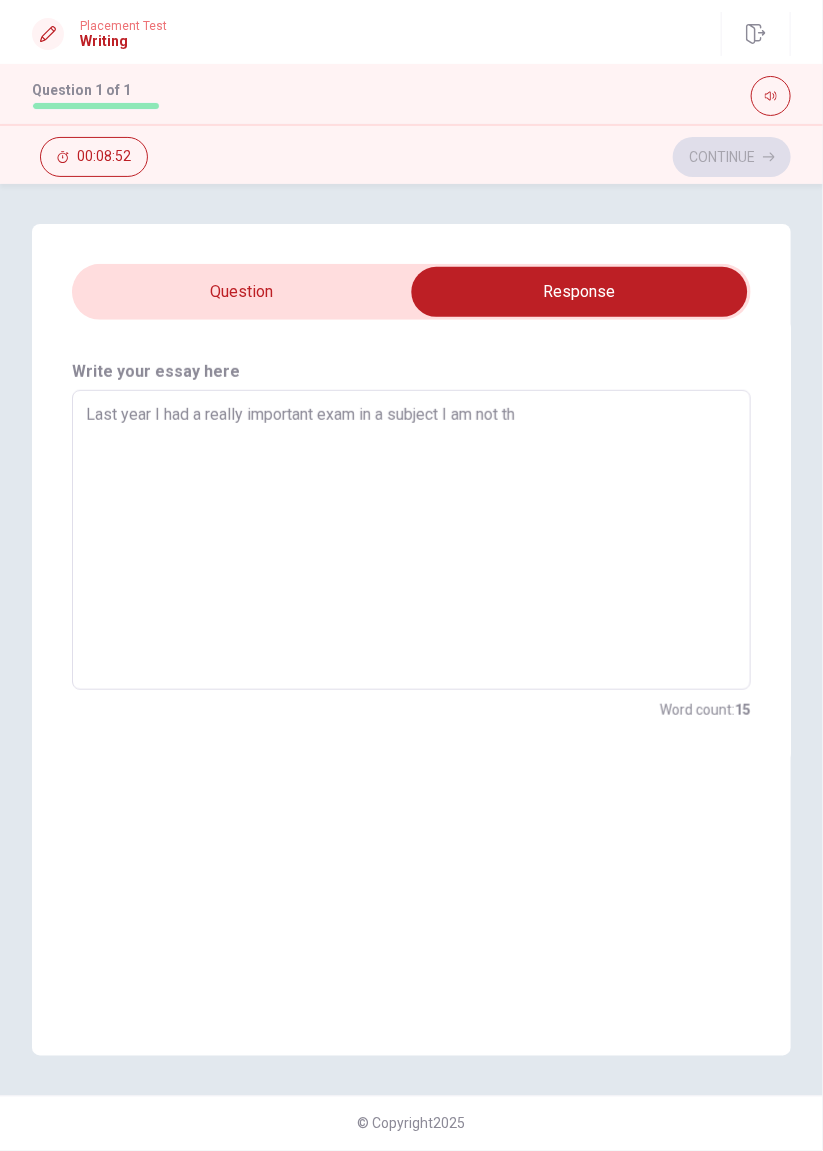 type on "x" 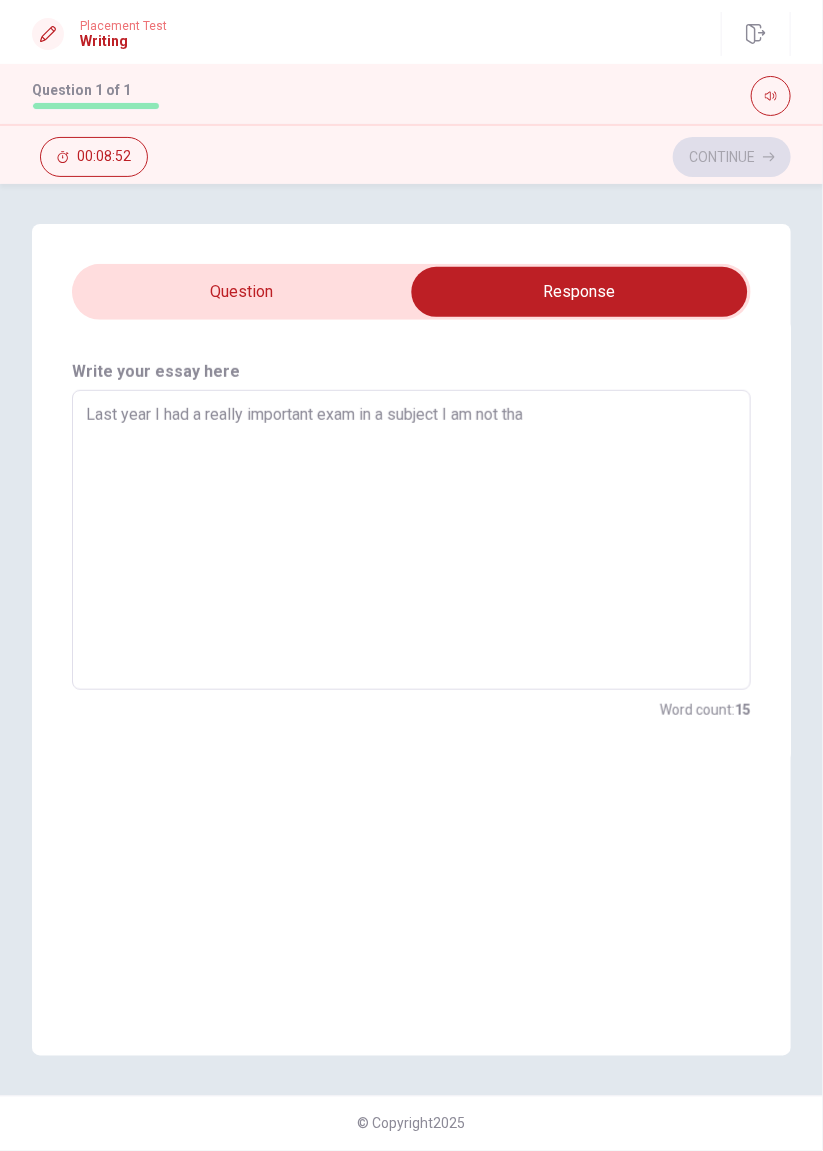 type on "x" 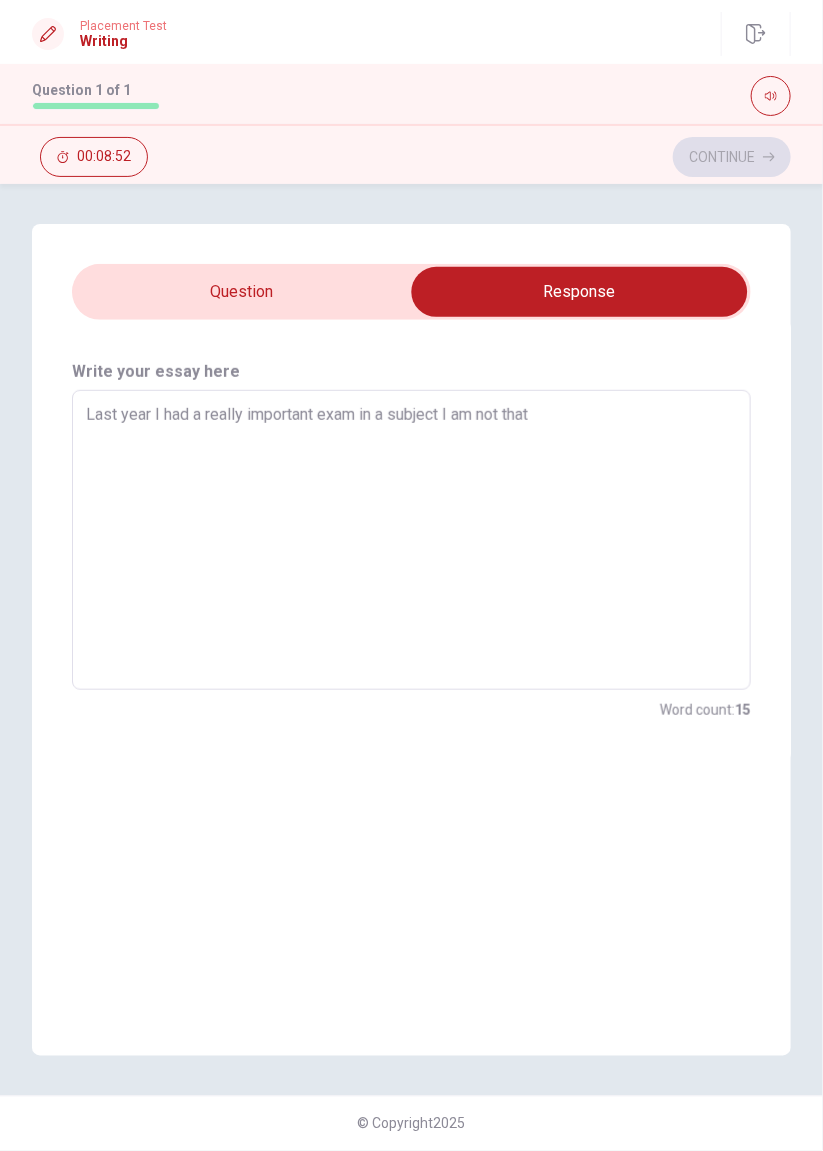 type on "x" 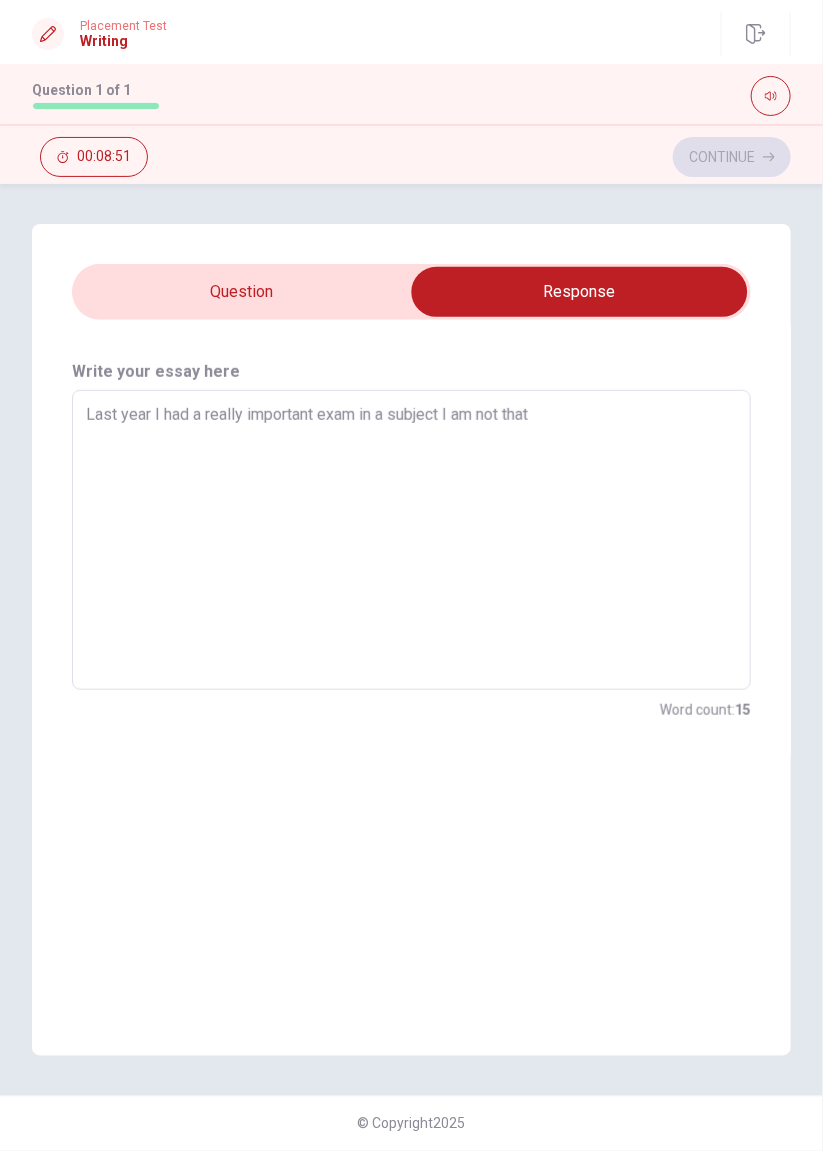 type on "Last year I had a really important exam in a subject I am not that g" 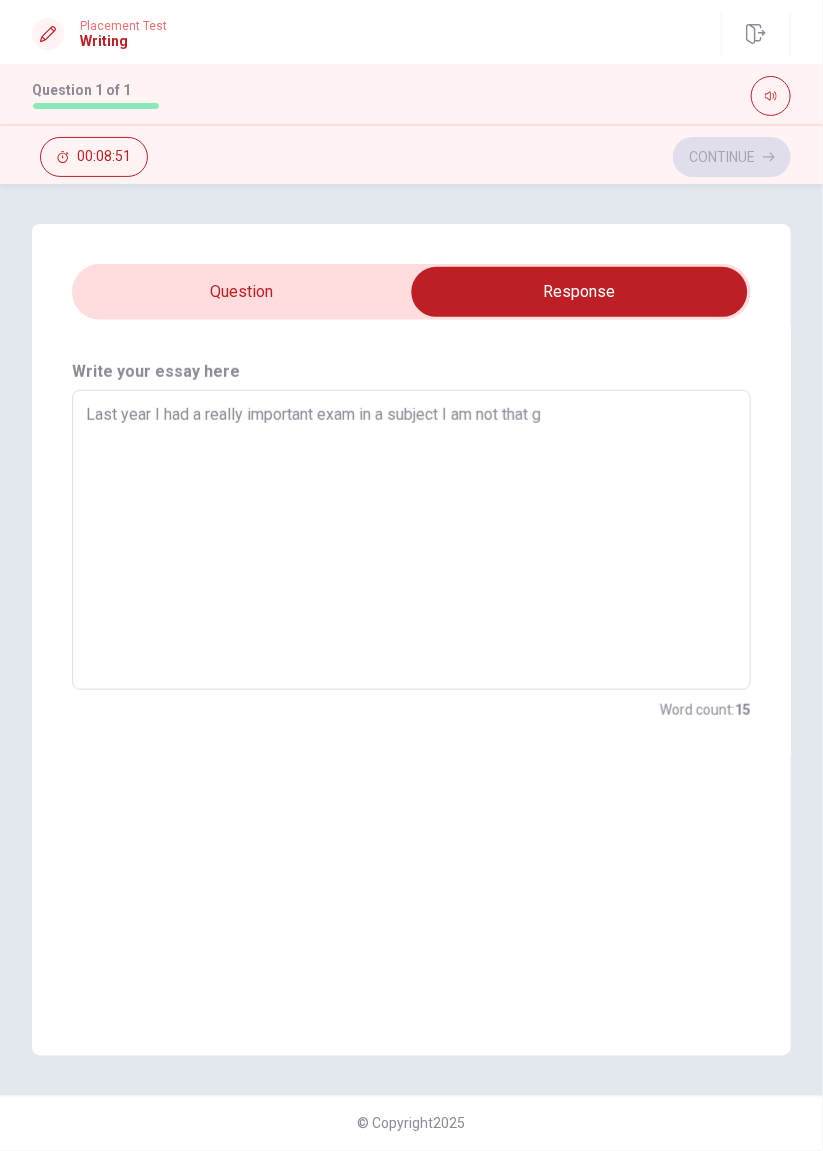 type on "x" 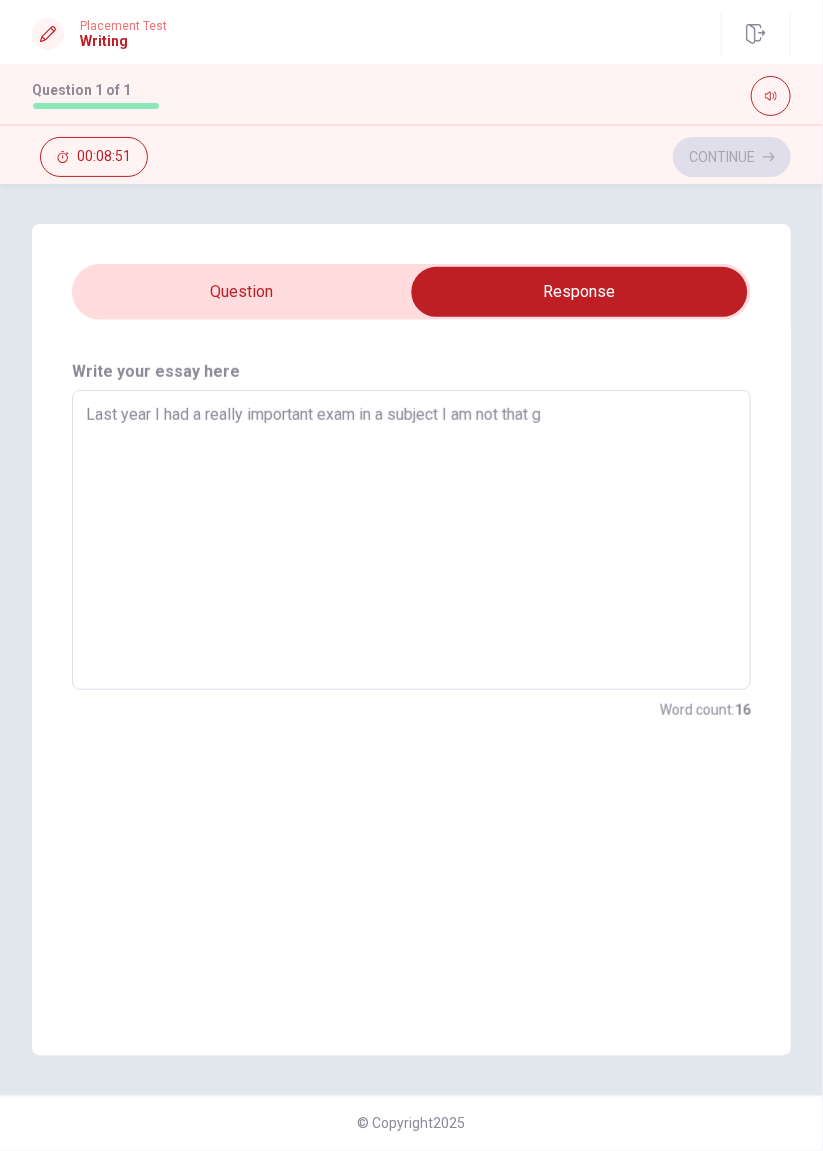 type on "Last year I had a really important exam in a subject I am not that gr" 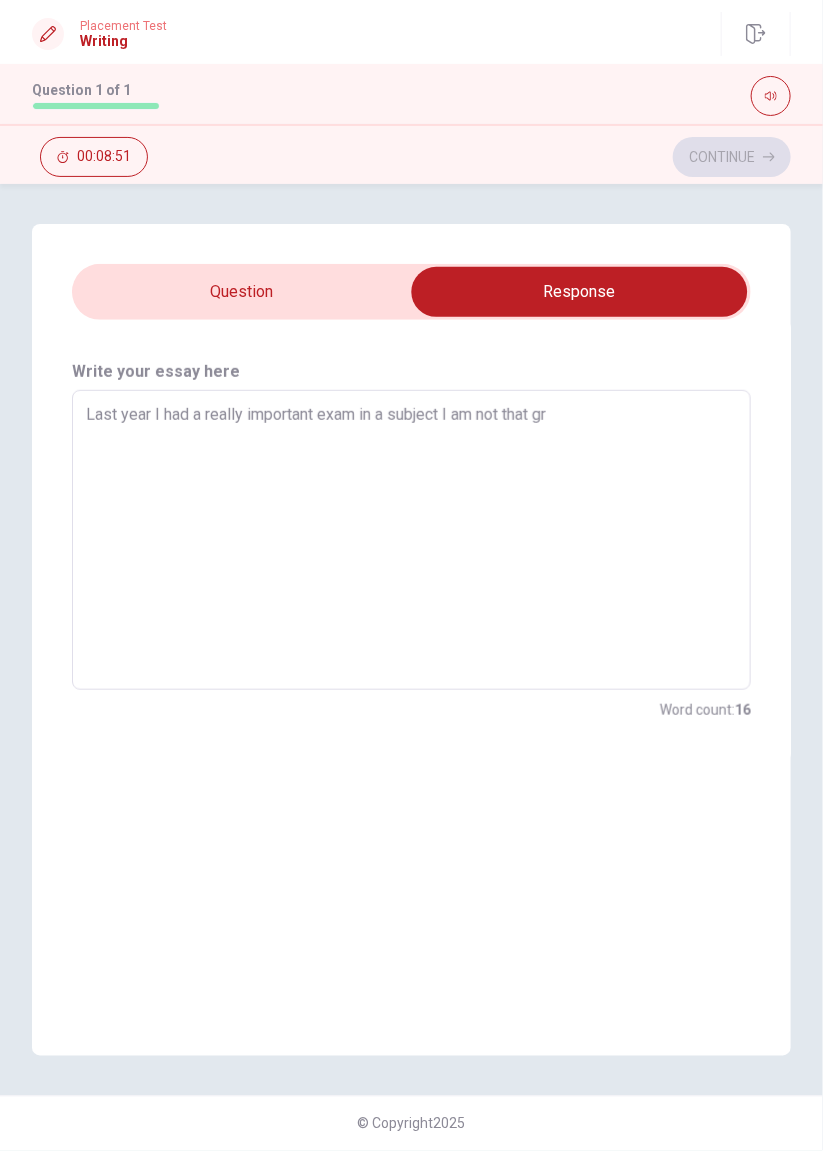 type on "x" 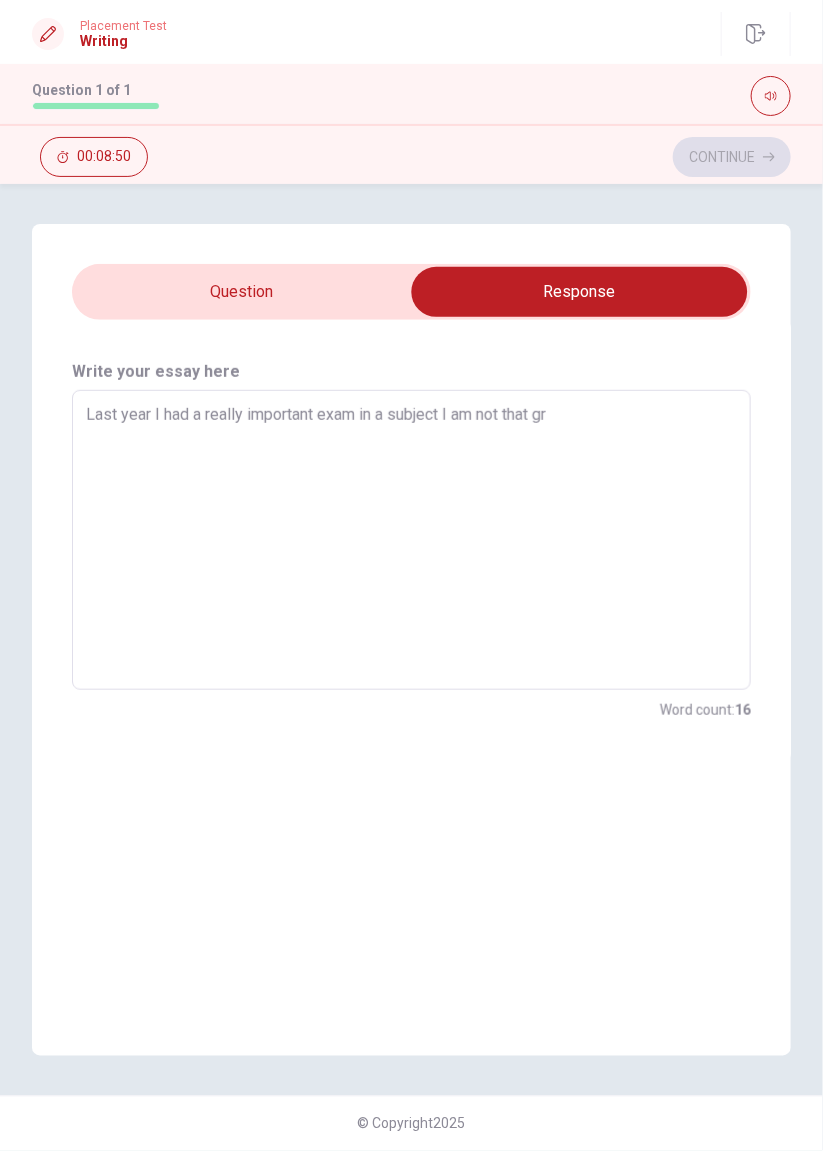 type on "Last year I had a really important exam in a subject I am not that gre" 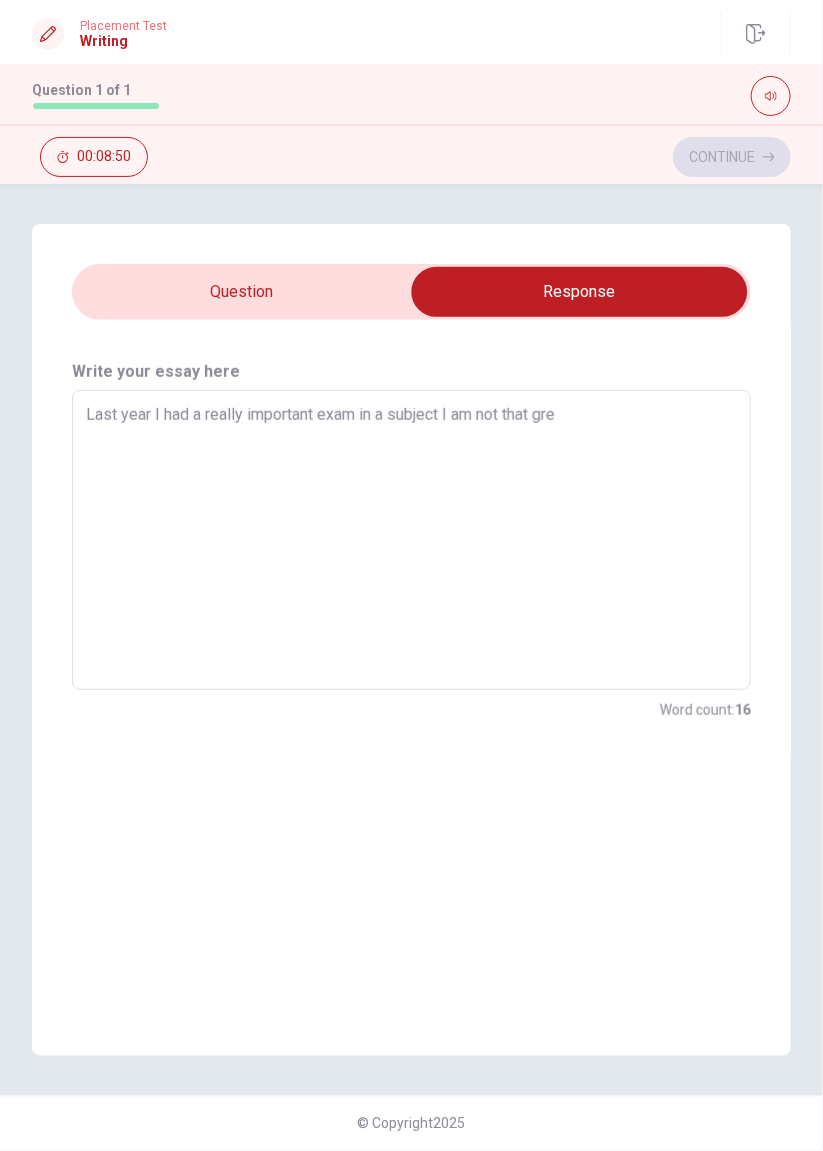 type on "x" 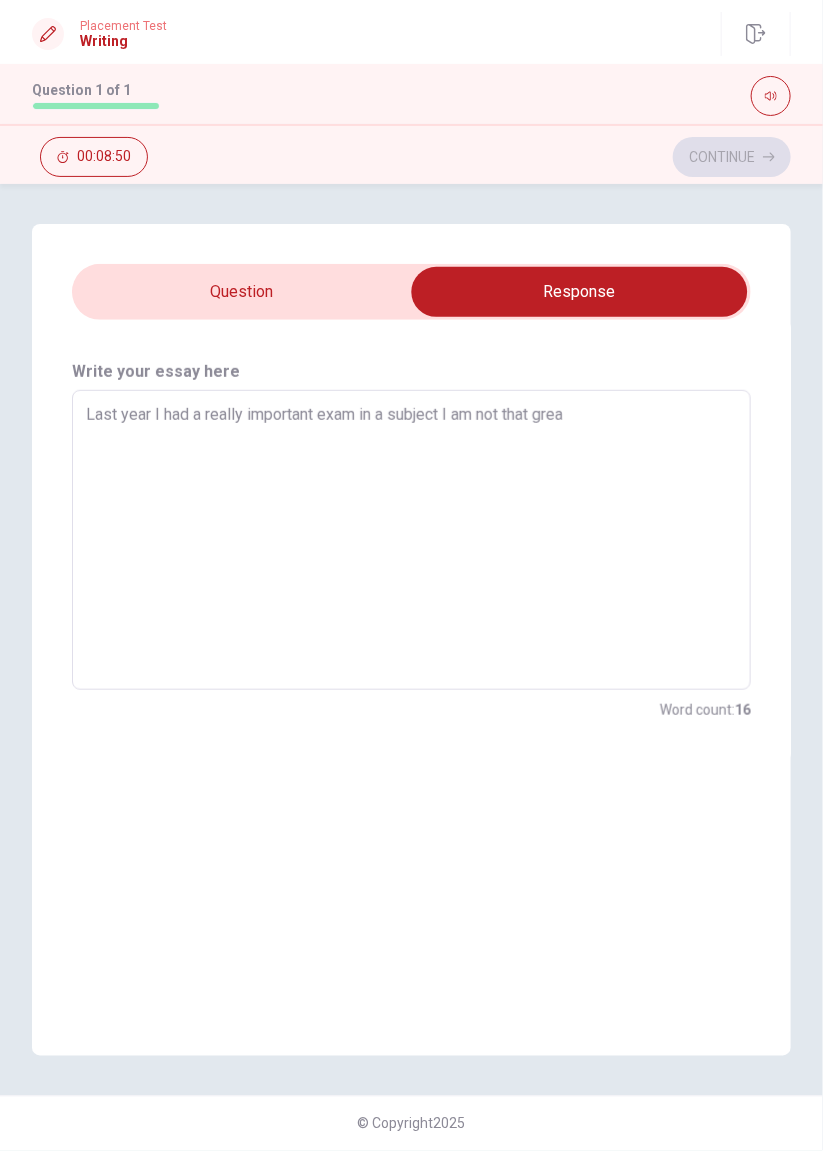 type on "x" 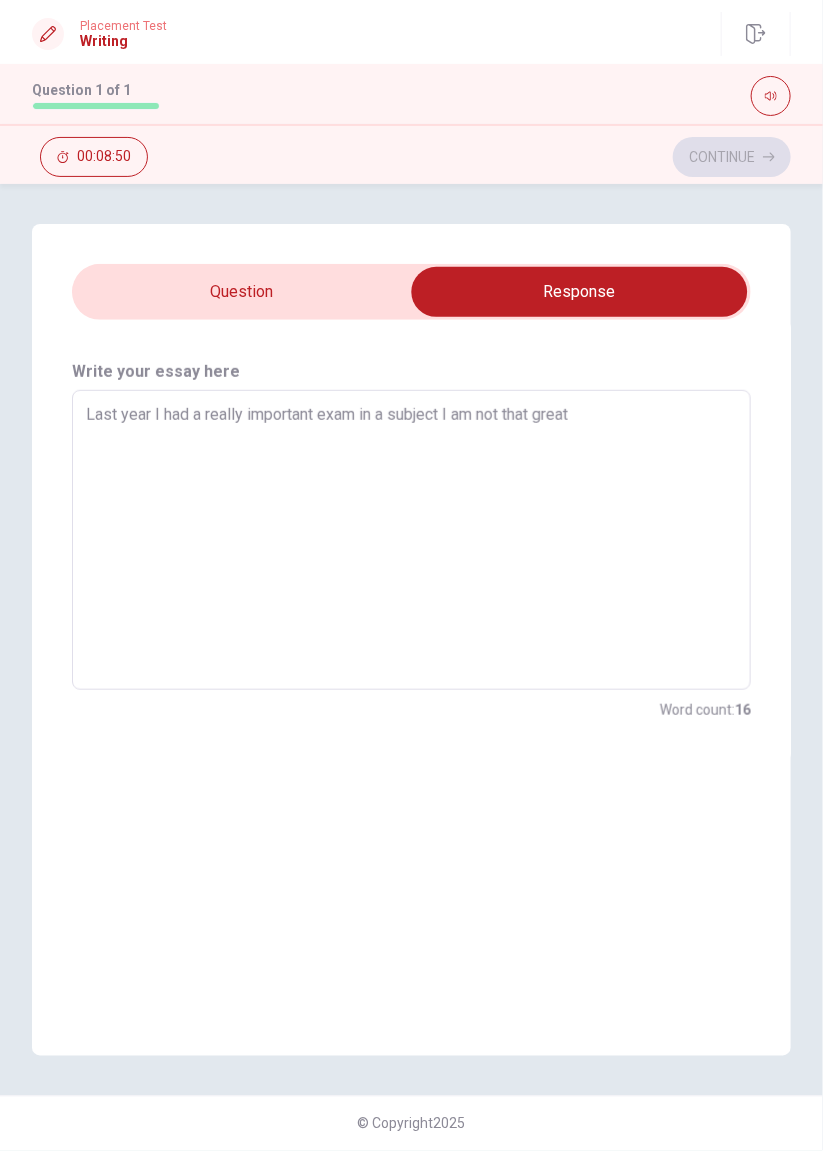 type on "x" 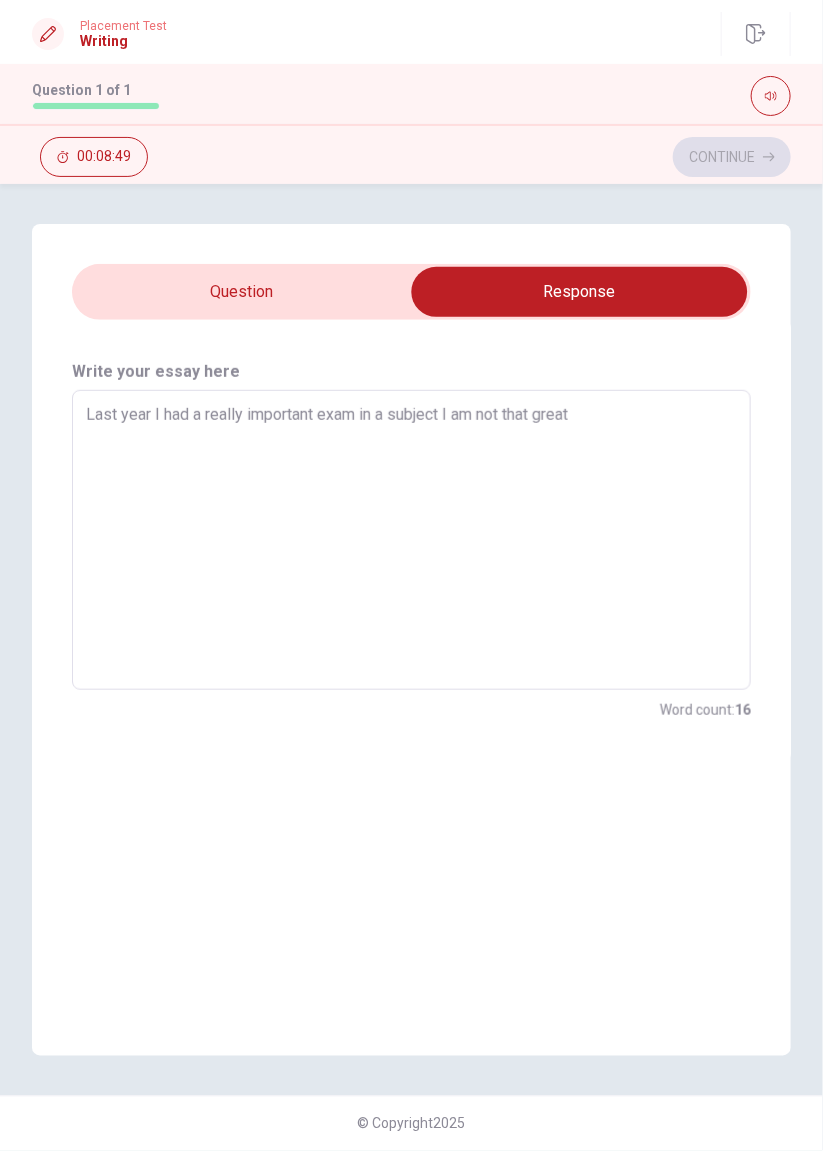 type on "Last year I had a really important exam in a subject I am not that great." 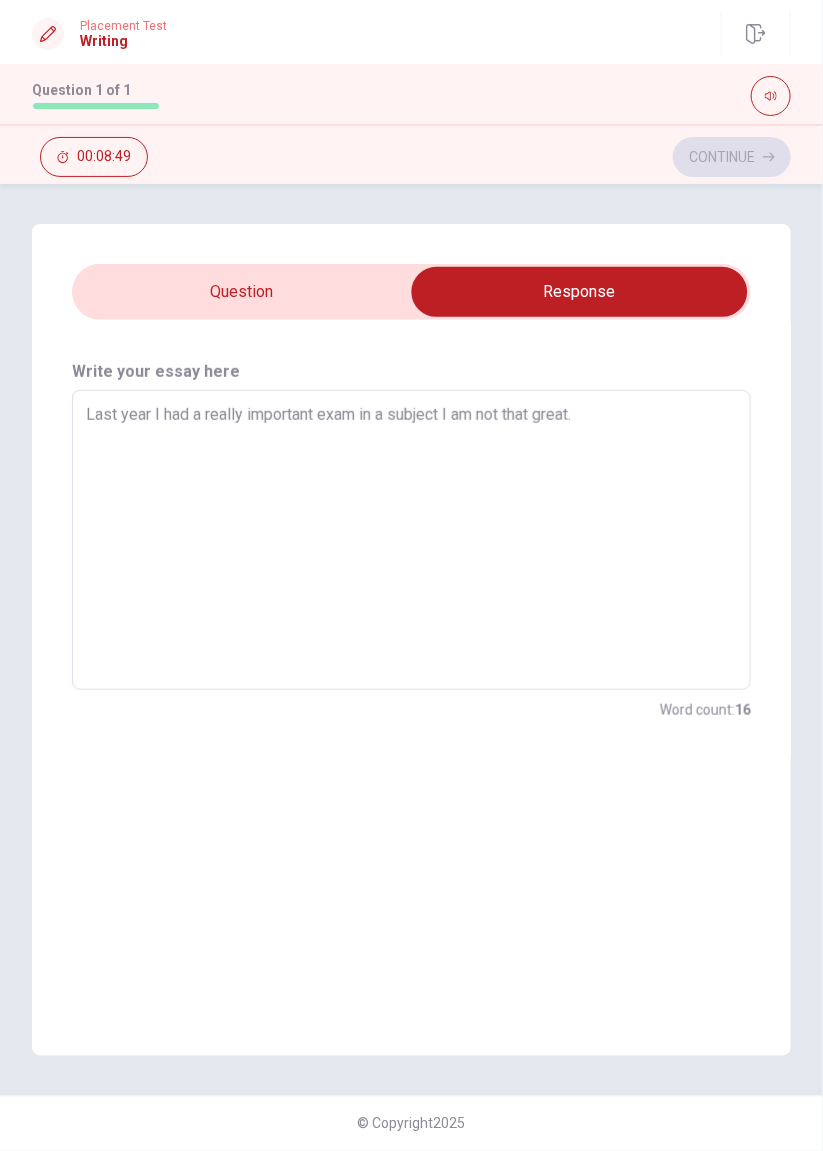 type on "x" 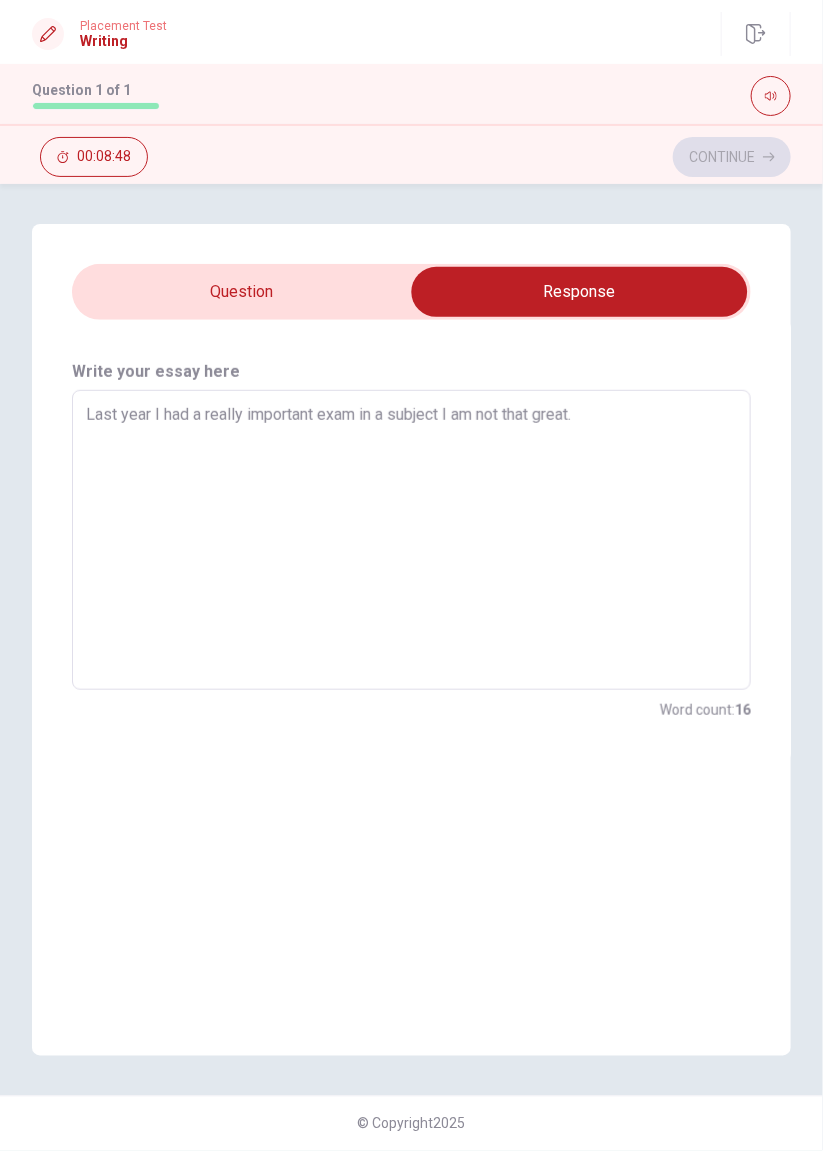 type on "Last year I had a really important exam in a subject I am not that great." 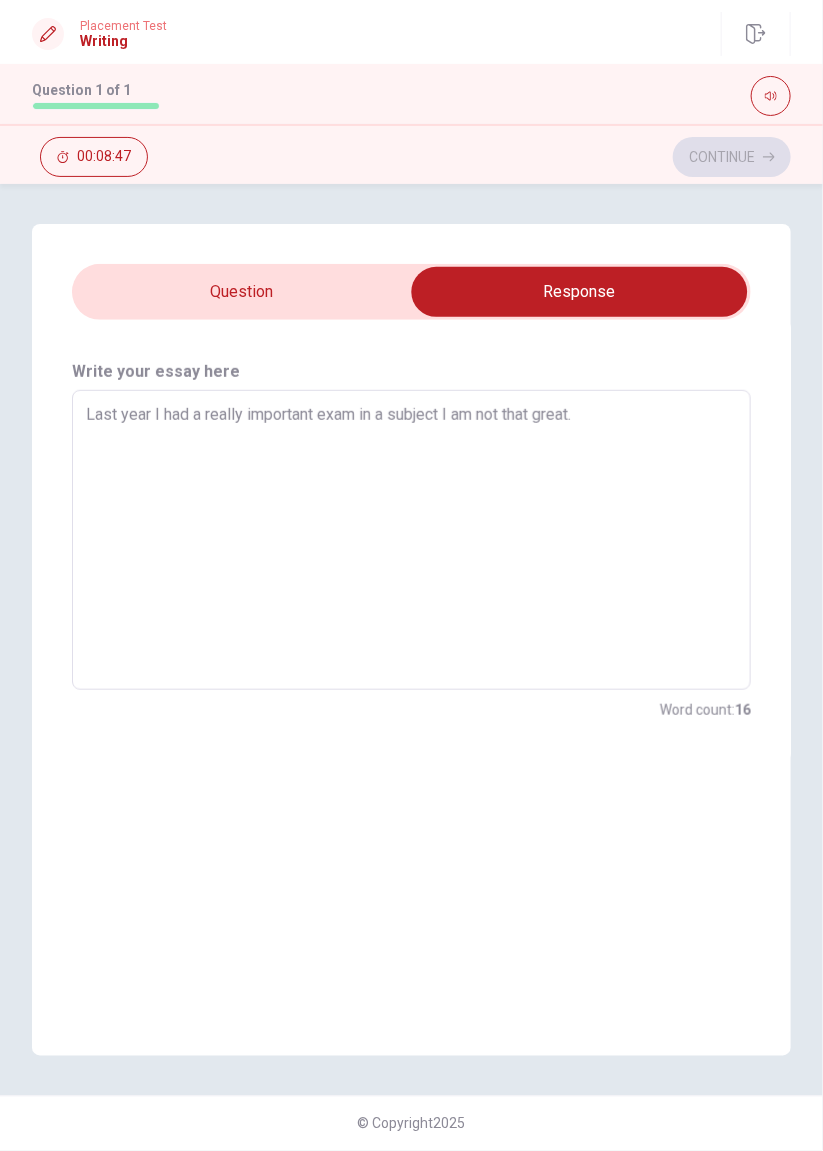 type on "x" 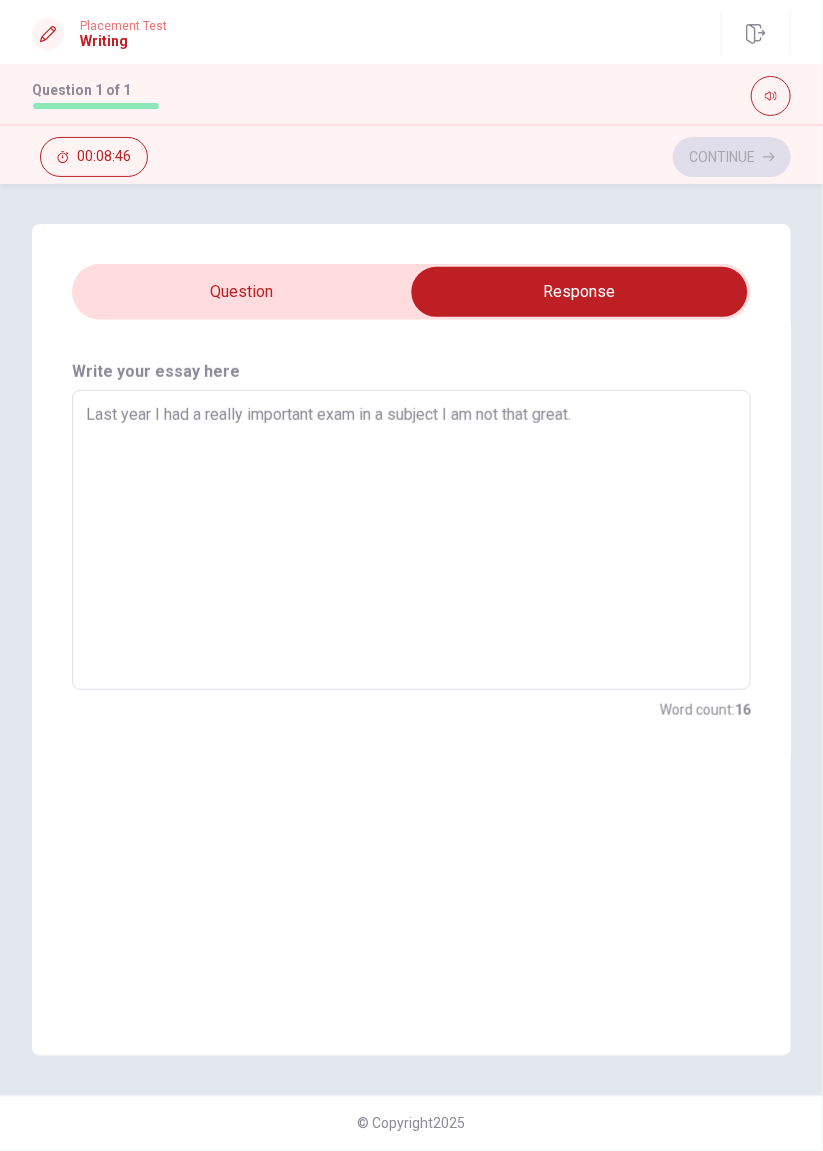 type on "Last year I had a really important exam in a subject I am not that great. I" 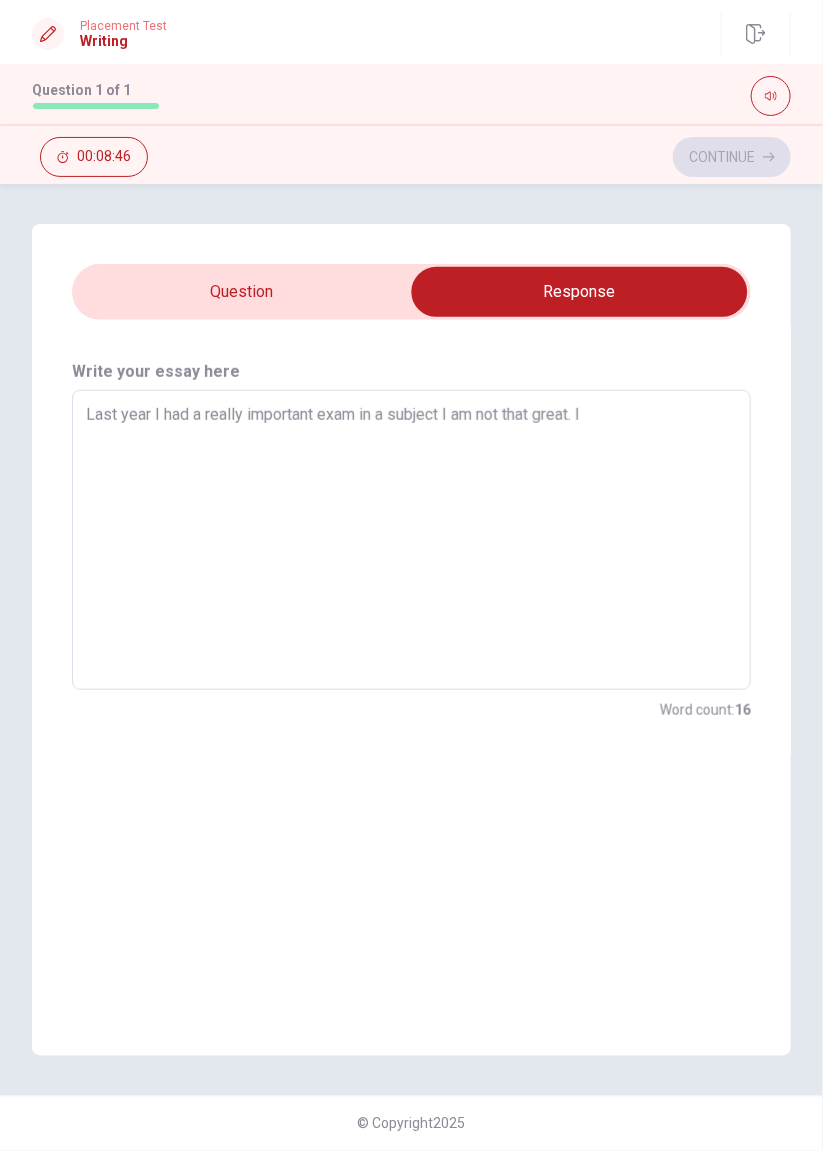 type on "x" 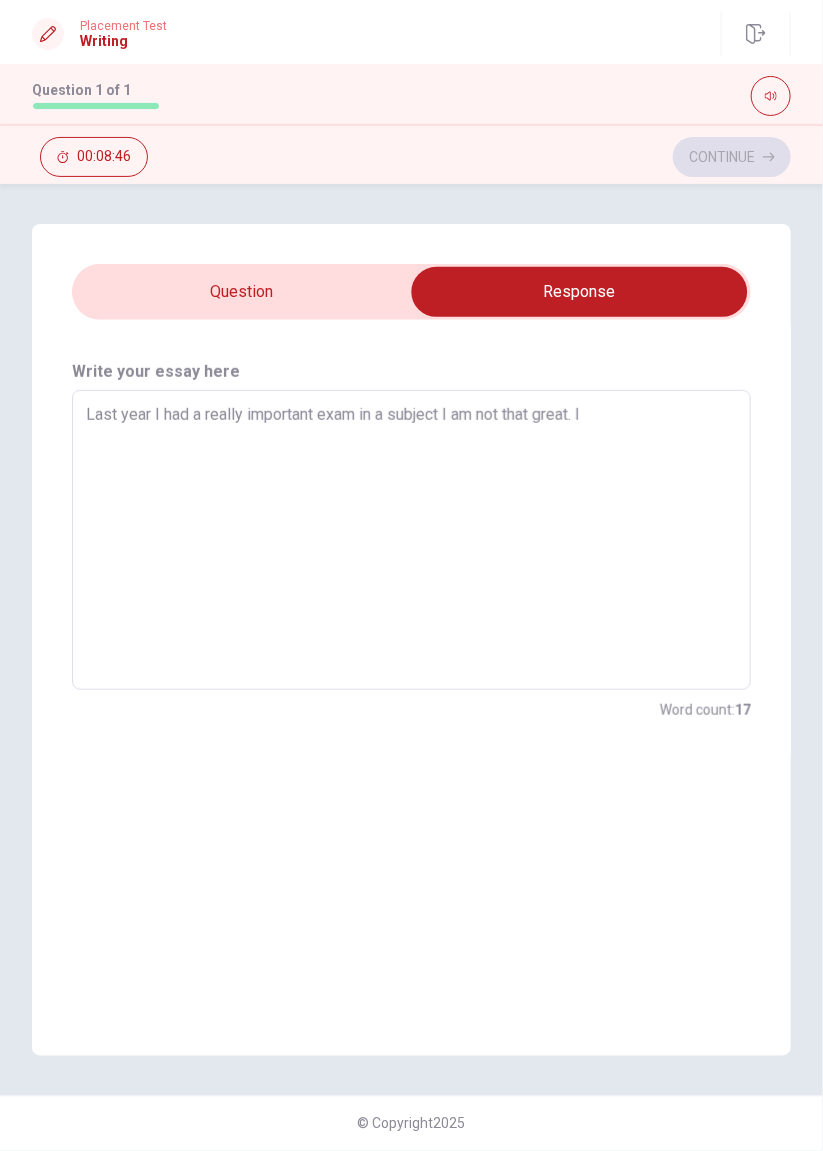 type on "Last year I had a really important exam in a subject I am not that great. I" 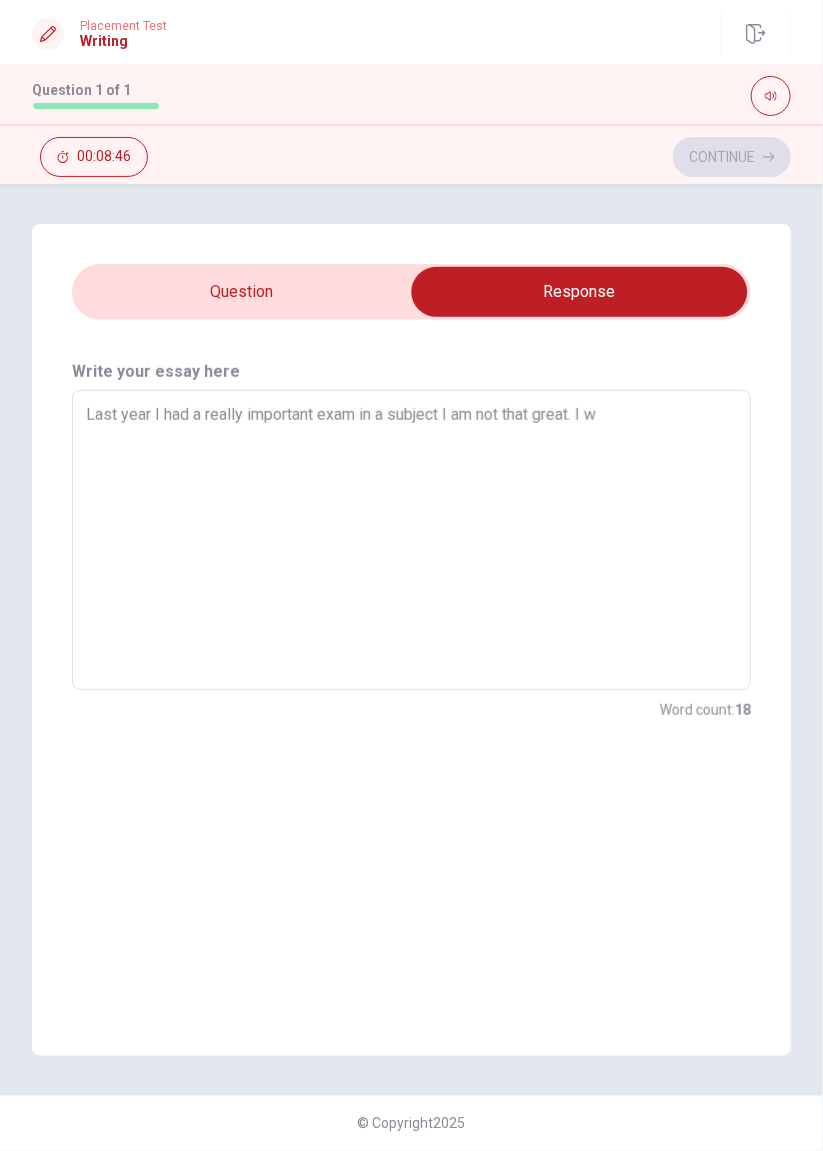 type on "x" 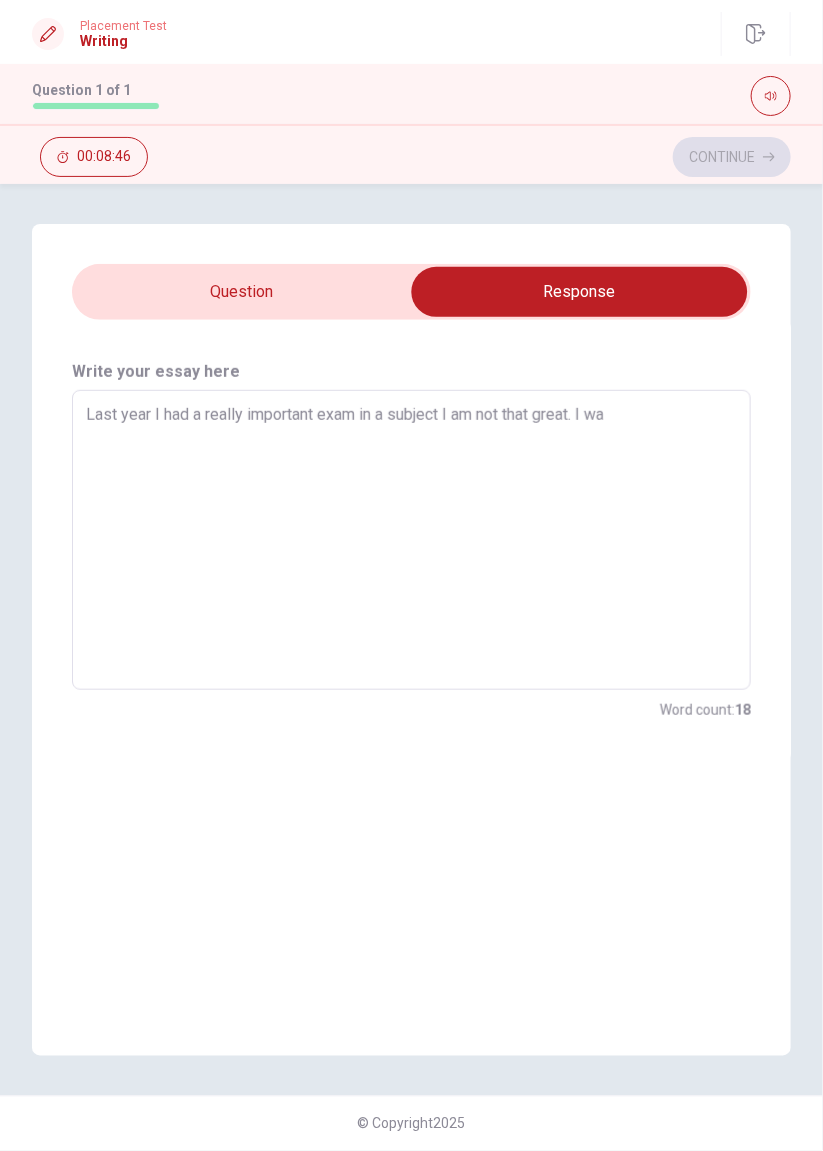 type on "x" 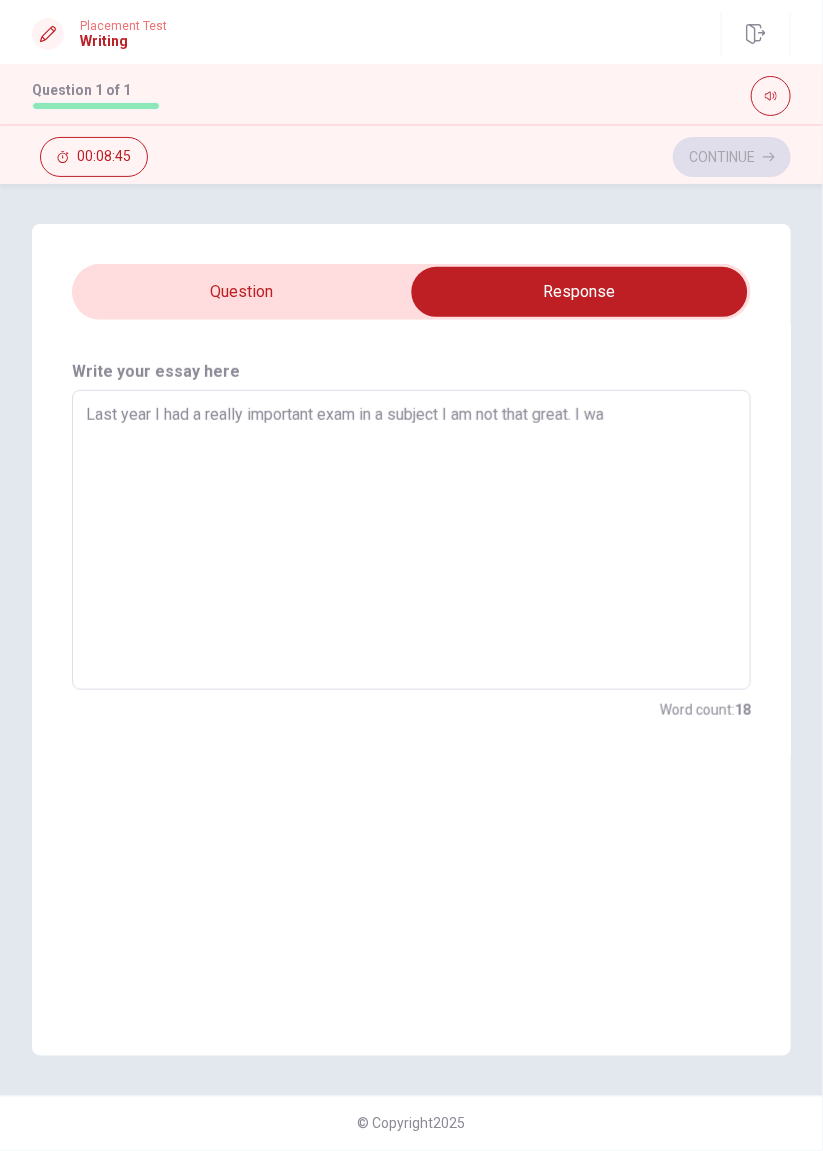 type on "Last year I had a really important exam in a subject I am not that great. I was" 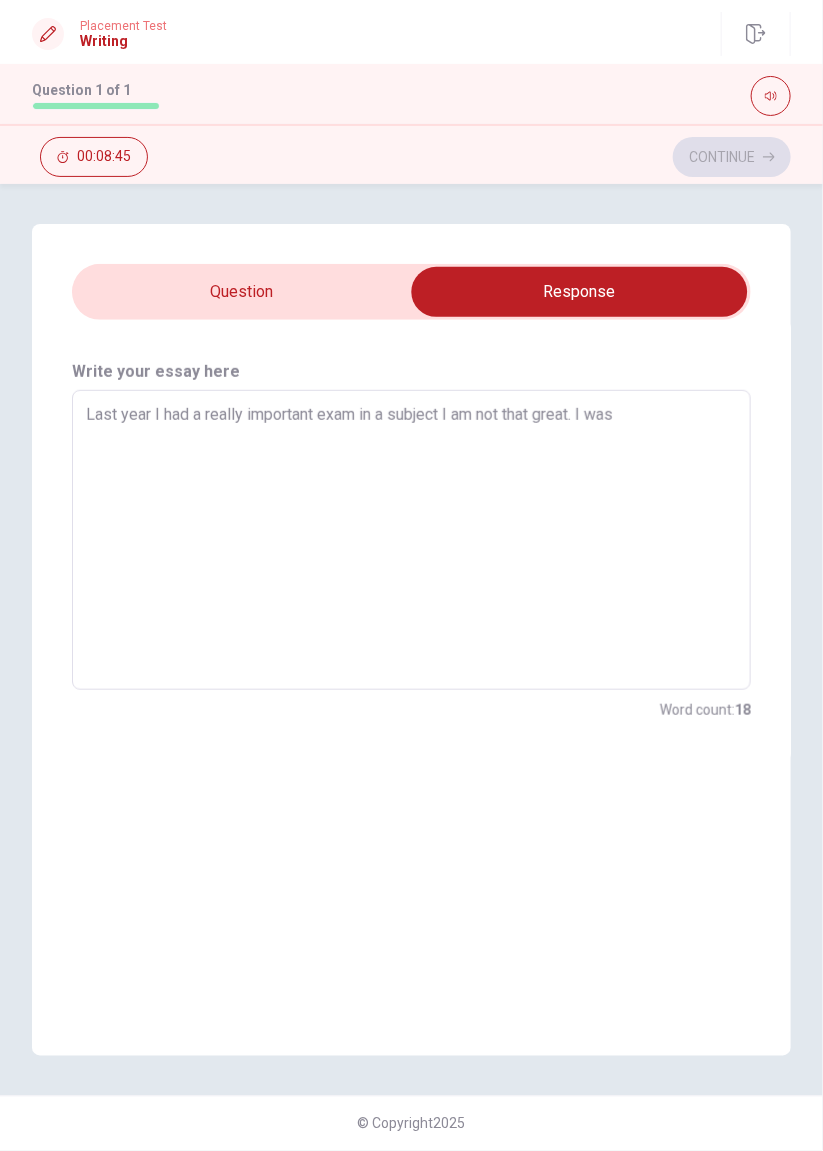 type on "x" 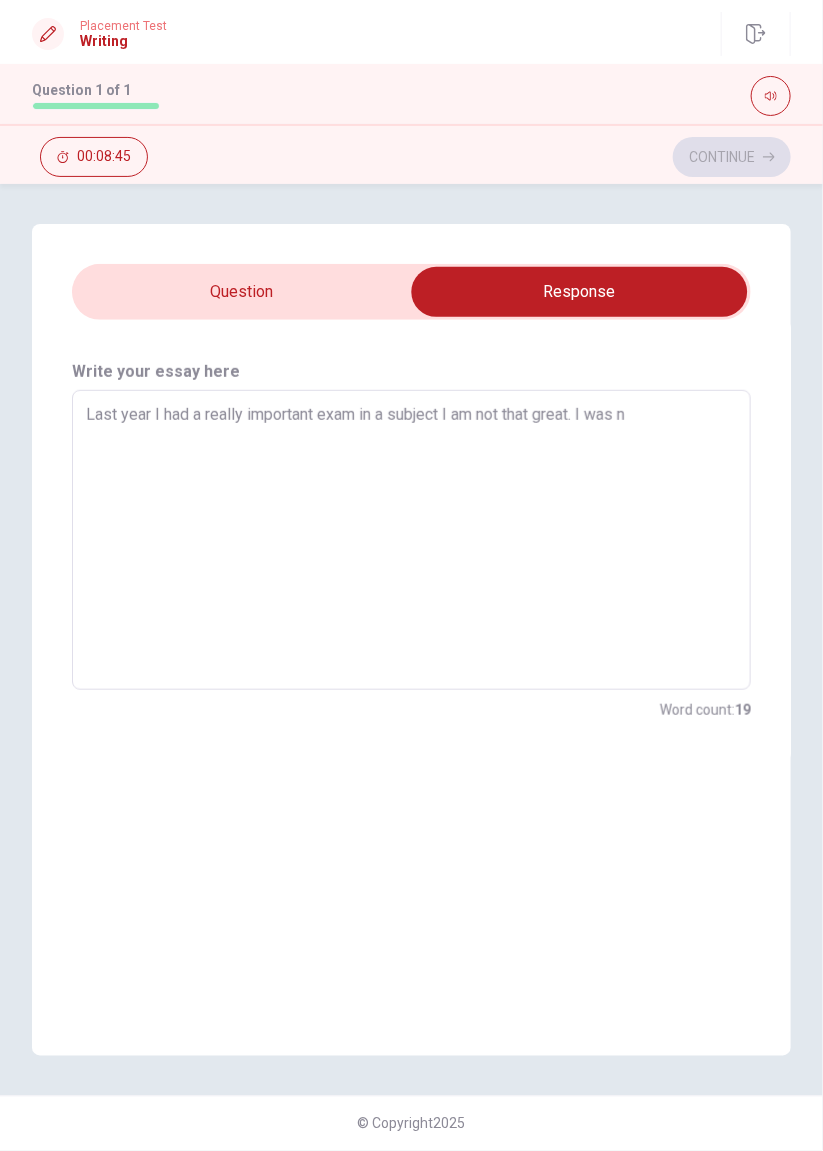 type on "x" 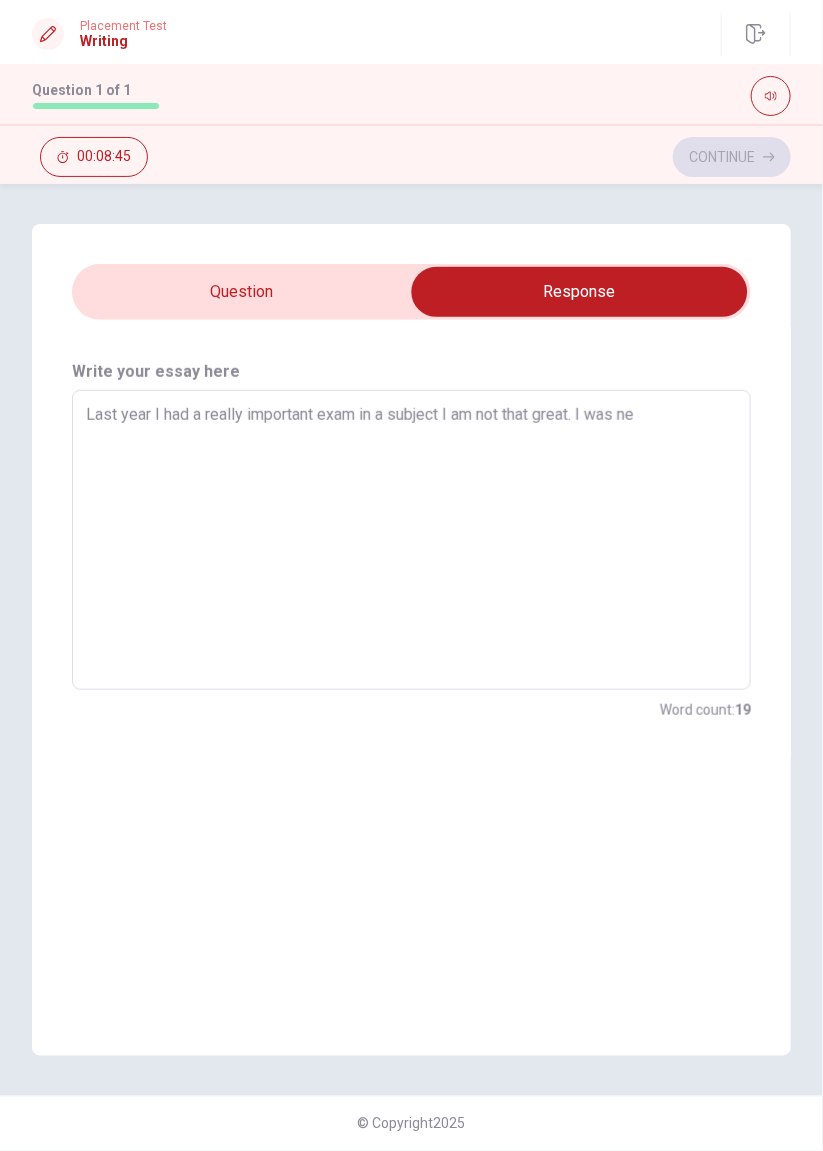 type on "x" 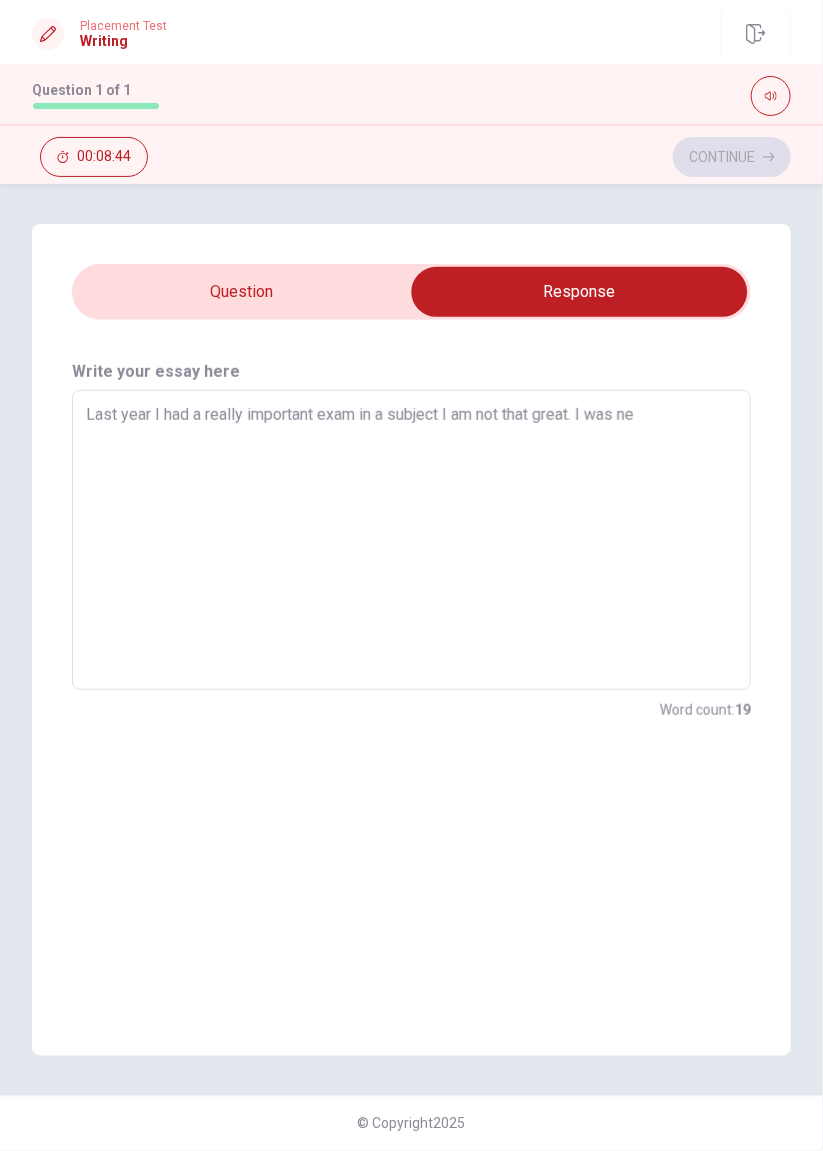type on "Last year I had a really important exam in a subject I am not that great. I was ner" 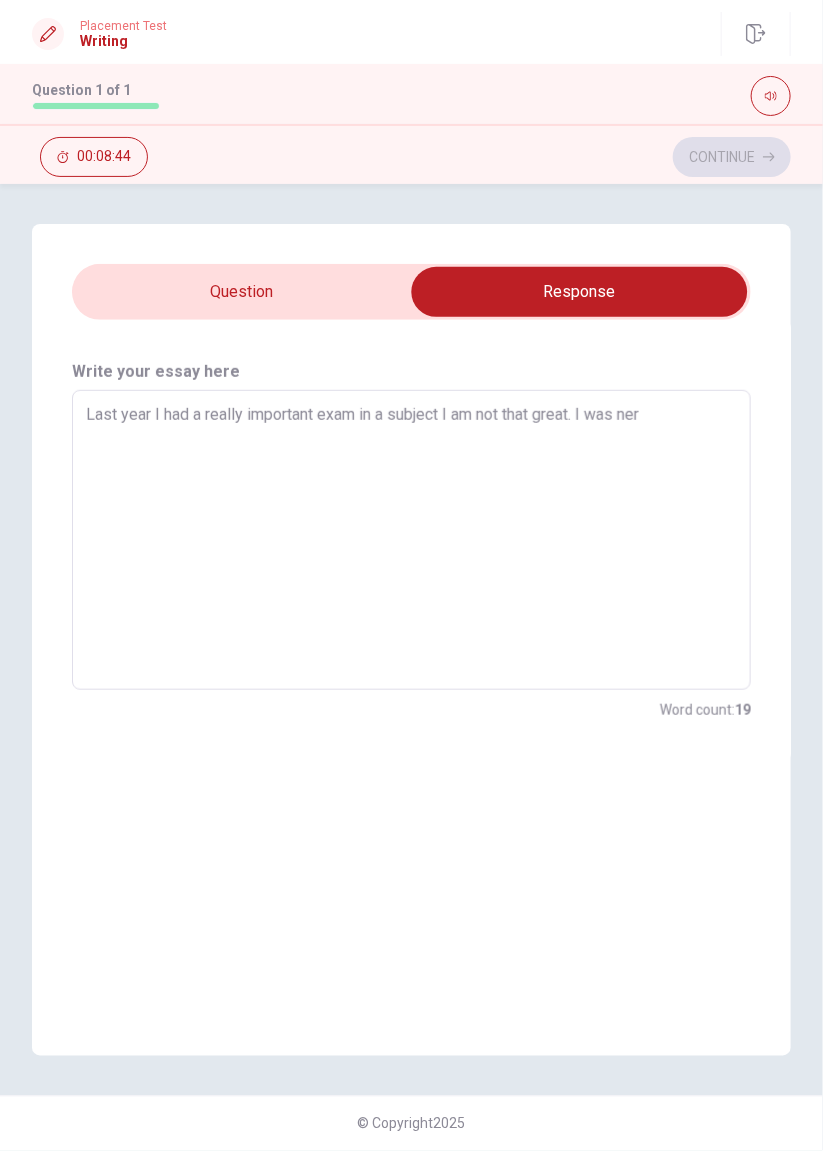 type on "x" 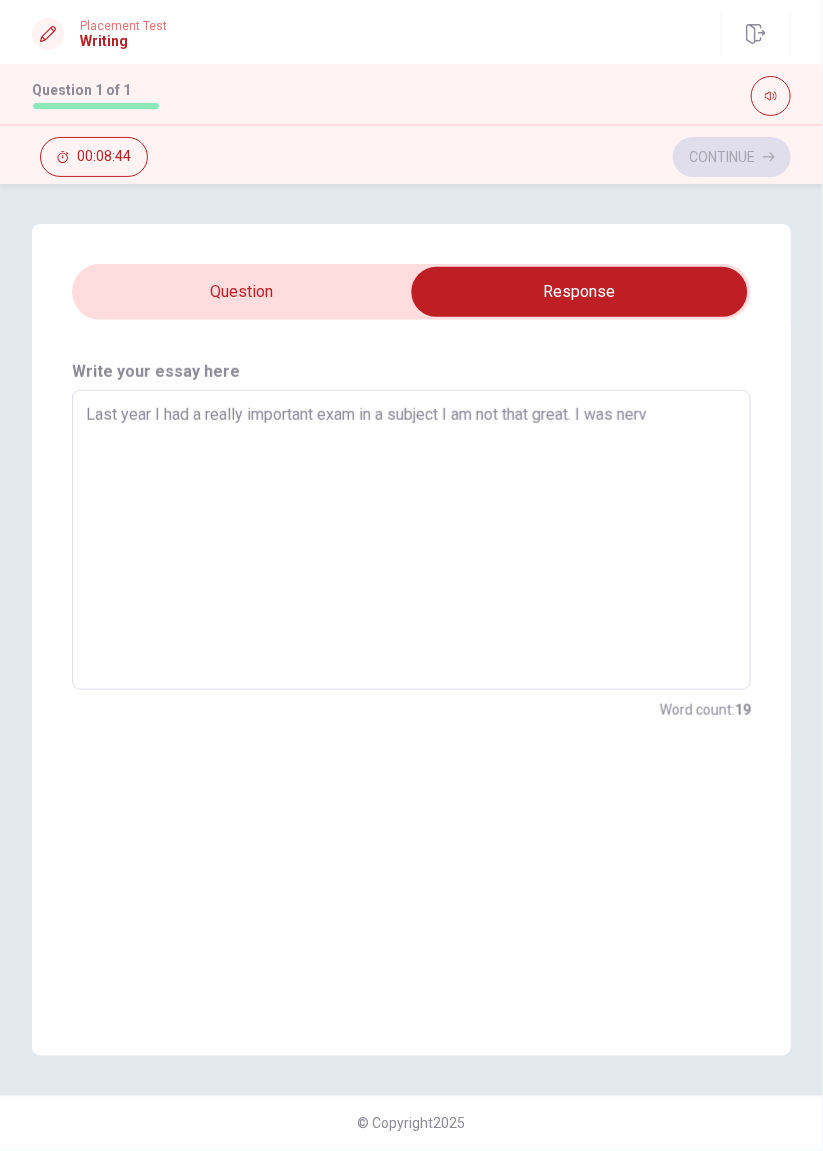 type on "x" 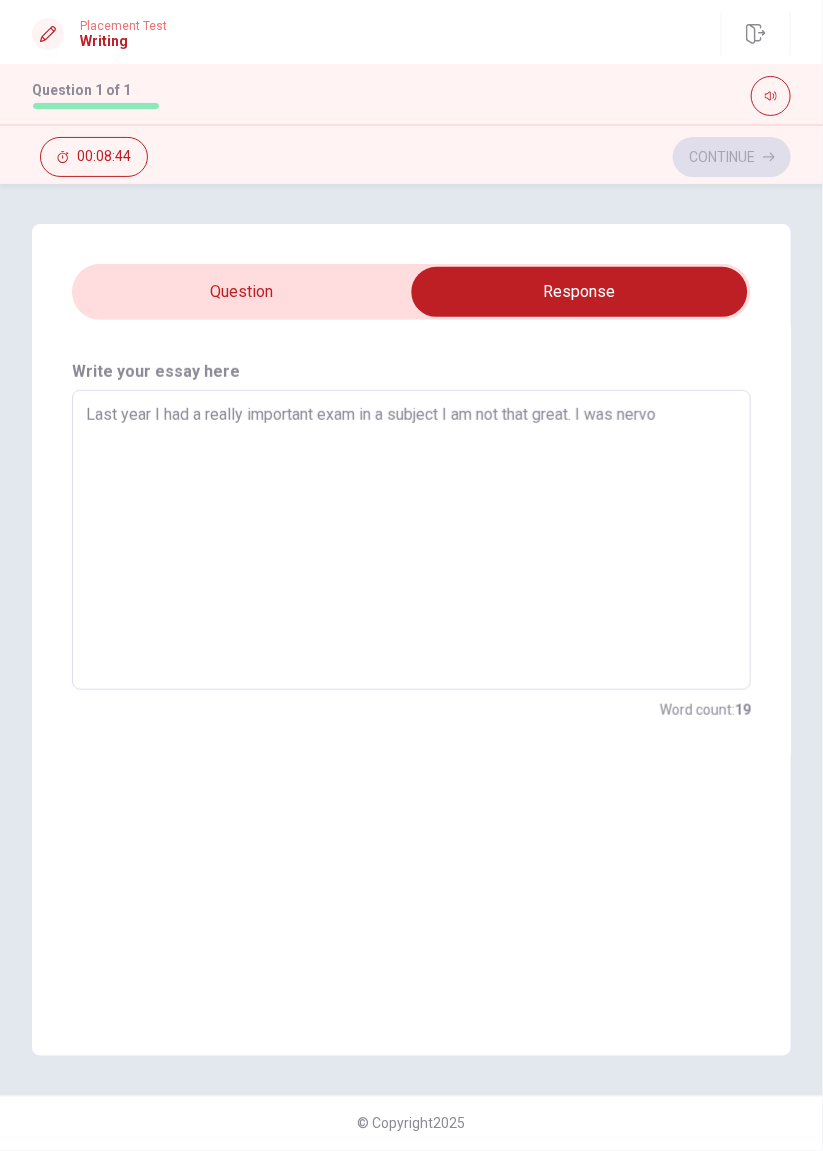 type on "x" 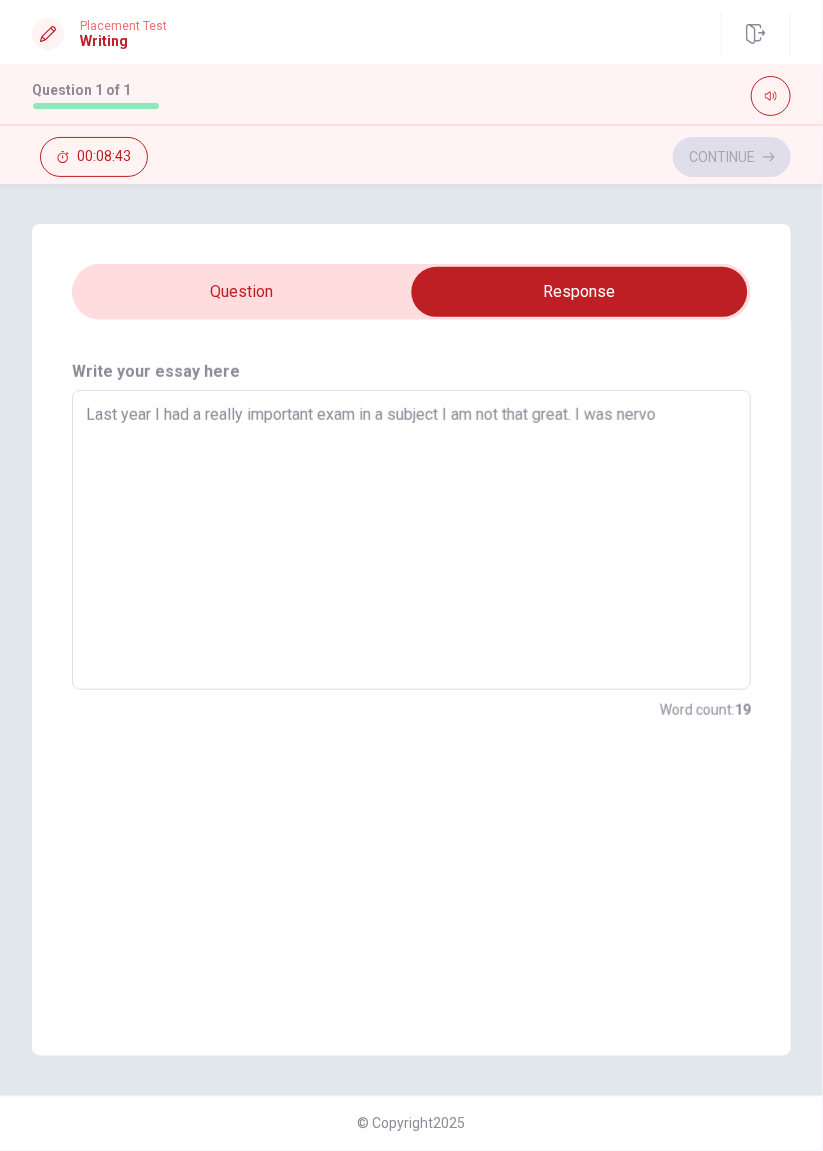 type on "Last year I had a really important exam in a subject I am not that great. I was nervou" 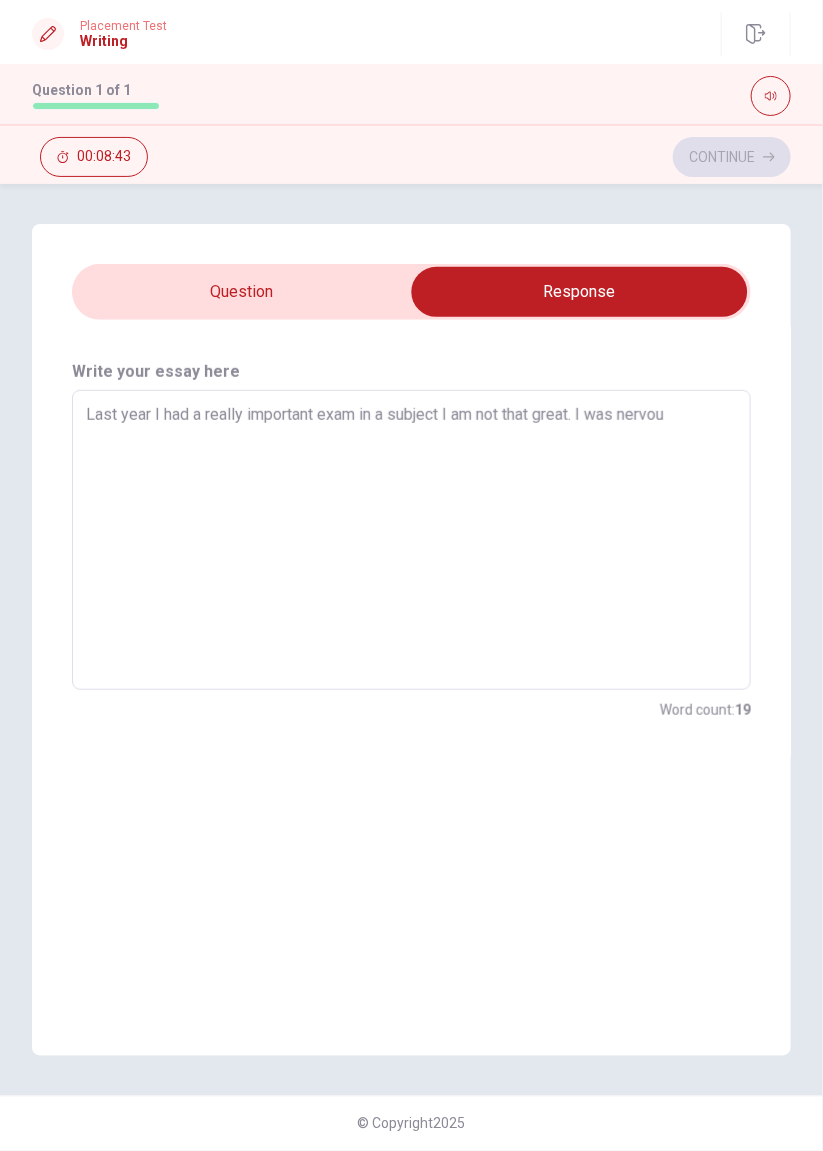 type on "x" 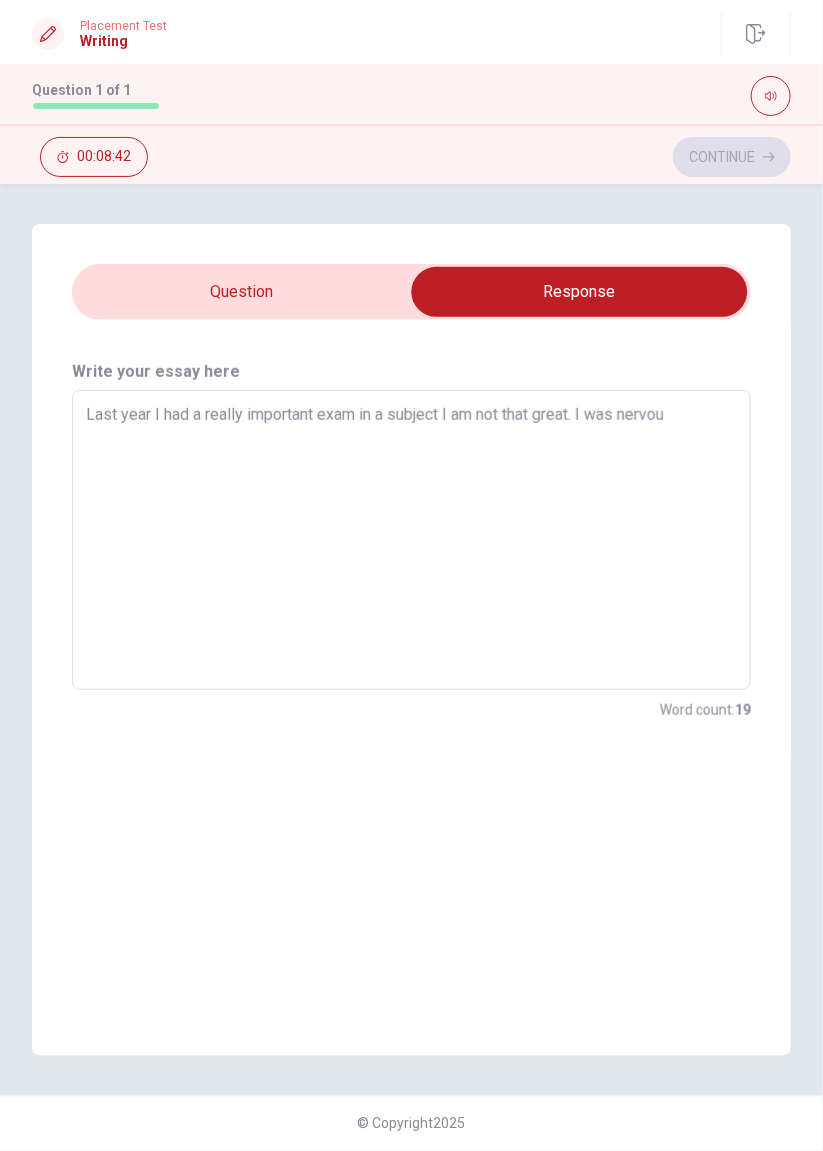 type on "Last year I had a really important exam in a subject I am not that great. I was nervous" 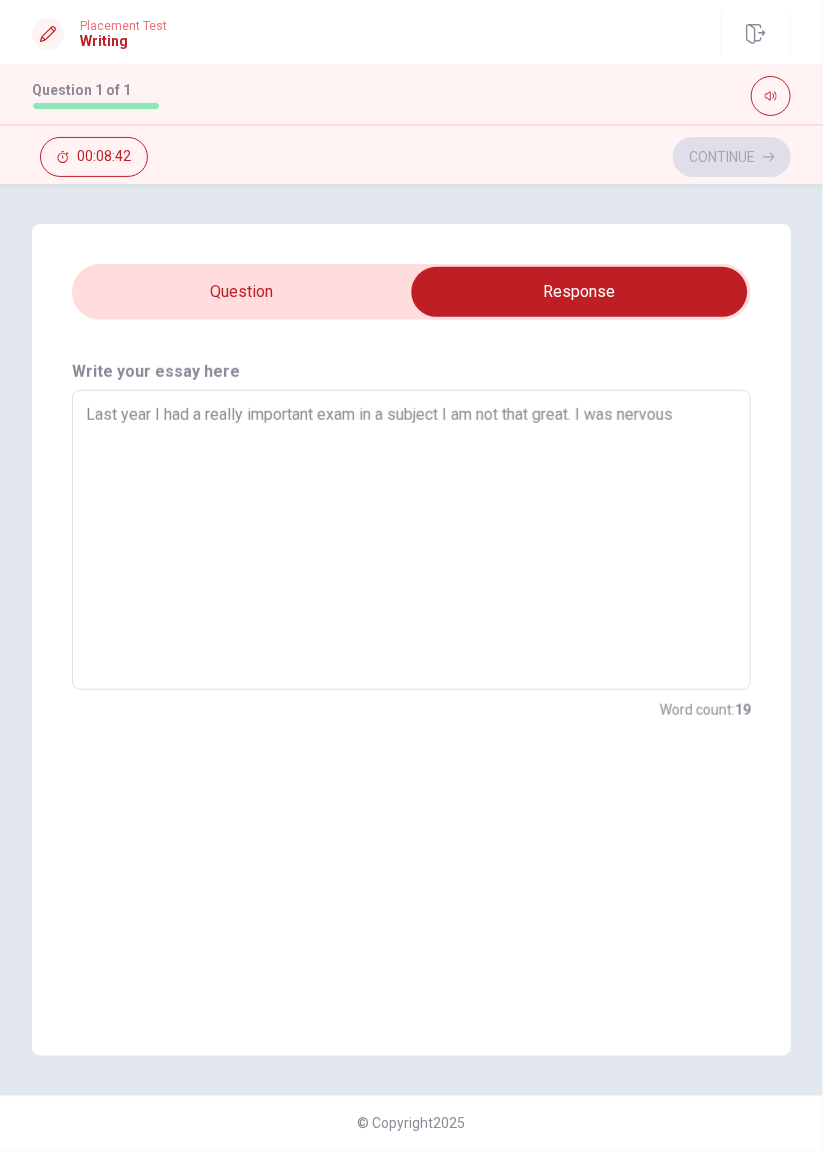 type on "x" 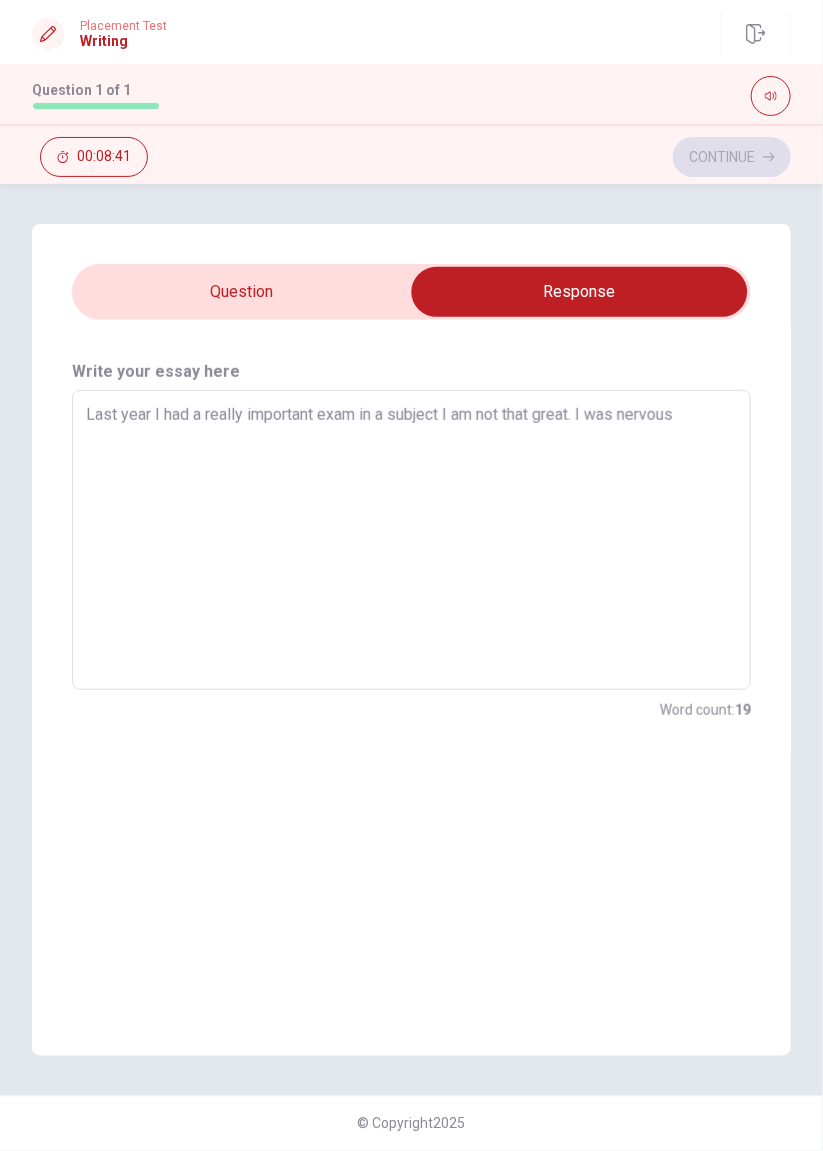 type on "Last year I had a really important exam in a subject I am not that great. I was nervous a" 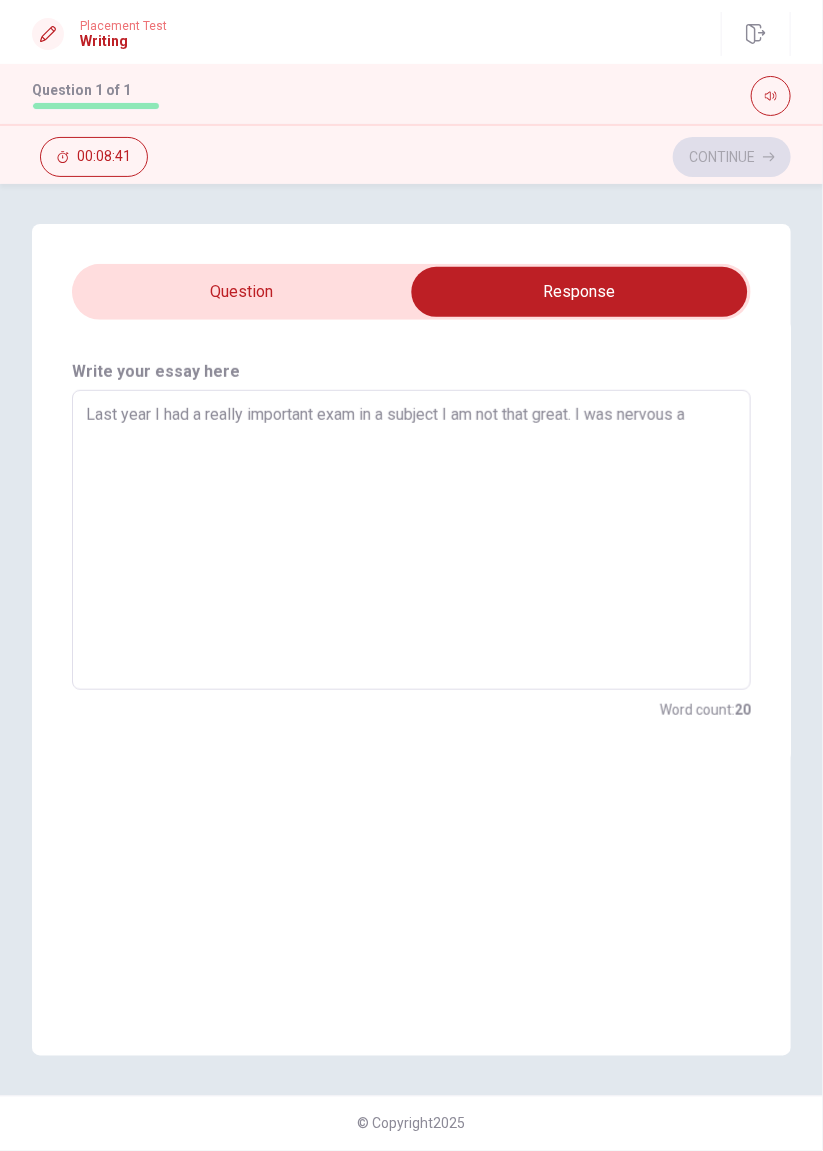 type on "x" 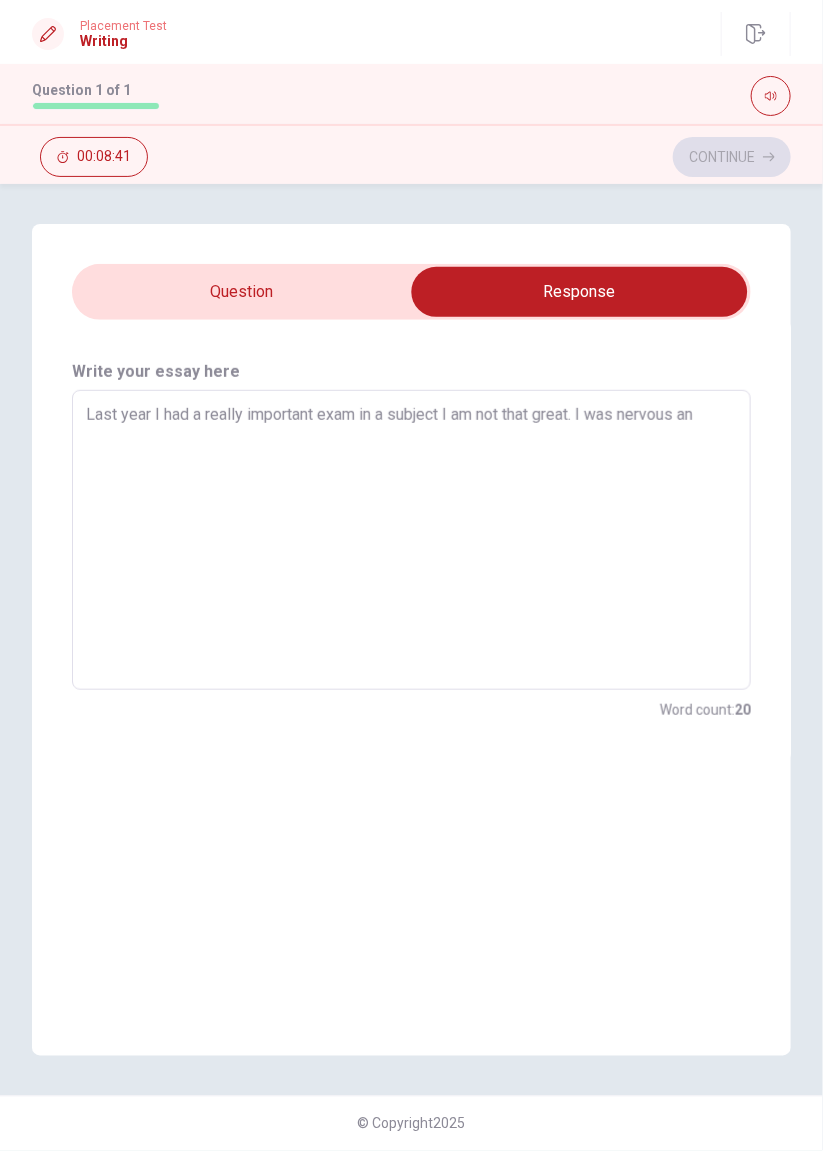 type on "x" 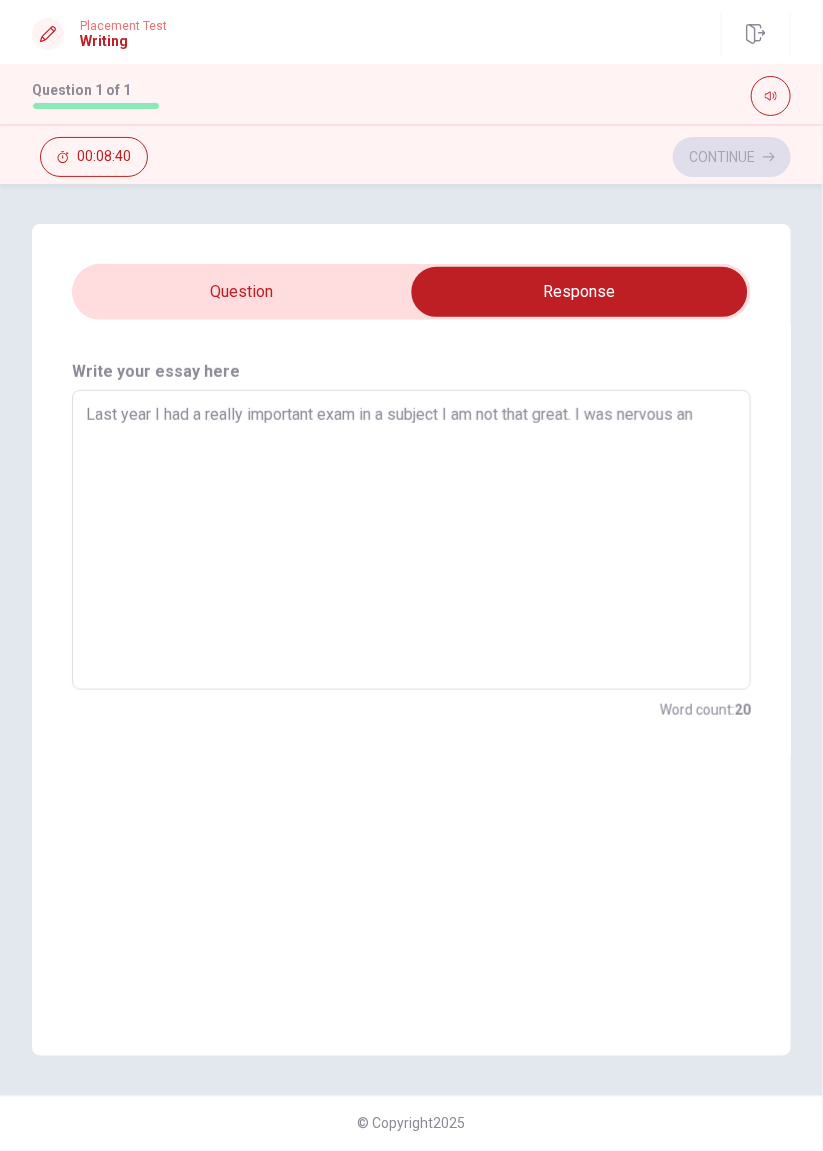 type on "Last year I had a really important exam in a subject I am not that great. I was nervous and" 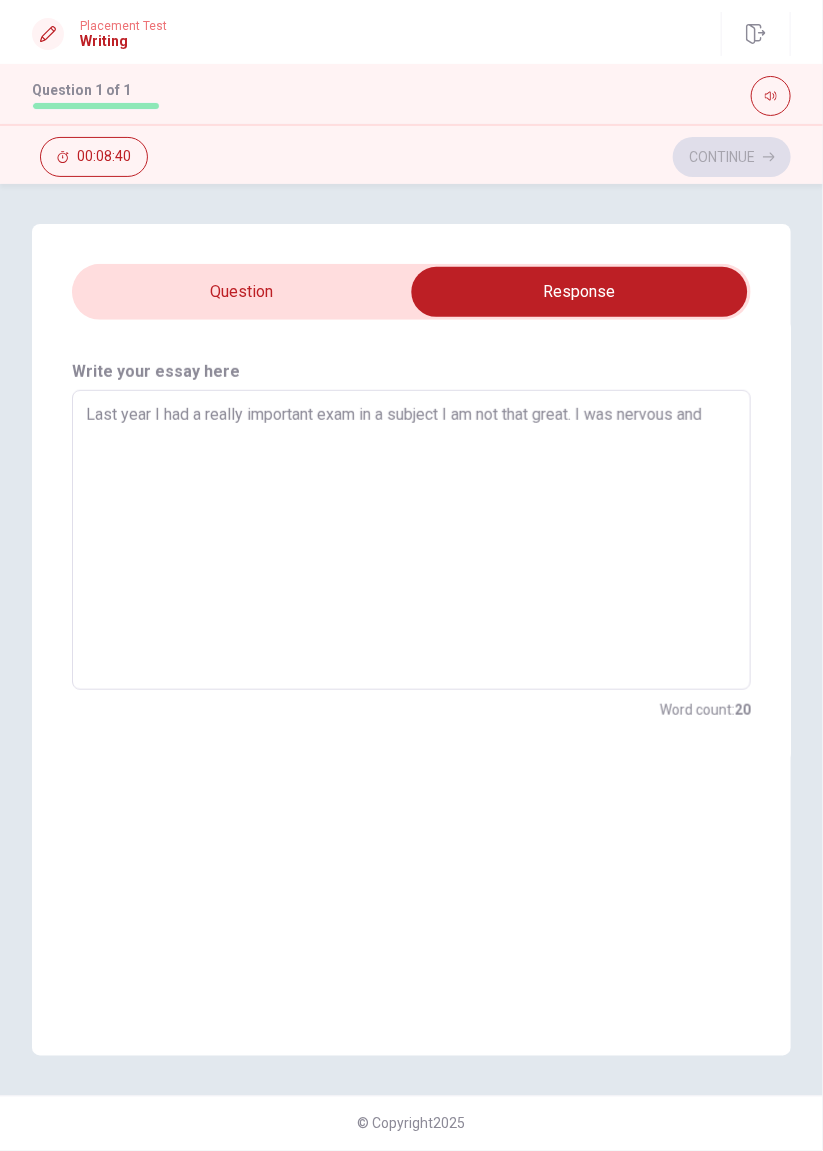 type on "x" 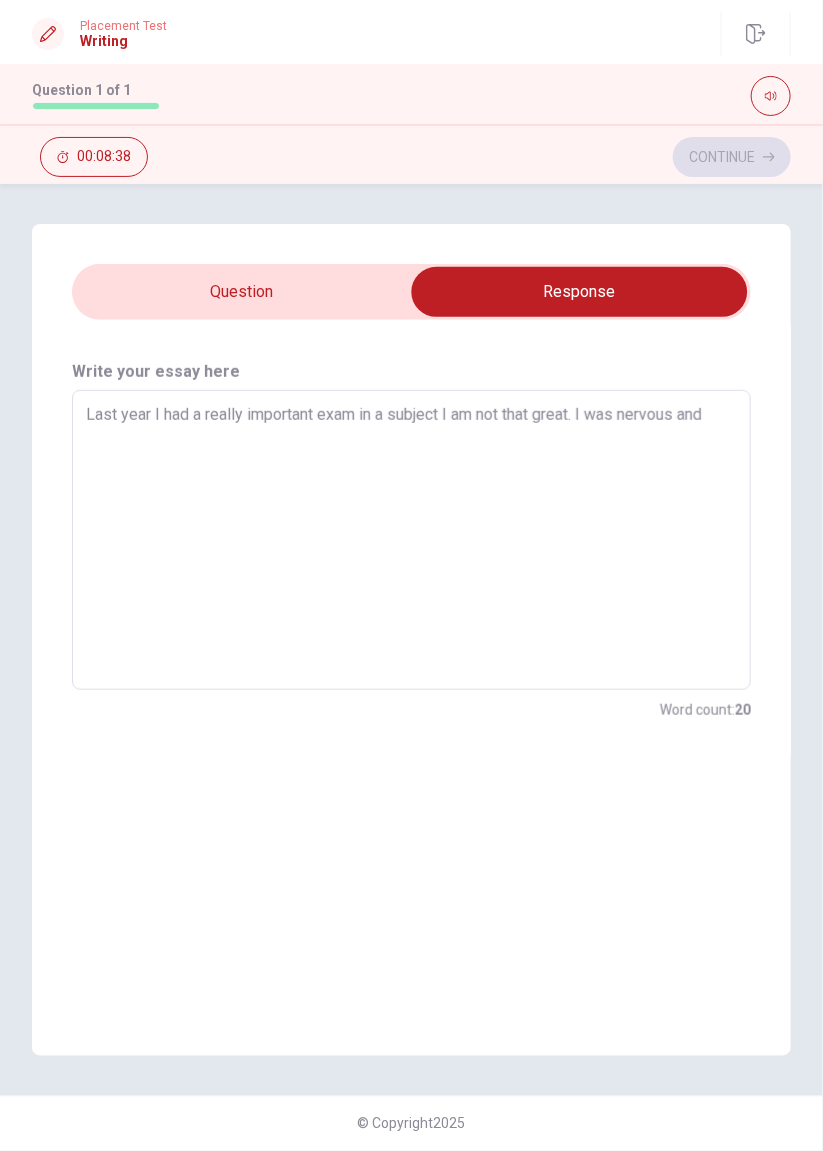 type on "x" 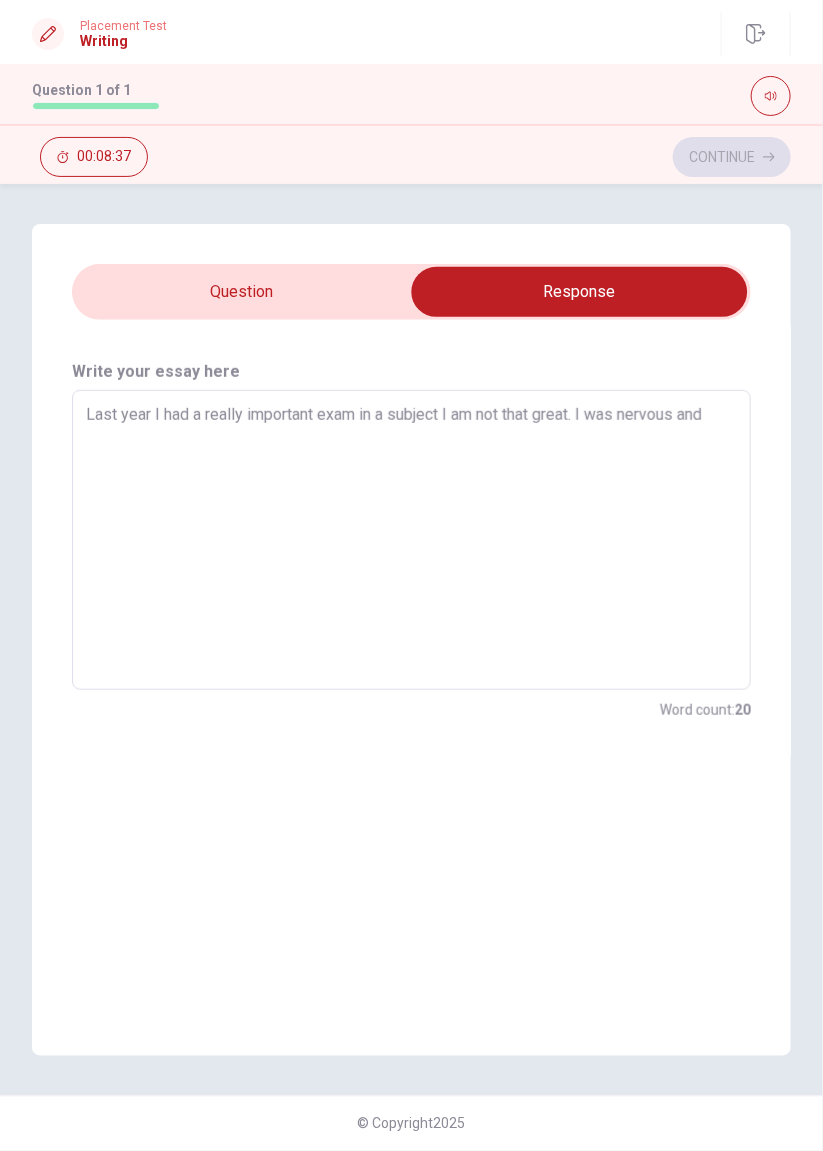 type on "Last year I had a really important exam in a subject I am not that great. I was nervous and s" 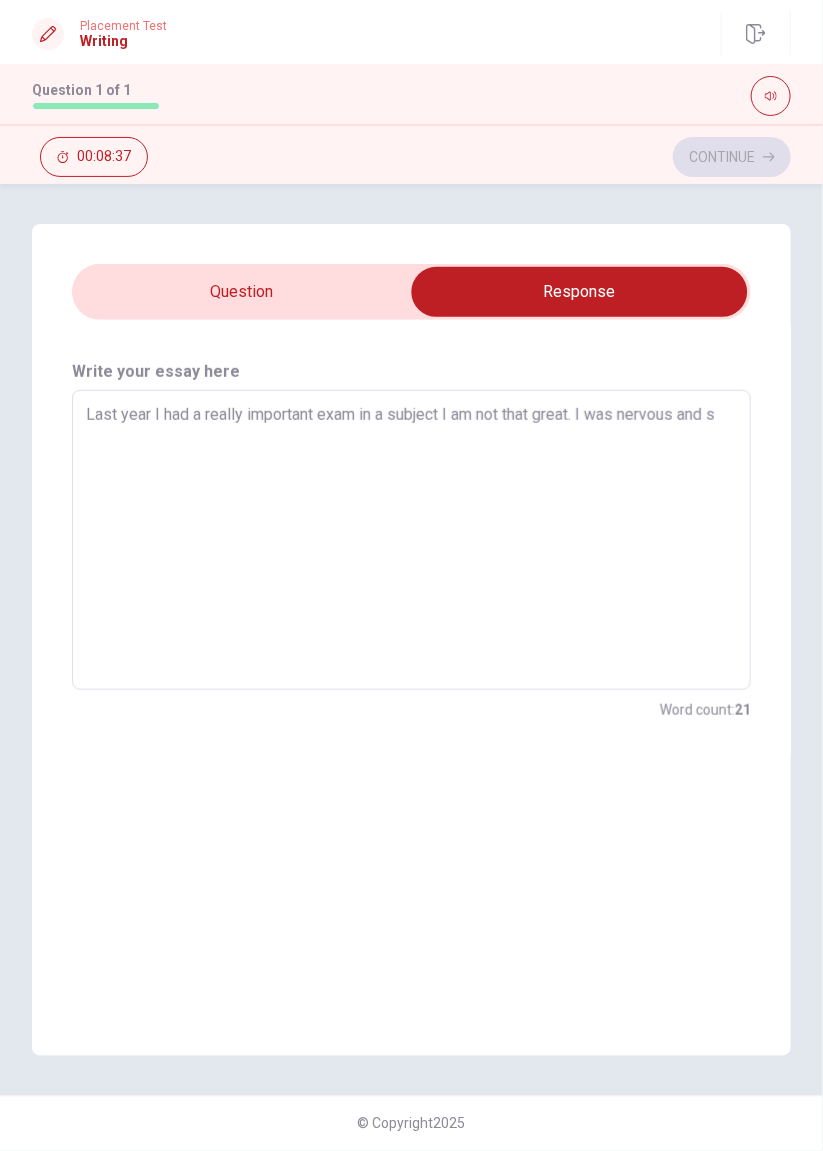 type on "x" 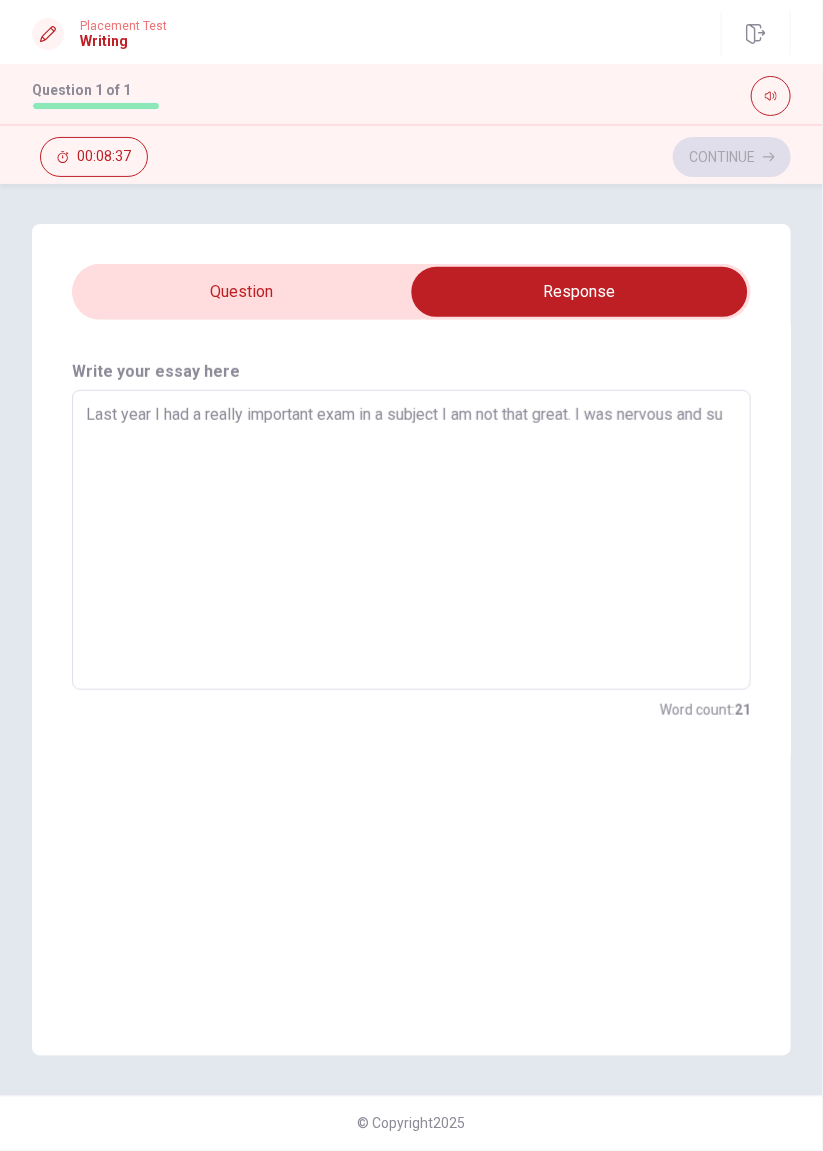 type on "x" 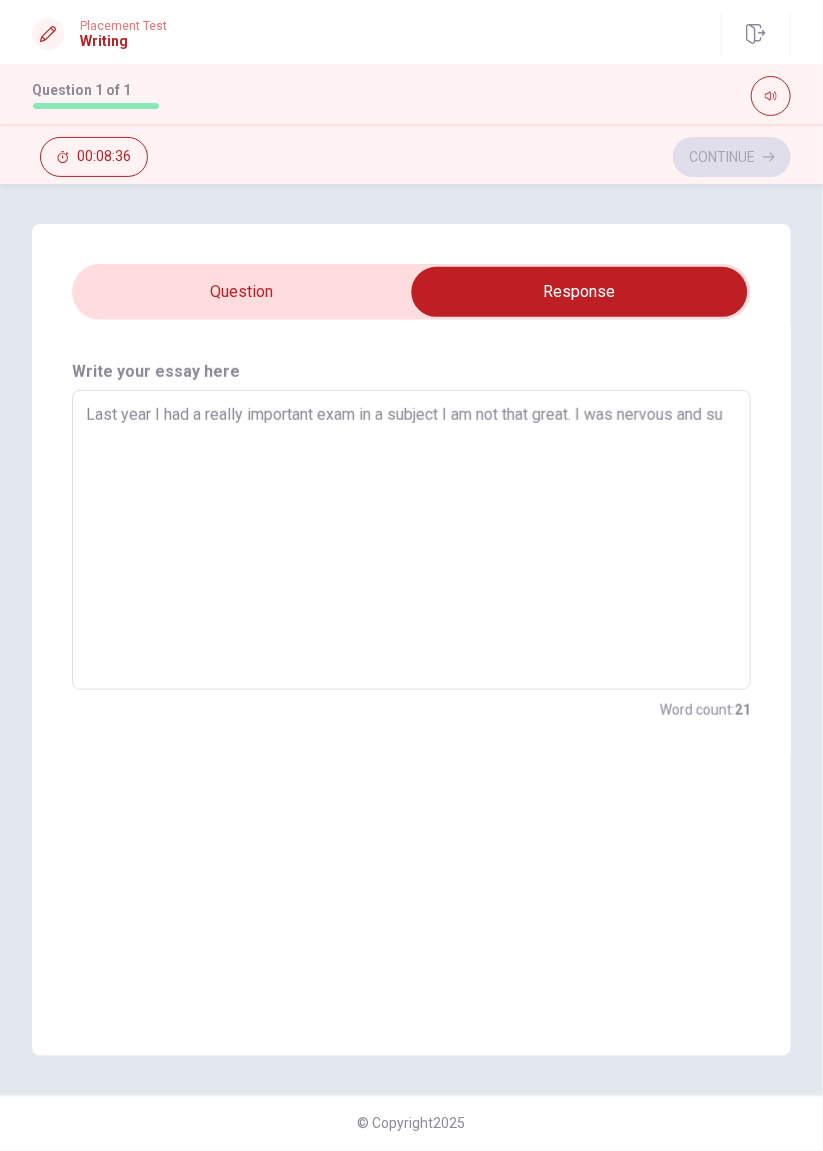 type on "Last year I had a really important exam in a subject I am not that great. I was nervous and sur" 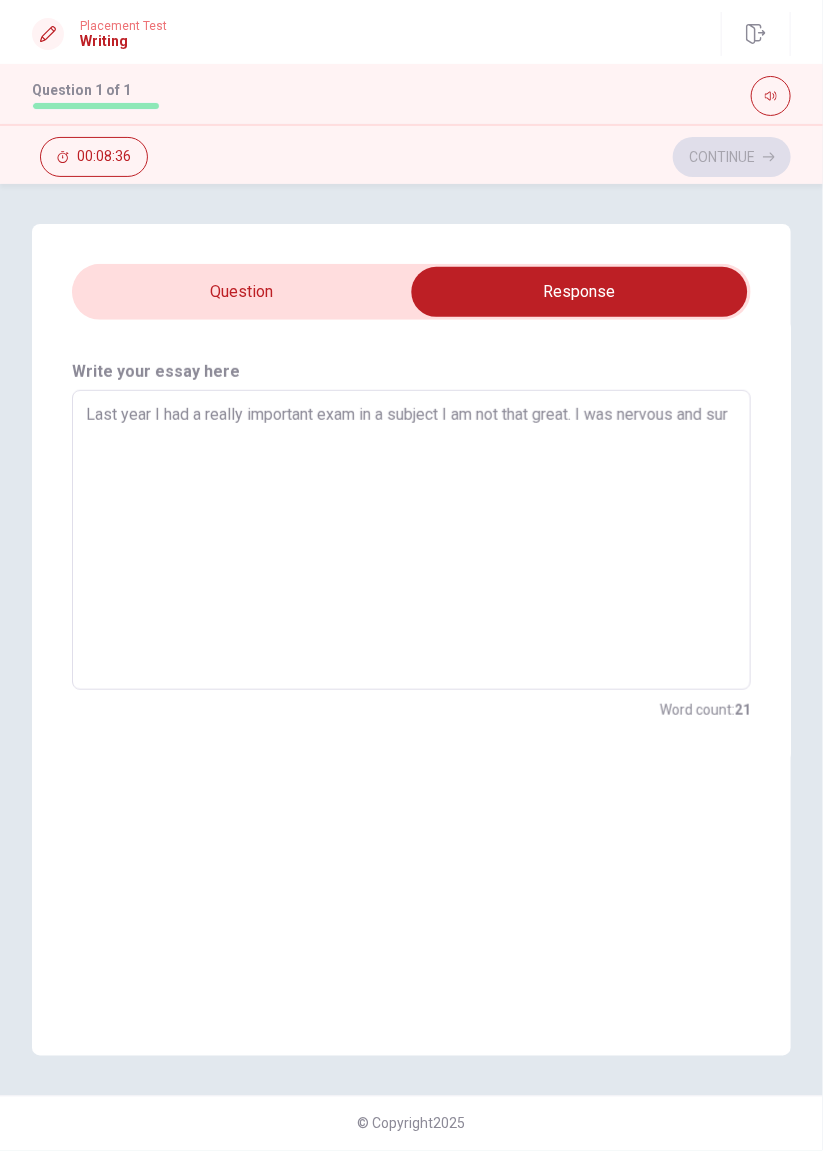 type on "x" 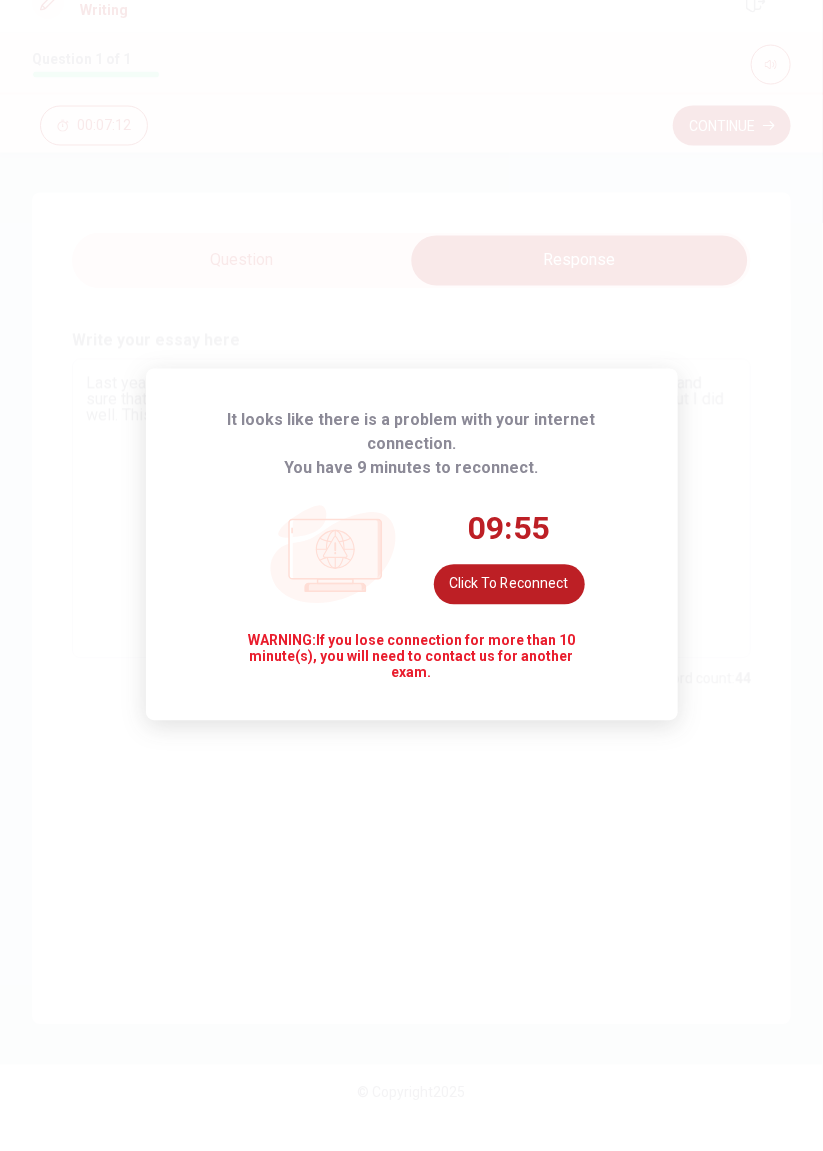 click on "Click to reconnect" at bounding box center [509, 616] 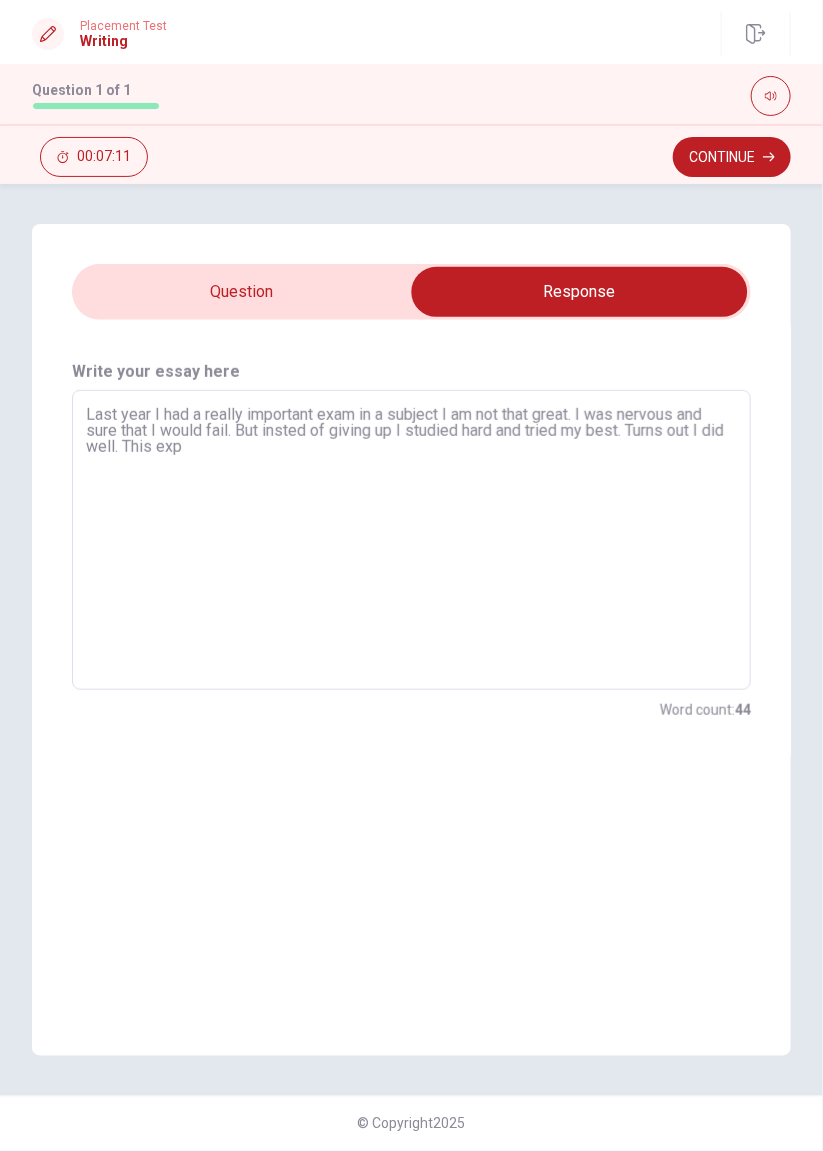 click on "Last year I had a really important exam in a subject I am not that great. I was nervous and sure that I would fail. But insted of giving up I studied hard and tried my best. Turns out I did well. This exp" at bounding box center [411, 540] 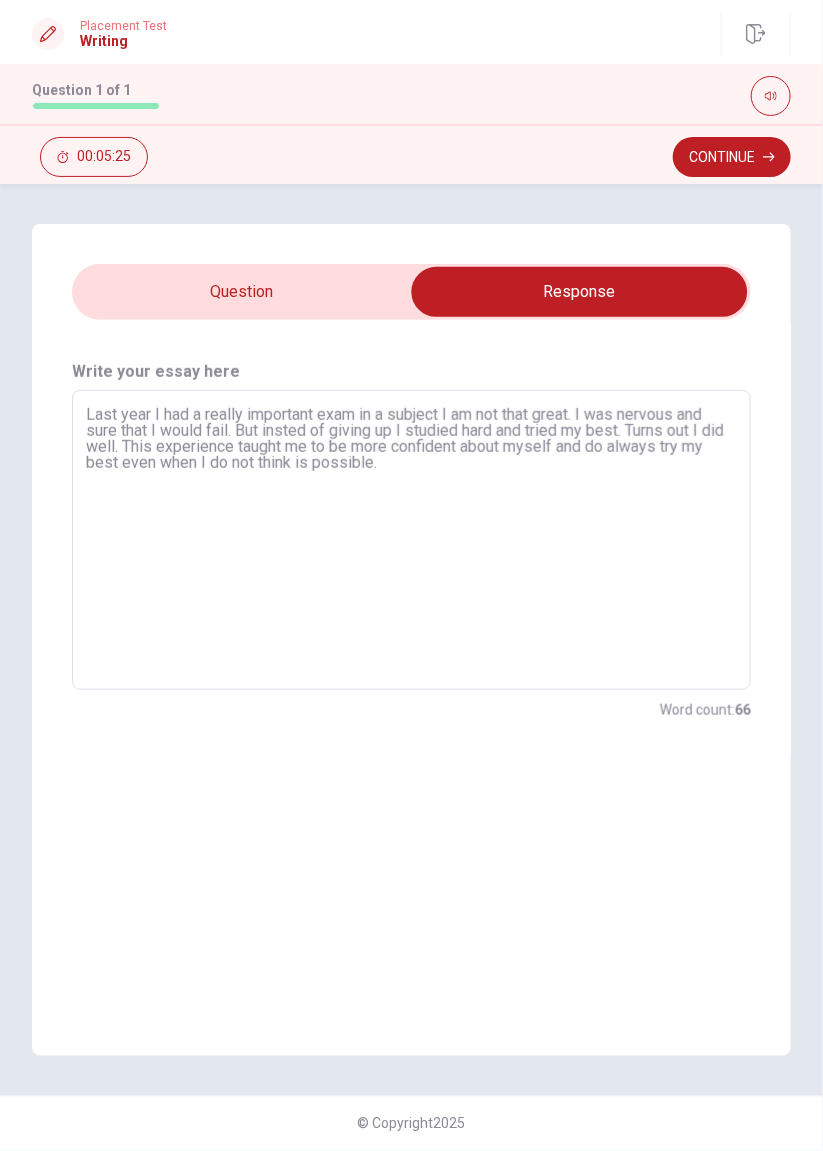 click on "Last year I had a really important exam in a subject I am not that great. I was nervous and sure that I would fail. But insted of giving up I studied hard and tried my best. Turns out I did well. This experience taught me to be more confident about myself and do always try my best even when I do not think is possible." at bounding box center (411, 540) 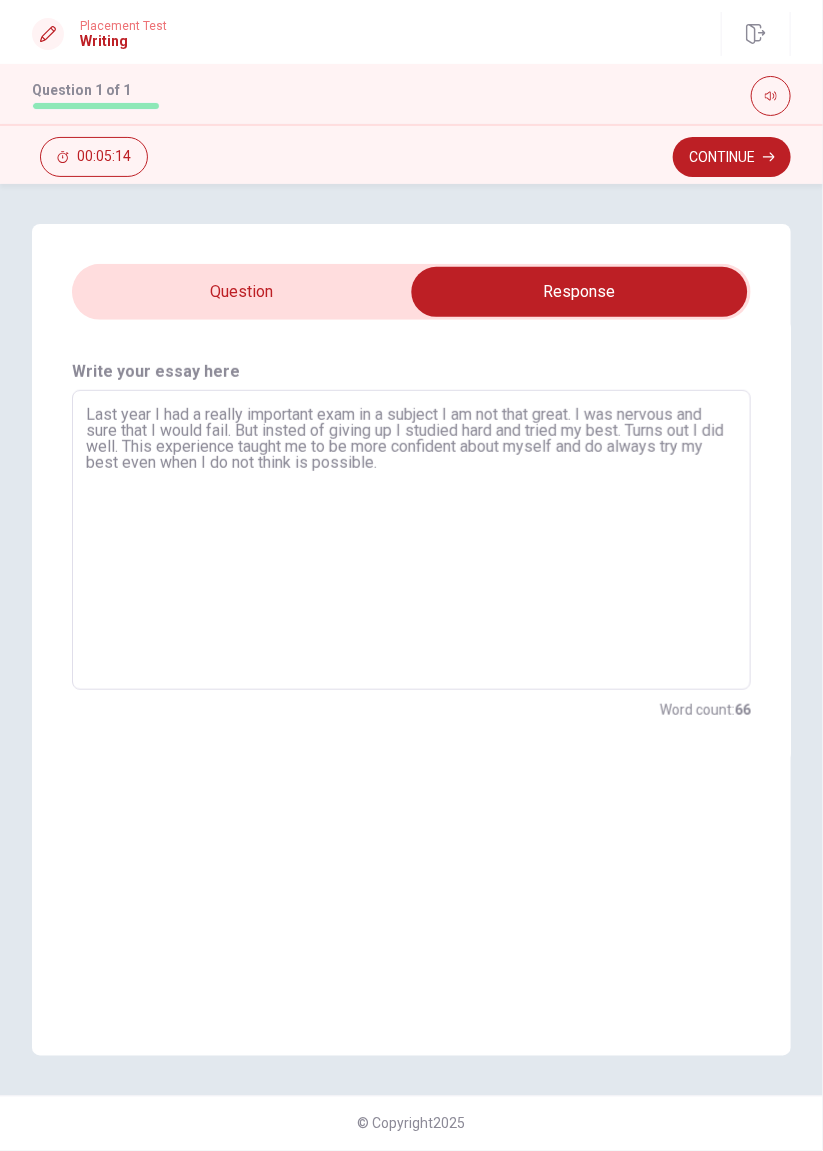 click on "Last year I had a really important exam in a subject I am not that great. I was nervous and sure that I would fail. But insted of giving up I studied hard and tried my best. Turns out I did well. This experience taught me to be more confident about myself and do always try my best even when I do not think is possible." at bounding box center (411, 540) 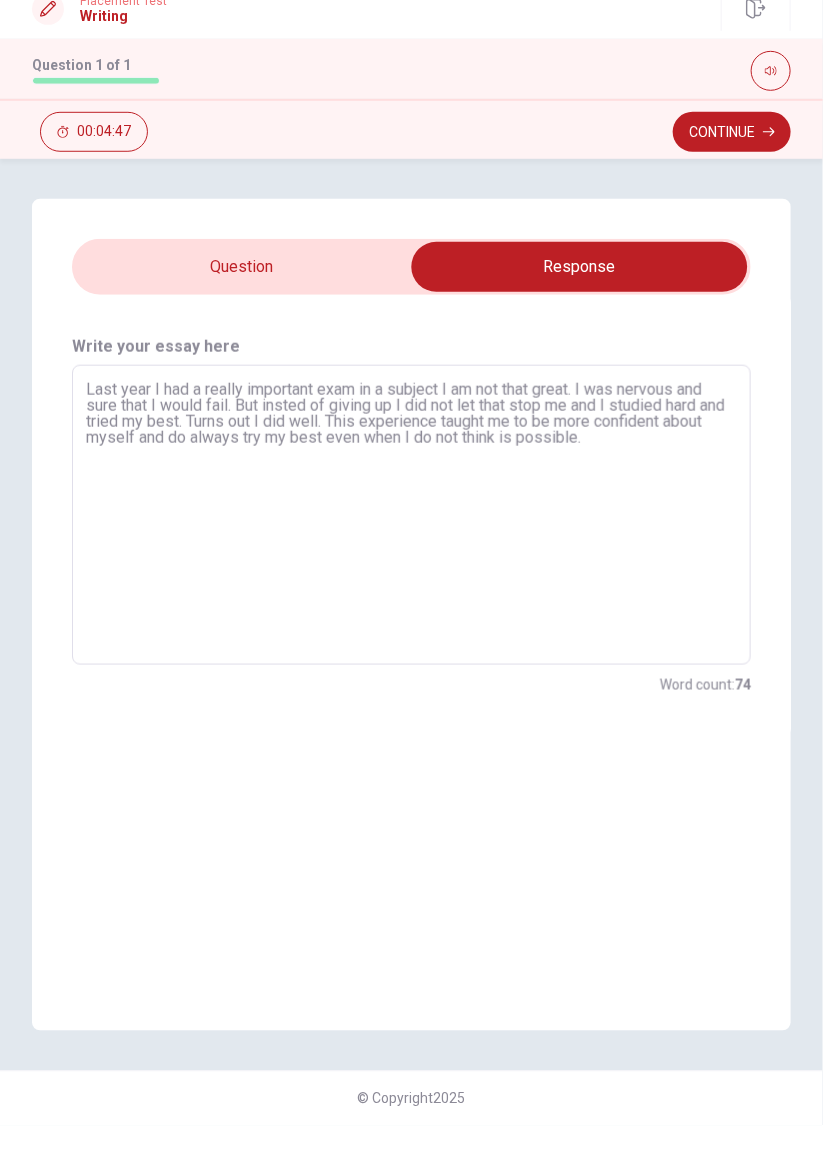 click on "Last year I had a really important exam in a subject I am not that great. I was nervous and sure that I would fail. But insted of giving up I did not let that stop me and I studied hard and tried my best. Turns out I did well. This experience taught me to be more confident about myself and do always try my best even when I do not think is possible." at bounding box center [411, 540] 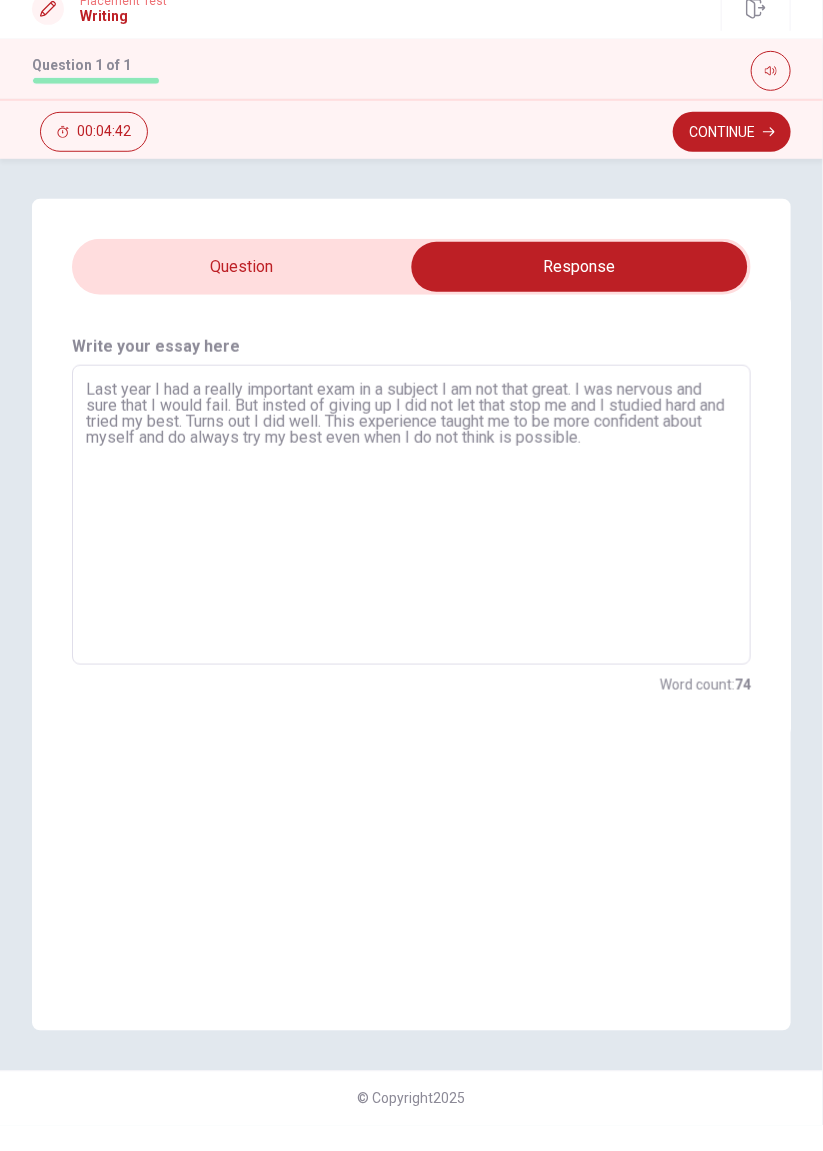 click on "Last year I had a really important exam in a subject I am not that great. I was nervous and sure that I would fail. But insted of giving up I did not let that stop me and I studied hard and tried my best. Turns out I did well. This experience taught me to be more confident about myself and do always try my best even when I do not think is possible." at bounding box center (411, 540) 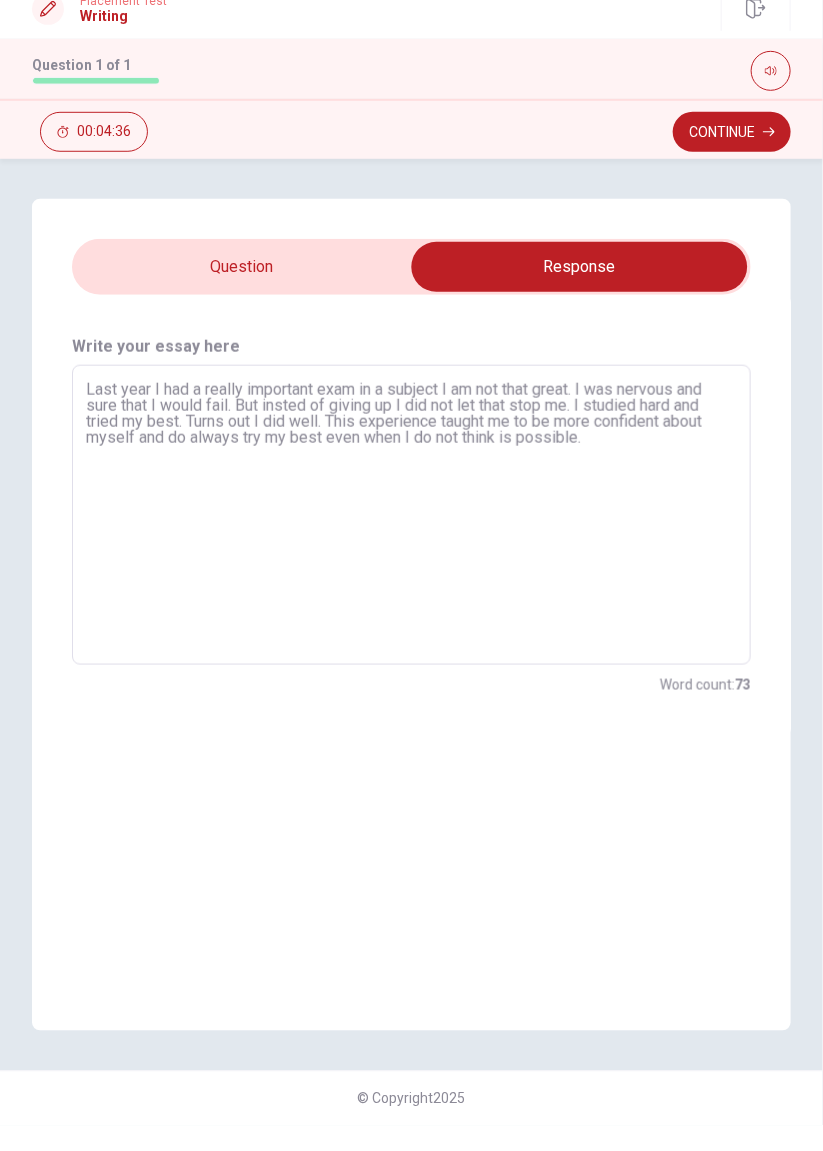 click on "Last year I had a really important exam in a subject I am not that great. I was nervous and sure that I would fail. But insted of giving up I did not let that stop me. I studied hard and tried my best. Turns out I did well. This experience taught me to be more confident about myself and do always try my best even when I do not think is possible." at bounding box center (411, 540) 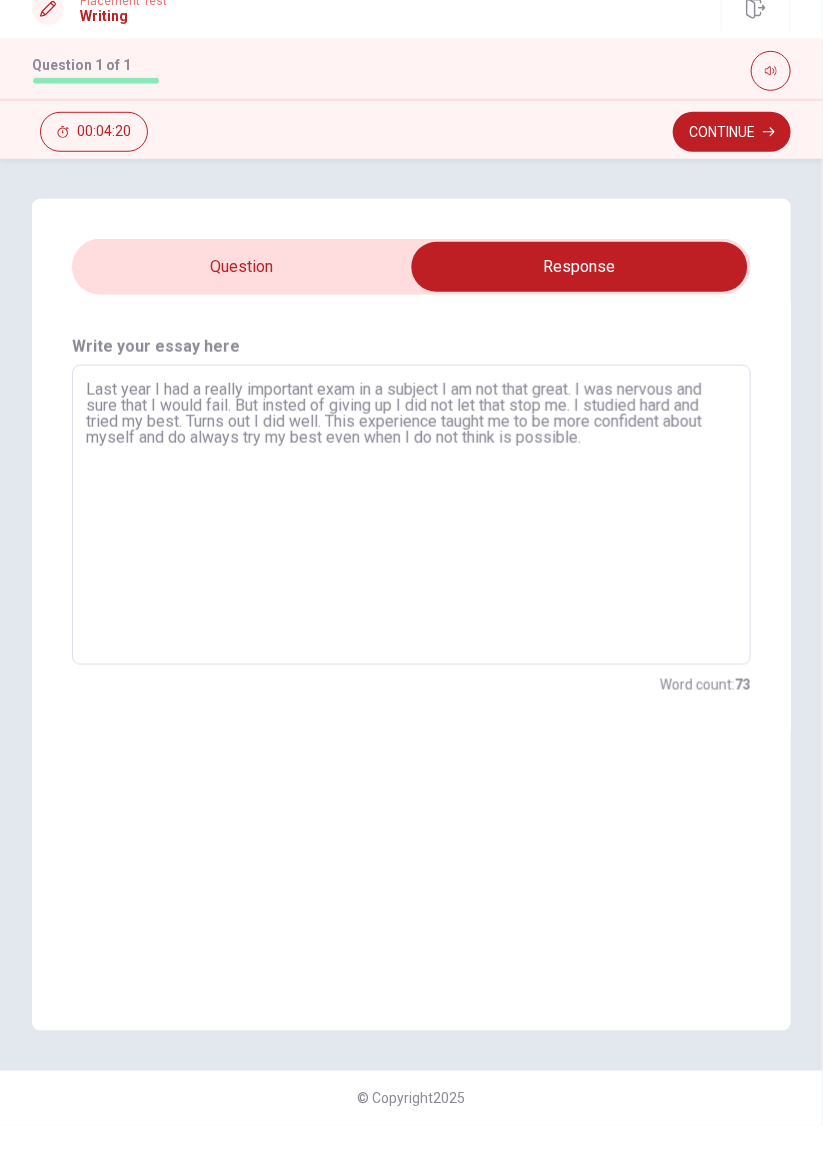 click on "Last year I had a really important exam in a subject I am not that great. I was nervous and sure that I would fail. But insted of giving up I did not let that stop me. I studied hard and tried my best. Turns out I did well. This experience taught me to be more confident about myself and do always try my best even when I do not think is possible." at bounding box center [411, 540] 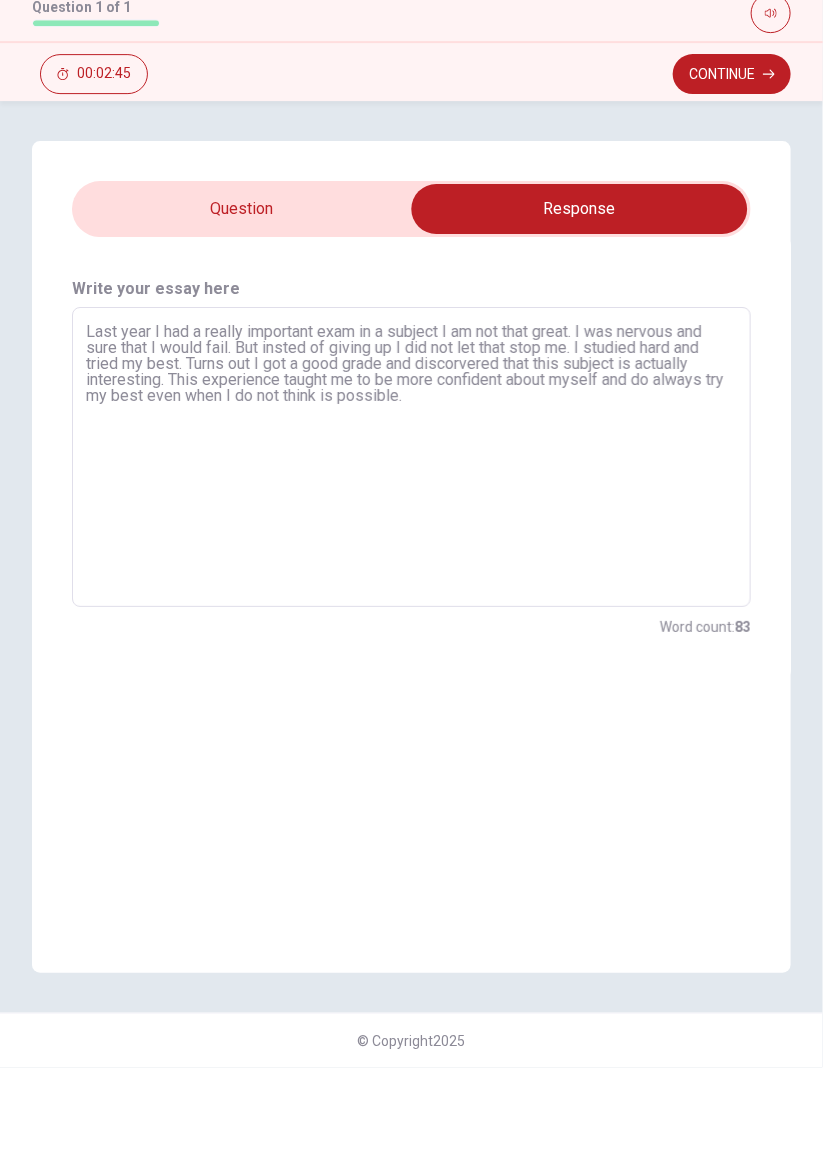 click on "Last year I had a really important exam in a subject I am not that great. I was nervous and sure that I would fail. But insted of giving up I did not let that stop me. I studied hard and tried my best. Turns out I got a good grade and discorvered that this subject is actually interesting. This experience taught me to be more confident about myself and do always try my best even when I do not think is possible." at bounding box center (411, 540) 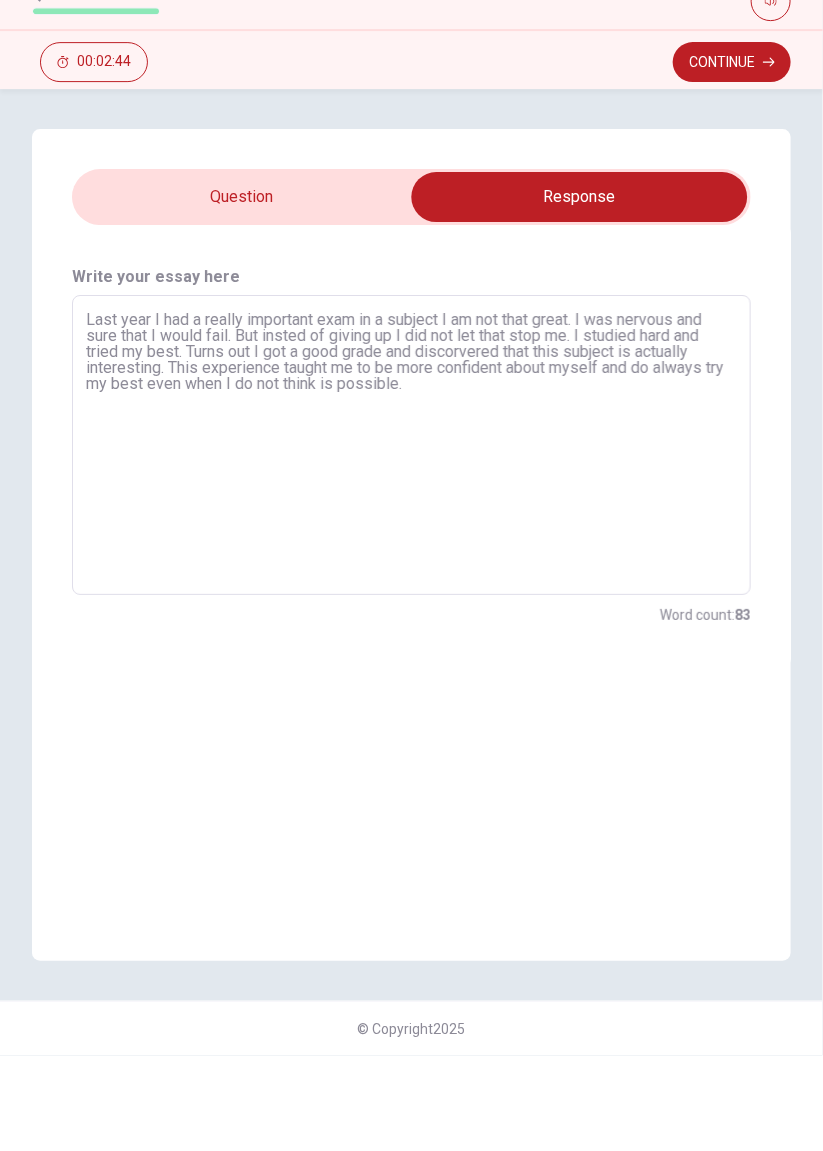 click on "Last year I had a really important exam in a subject I am not that great. I was nervous and sure that I would fail. But insted of giving up I did not let that stop me. I studied hard and tried my best. Turns out I got a good grade and discorvered that this subject is actually interesting. This experience taught me to be more confident about myself and do always try my best even when I do not think is possible." at bounding box center (411, 540) 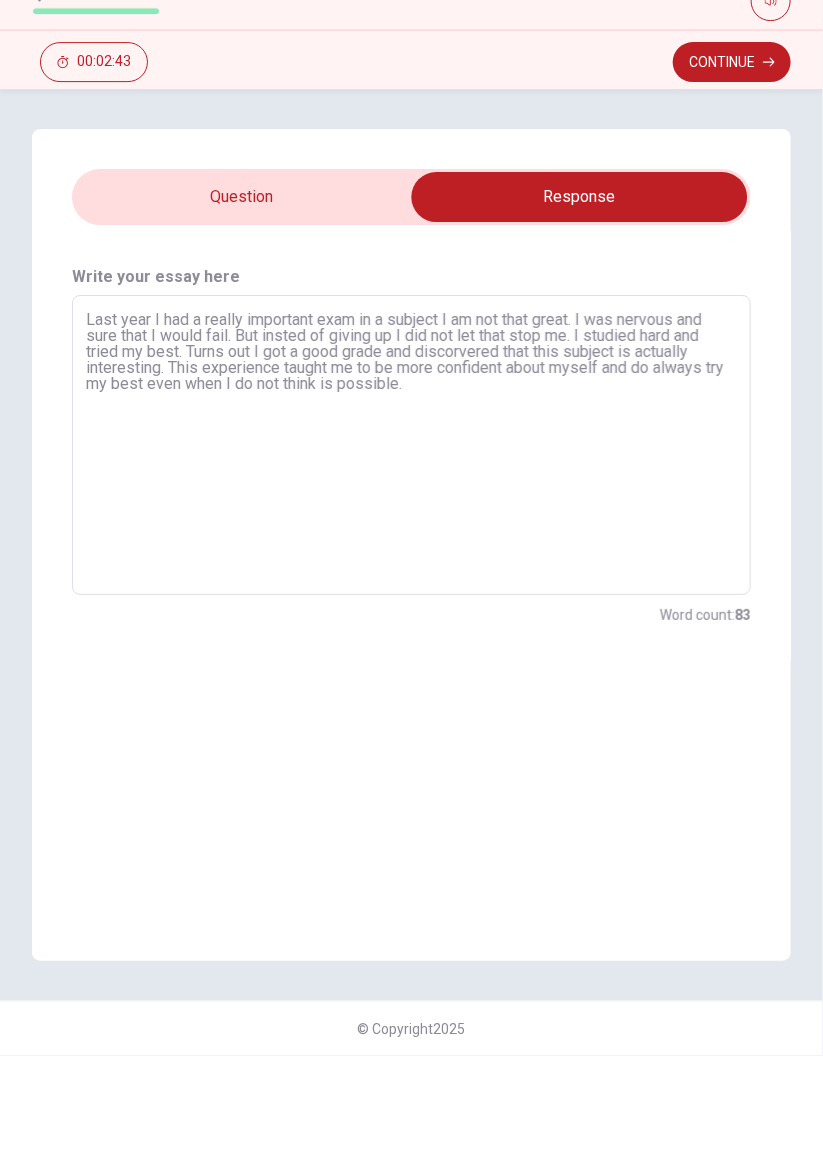 click on "Last year I had a really important exam in a subject I am not that great. I was nervous and sure that I would fail. But insted of giving up I did not let that stop me. I studied hard and tried my best. Turns out I got a good grade and discorvered that this subject is actually interesting. This experience taught me to be more confident about myself and do always try my best even when I do not think is possible." at bounding box center (411, 540) 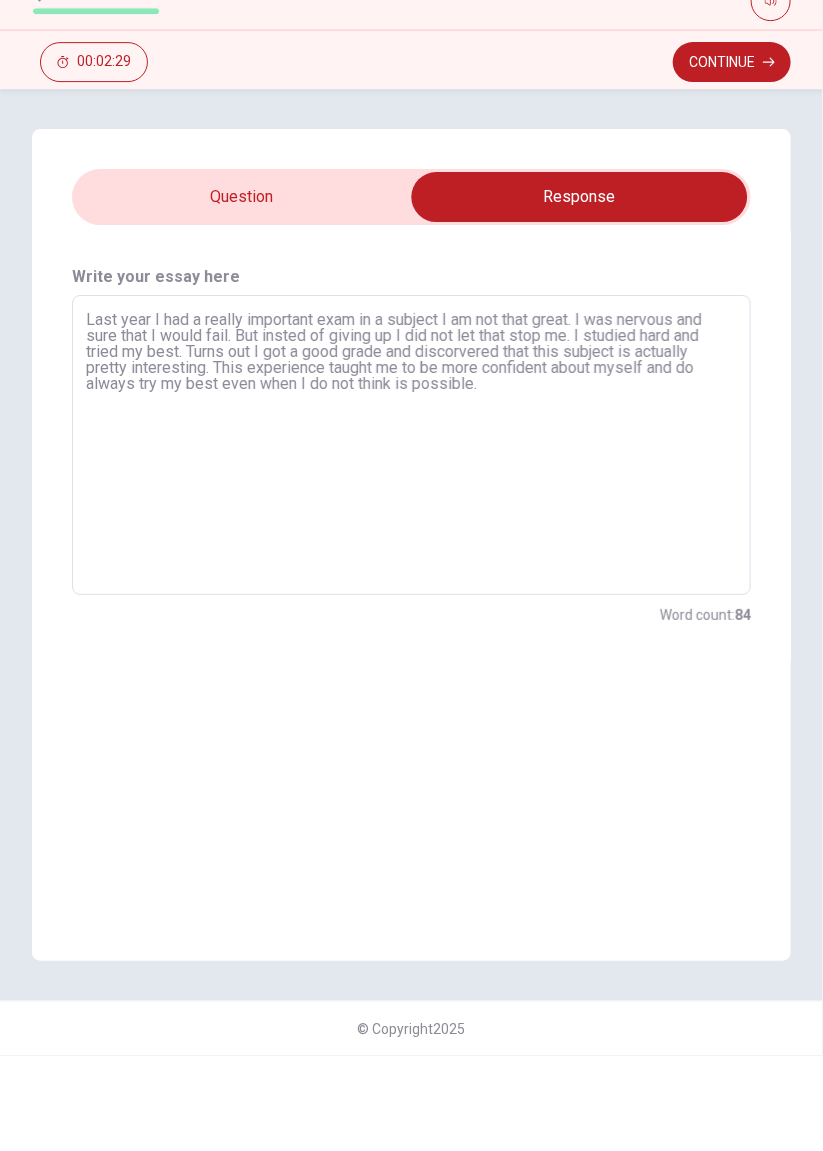 click on "Last year I had a really important exam in a subject I am not that great. I was nervous and sure that I would fail. But insted of giving up I did not let that stop me. I studied hard and tried my best. Turns out I got a good grade and discorvered that this subject is actually pretty interesting. This experience taught me to be more confident about myself and do always try my best even when I do not think is possible." at bounding box center (411, 540) 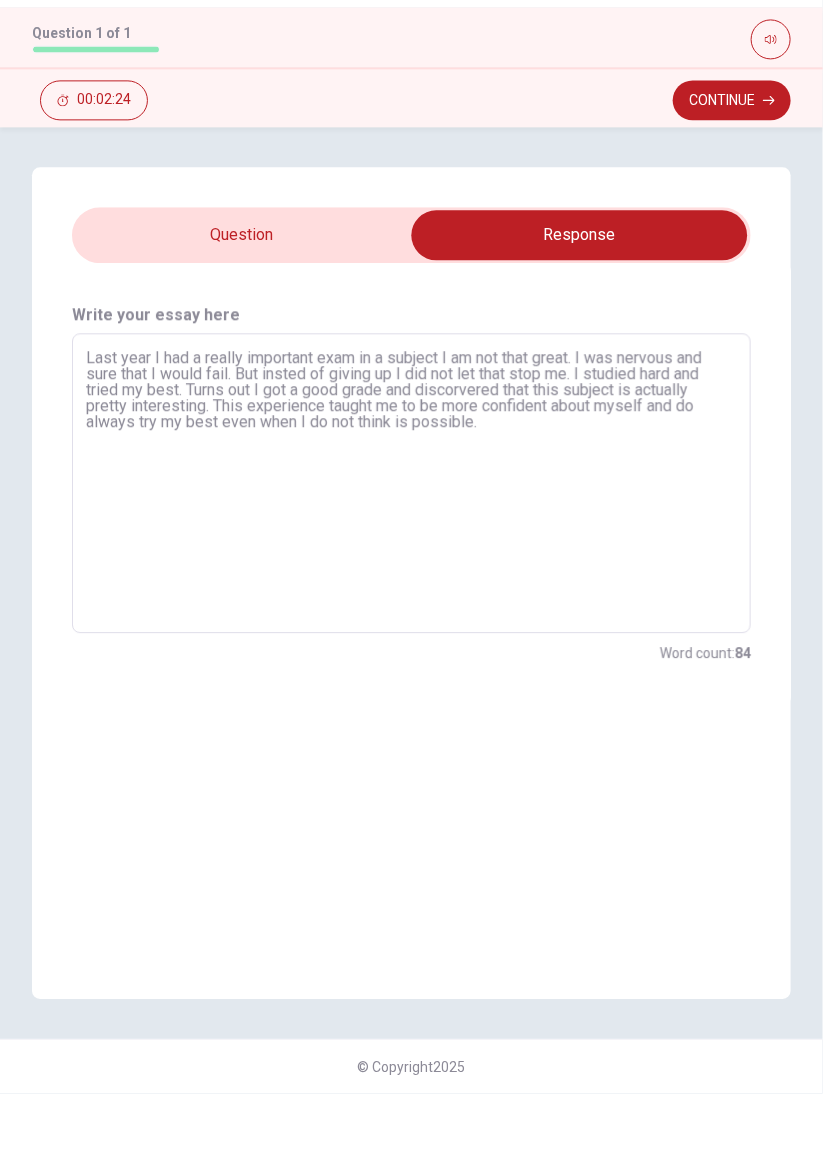 click on "Last year I had a really important exam in a subject I am not that great. I was nervous and sure that I would fail. But insted of giving up I did not let that stop me. I studied hard and tried my best. Turns out I got a good grade and discorvered that this subject is actually pretty interesting. This experience taught me to be more confident about myself and do always try my best even when I do not think is possible." at bounding box center (411, 540) 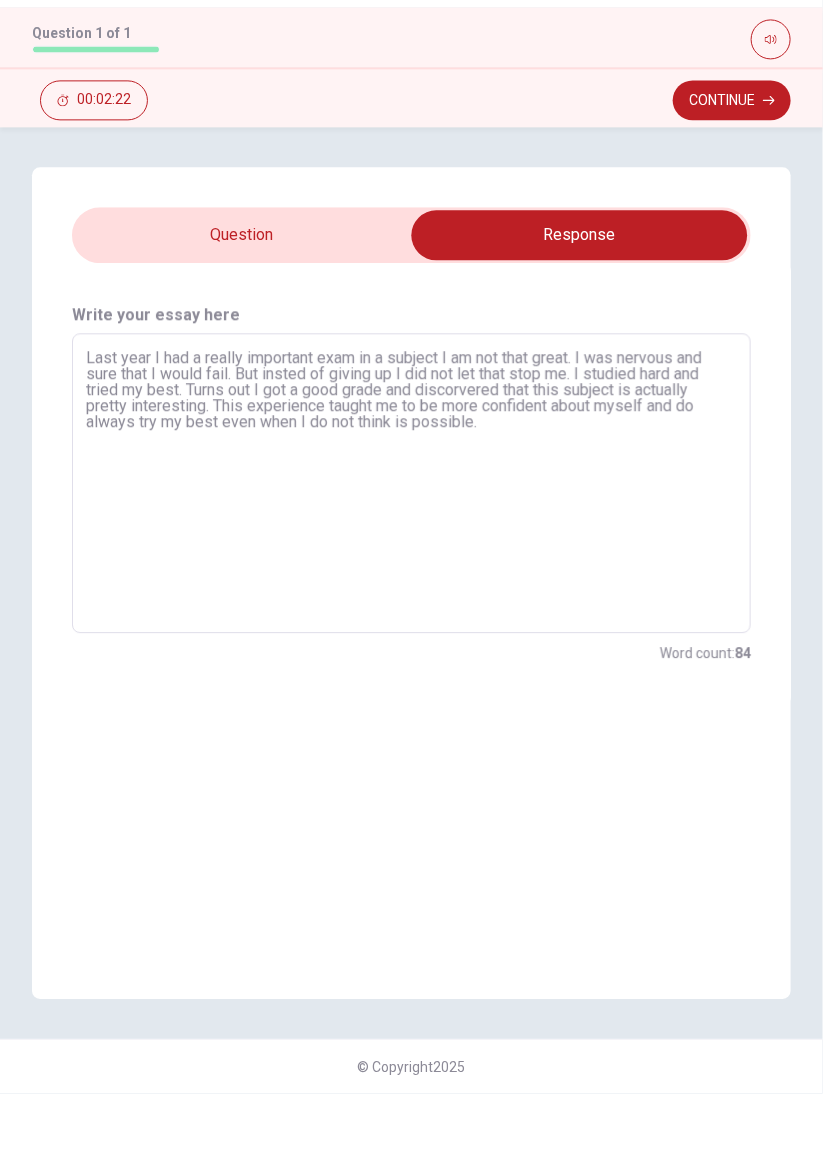 click on "Last year I had a really important exam in a subject I am not that great. I was nervous and sure that I would fail. But insted of giving up I did not let that stop me. I studied hard and tried my best. Turns out I got a good grade and discorvered that this subject is actually pretty interesting. This experience taught me to be more confident about myself and do always try my best even when I do not think is possible." at bounding box center (411, 540) 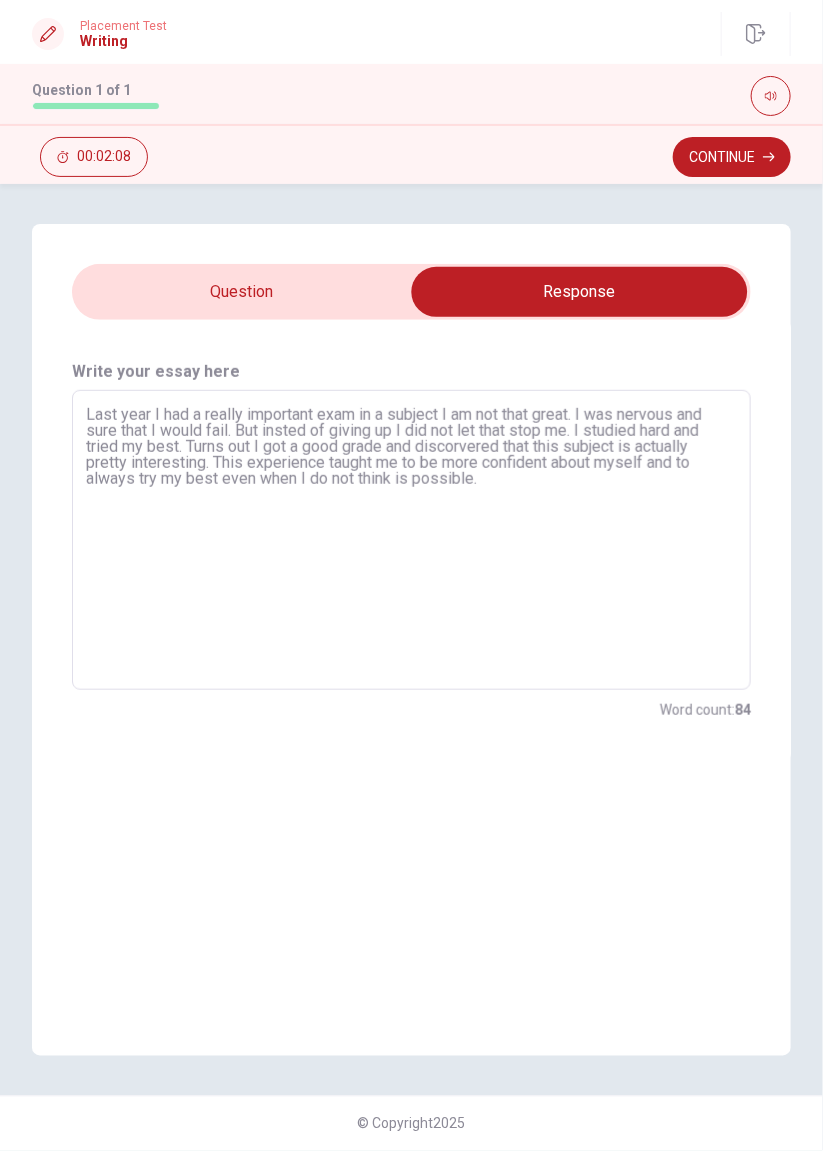 click on "Continue" at bounding box center (732, 157) 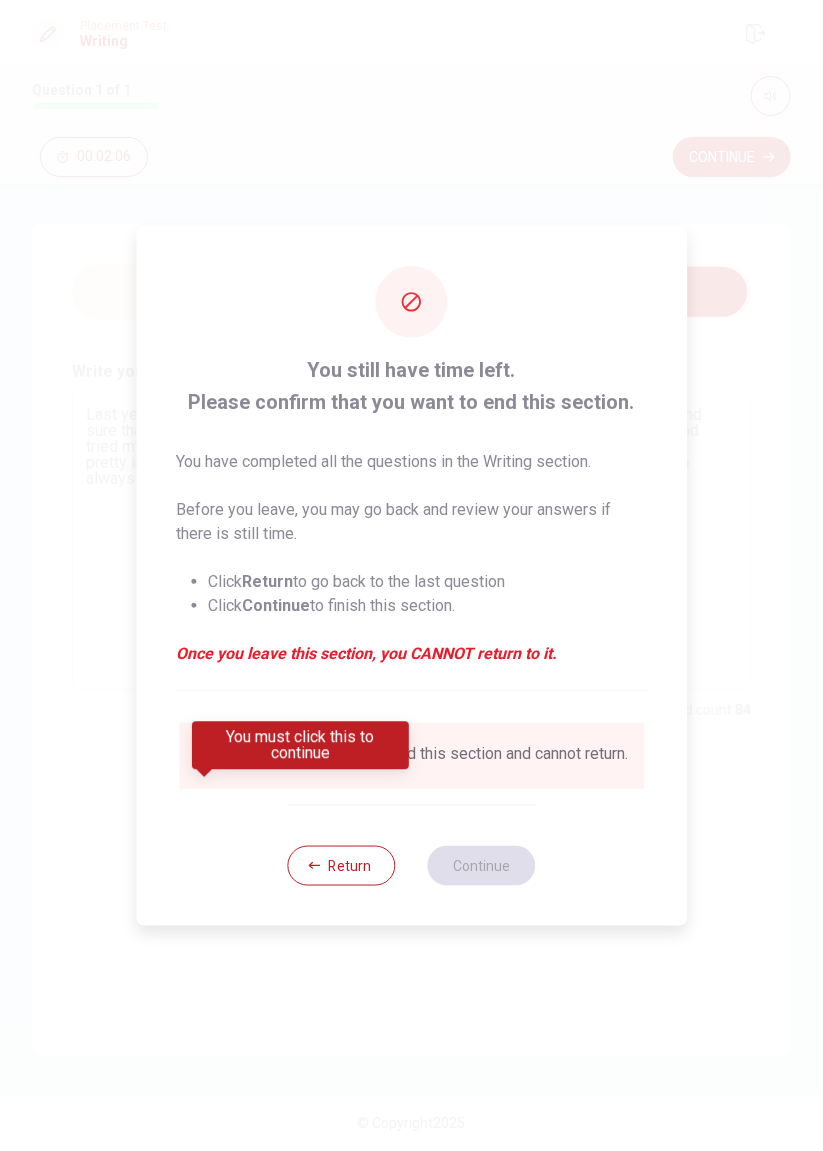 click on "Return" at bounding box center (342, 866) 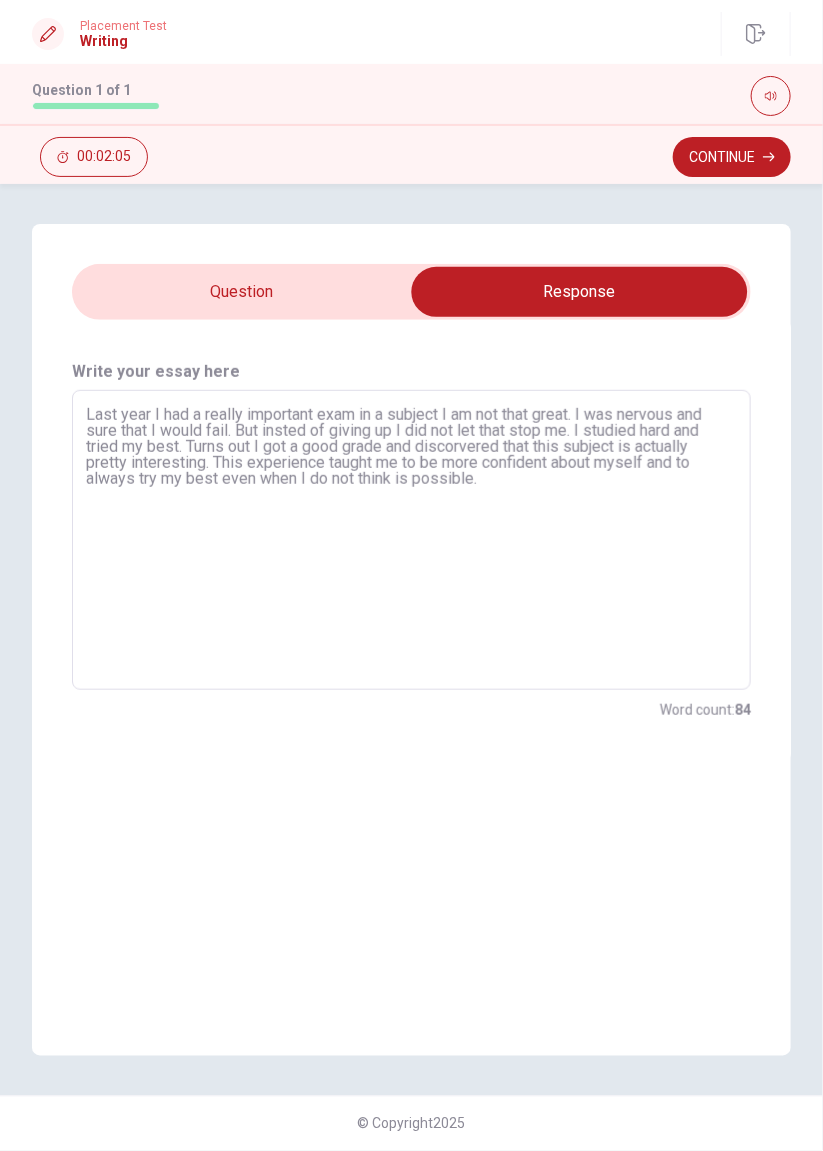 click at bounding box center (579, 292) 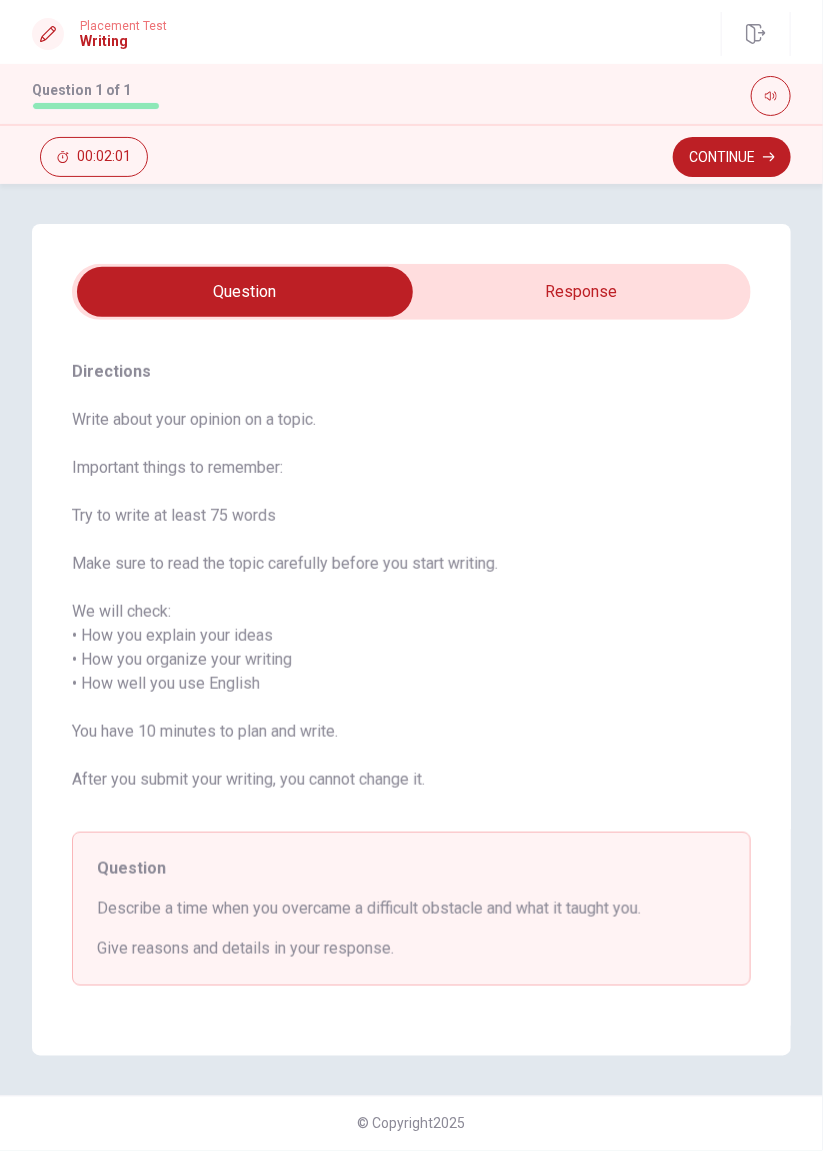 click at bounding box center (245, 292) 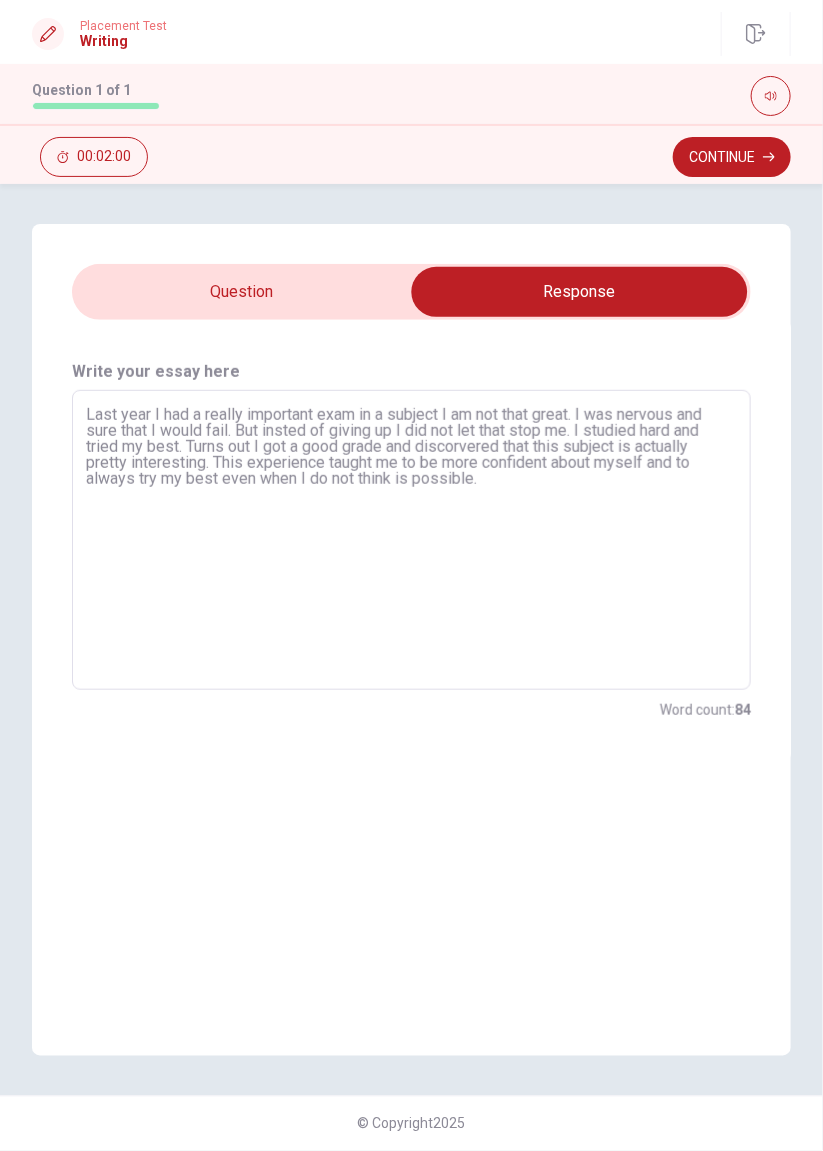 click on "Continue" at bounding box center [732, 157] 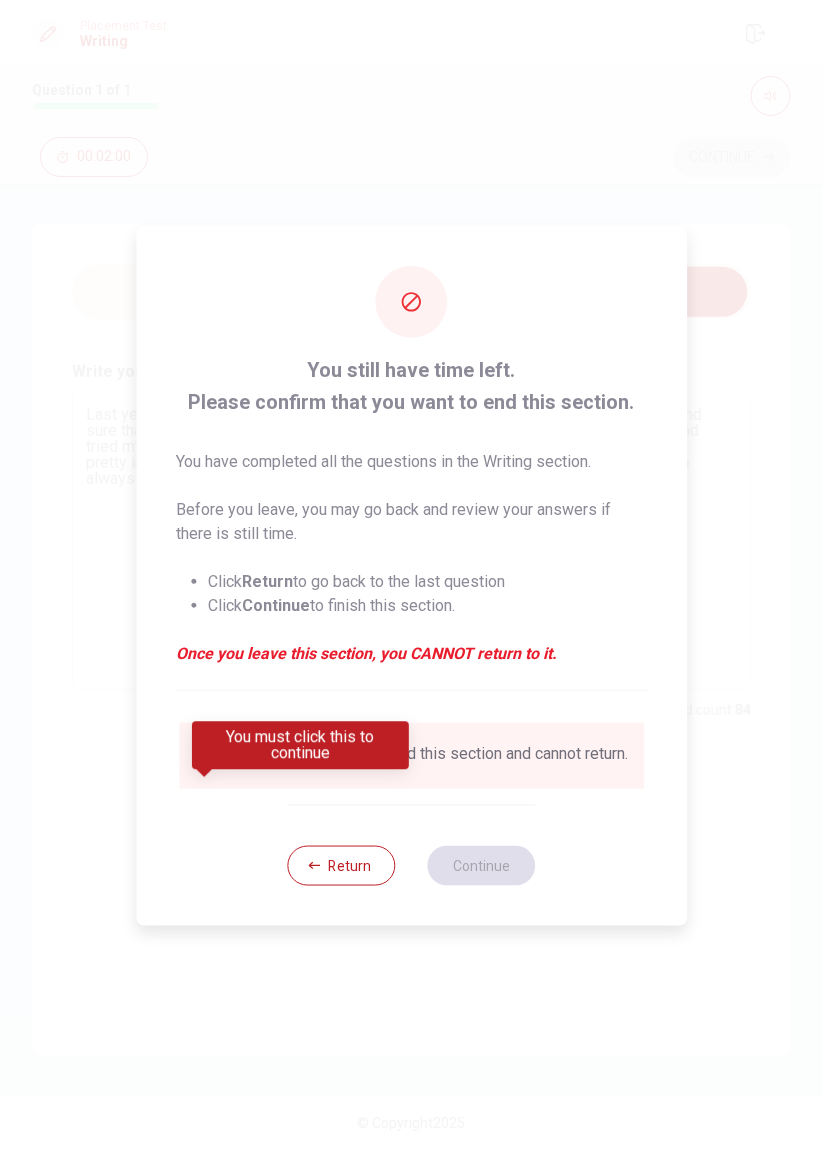 click on "I confirm that I want to end this section and cannot return." at bounding box center [429, 756] 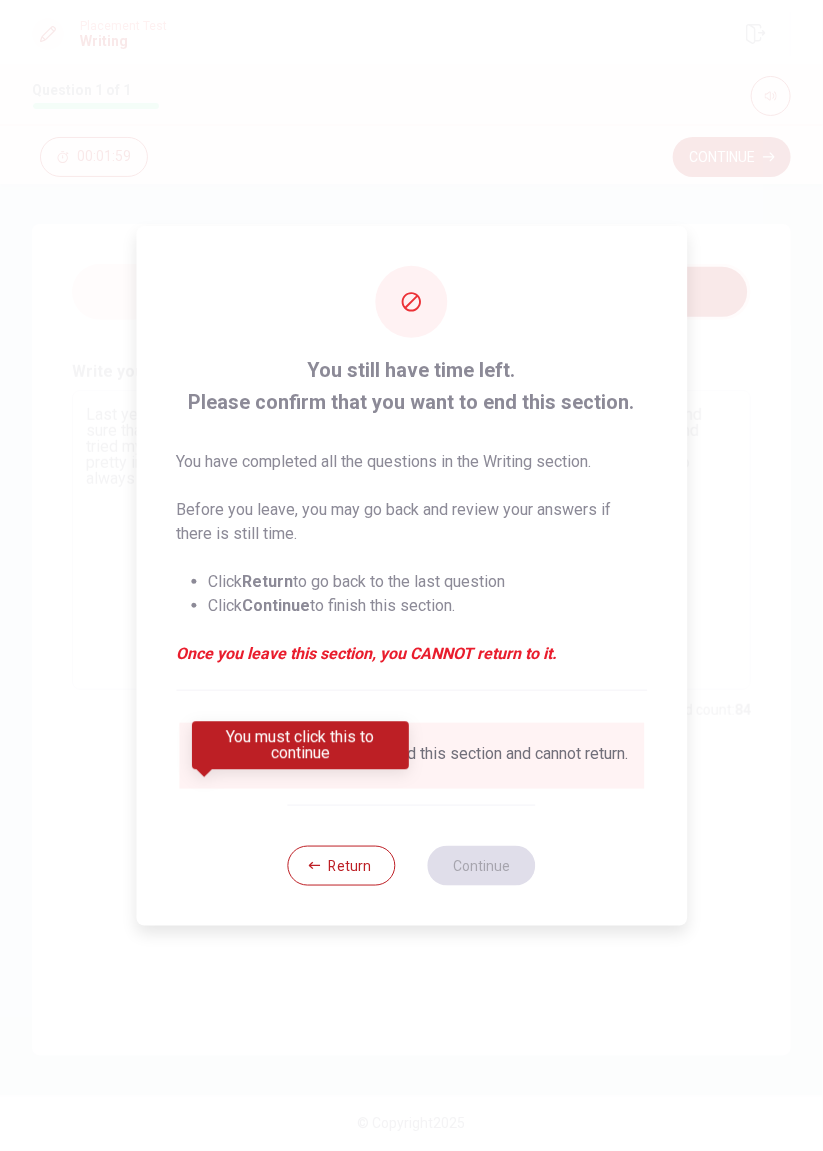 click on "I confirm that I want to end this section and cannot return." at bounding box center (429, 756) 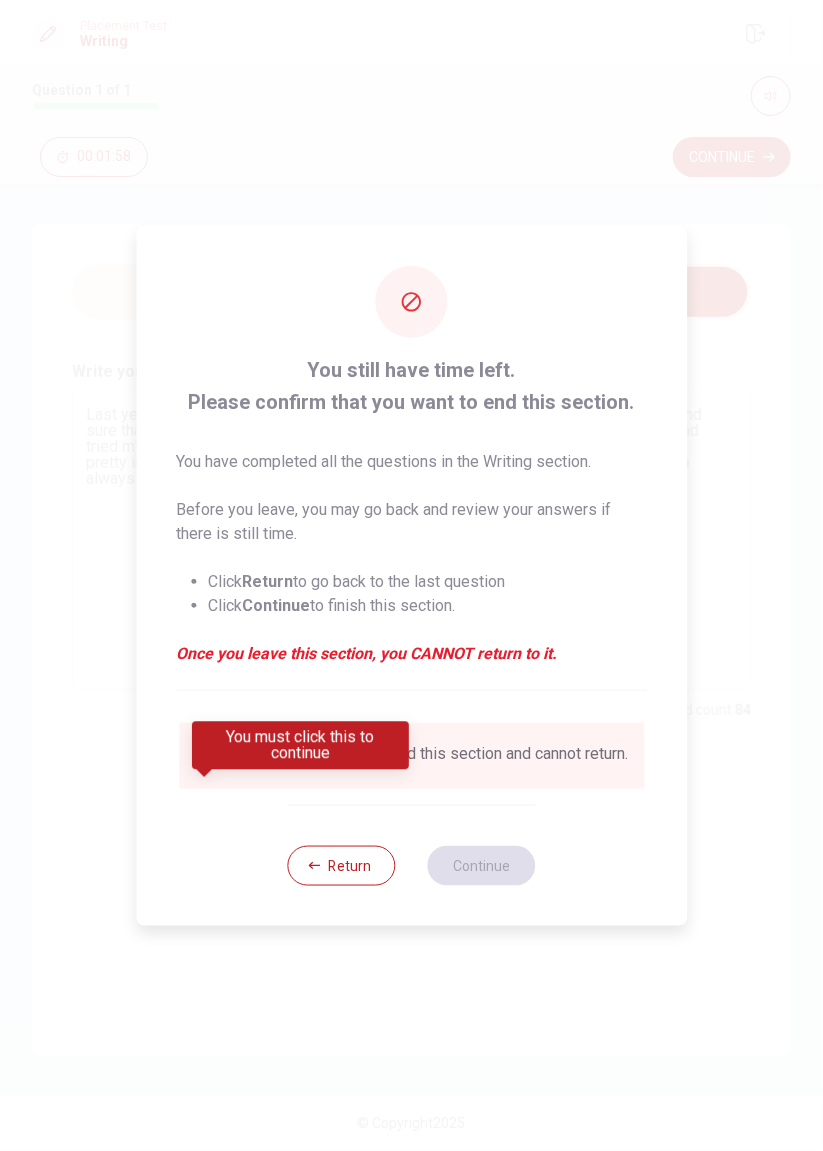 click at bounding box center [207, 756] 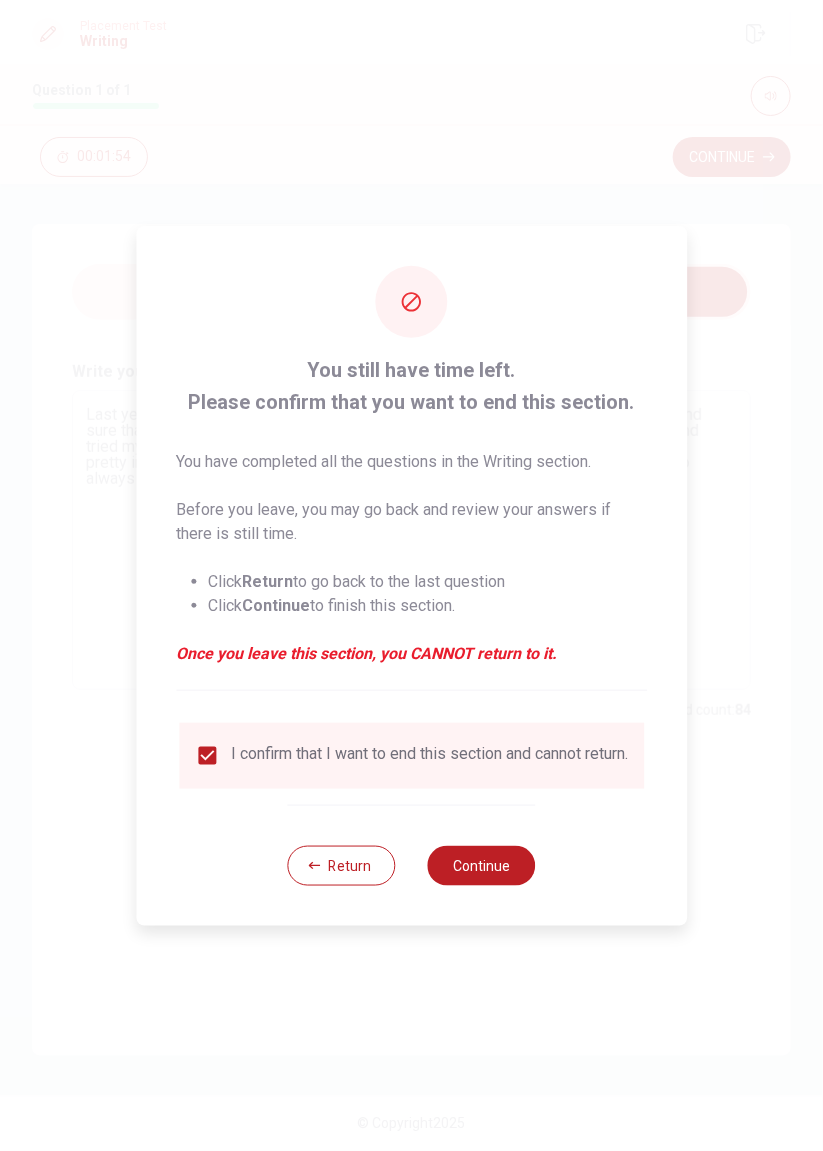 click on "Continue" at bounding box center [482, 866] 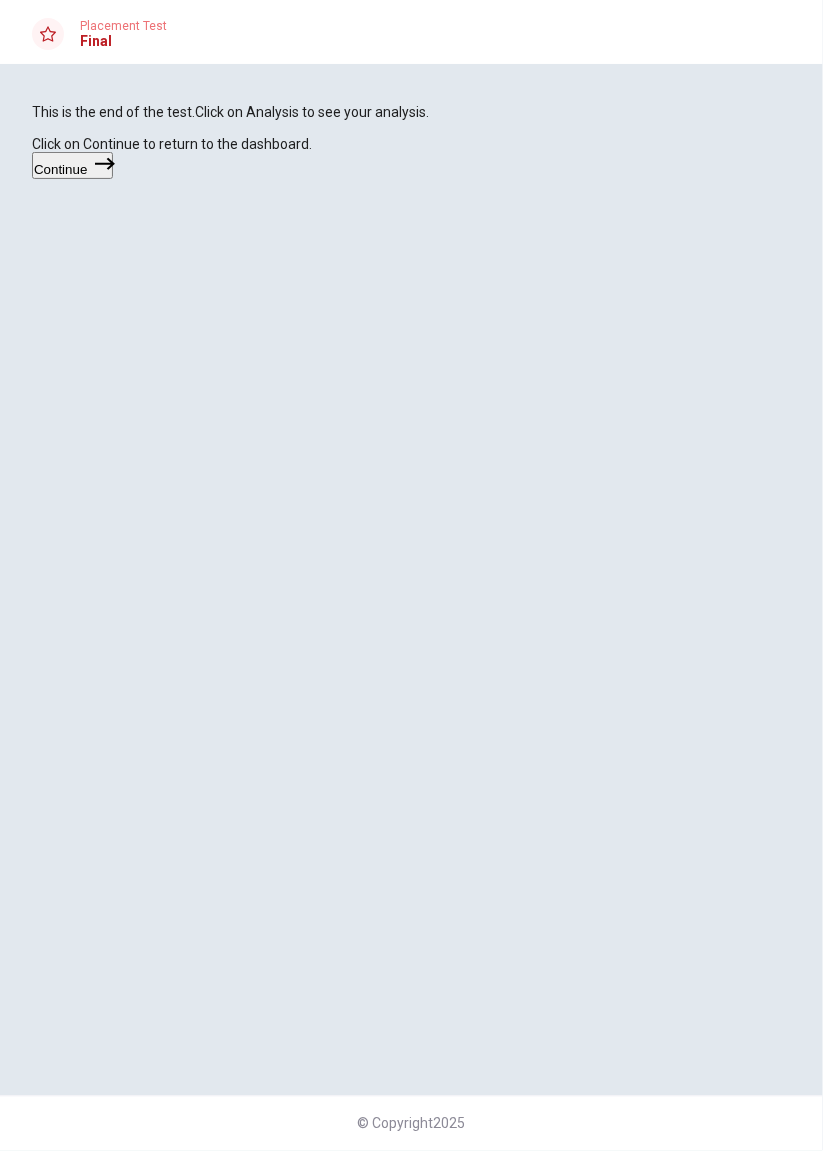 click 